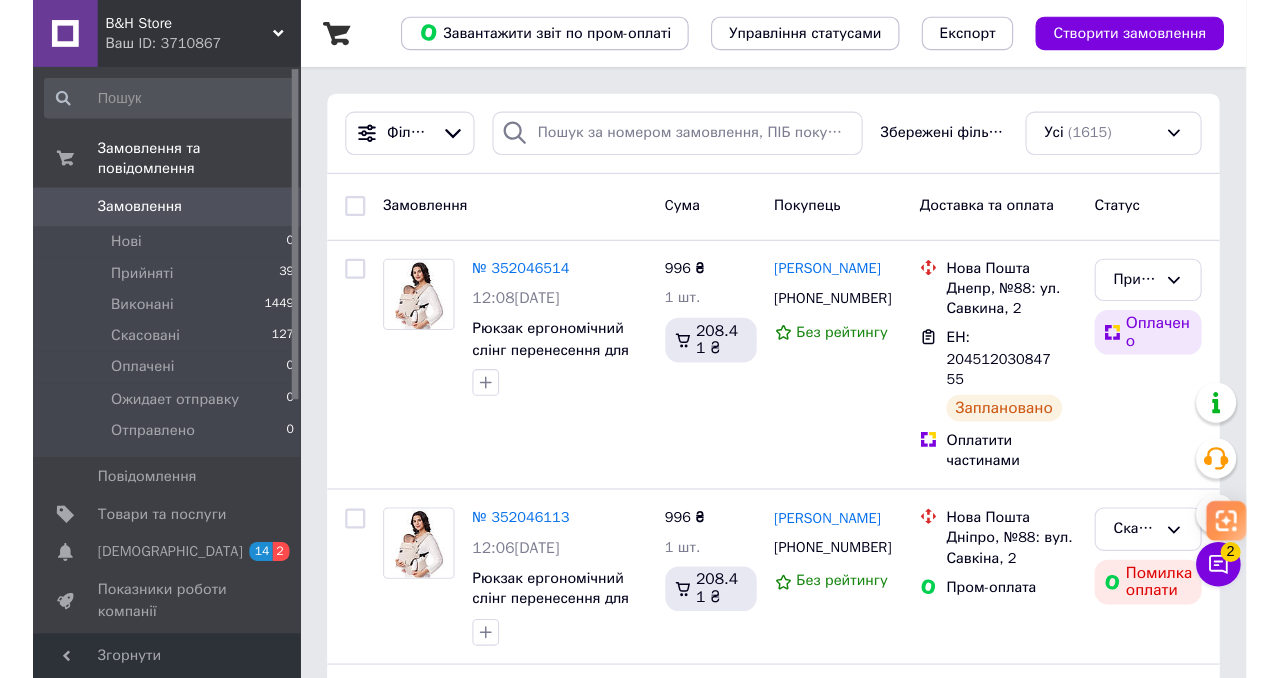scroll, scrollTop: 0, scrollLeft: 0, axis: both 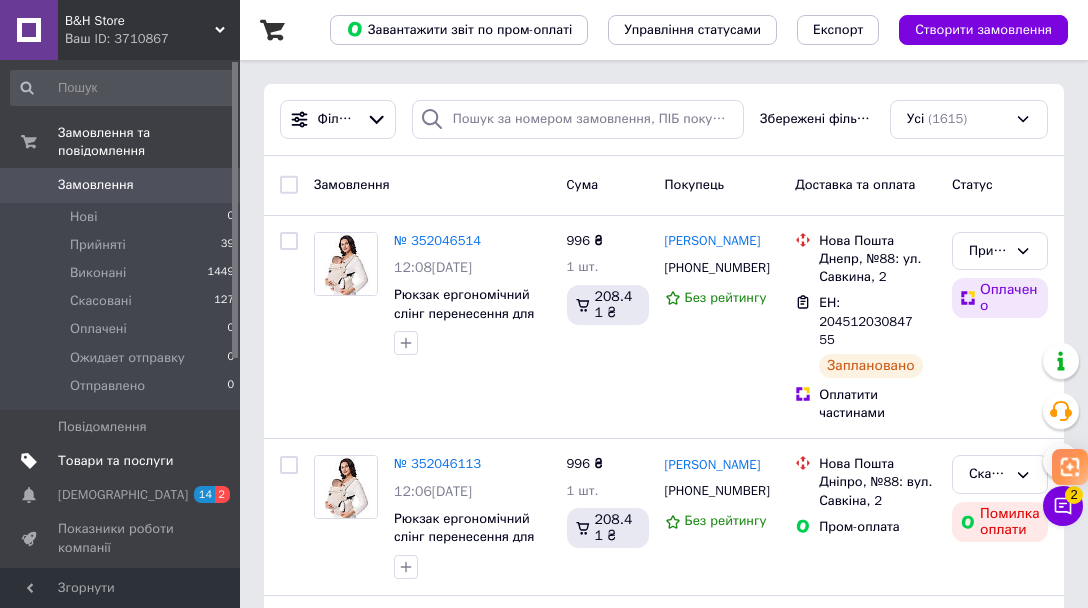 click on "Товари та послуги" at bounding box center [115, 461] 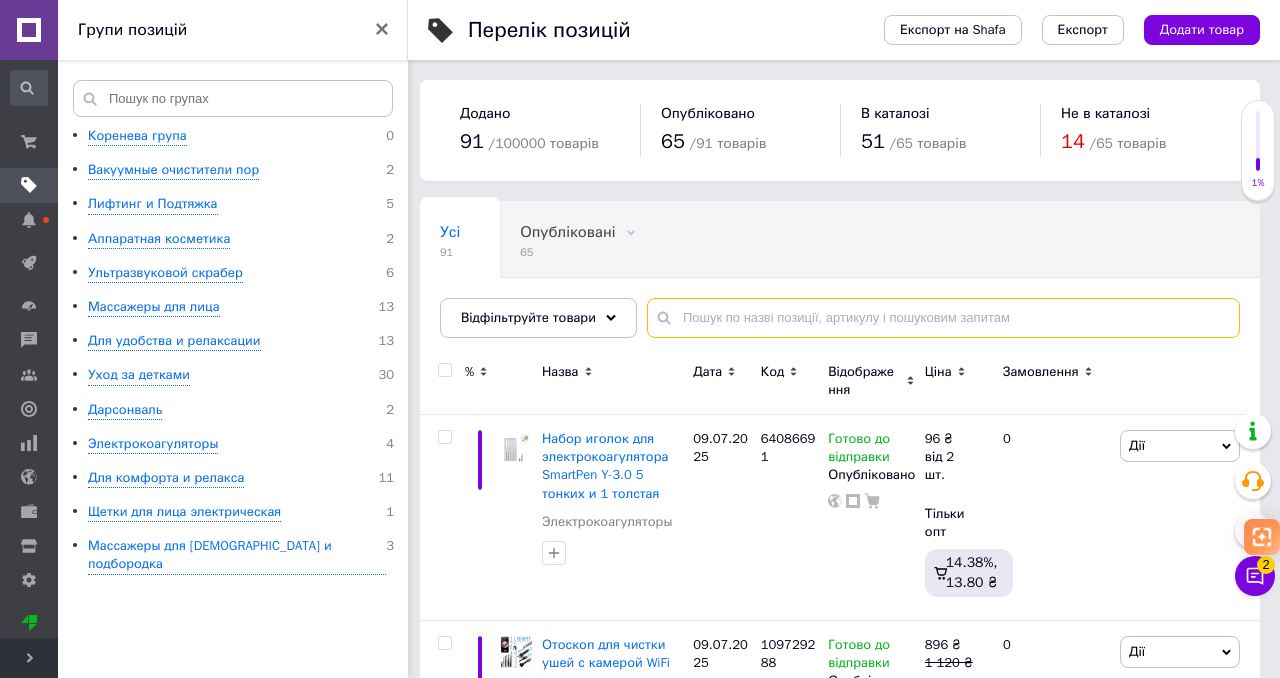 click at bounding box center [943, 318] 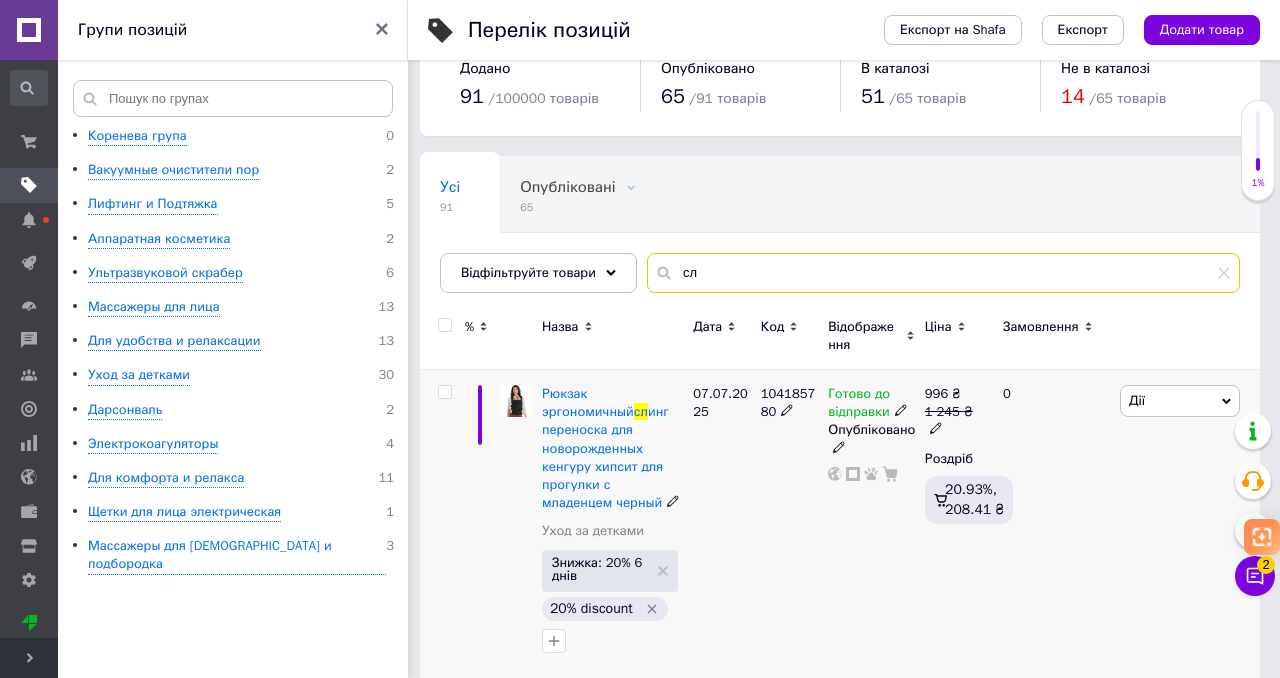 scroll, scrollTop: 47, scrollLeft: 0, axis: vertical 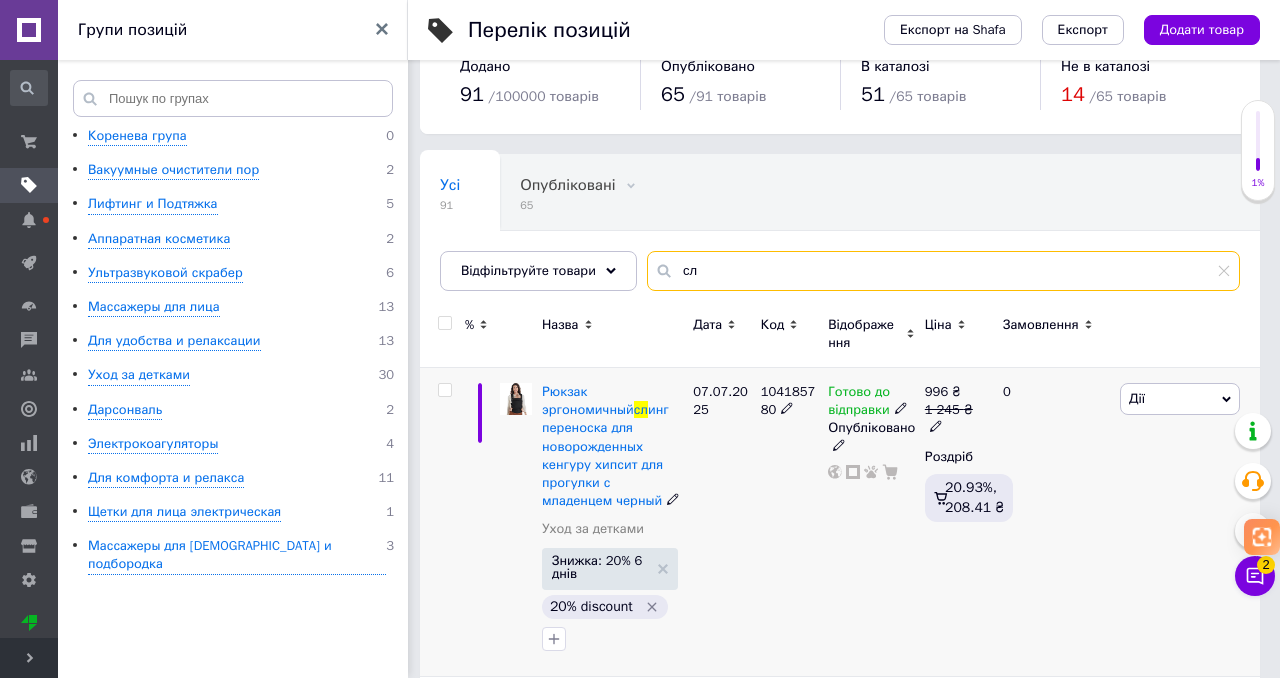 type on "сл" 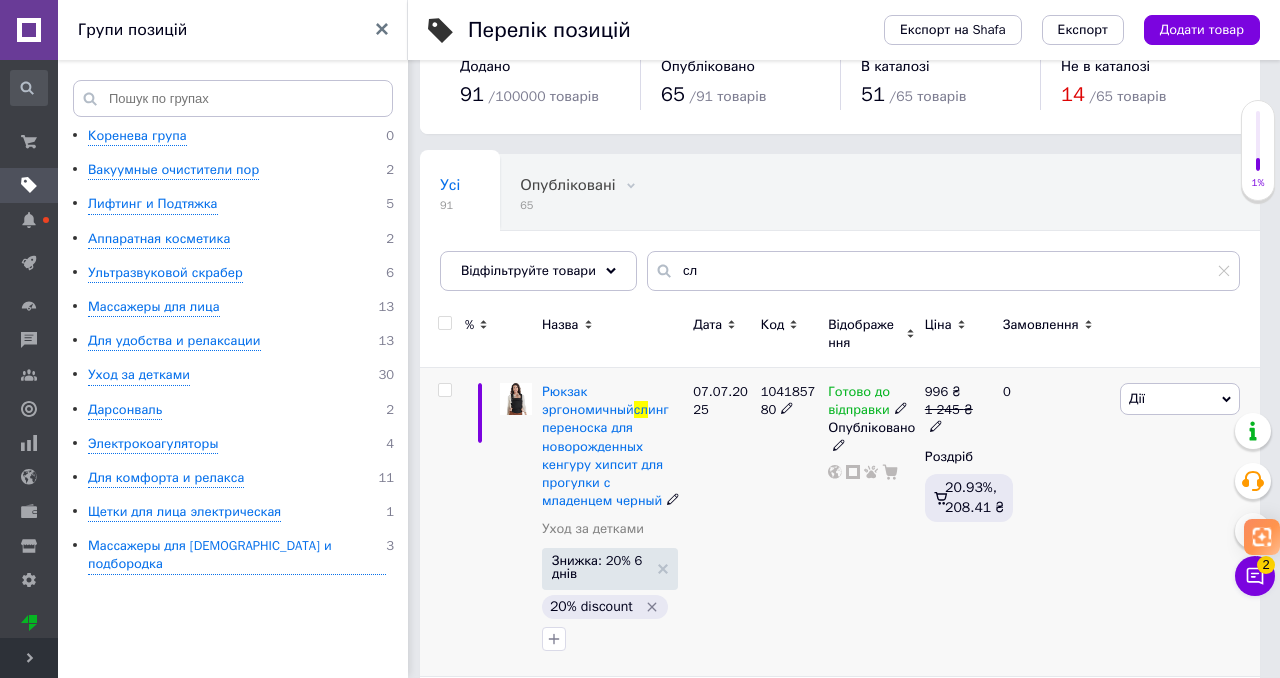 click 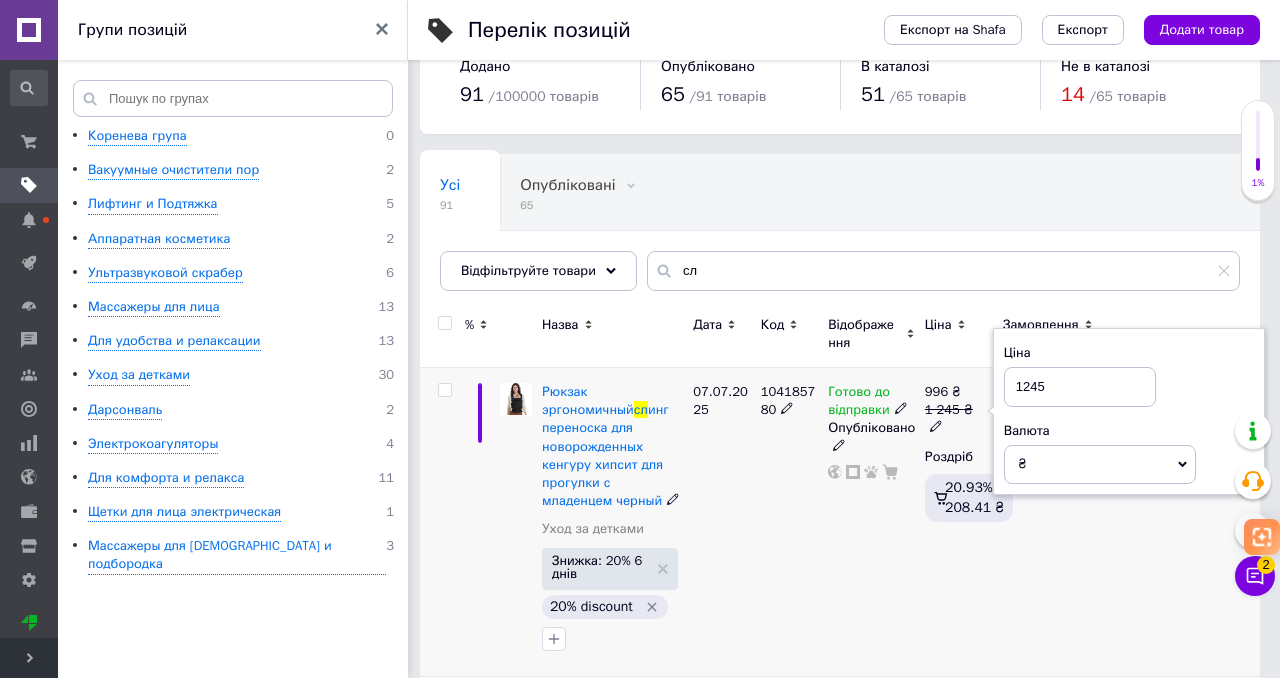 click on "1245" at bounding box center (1080, 387) 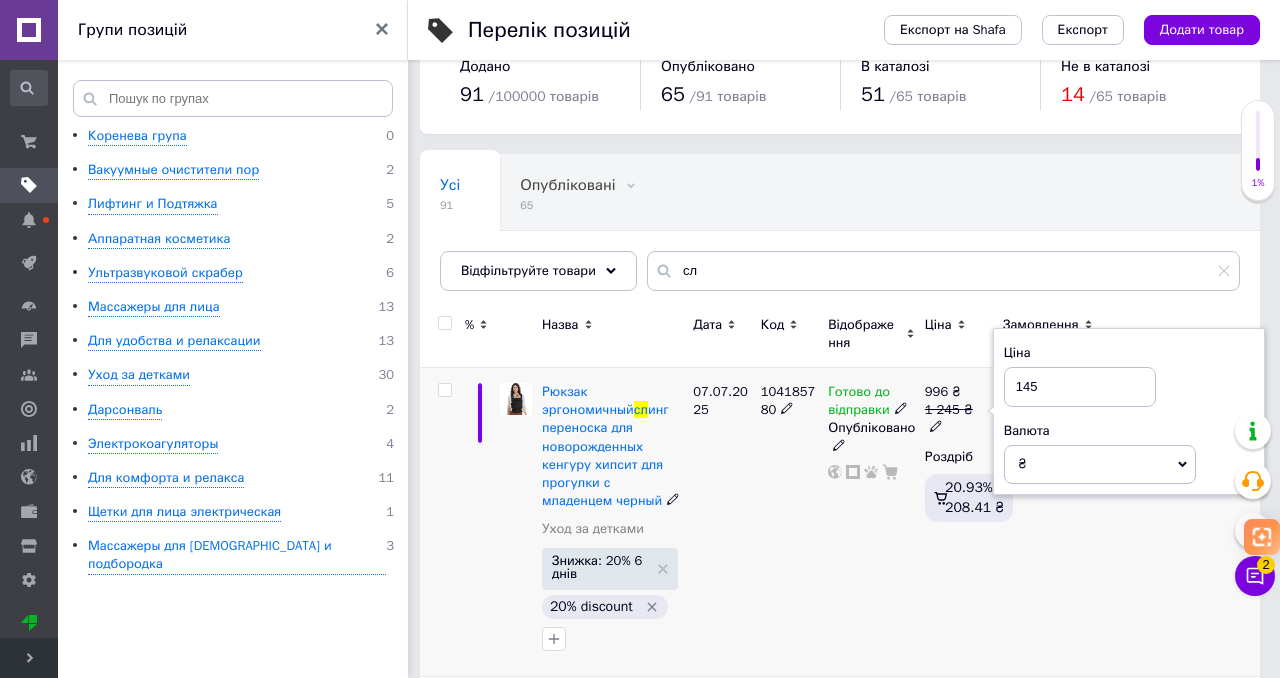 type on "1345" 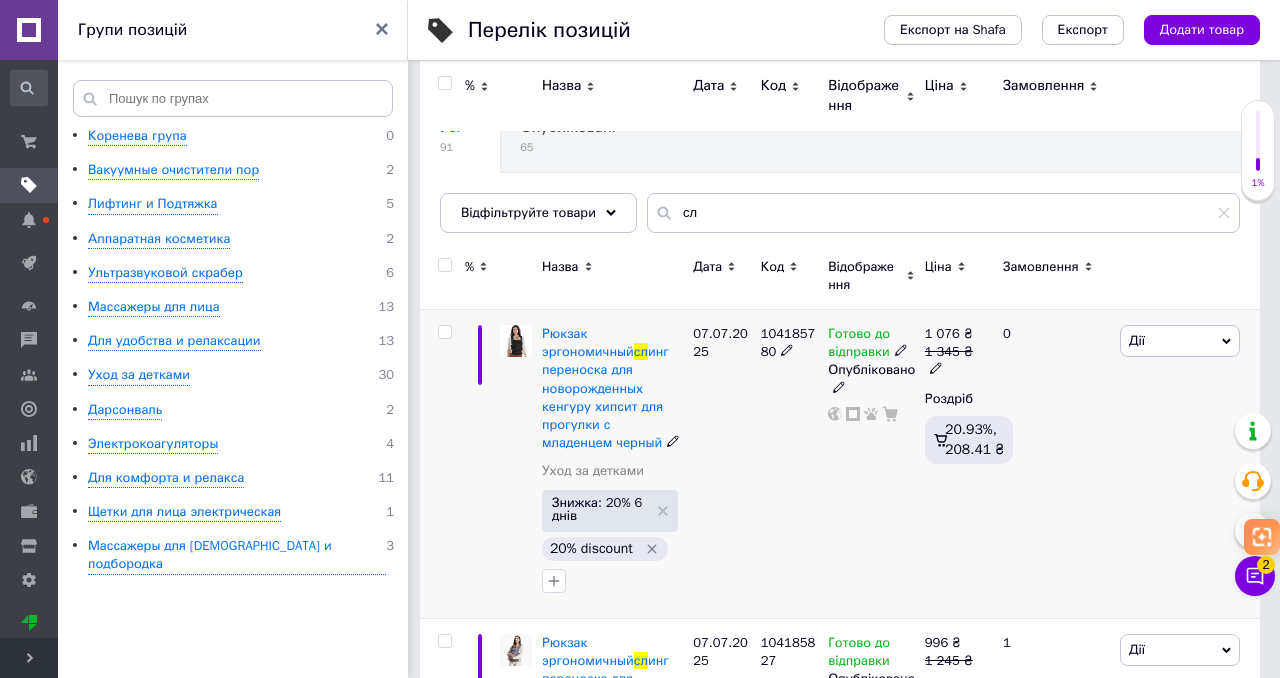 scroll, scrollTop: 78, scrollLeft: 0, axis: vertical 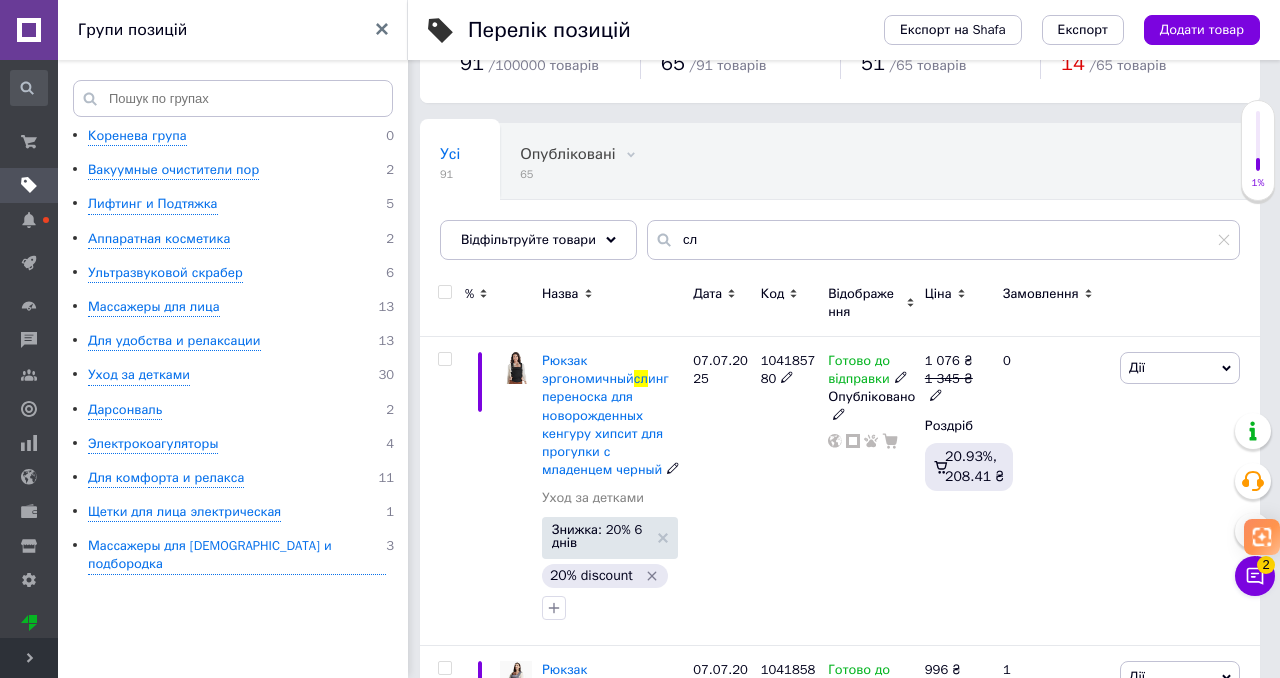 click 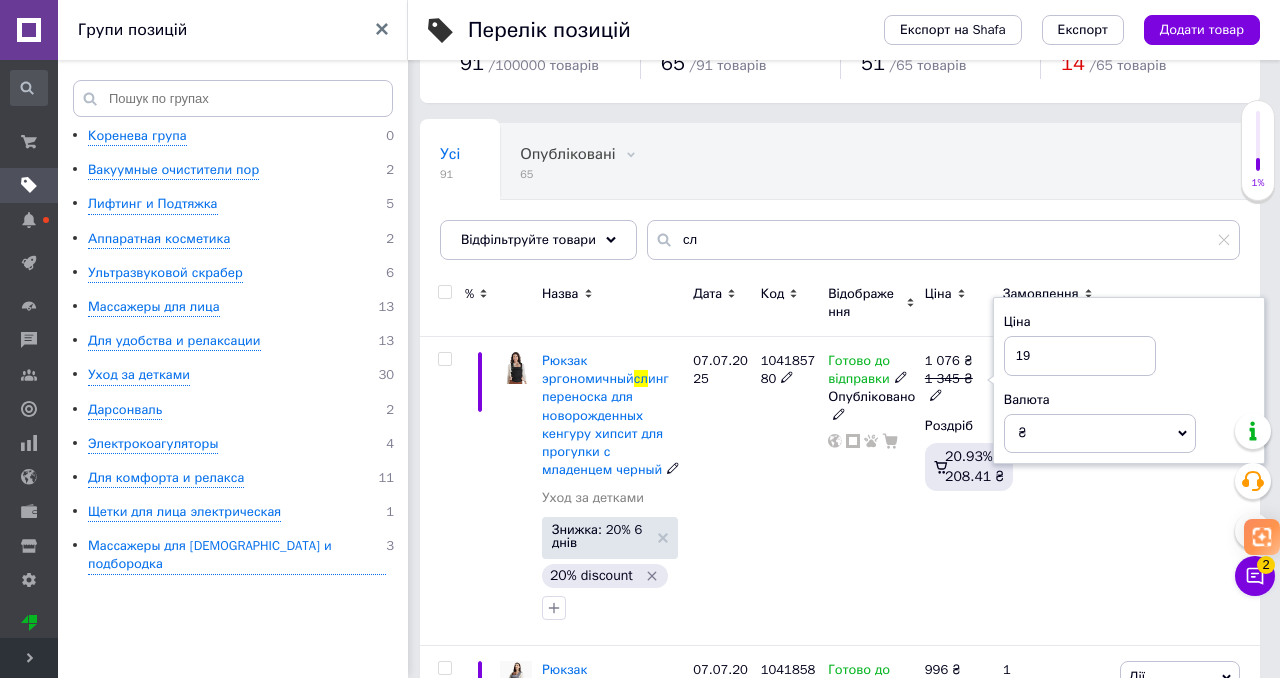type on "190" 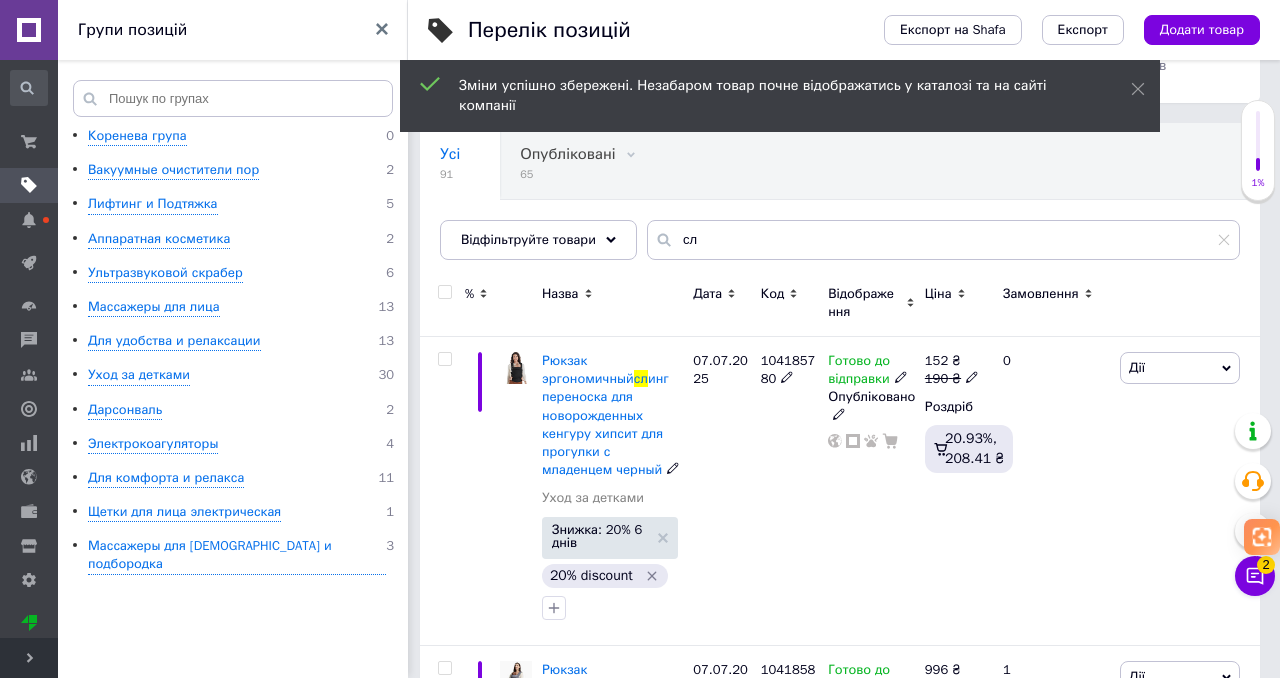 click 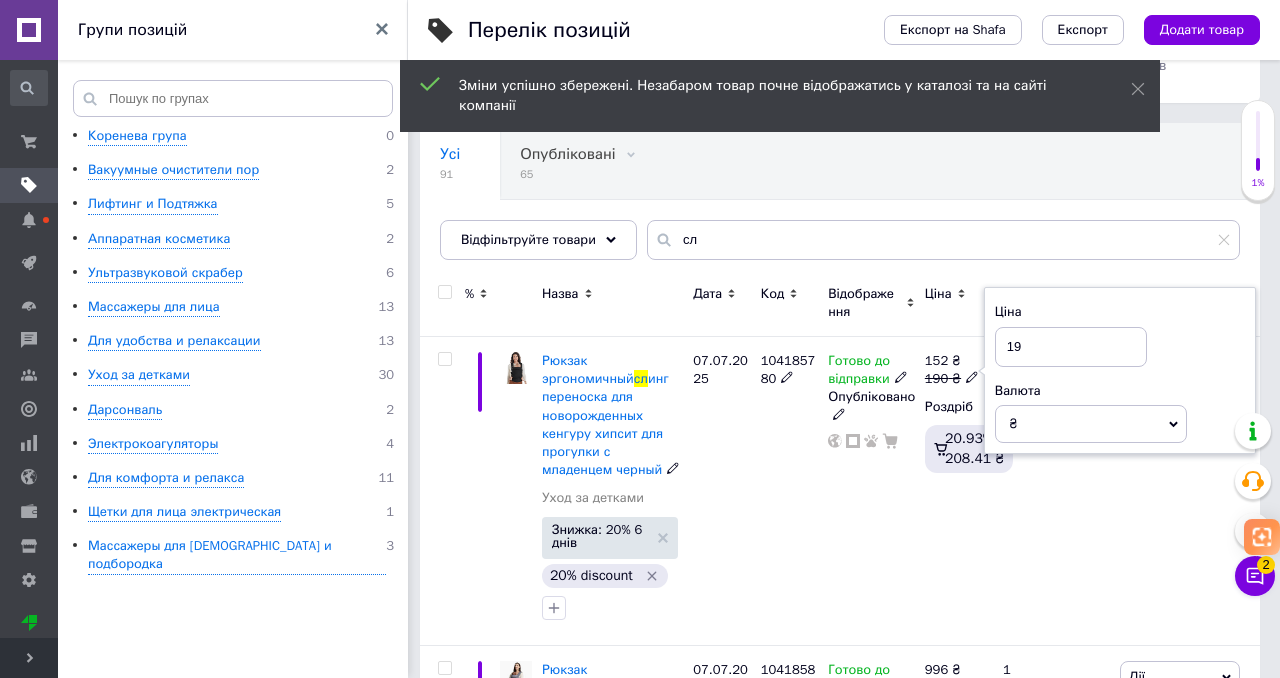 type on "1" 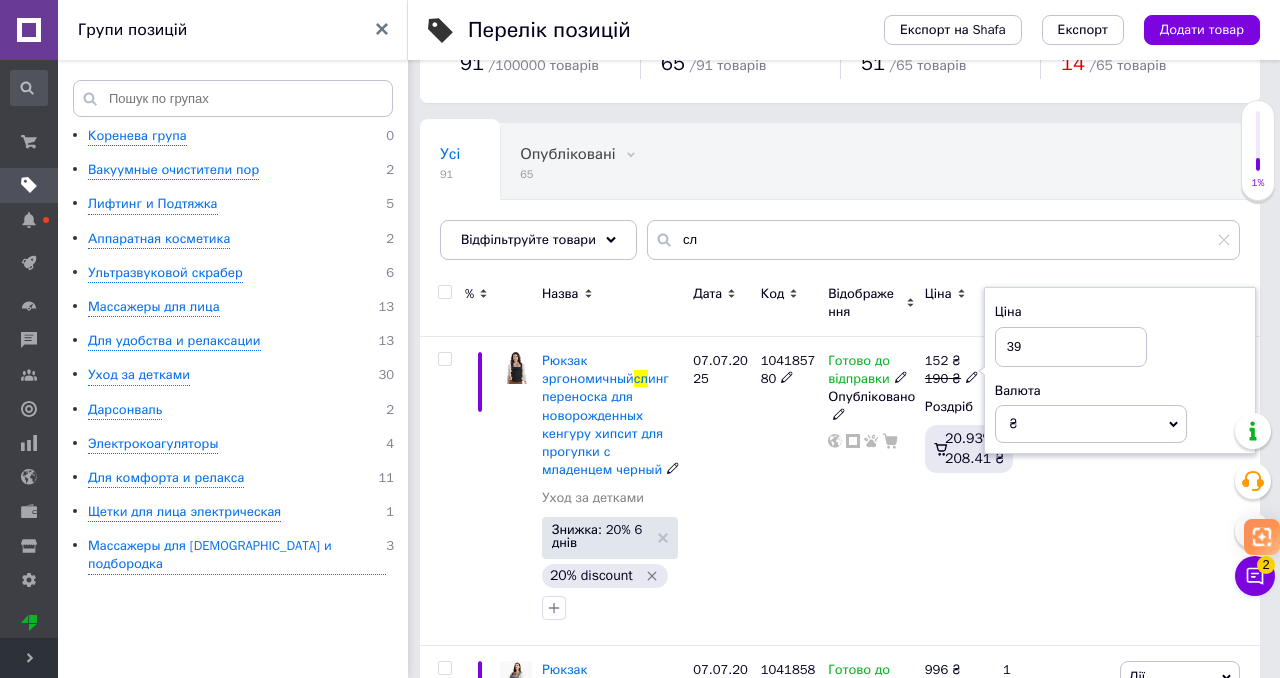type on "3" 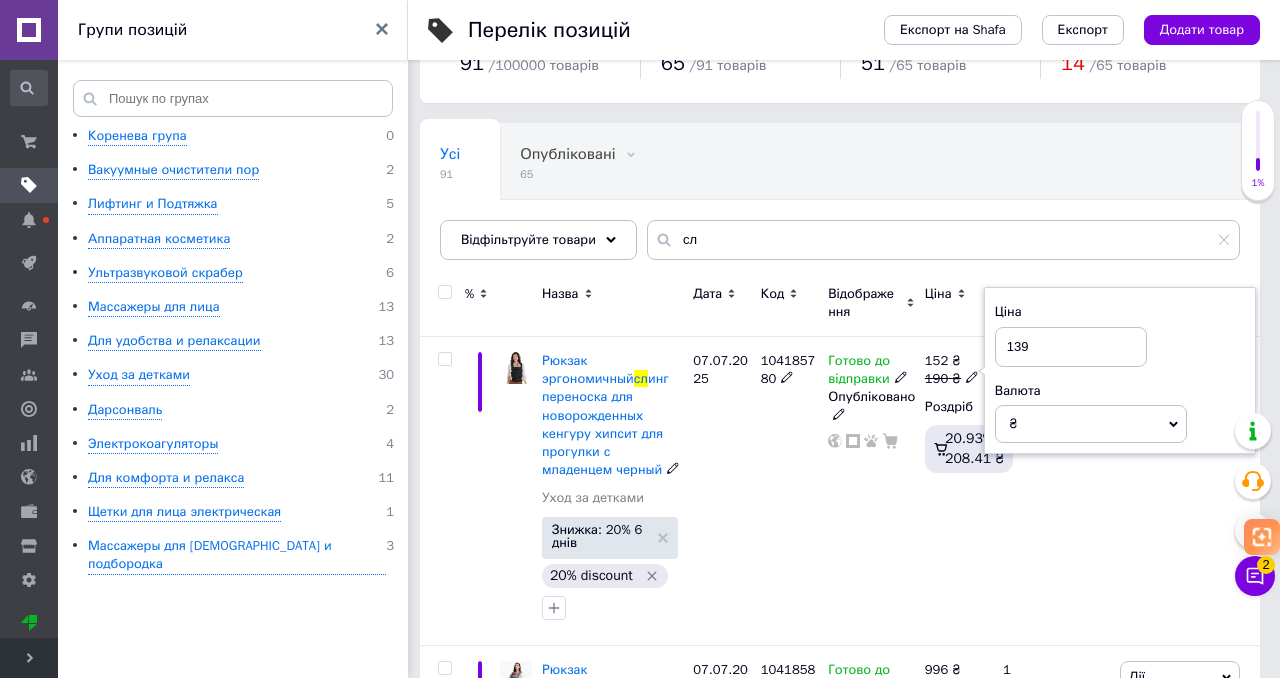 type on "1390" 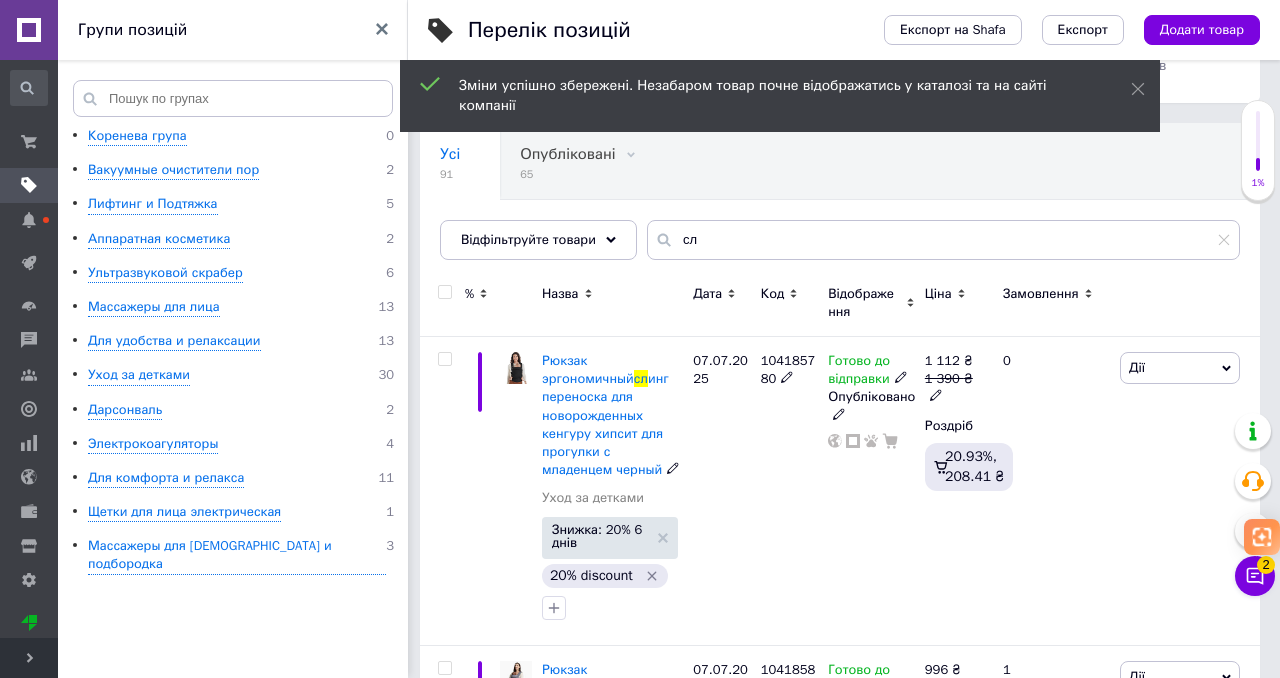 click 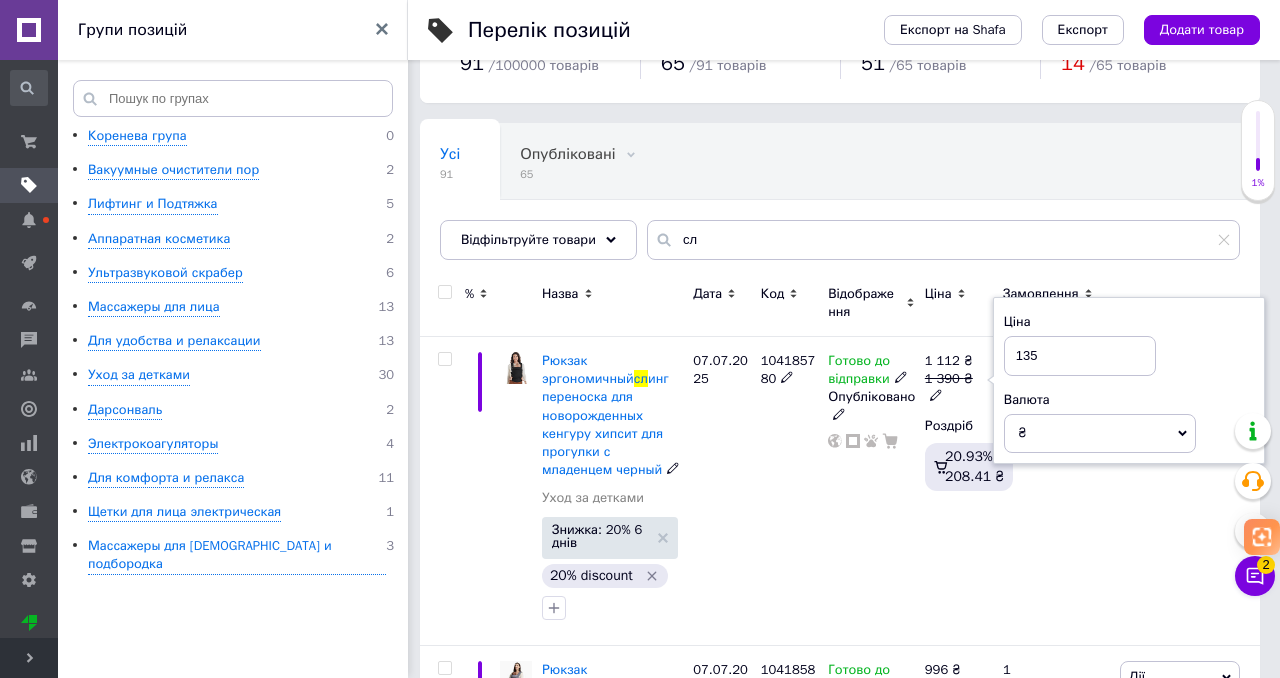 type on "1350" 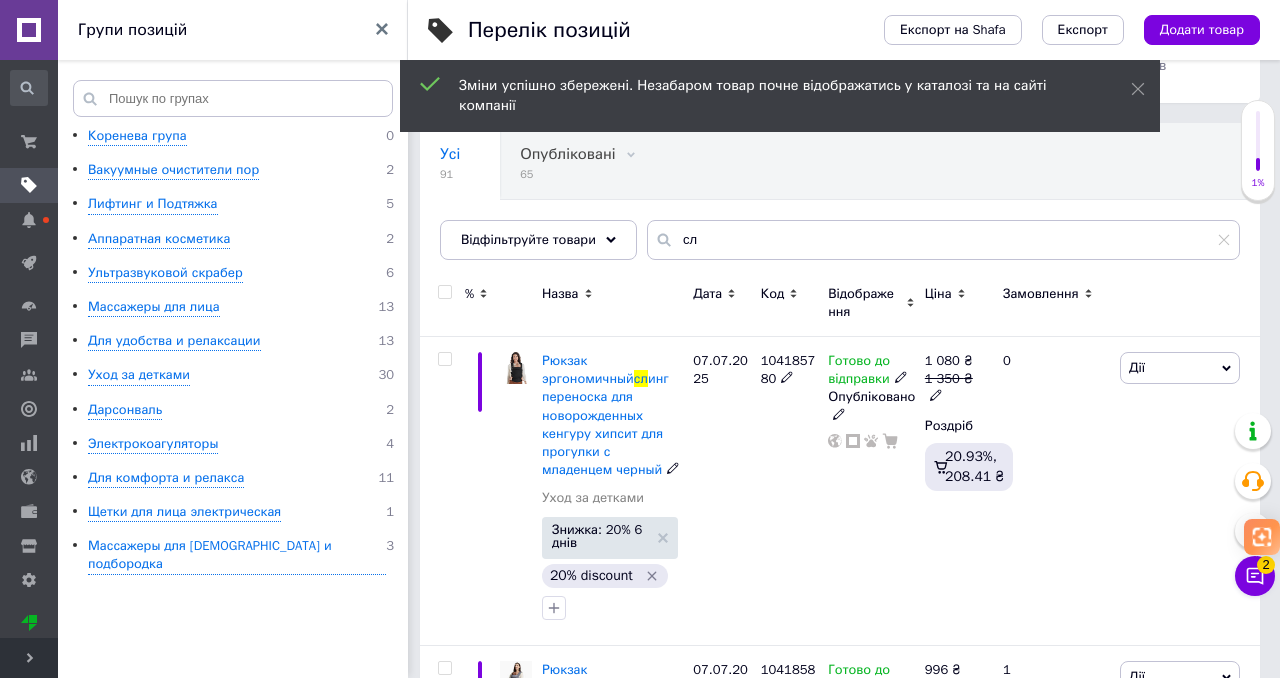 click 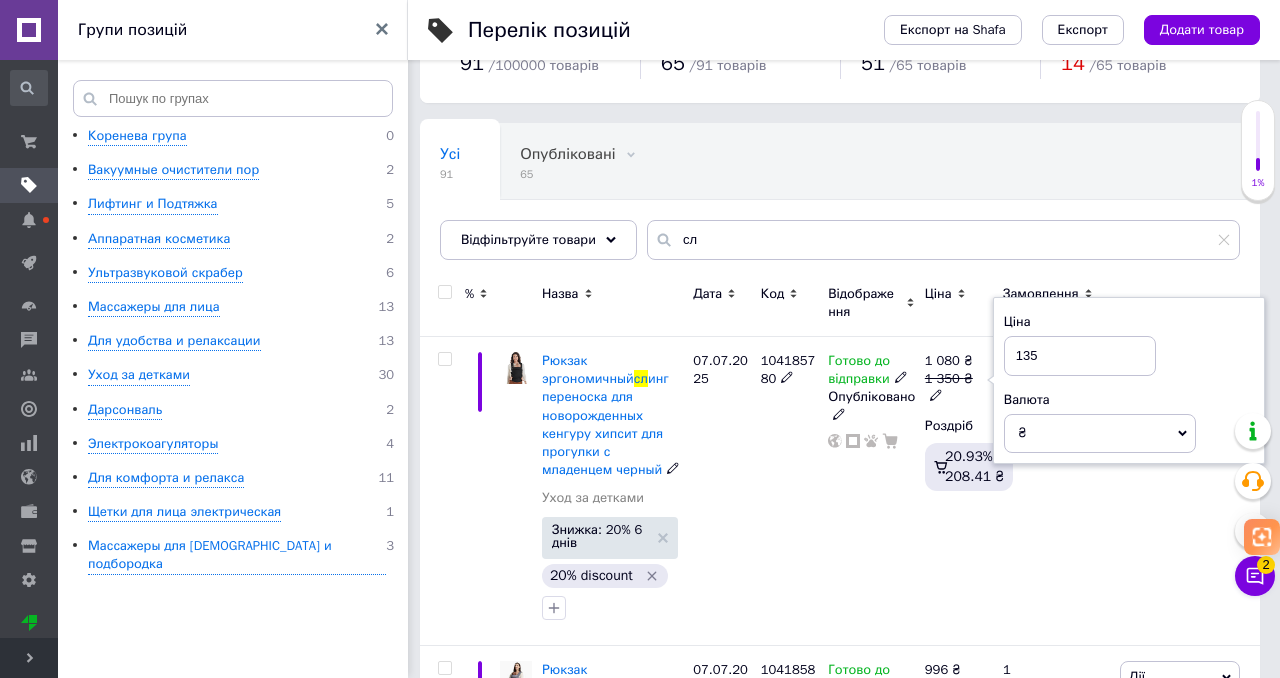 type on "1358" 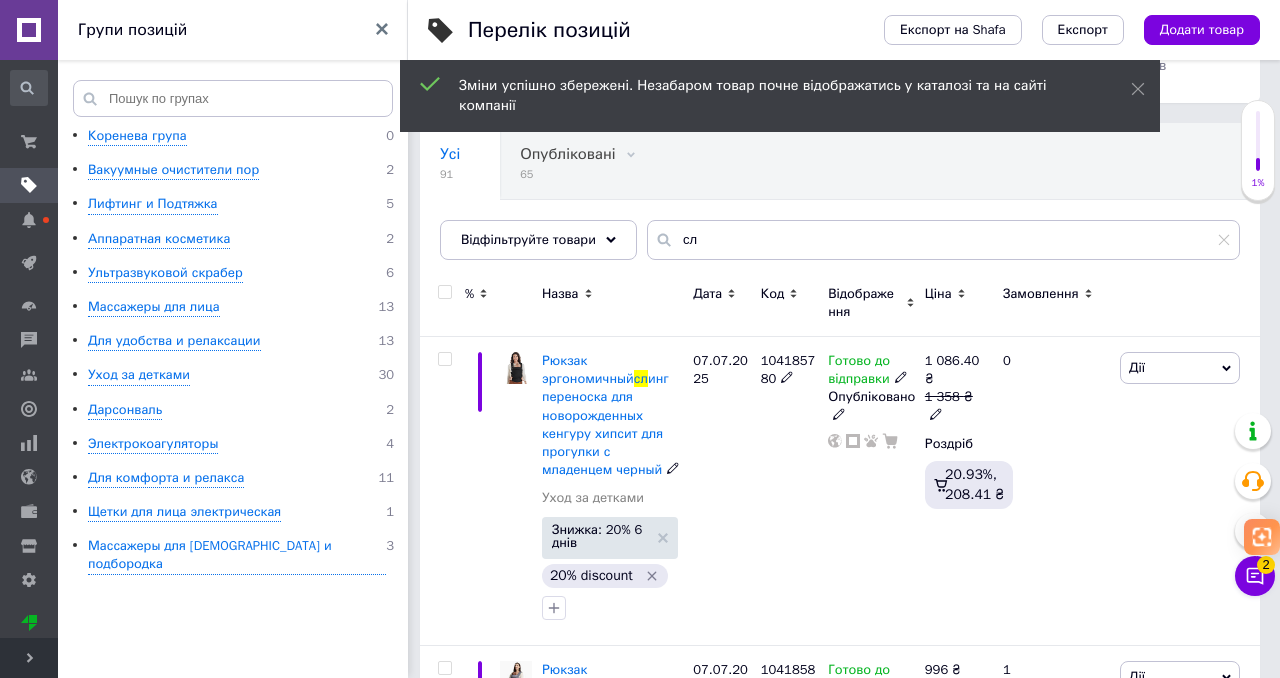click 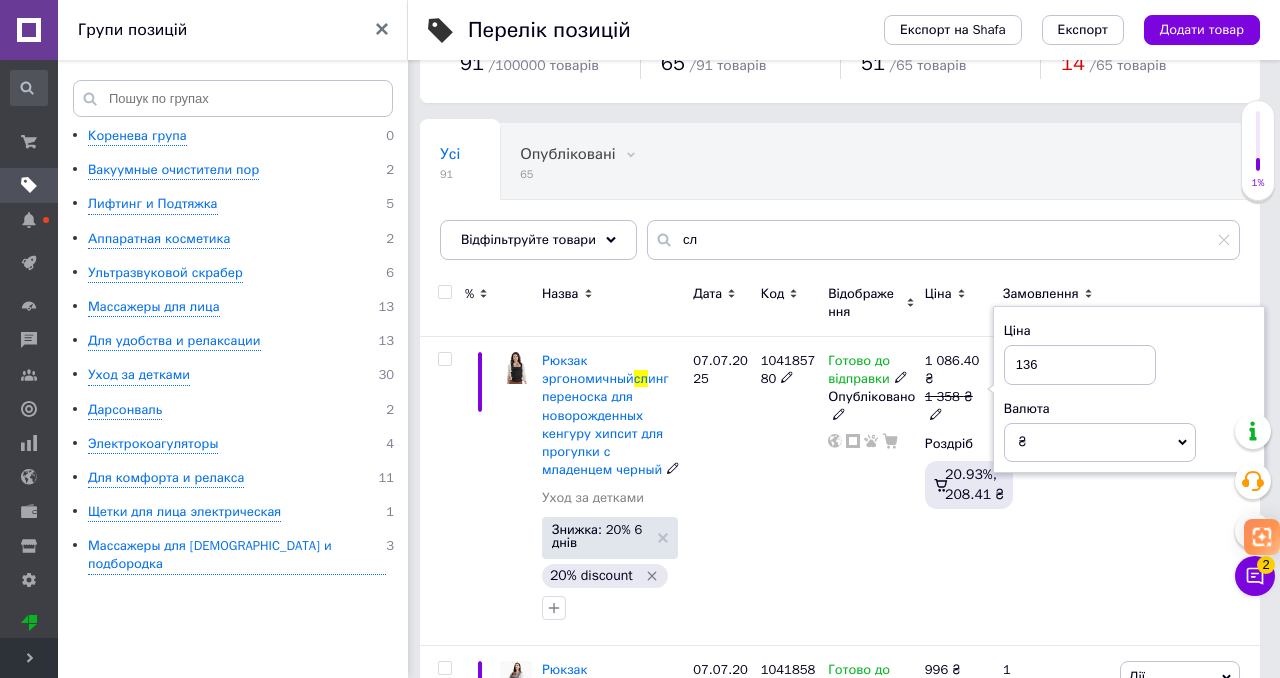 type on "1360" 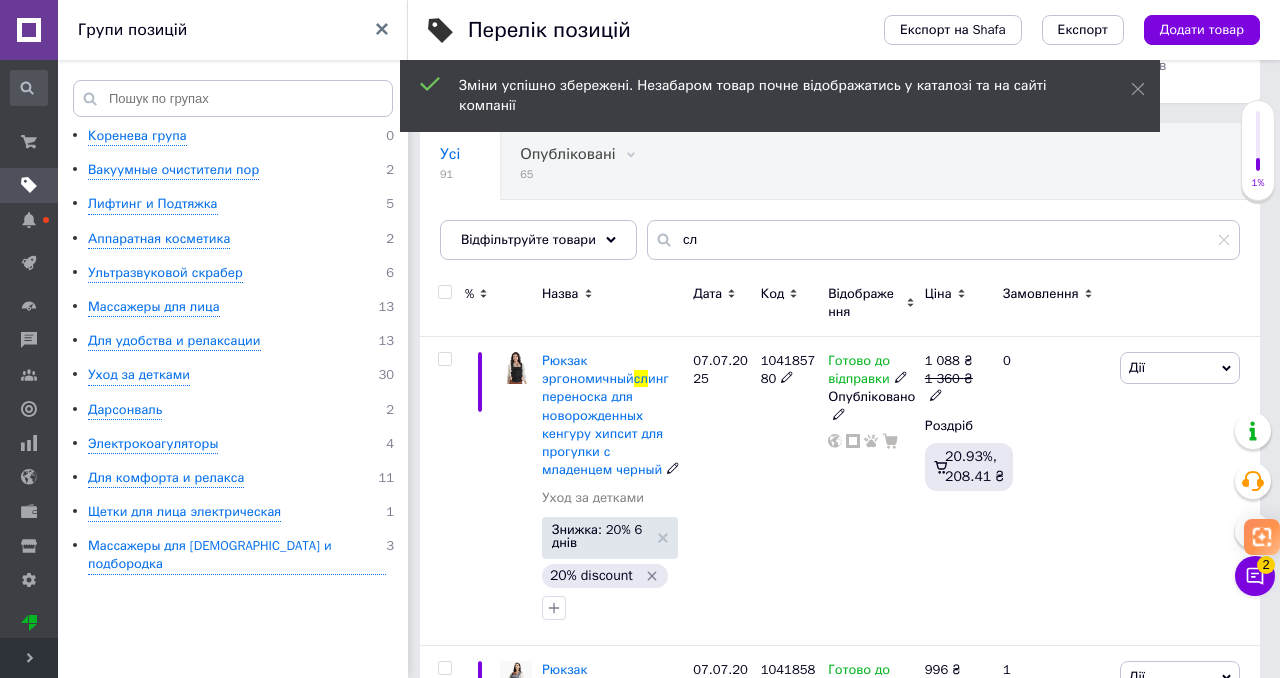 click 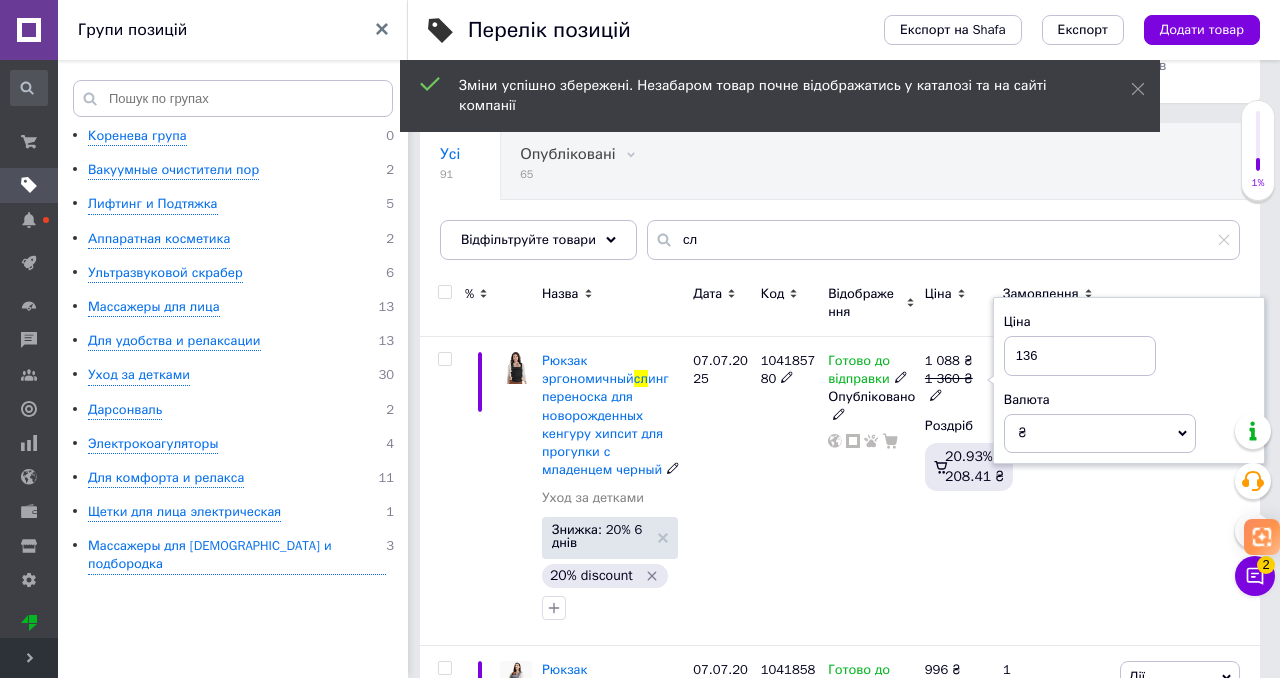type on "1368" 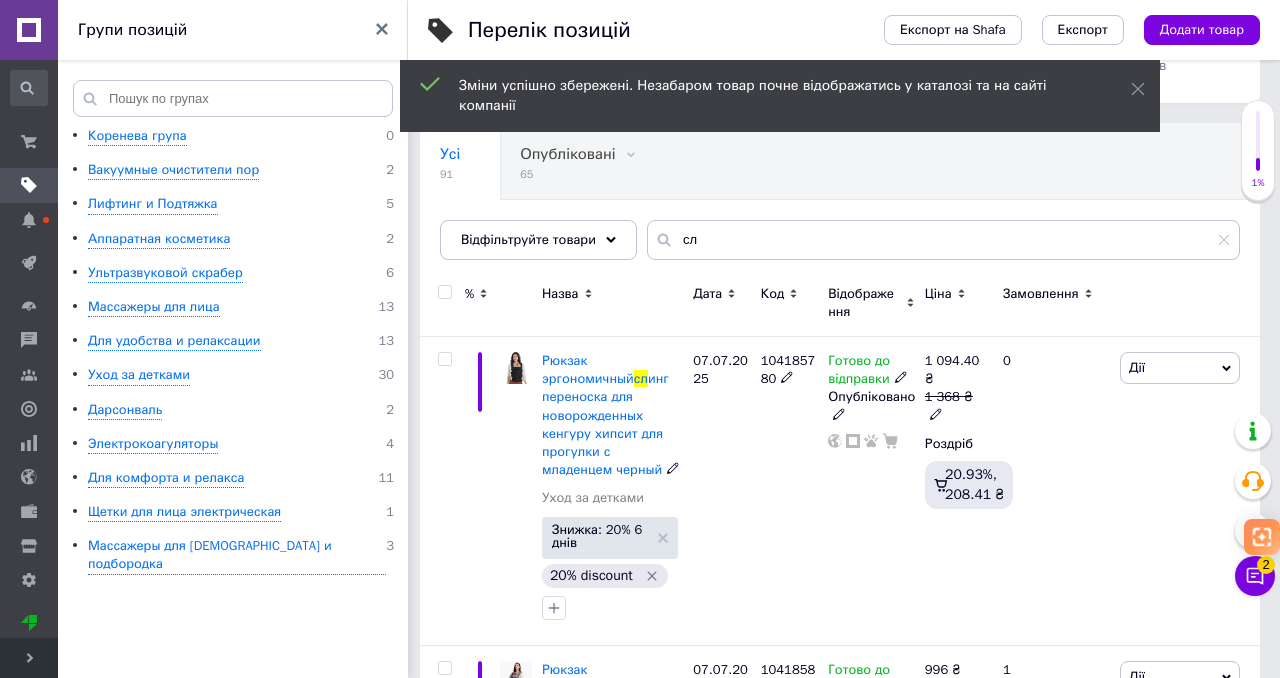 click on "1 368   ₴" at bounding box center (955, 406) 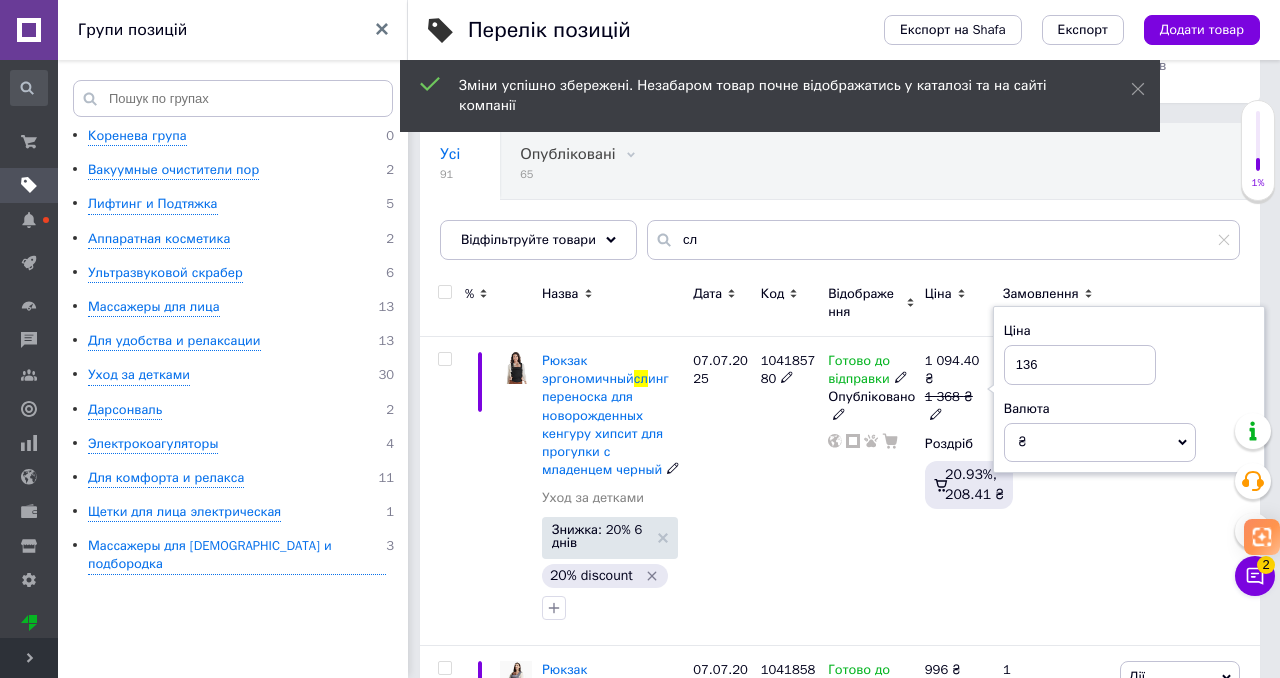 type on "1369" 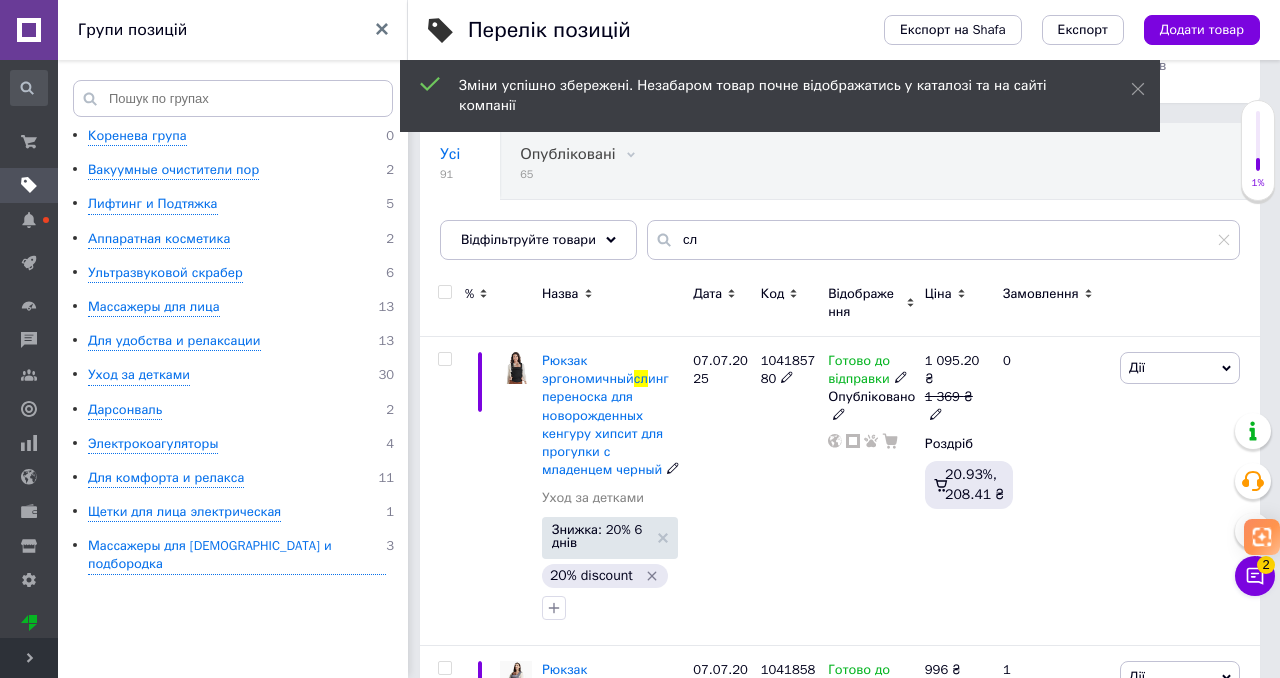 click 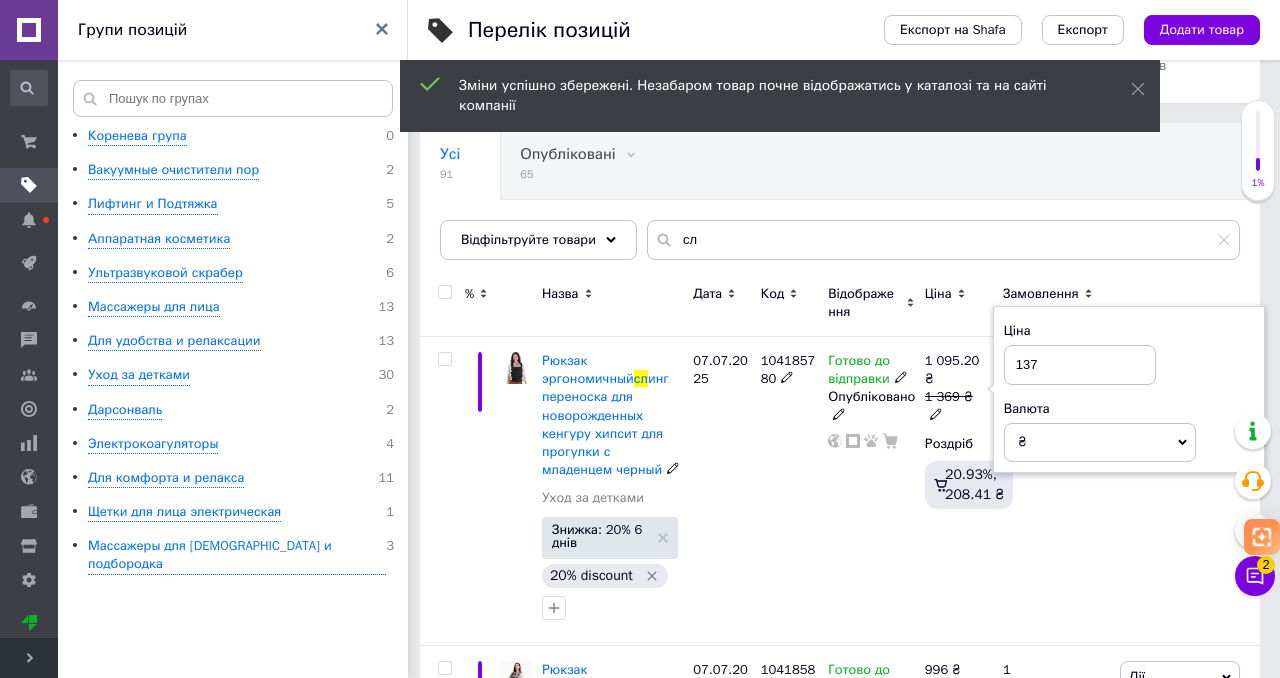 type on "1370" 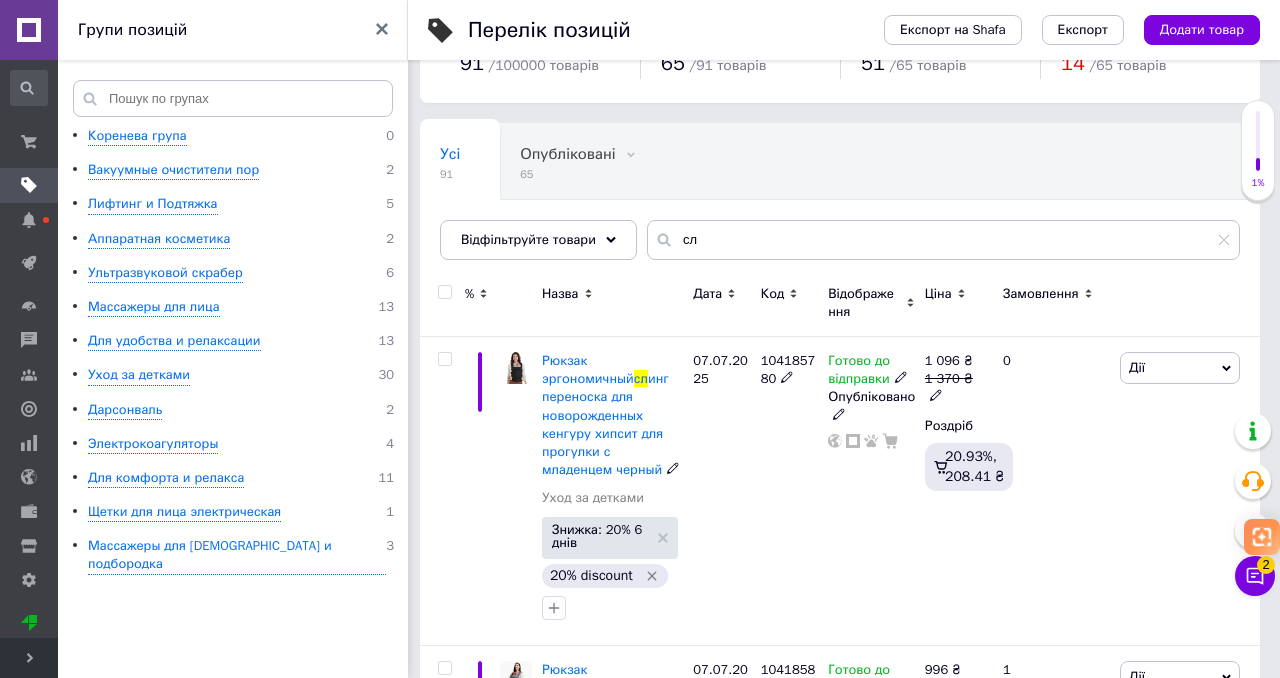 click 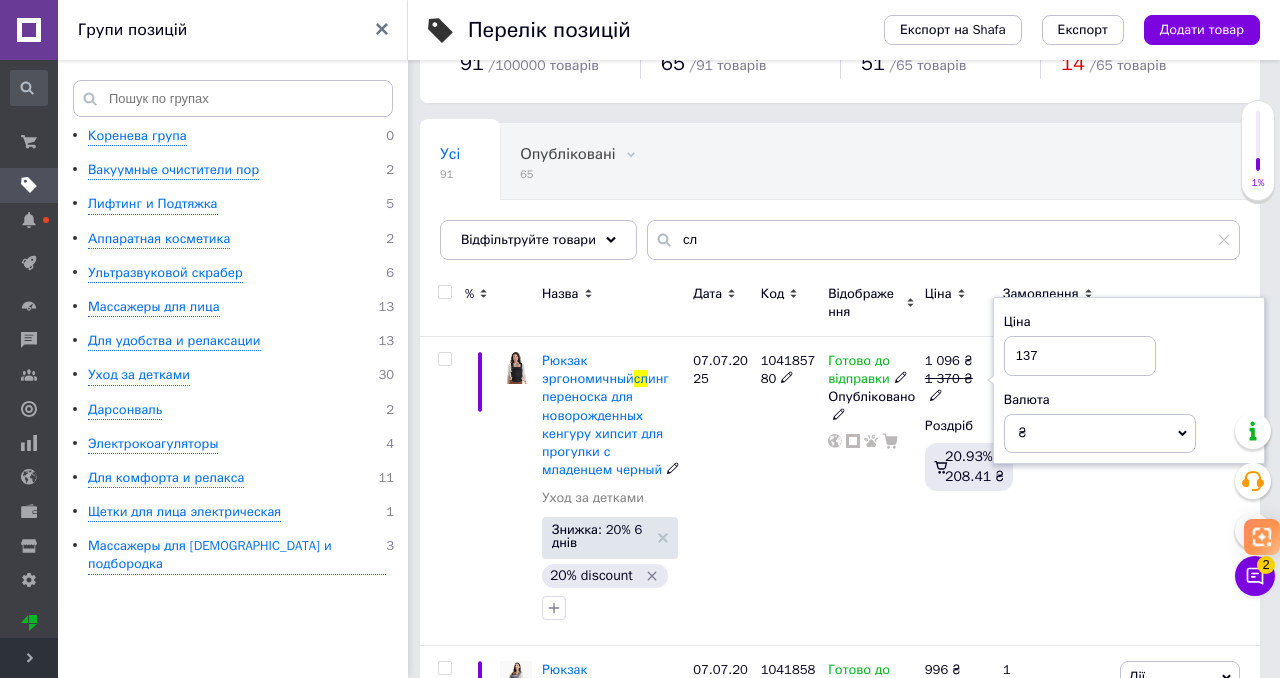 type on "1372" 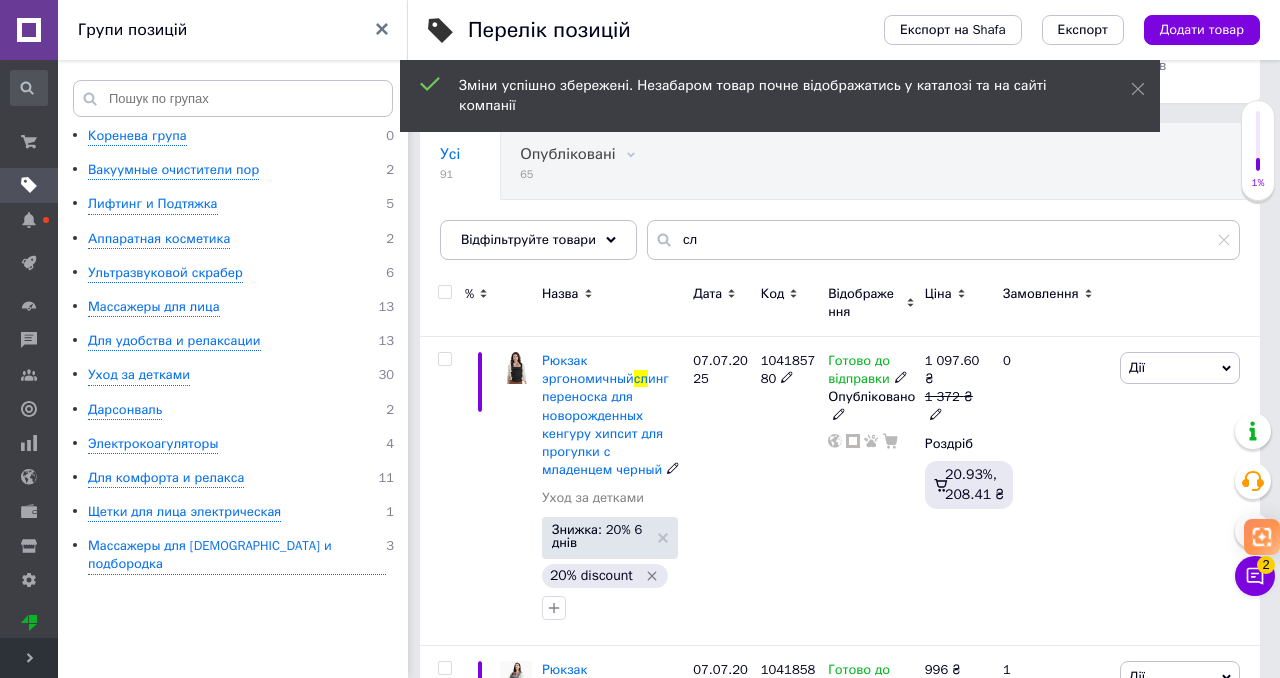 click 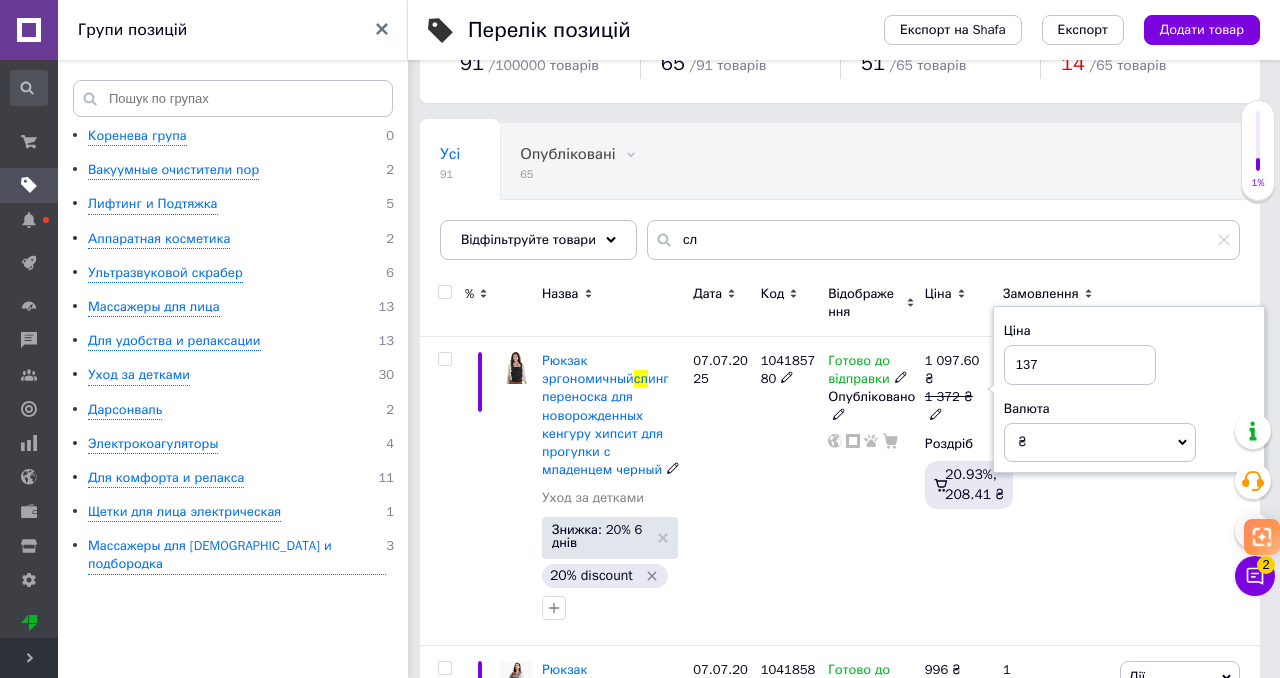 type on "1374" 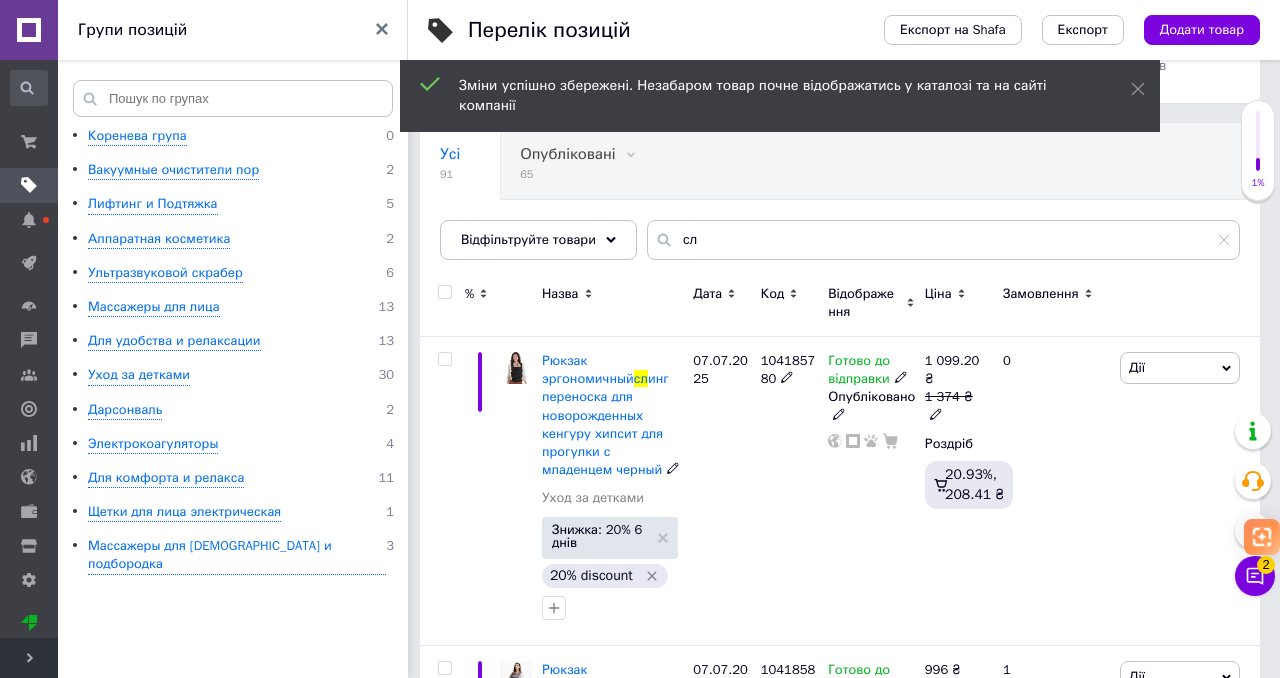 click on "1 374   ₴" at bounding box center (955, 406) 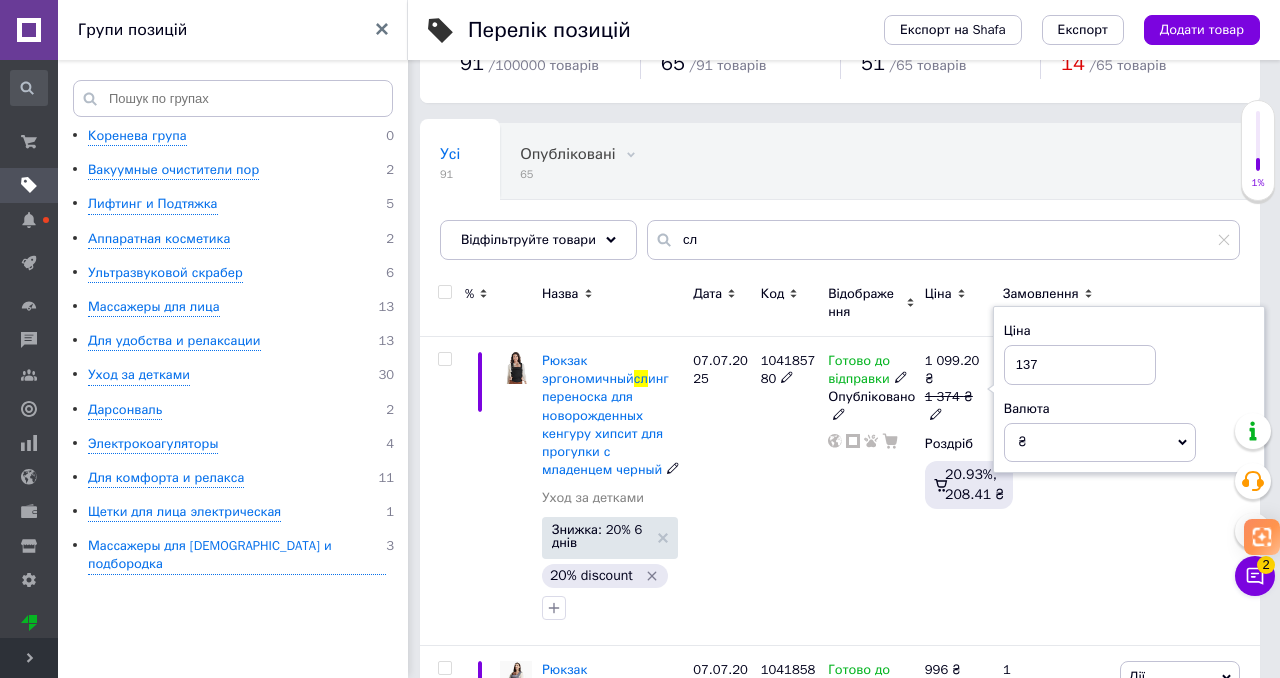 type on "1375" 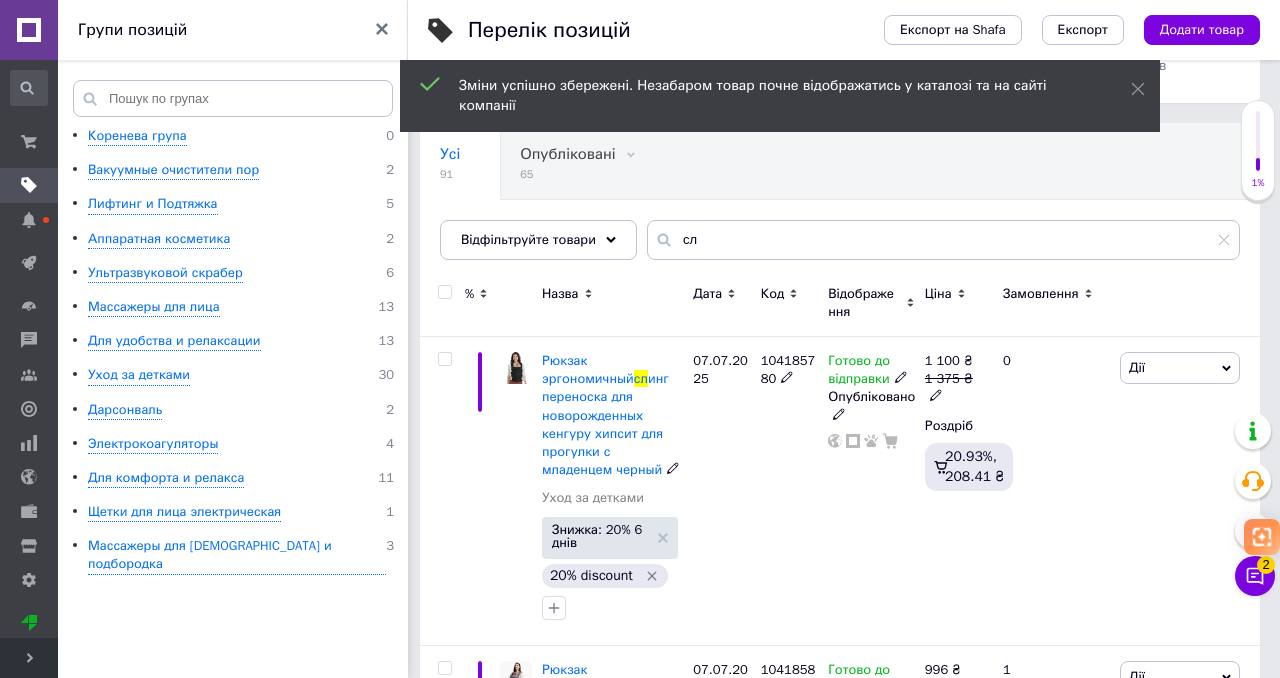 click 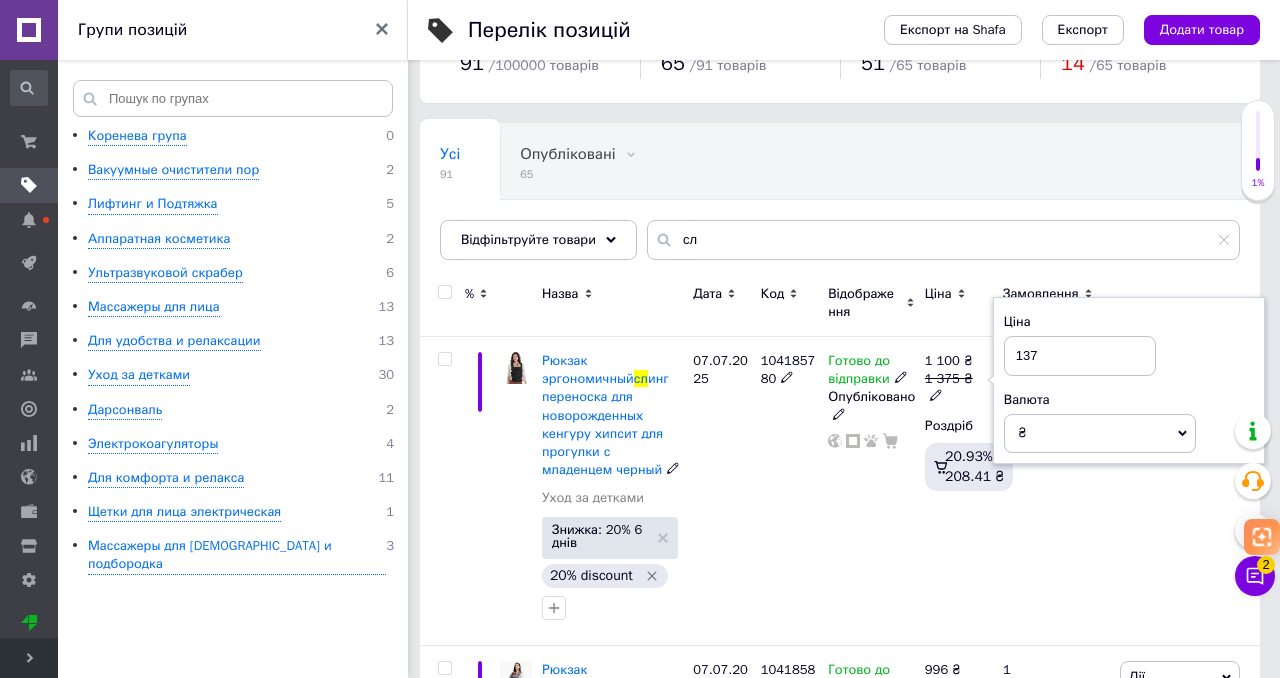 type on "1373" 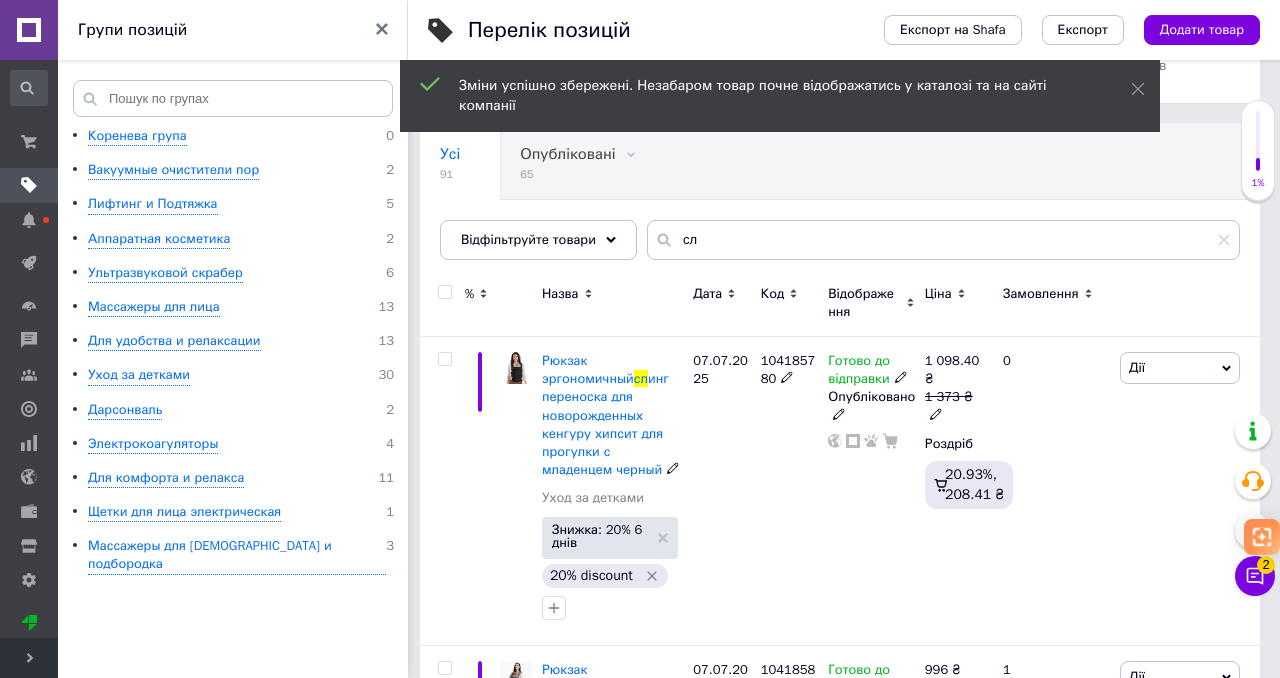 click 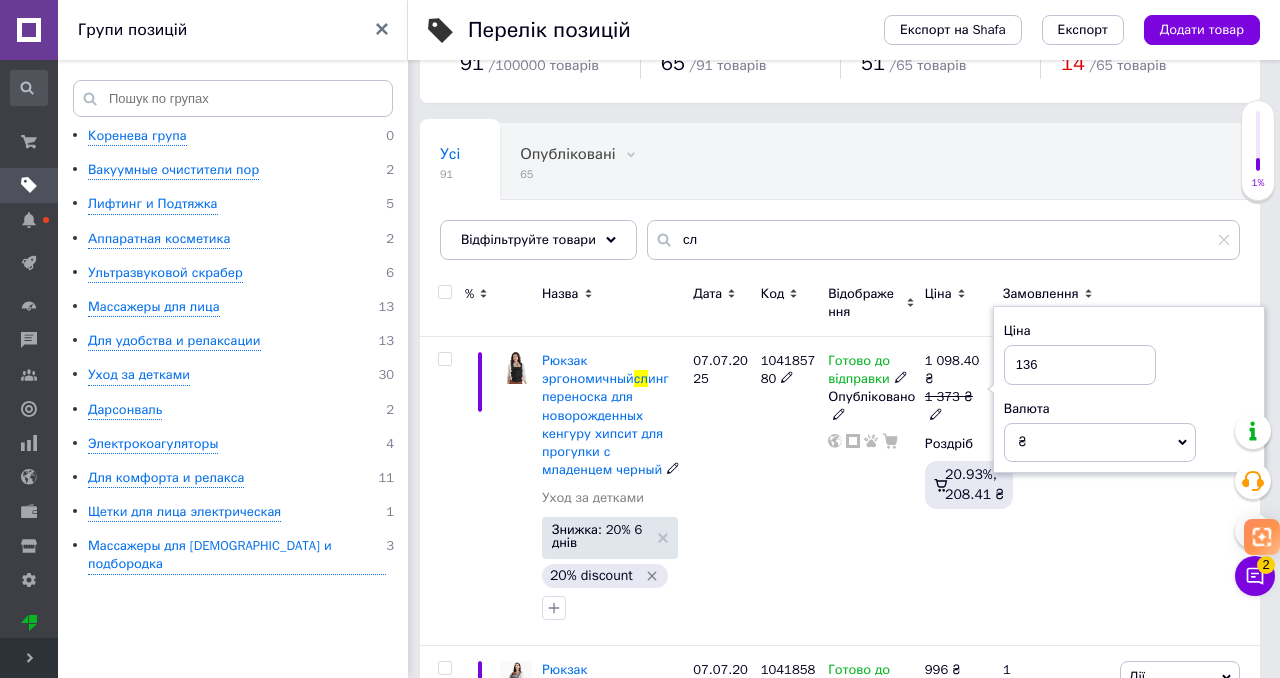 type on "1362" 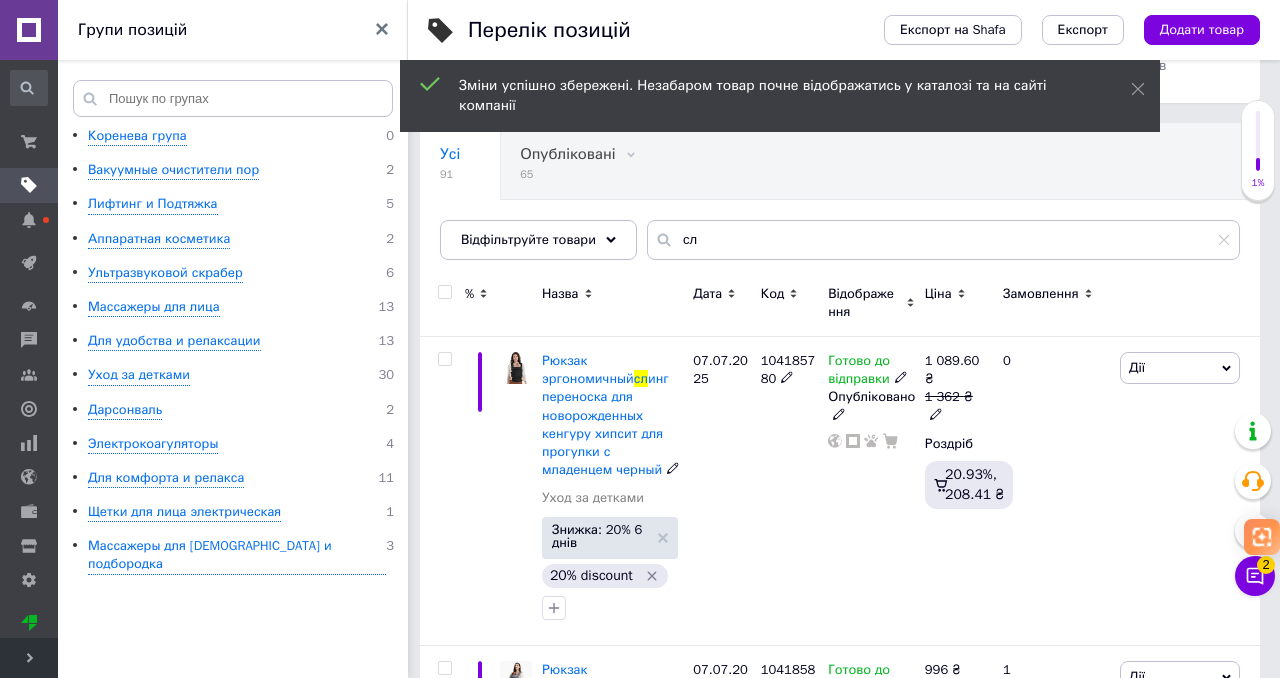 click 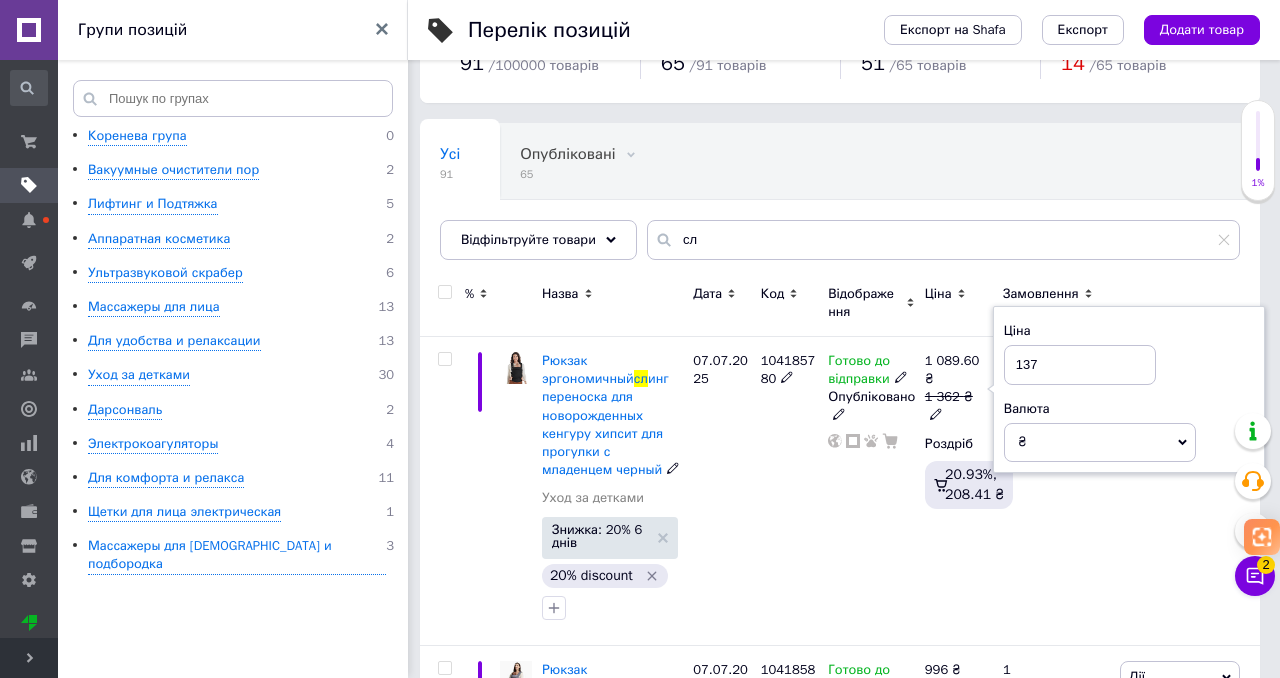 type on "1372" 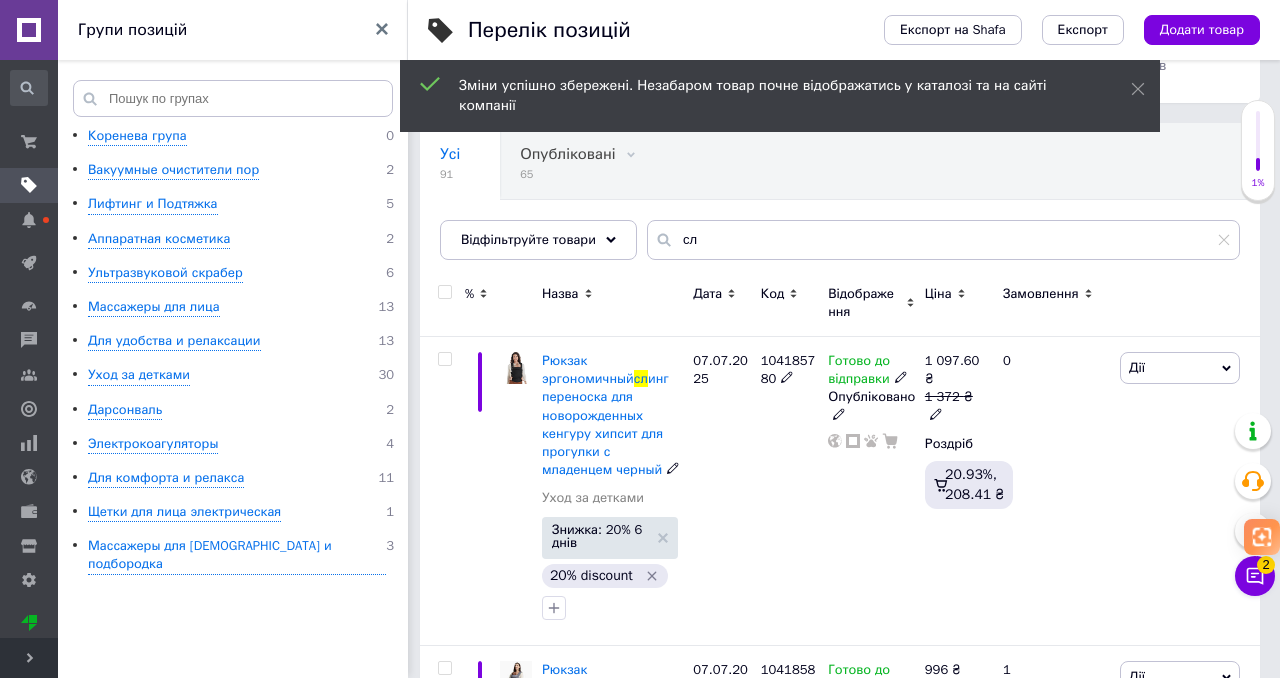 click 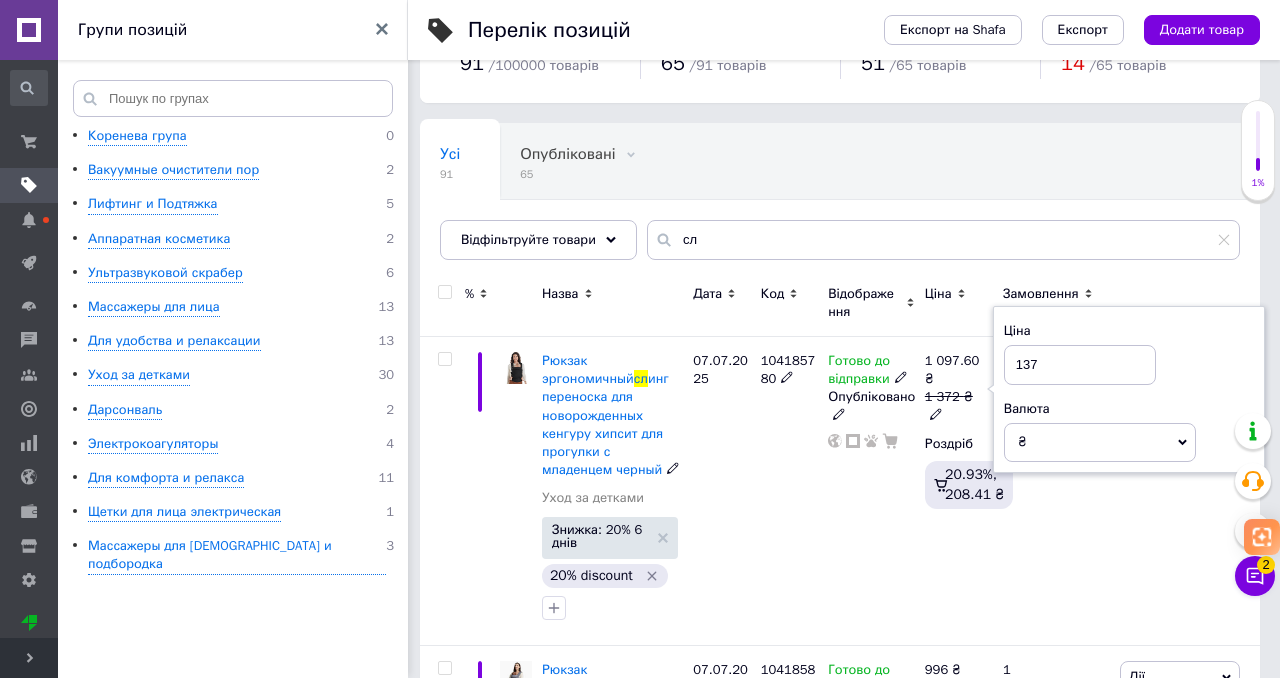type on "1378" 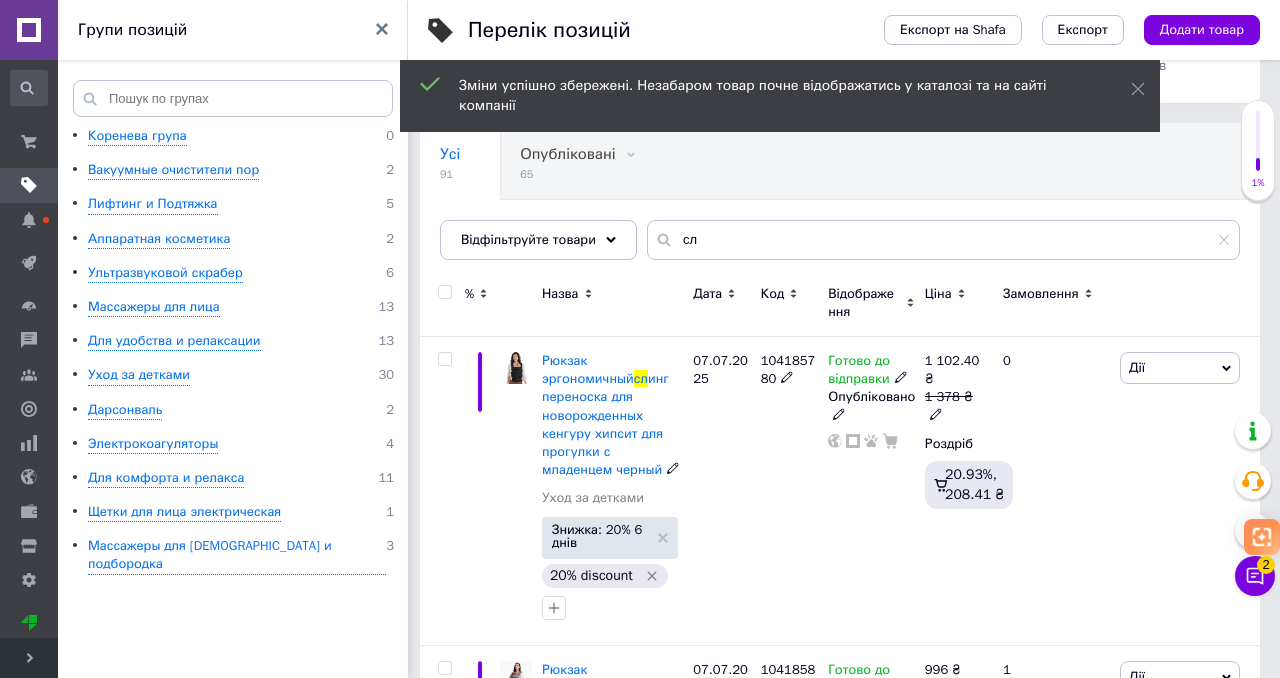 click 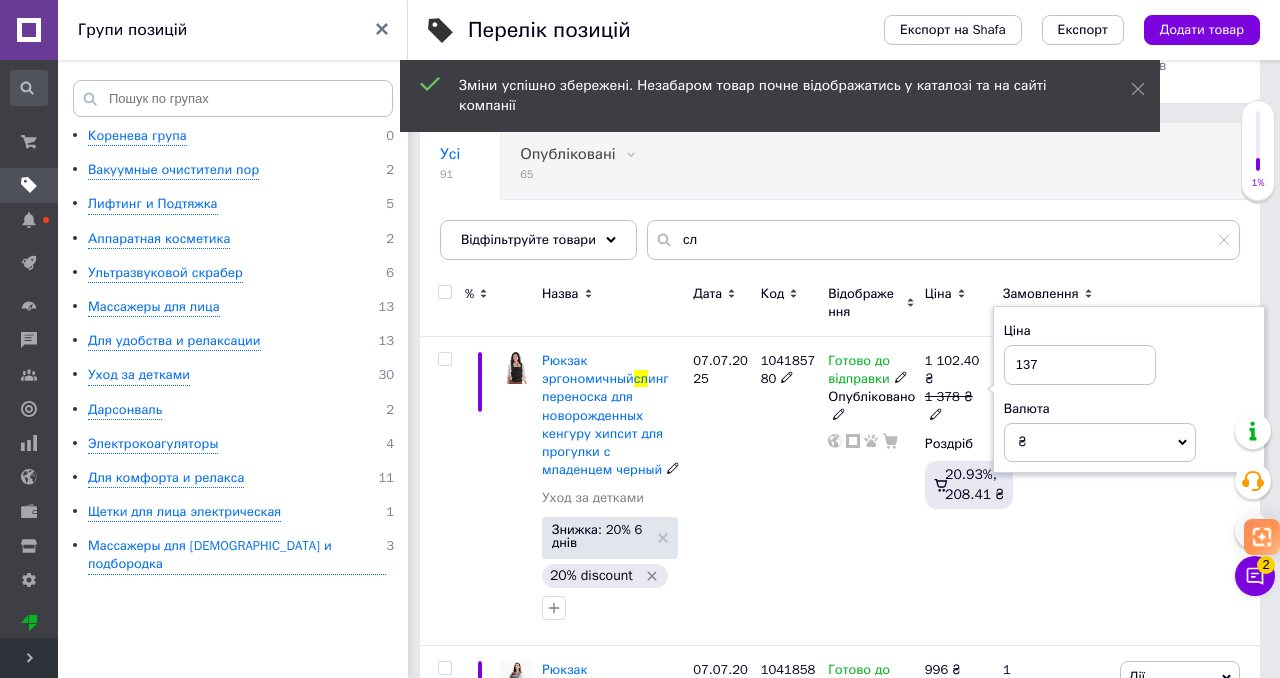 type on "1377" 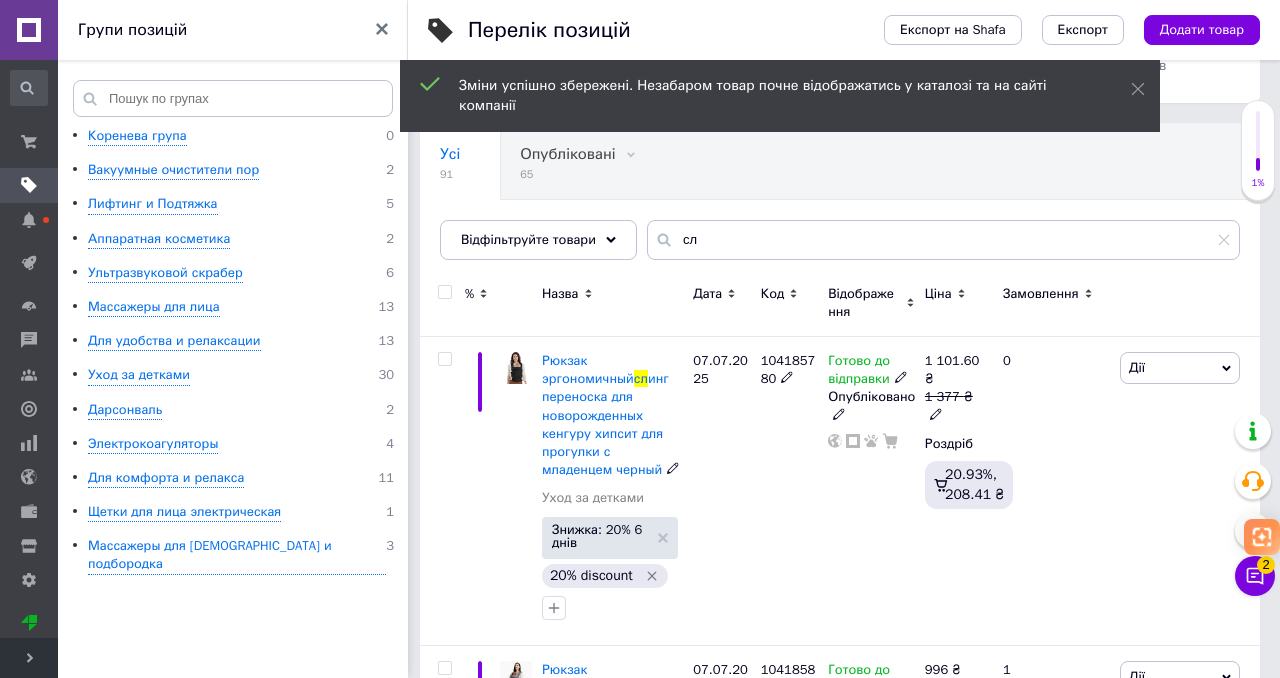 click 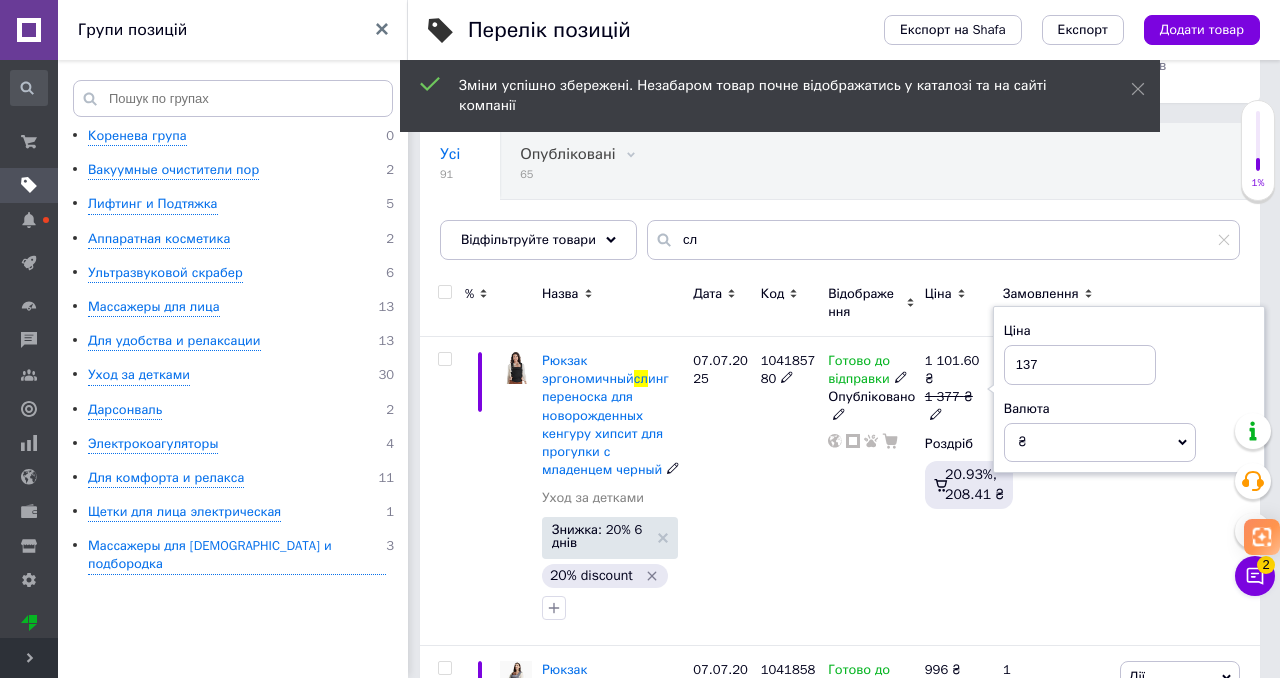 type on "1376" 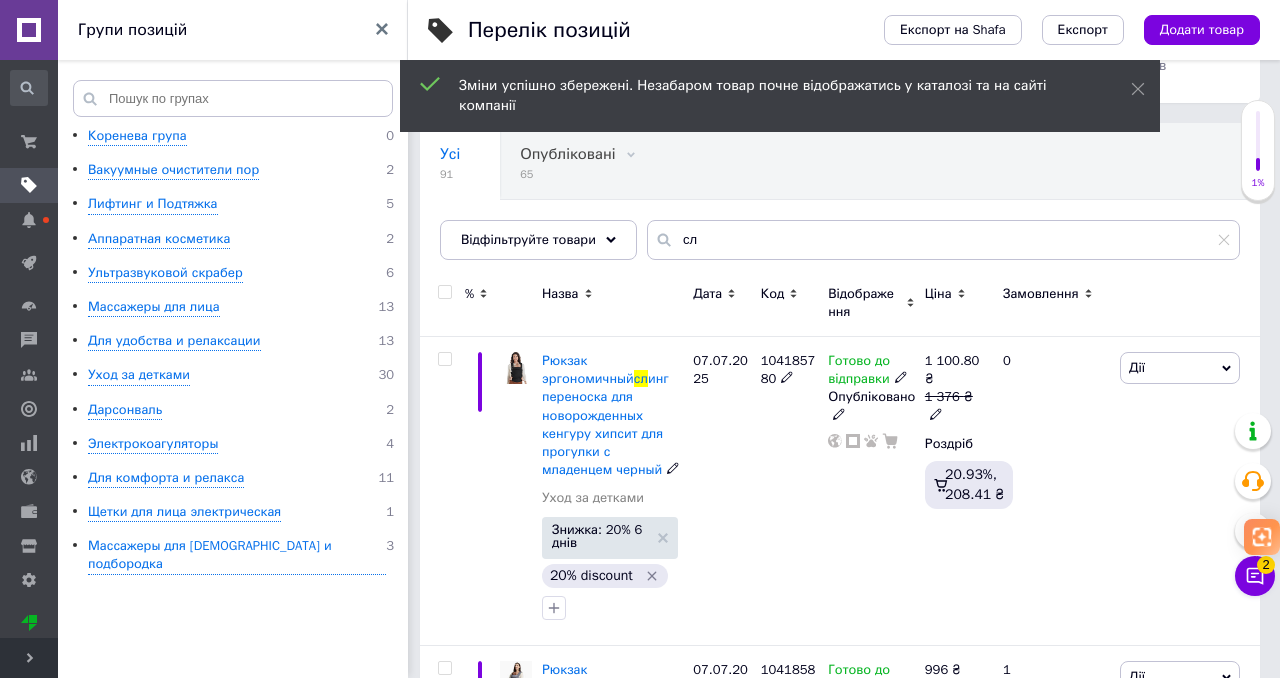 click 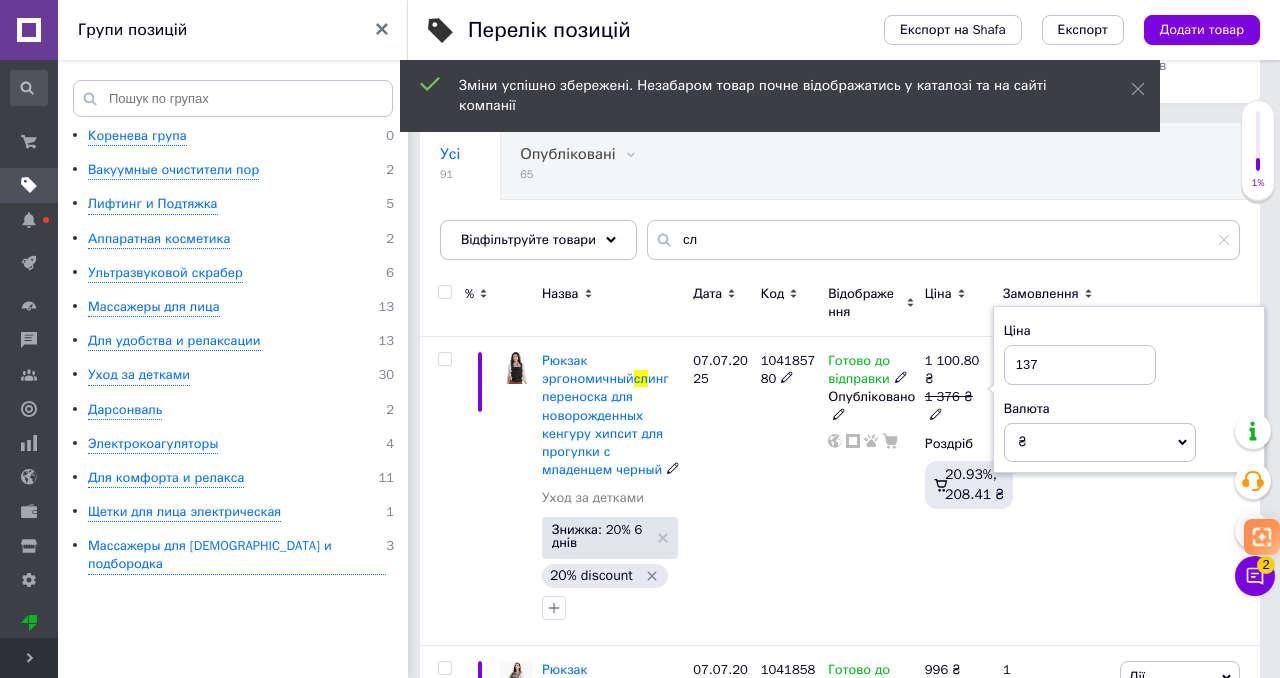 type on "1375" 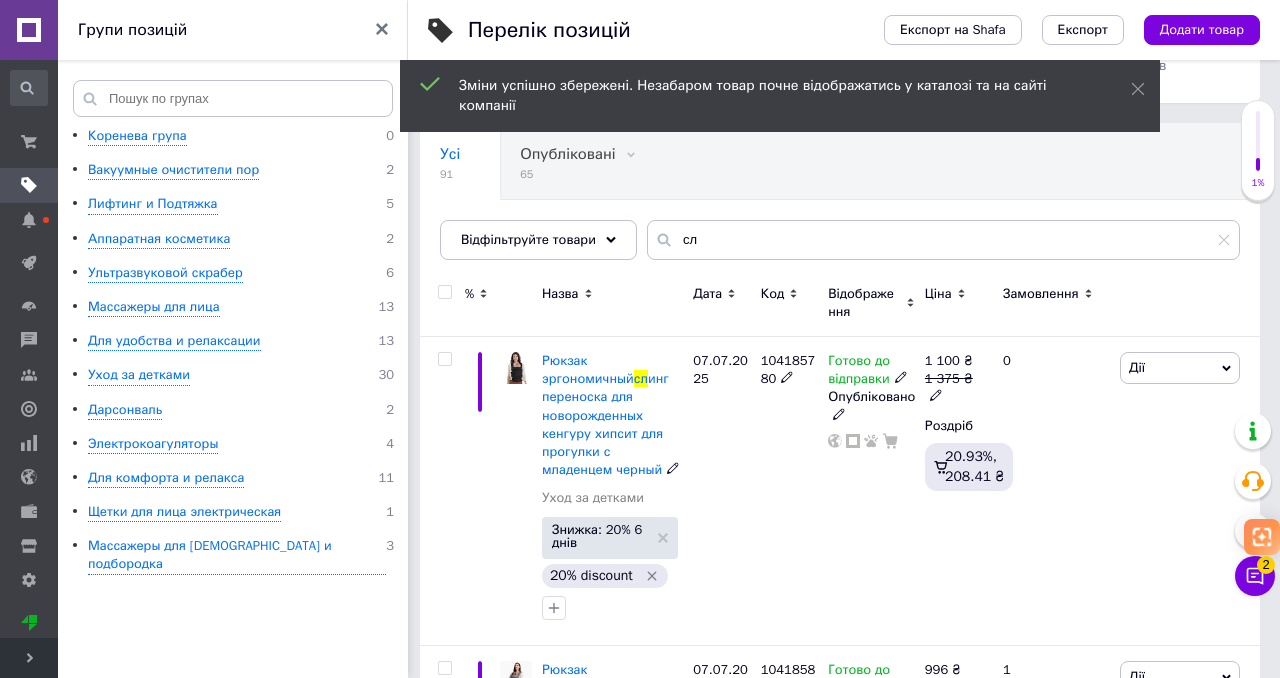 click on "1 375   ₴" at bounding box center [955, 388] 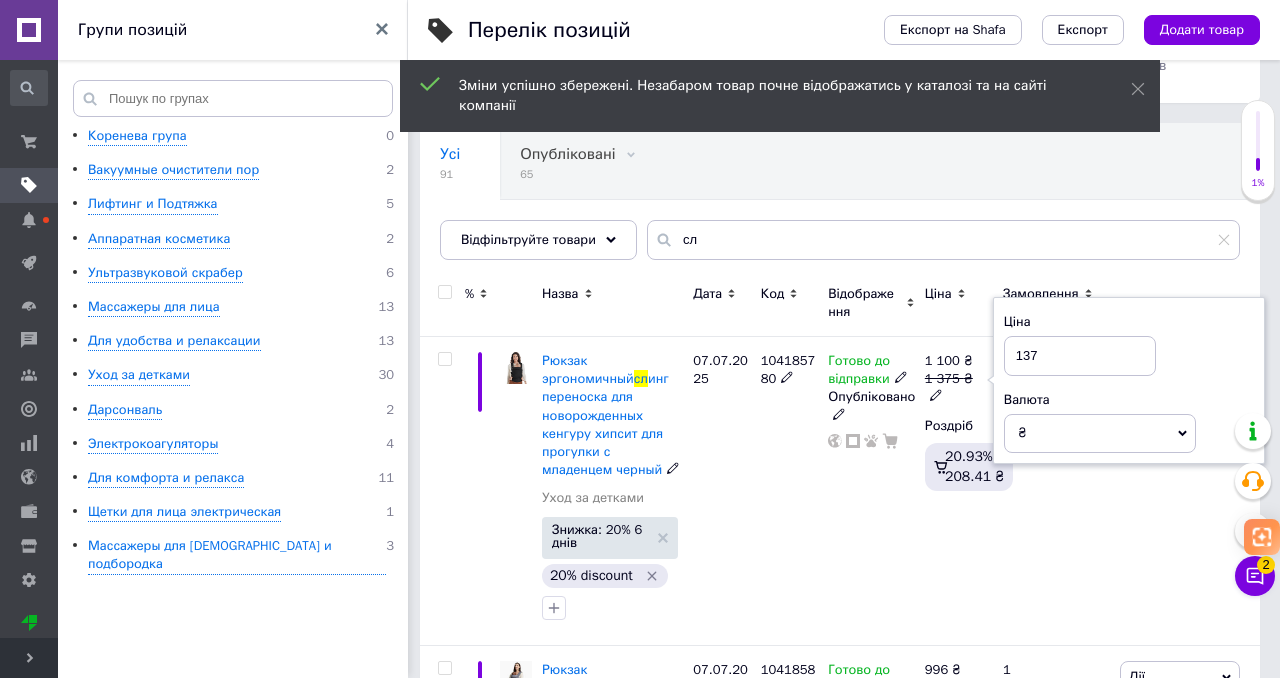 type on "1374" 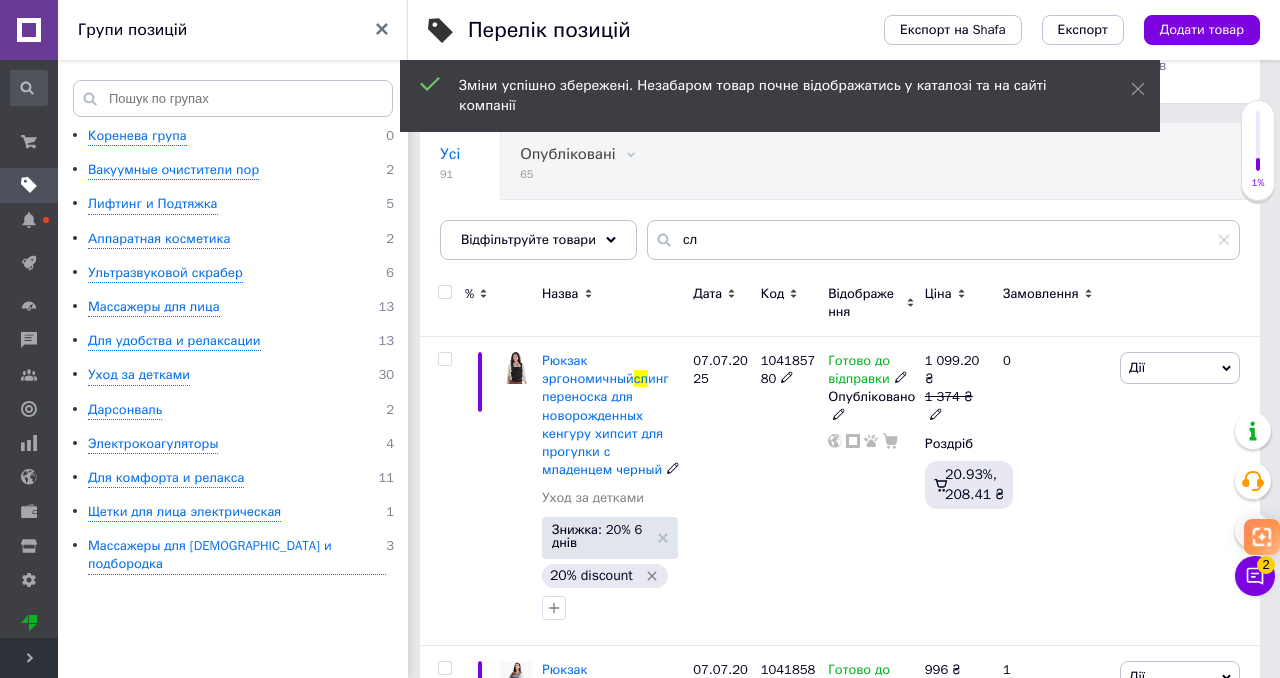 click 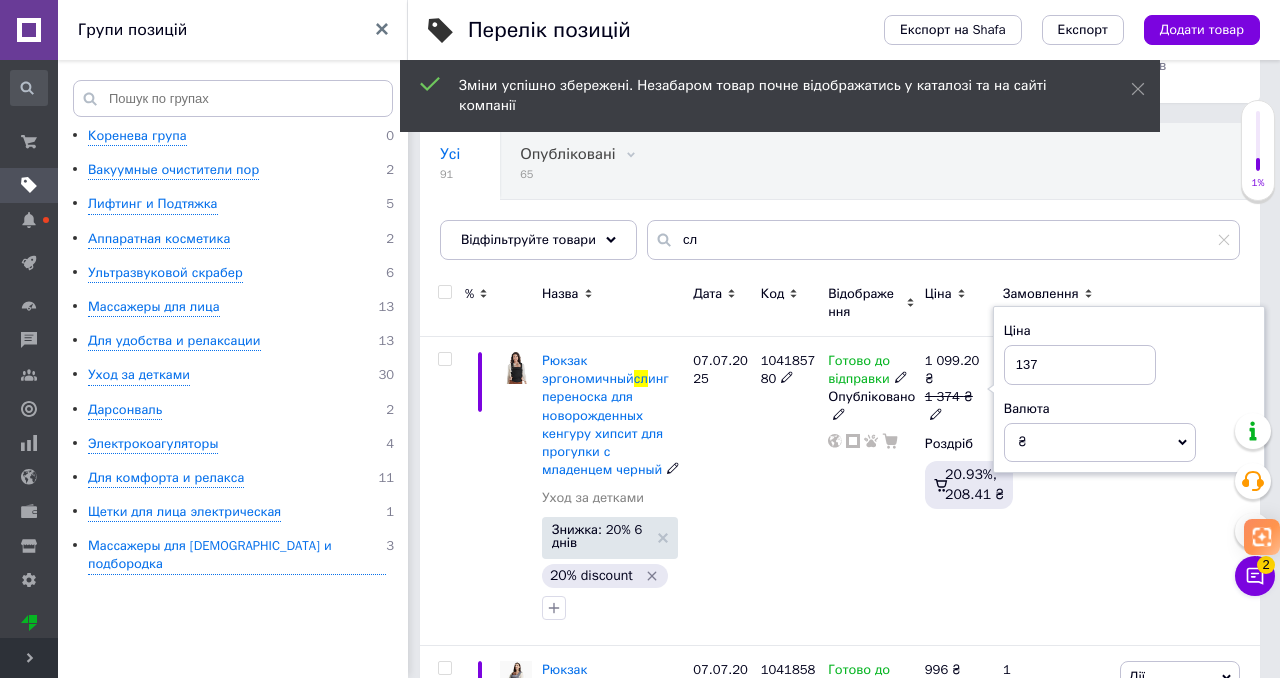 type on "1373" 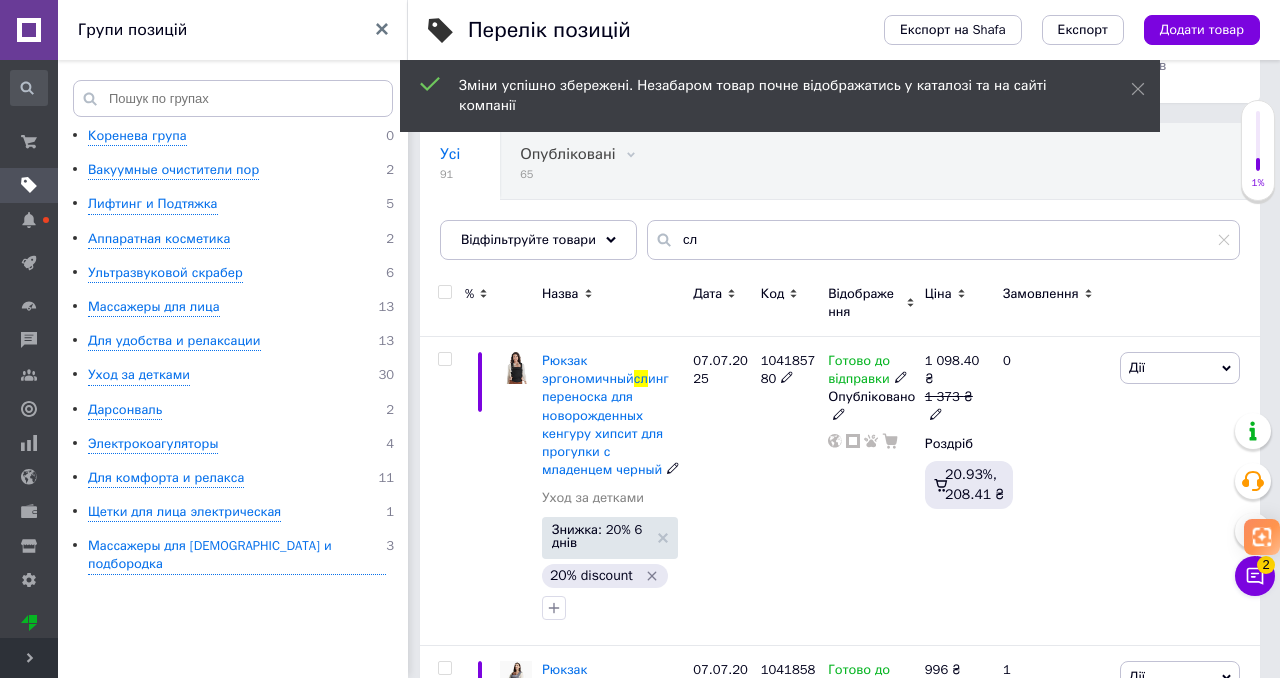 click 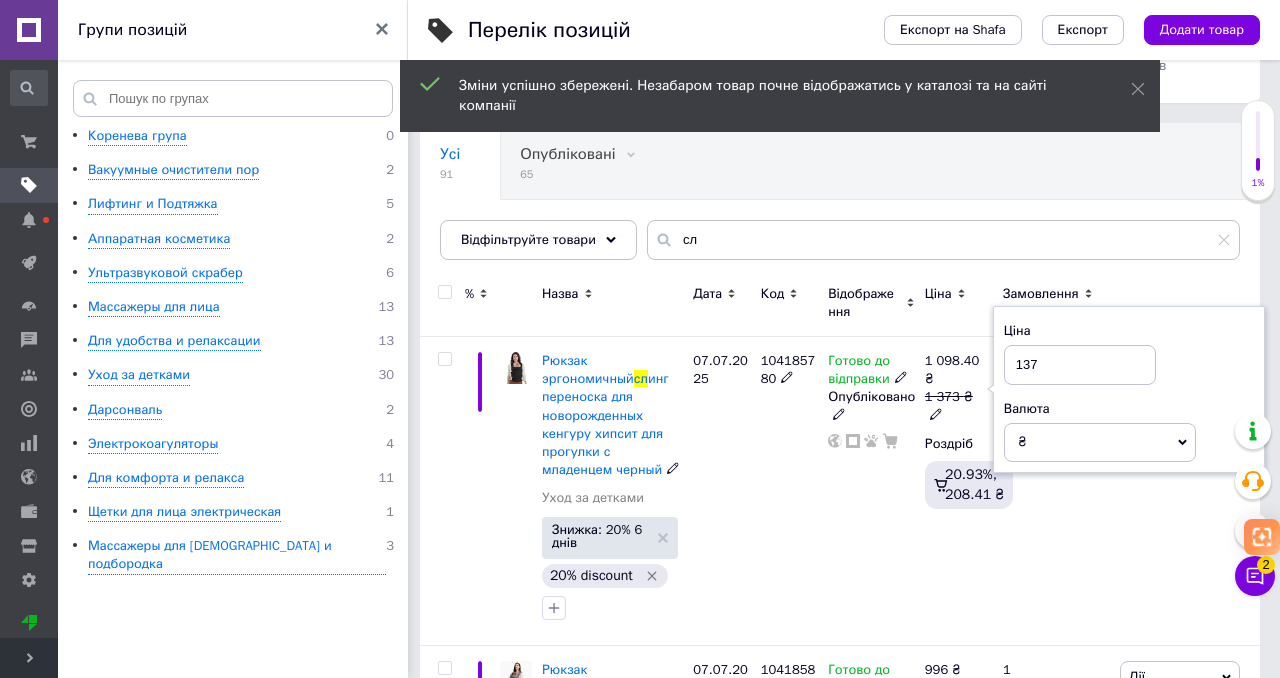type on "1372" 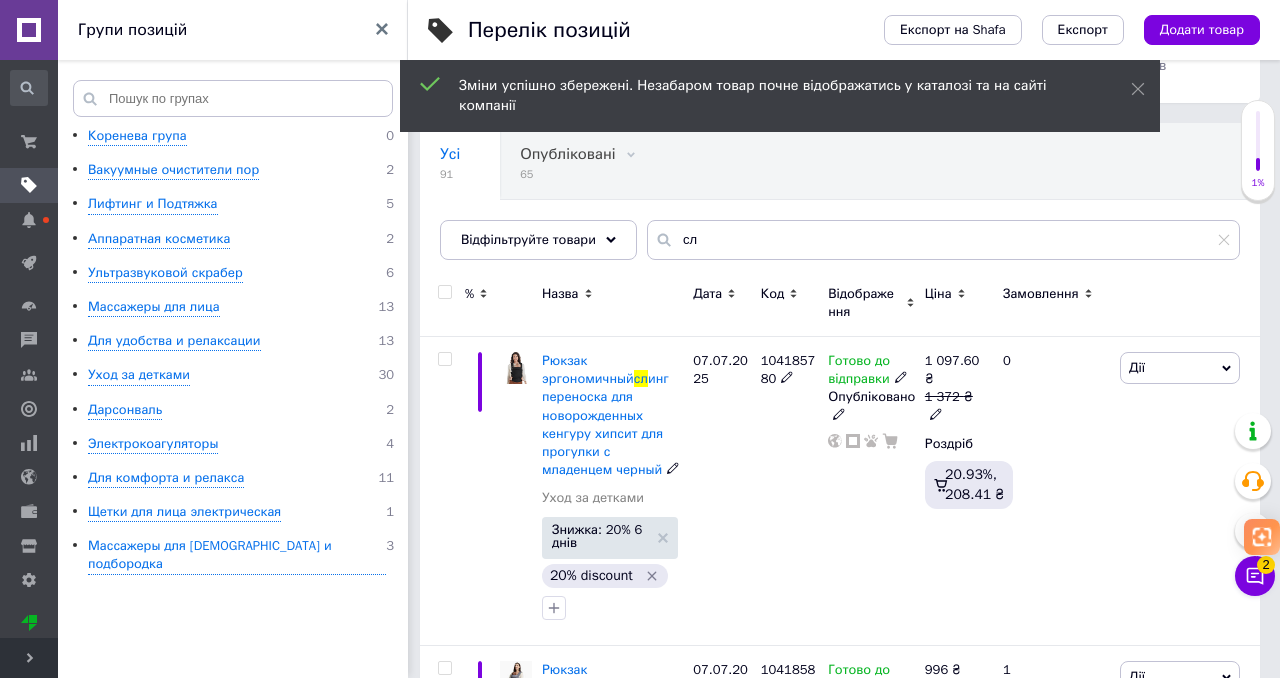 click on "1 372   ₴" at bounding box center [955, 406] 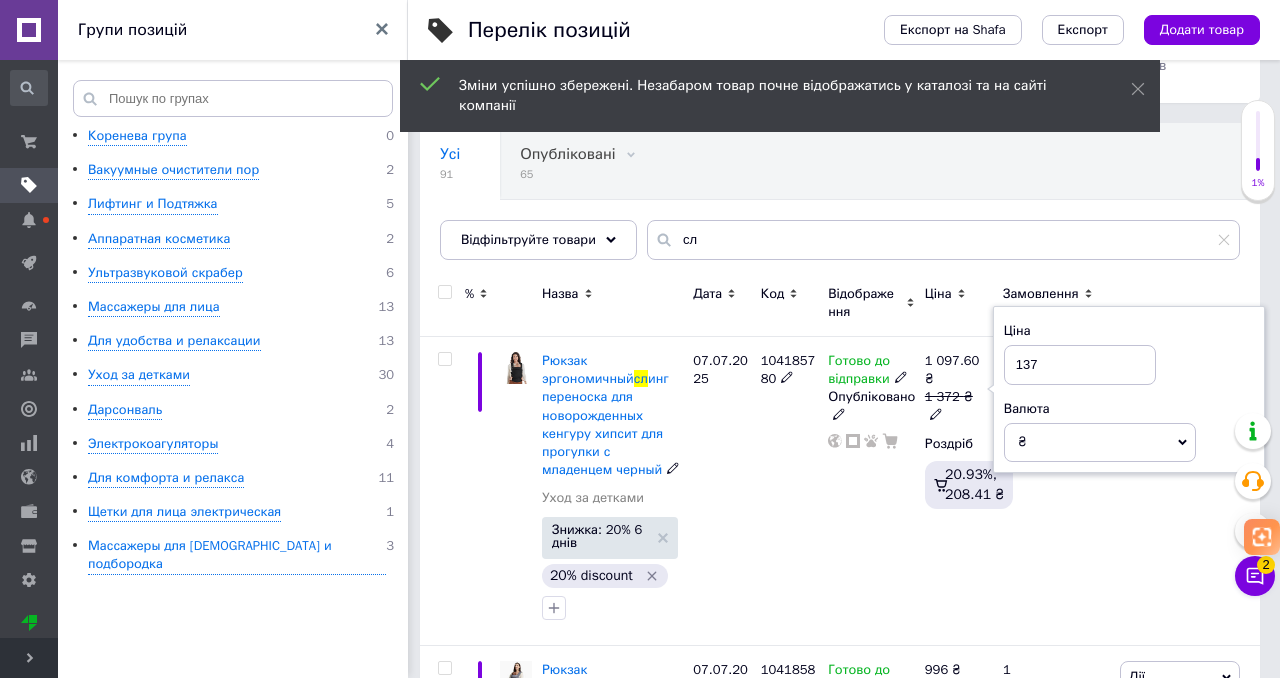 type on "1371" 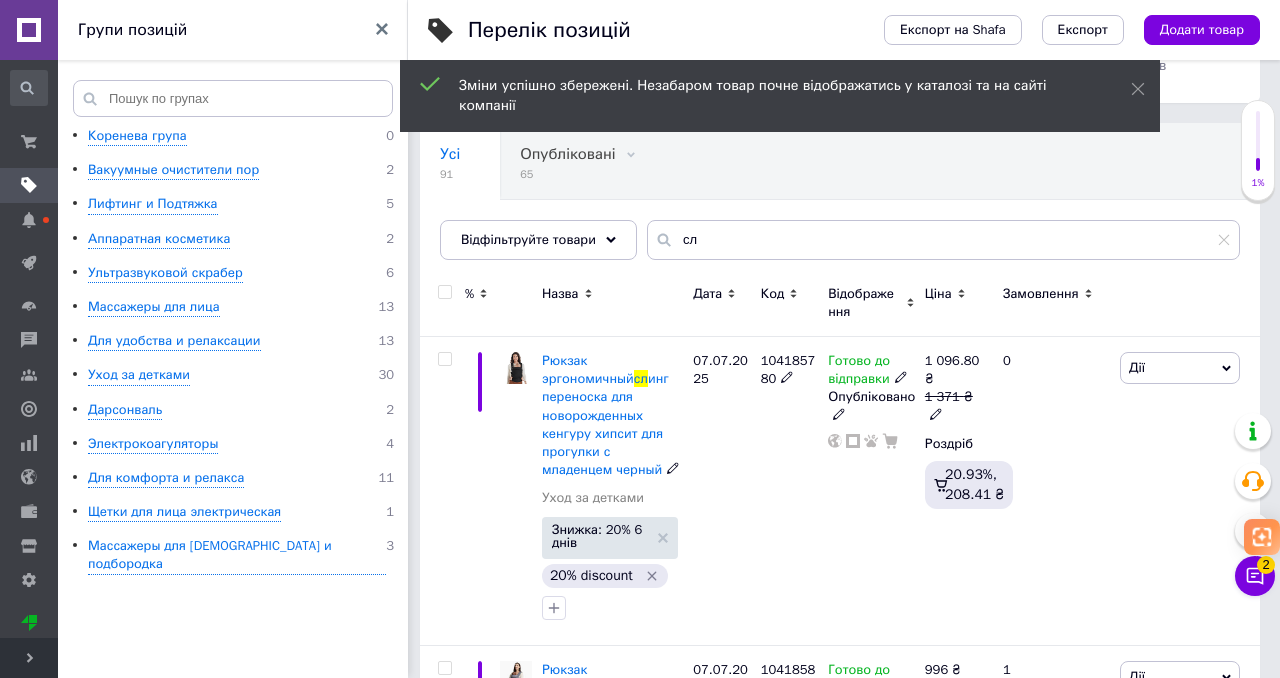 click on "1 371   ₴" at bounding box center (955, 406) 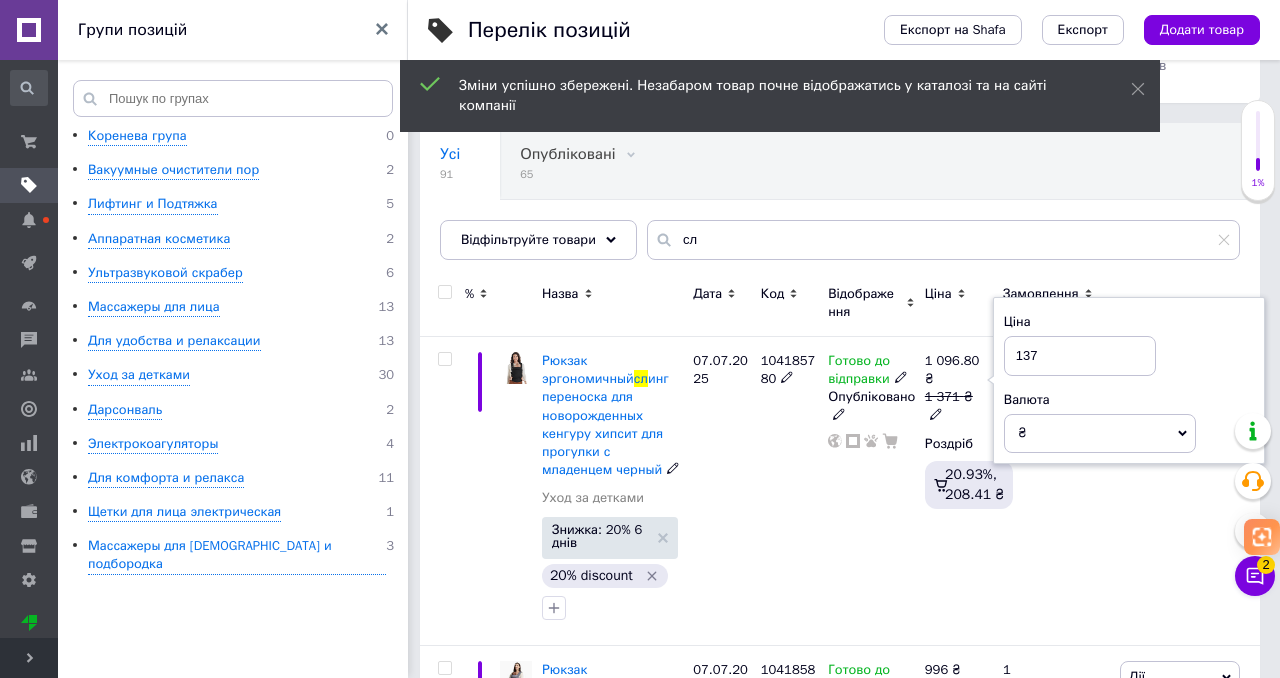 type on "1370" 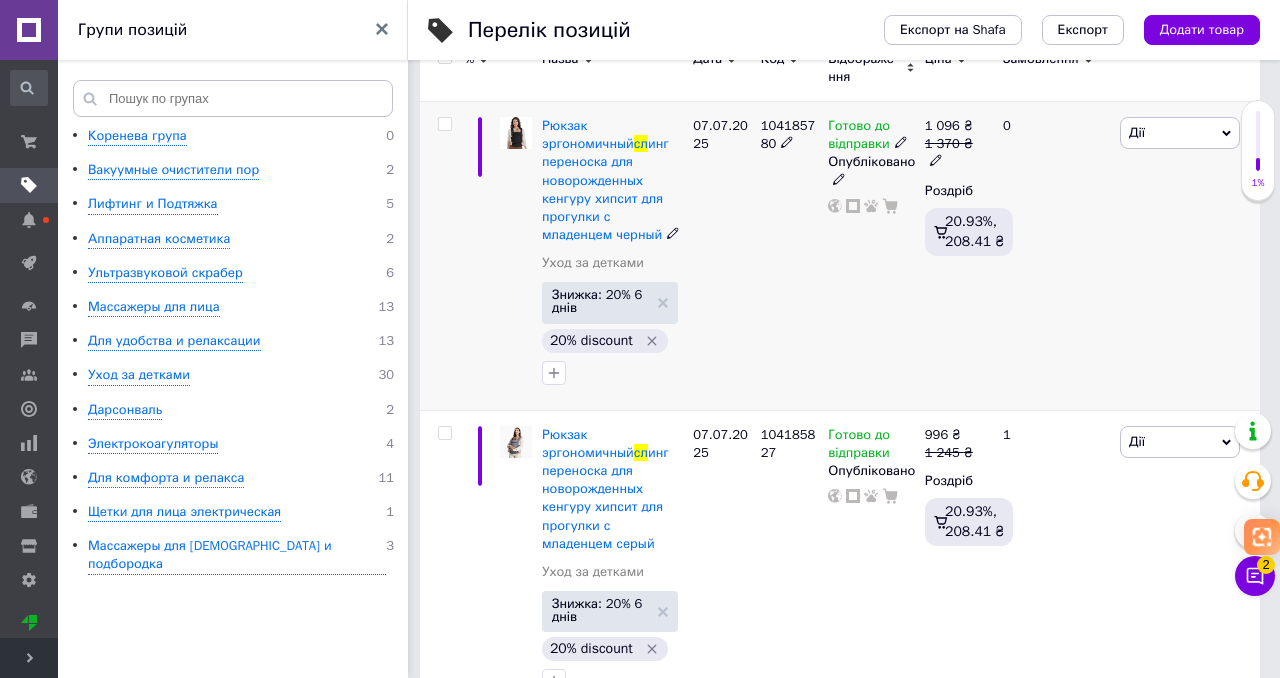 scroll, scrollTop: 490, scrollLeft: 0, axis: vertical 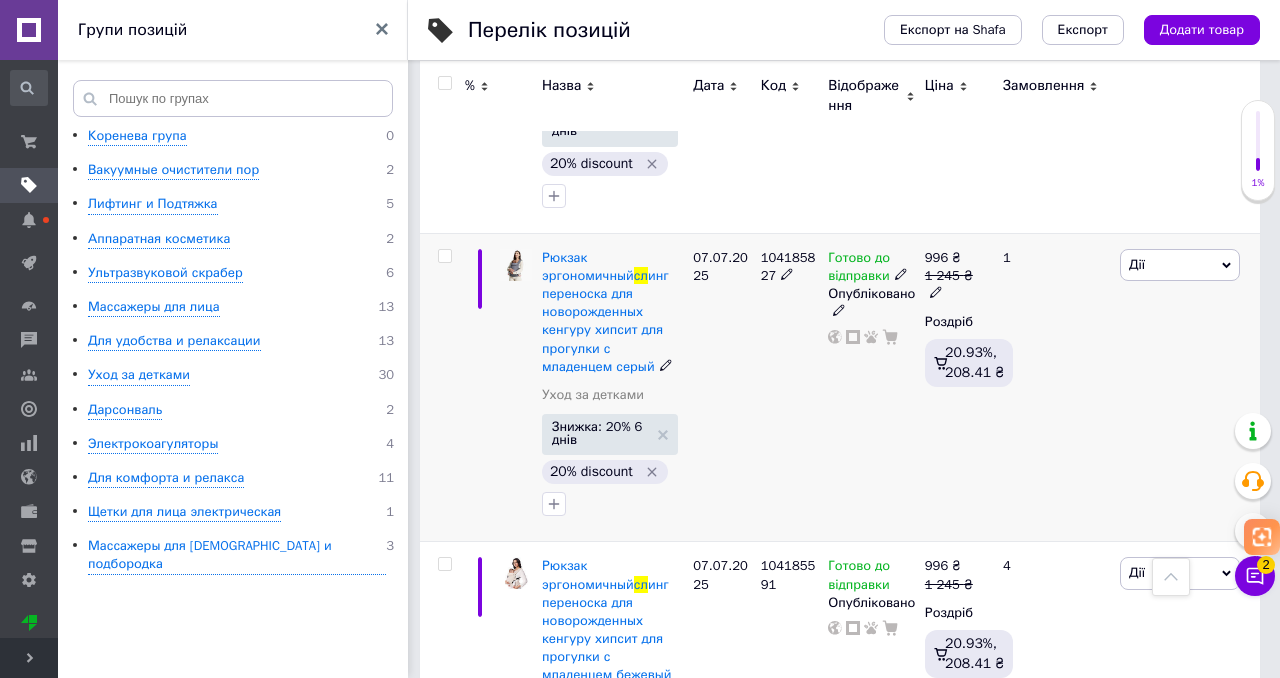 click 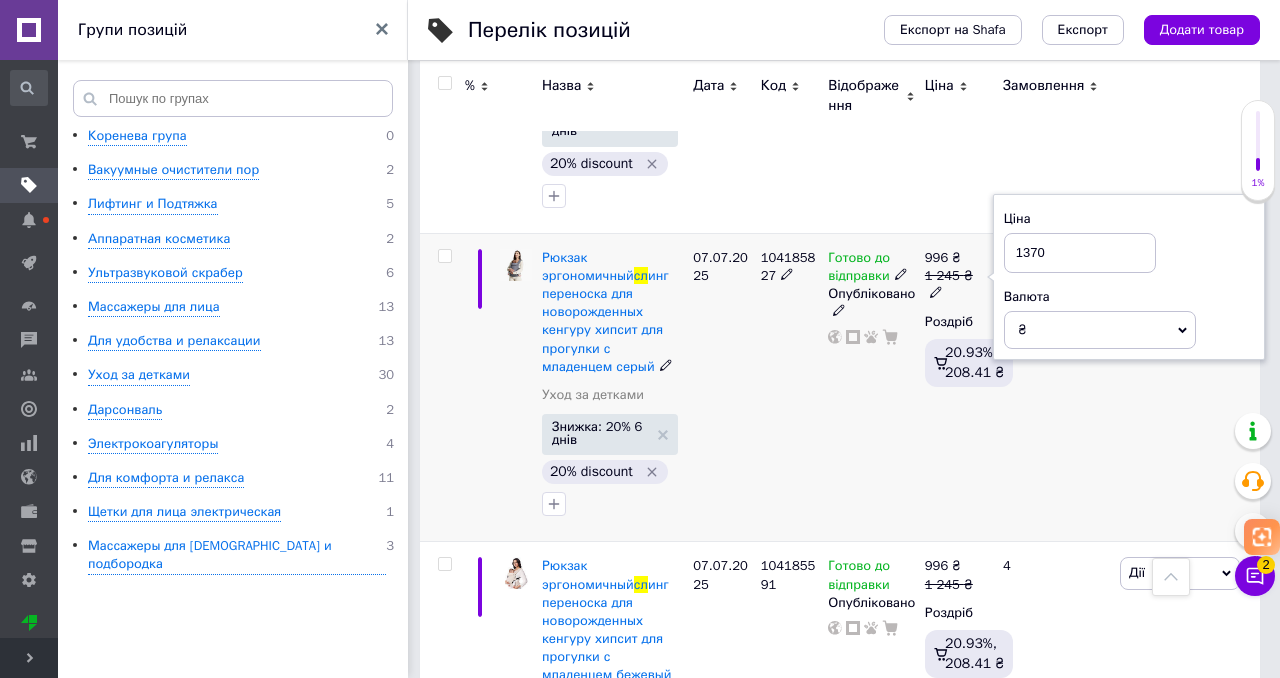 type on "1370" 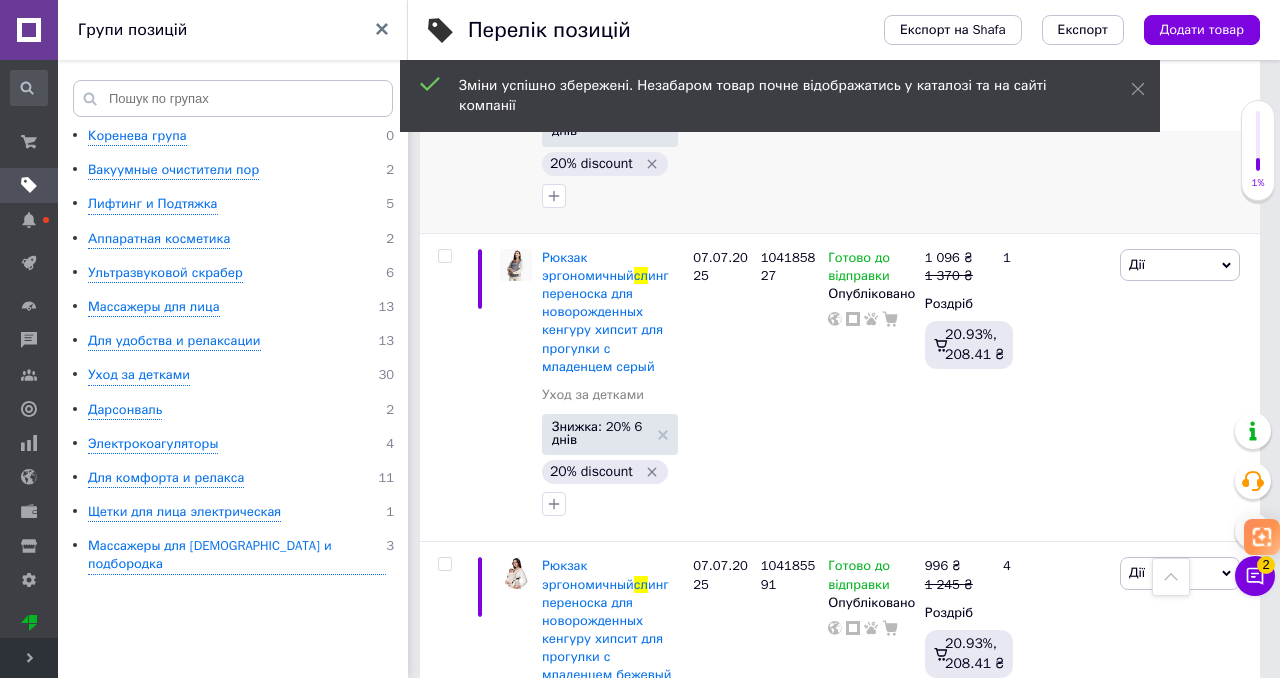 click on "1 096   ₴ 1 370   ₴ Роздріб 20.93%, 208.41 ₴" at bounding box center (955, 78) 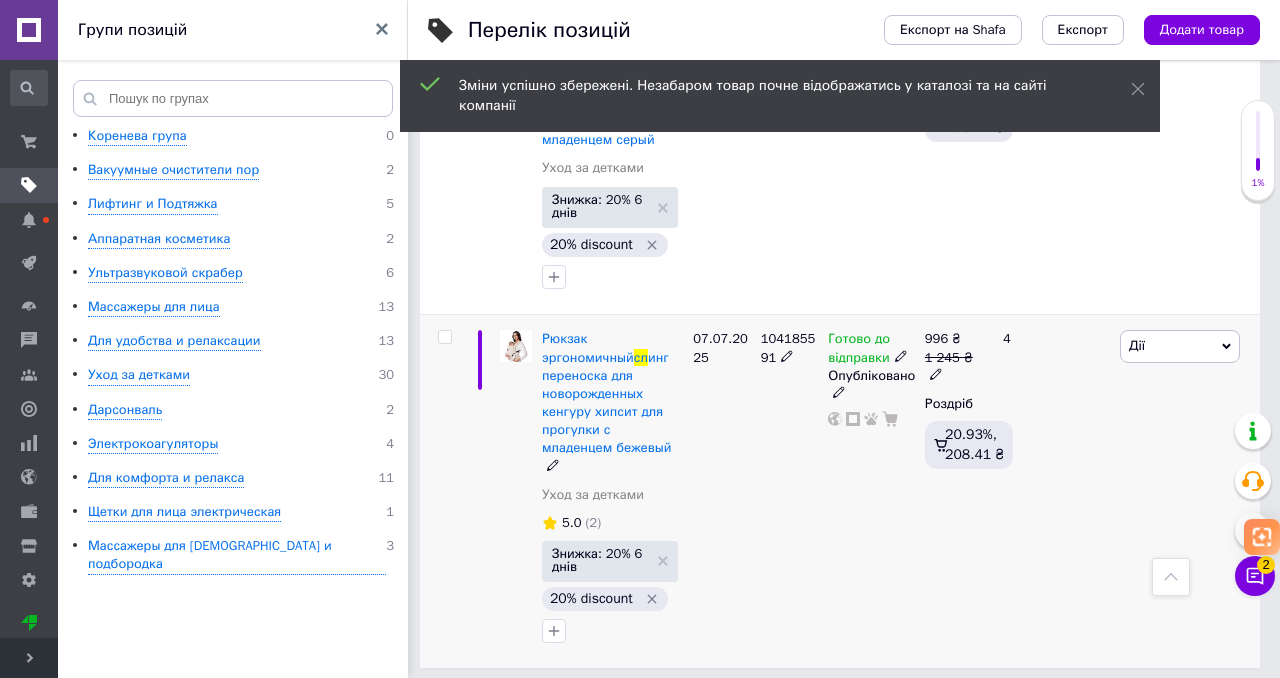 scroll, scrollTop: 718, scrollLeft: 0, axis: vertical 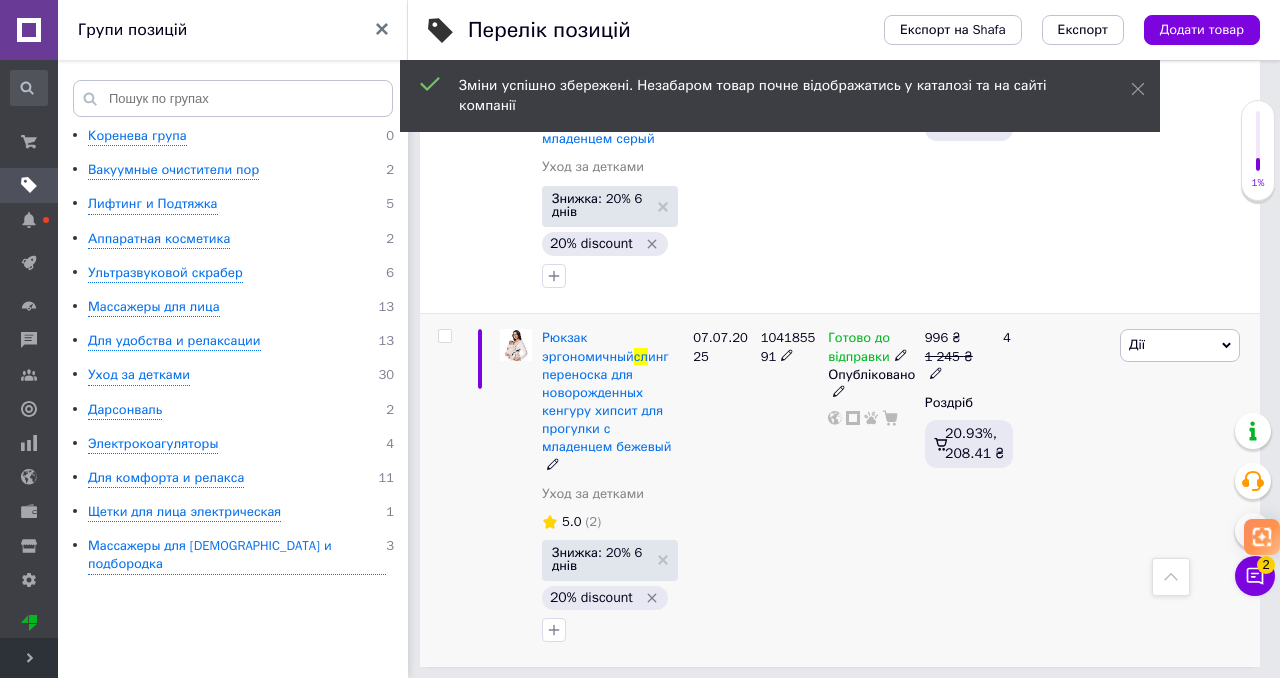 click 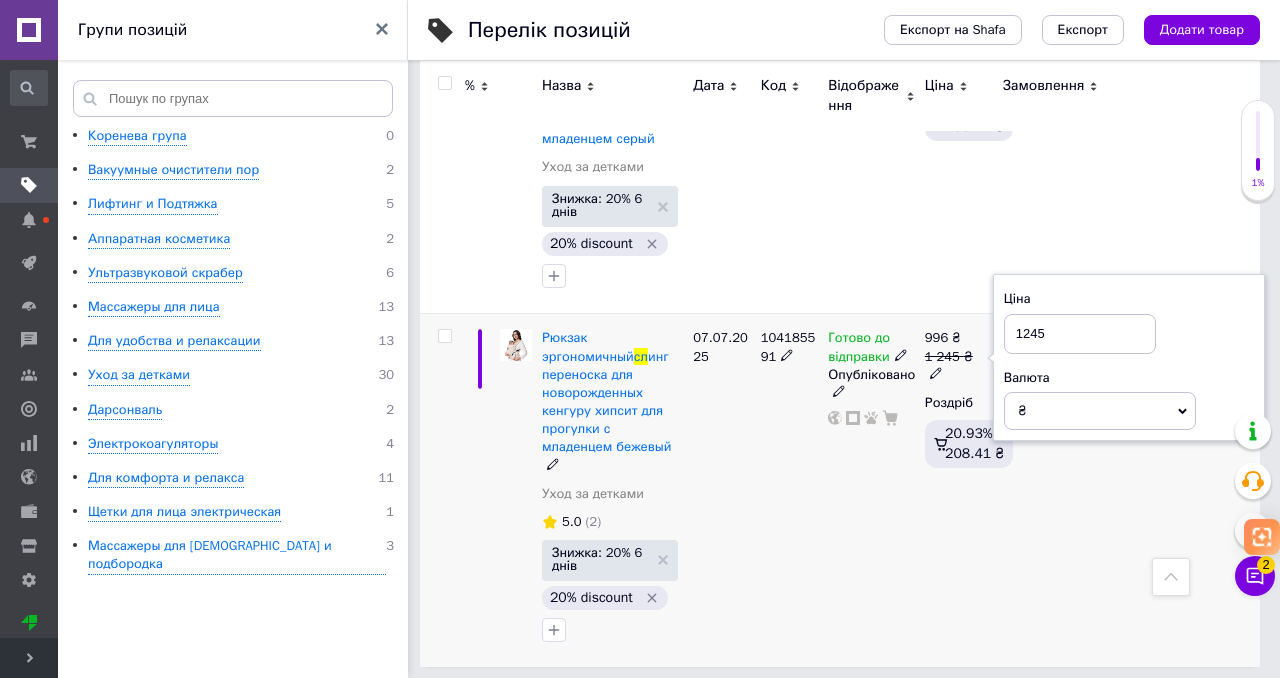 drag, startPoint x: 1047, startPoint y: 335, endPoint x: 1024, endPoint y: 335, distance: 23 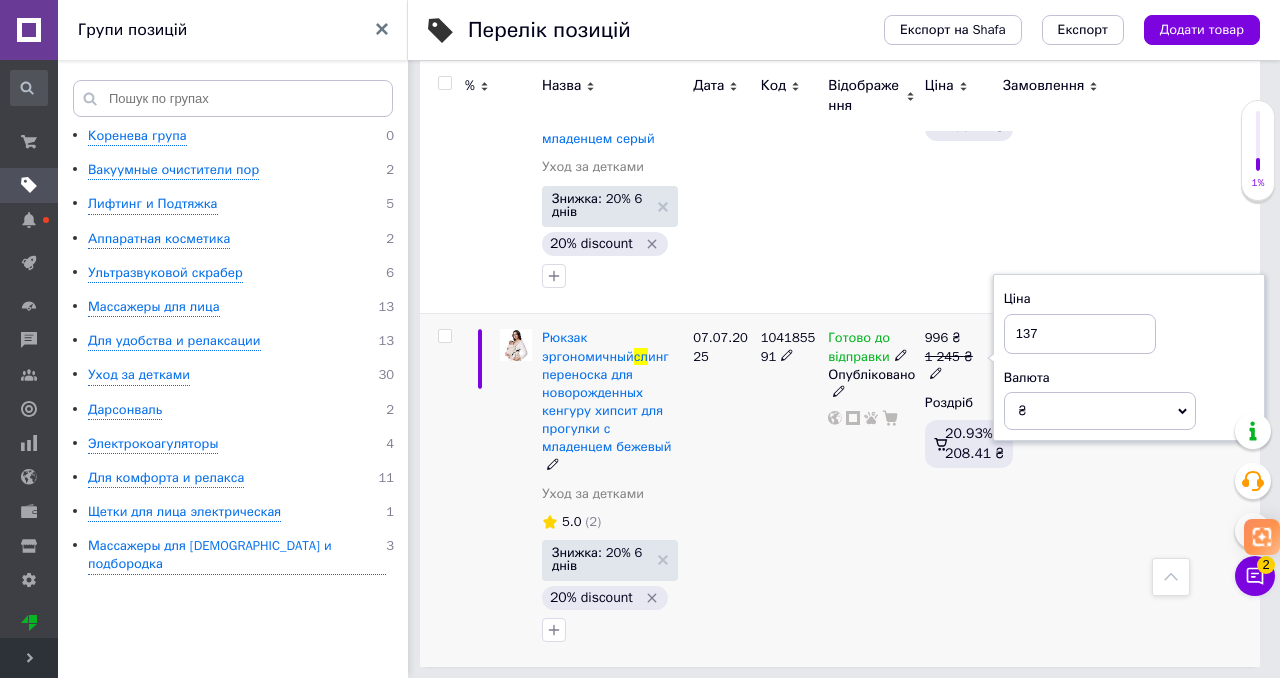 type on "1370" 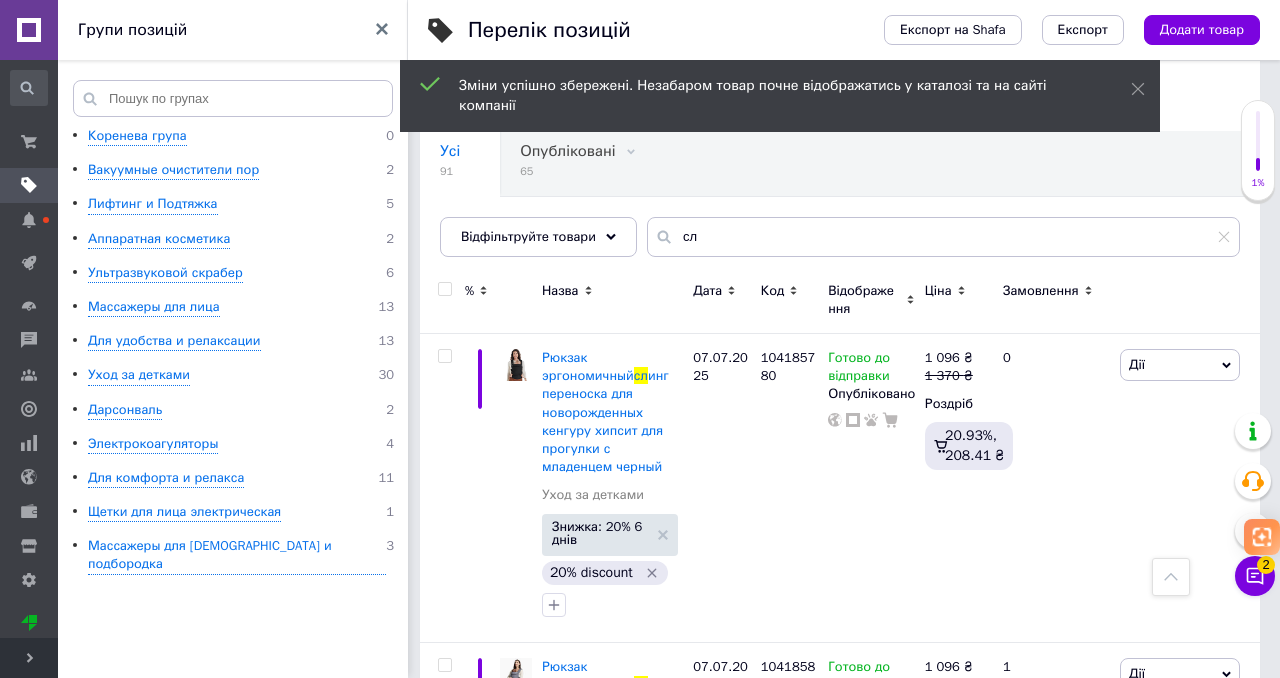 scroll, scrollTop: 0, scrollLeft: 0, axis: both 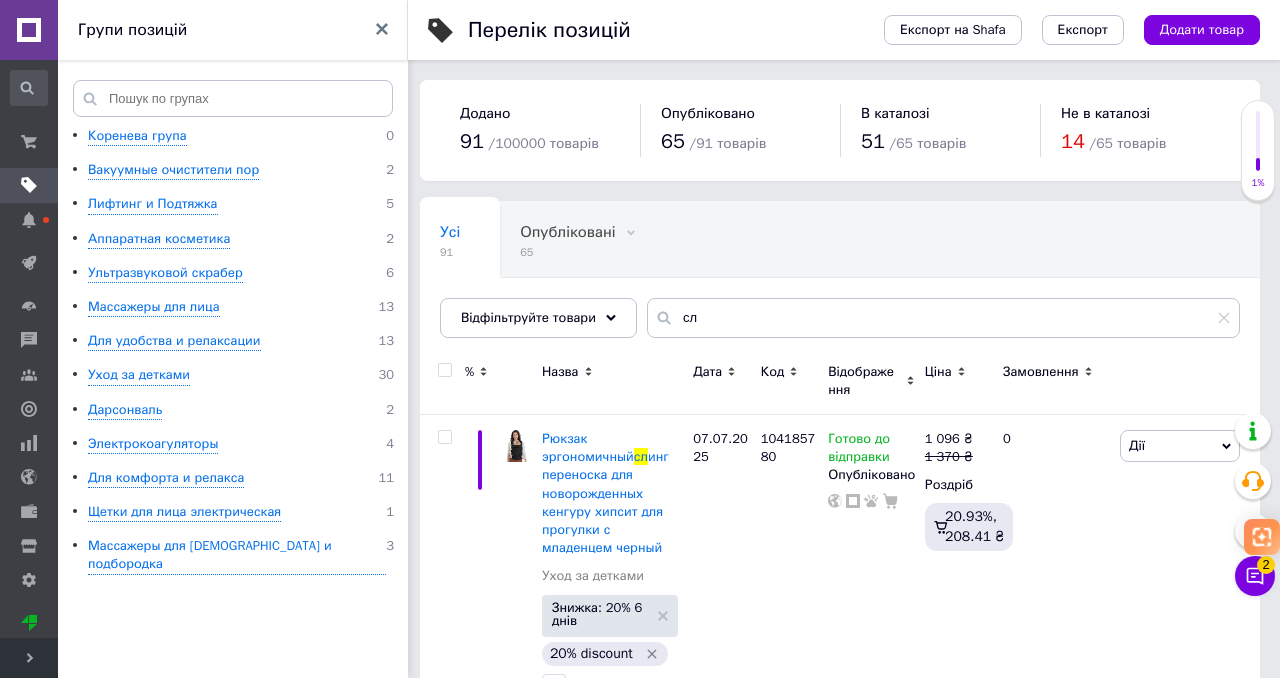 click on "Розгорнути" at bounding box center [29, 658] 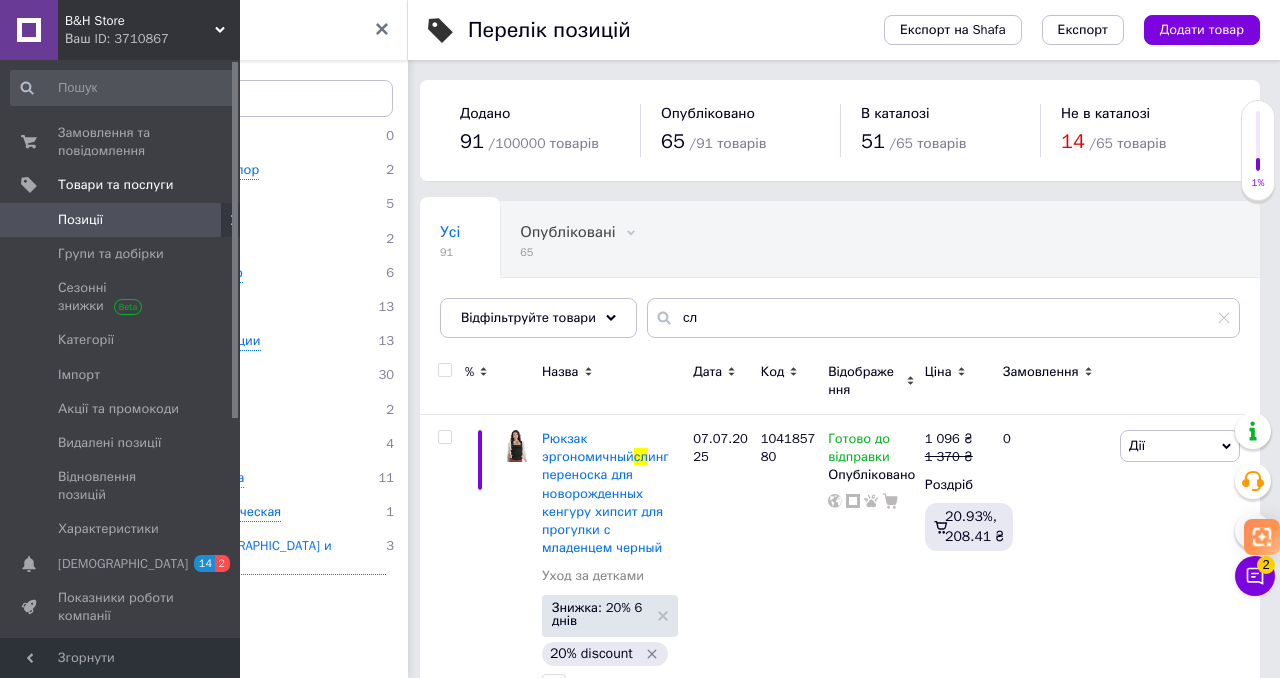 click on "B&H Store Ваш ID: 3710867" at bounding box center [149, 30] 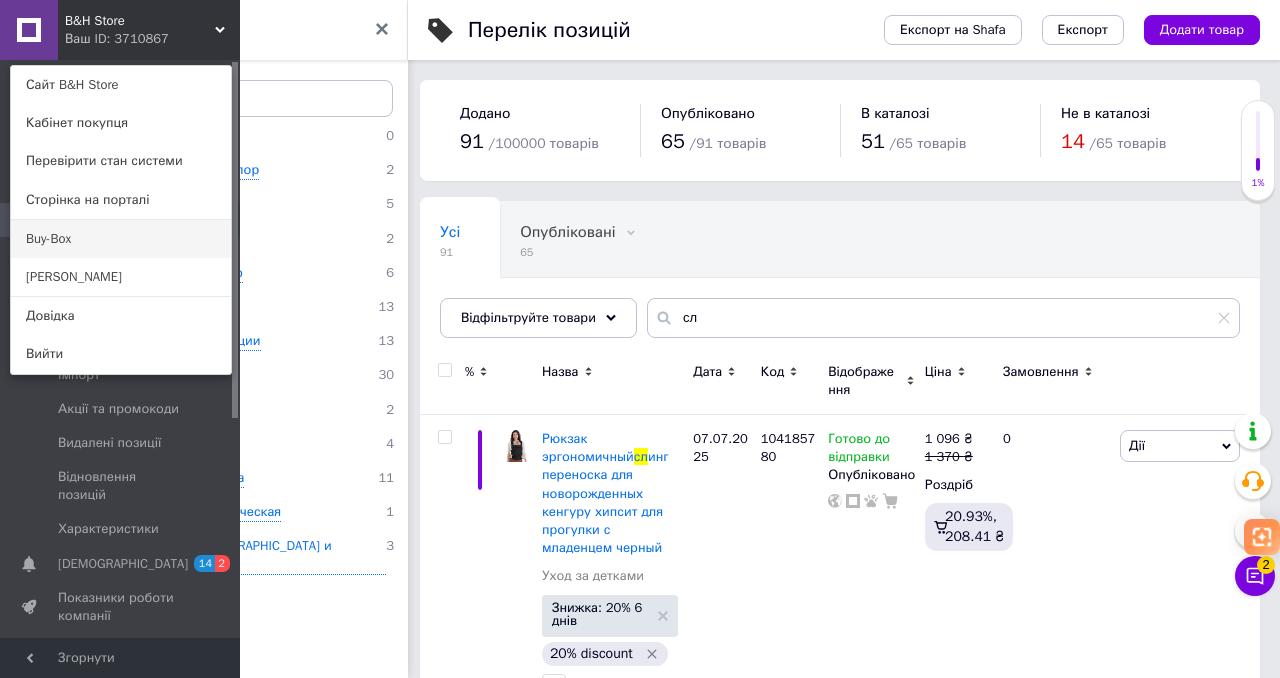 click on "Buy-Box" at bounding box center (121, 239) 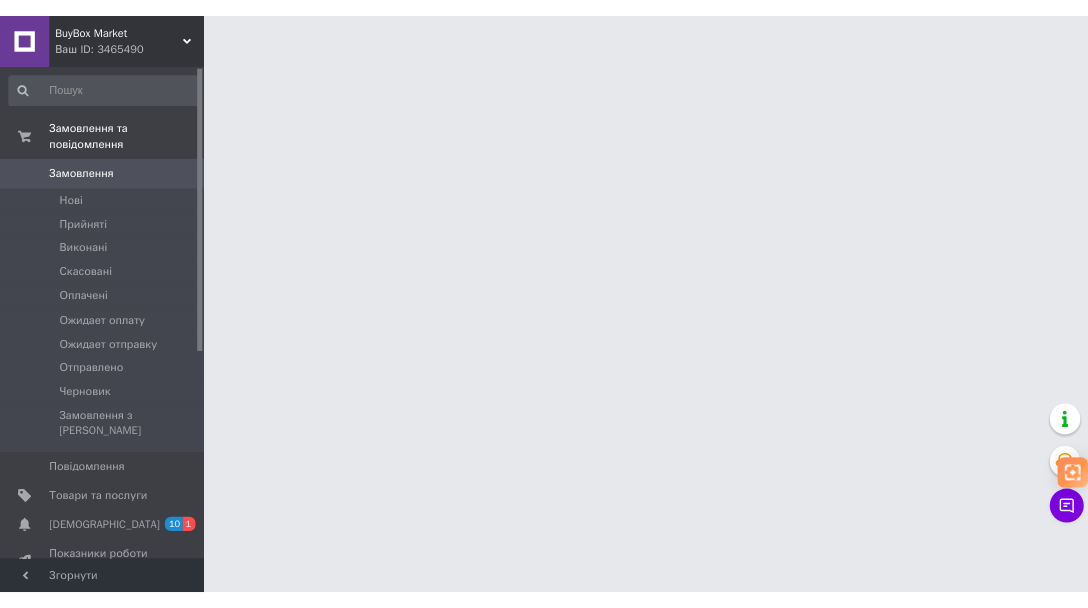 scroll, scrollTop: 0, scrollLeft: 0, axis: both 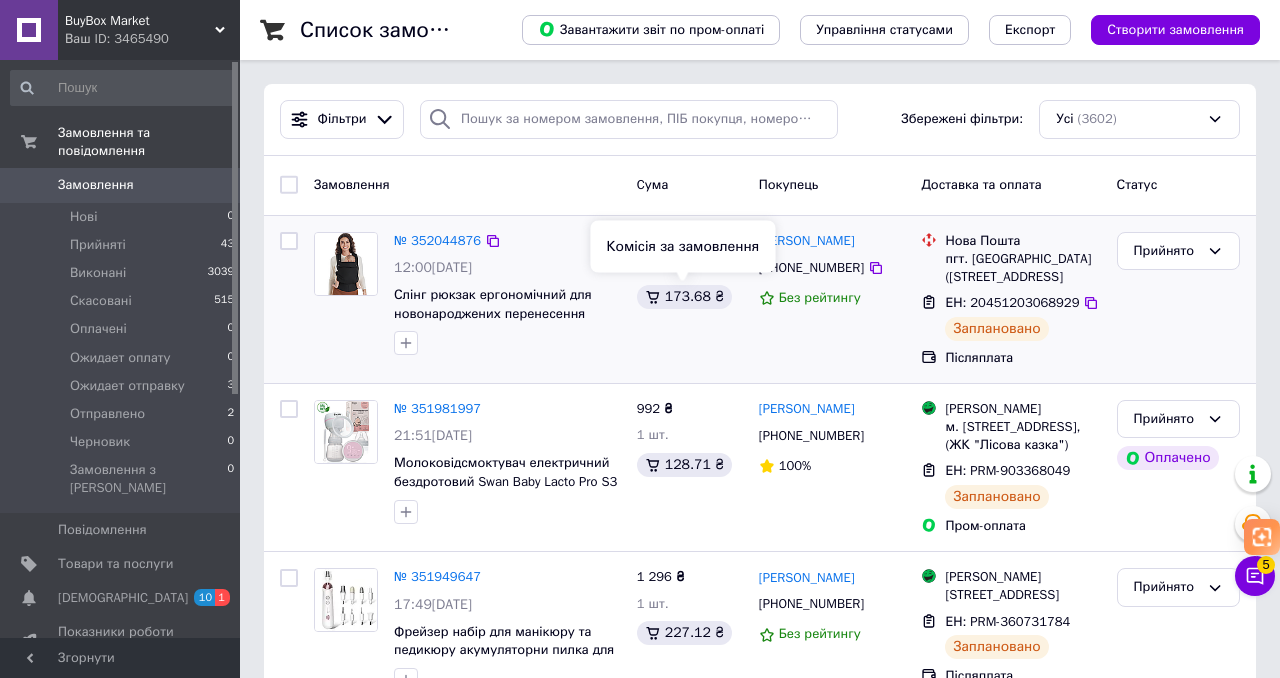 click on "173.68 ₴" at bounding box center (684, 297) 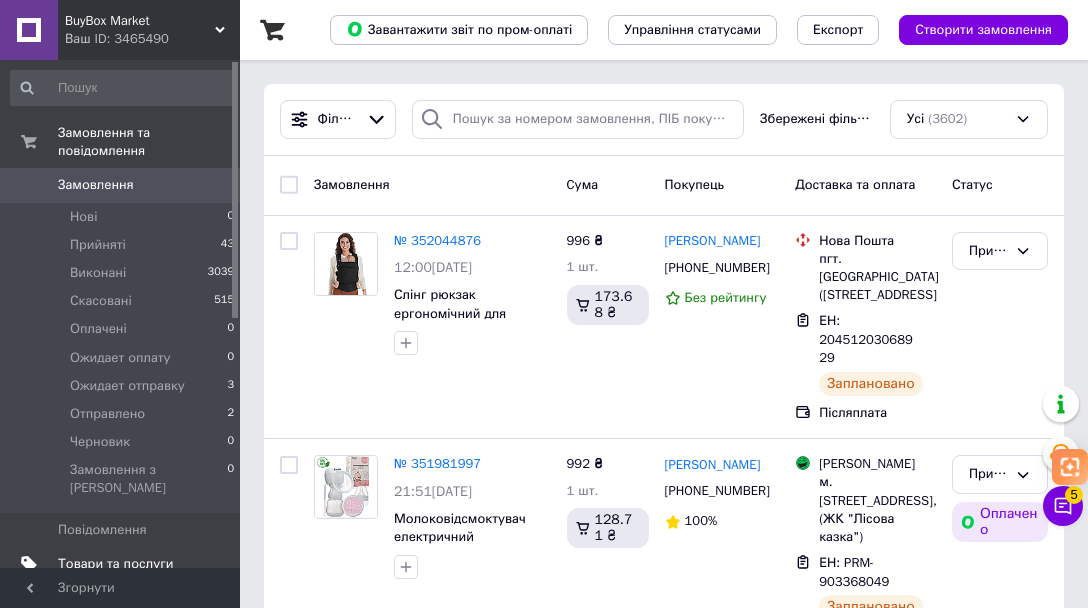 click on "Товари та послуги" at bounding box center [115, 564] 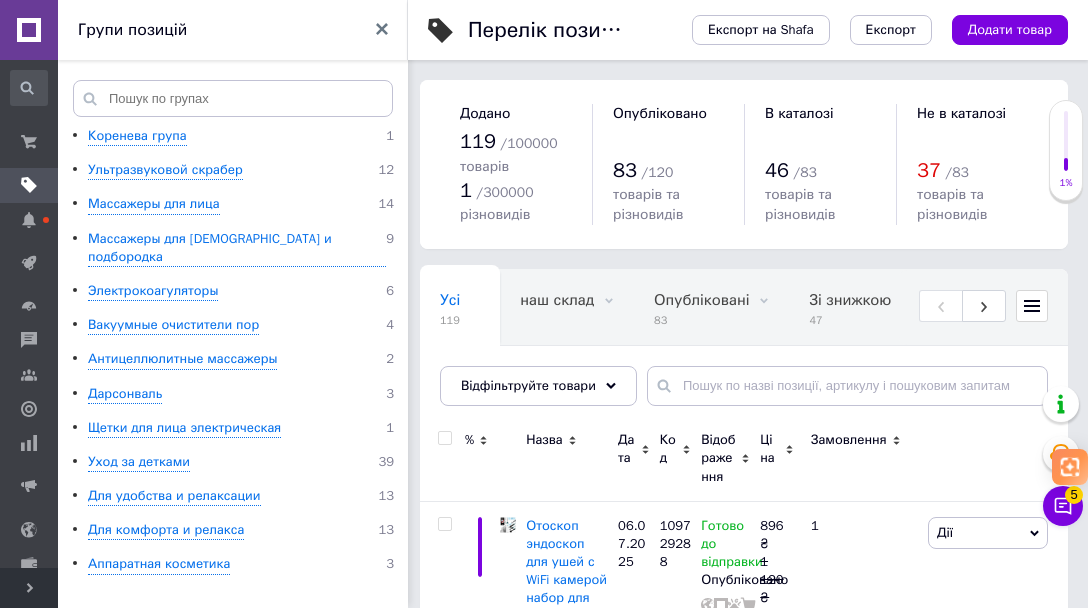 scroll, scrollTop: 125, scrollLeft: 0, axis: vertical 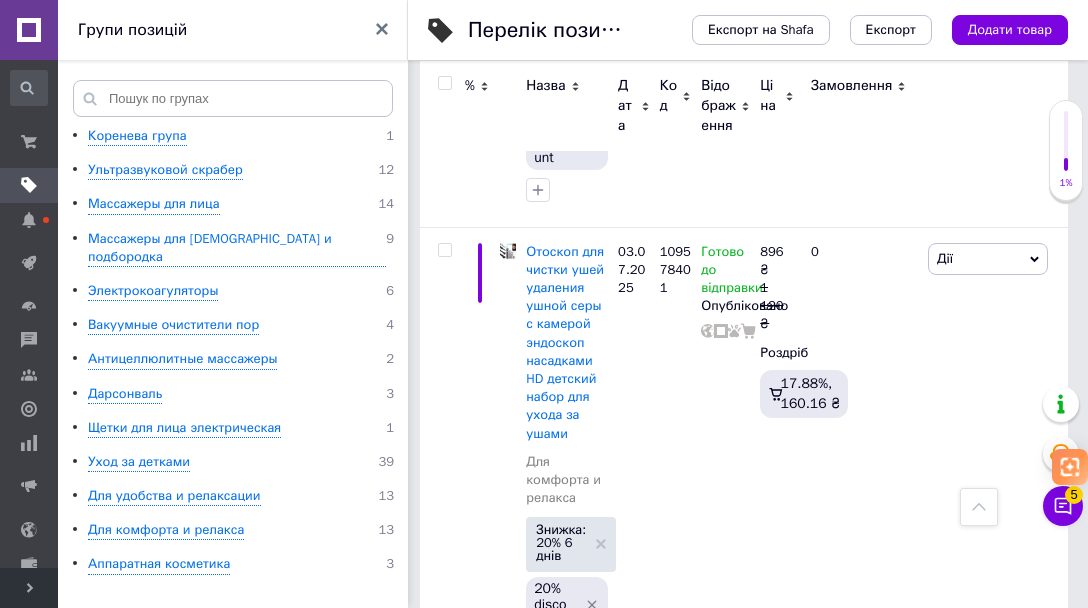click on "Коренева група 1 Ультразвуковой скрабер 12 Массажеры для лица 14 Массажеры для шеи и подбородка 9 Электрокоагуляторы 6 Вакуумные очистители пор 4 Антицеллюлитные массажеры 2 Дарсонваль 3 Щетки для лица электрическая 1 Уход за детками 39 Для удобства и релаксации 13 Для комфорта и релакса 13 Аппаратная косметика 3" at bounding box center [236, 370] 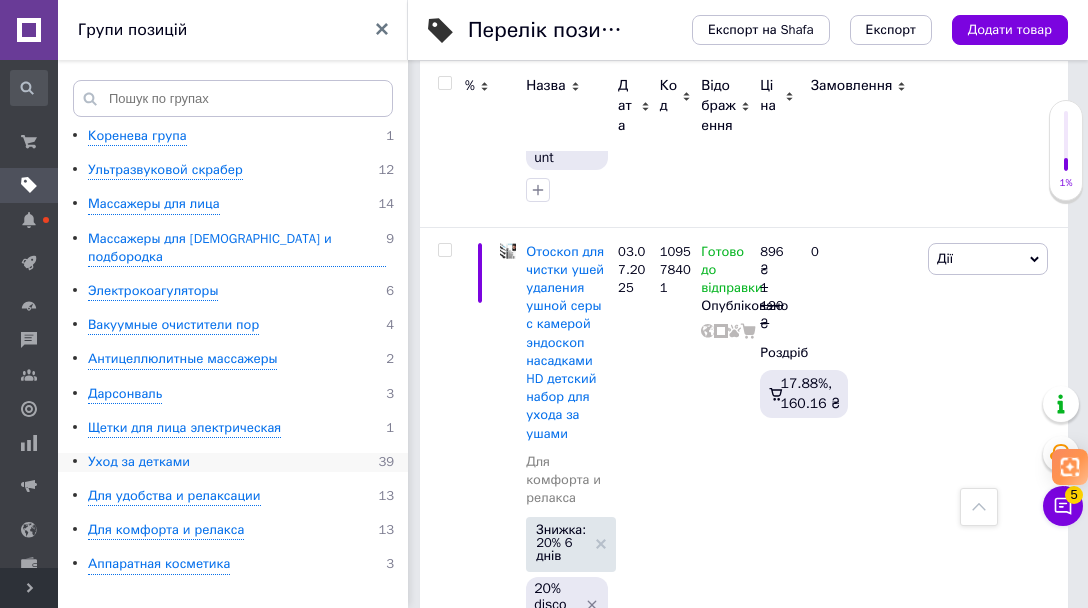 click on "Уход за детками" at bounding box center (139, 462) 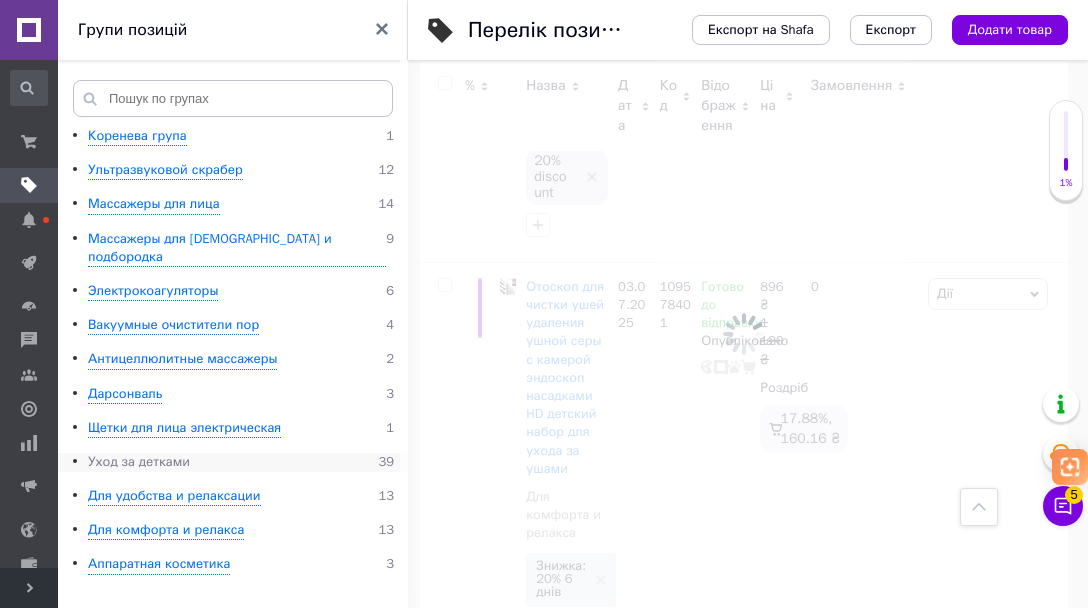scroll, scrollTop: 790, scrollLeft: 0, axis: vertical 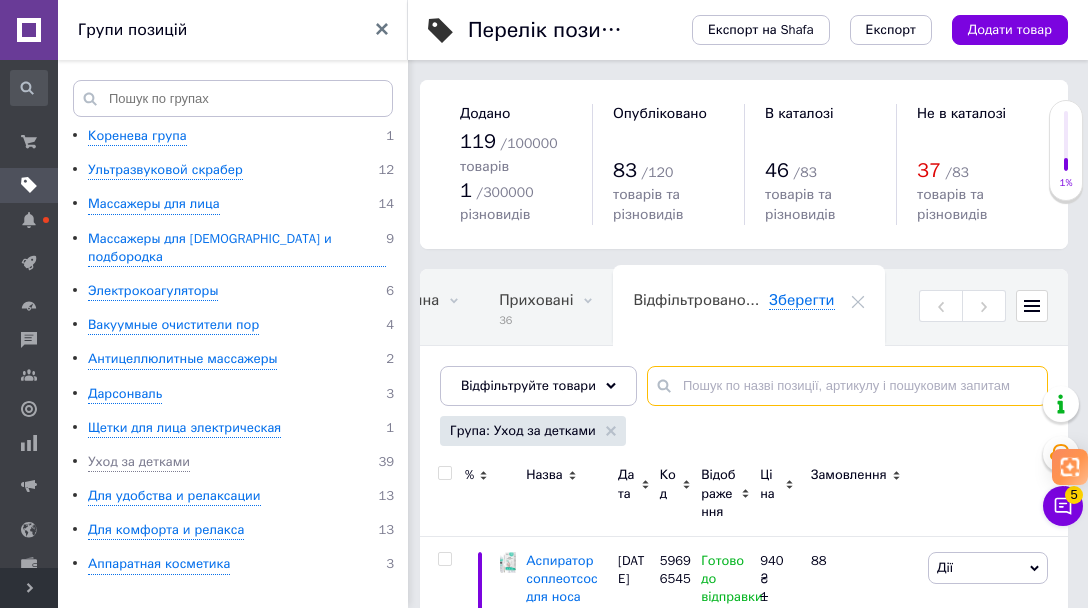 click at bounding box center (847, 386) 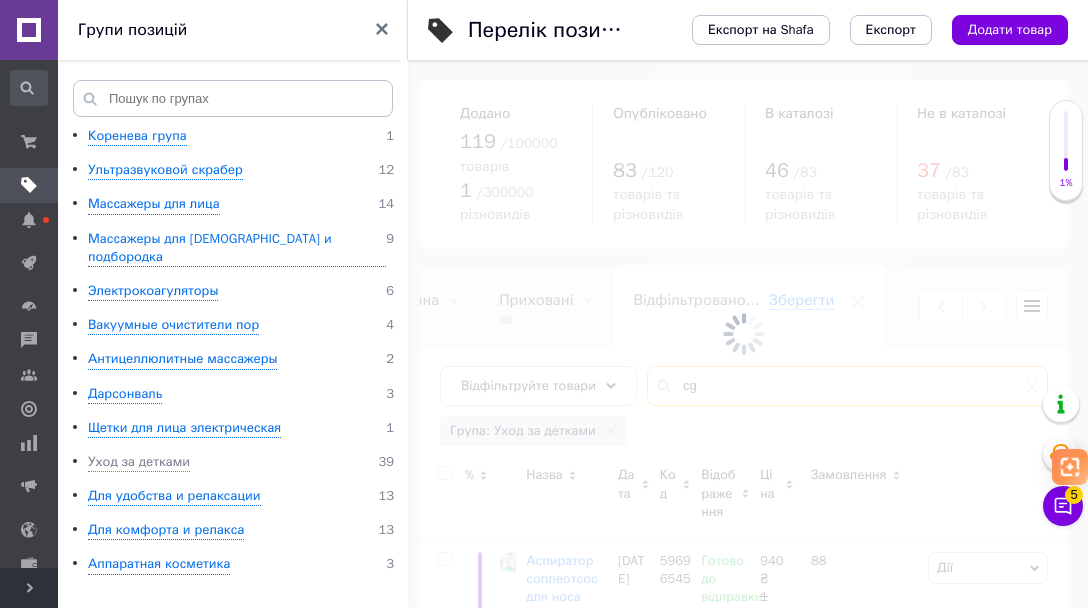 type on "c" 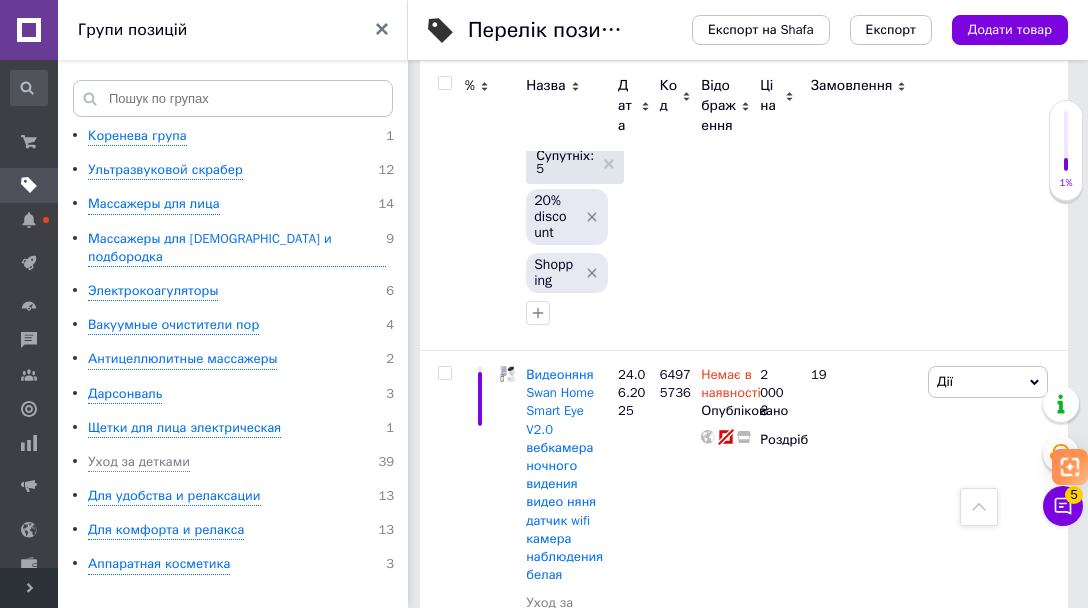 scroll, scrollTop: 978, scrollLeft: 0, axis: vertical 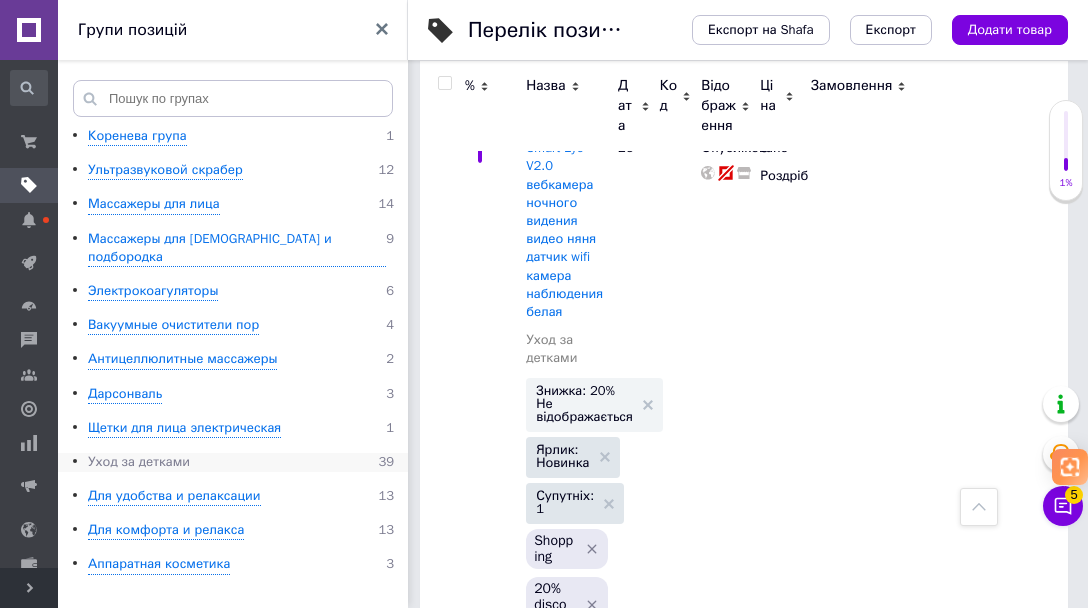 click on "Уход за детками" at bounding box center (139, 462) 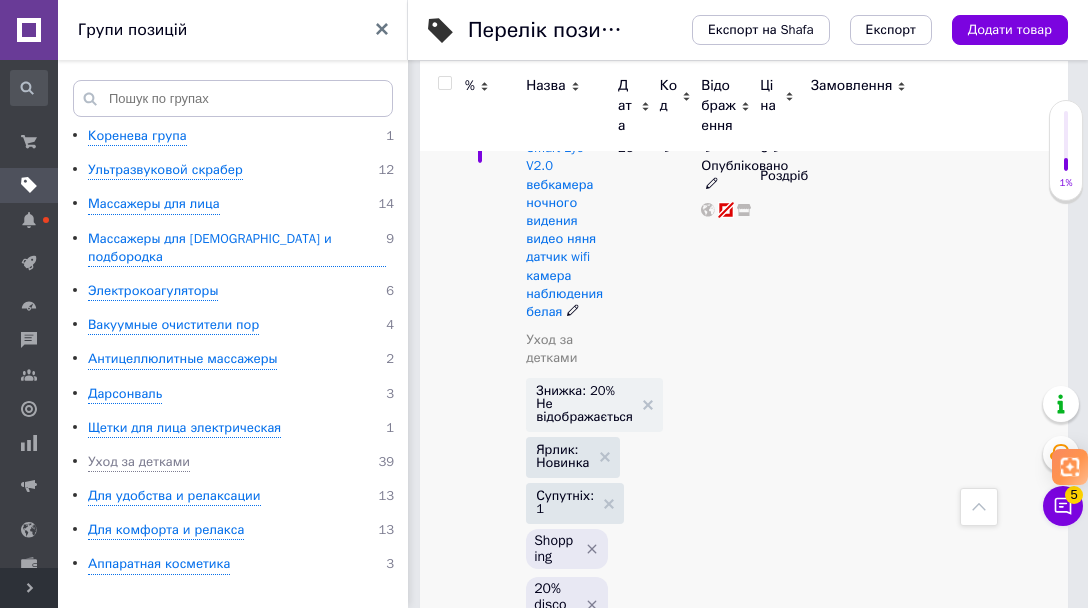 scroll, scrollTop: 0, scrollLeft: 0, axis: both 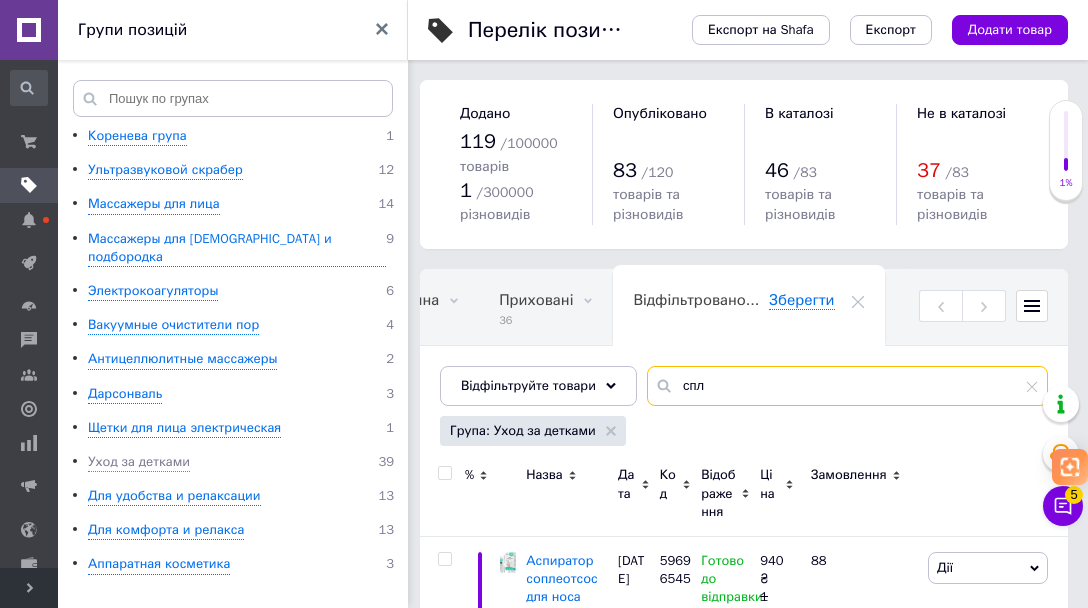 click on "спл" at bounding box center [847, 386] 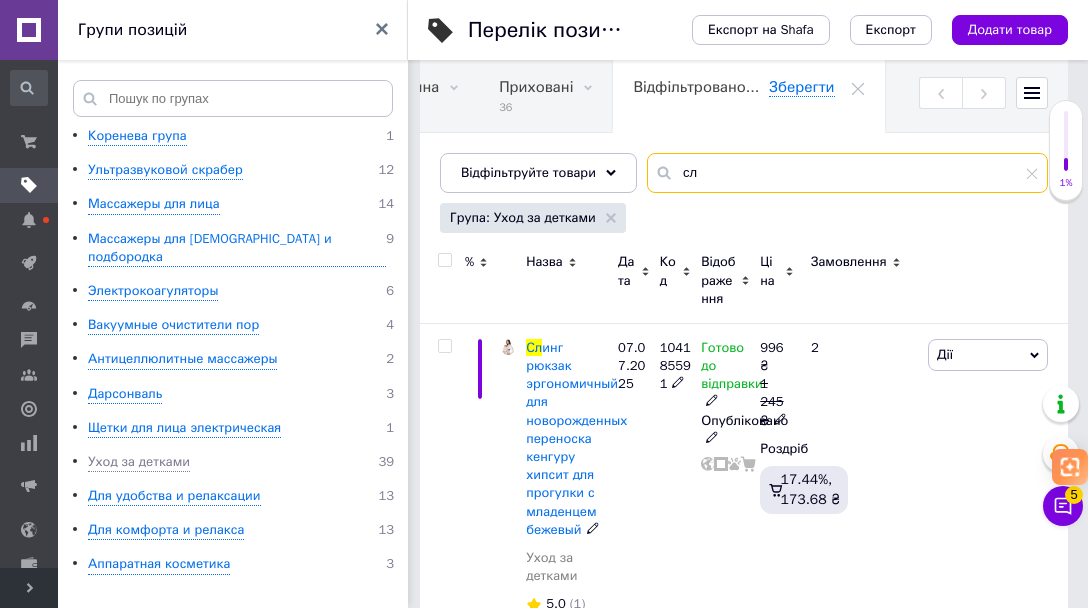 scroll, scrollTop: 273, scrollLeft: 0, axis: vertical 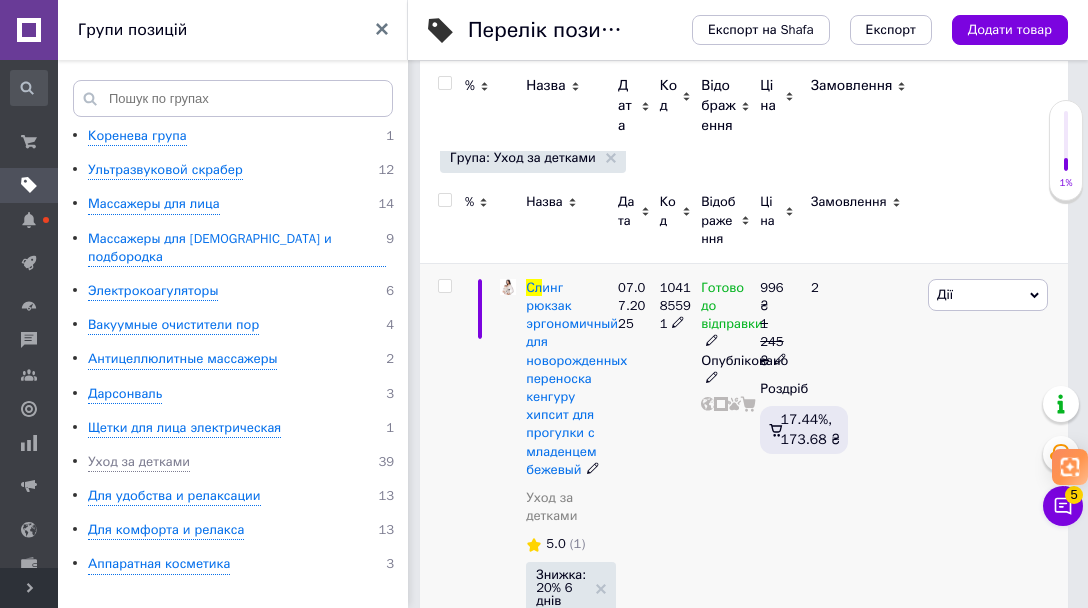 type on "сл" 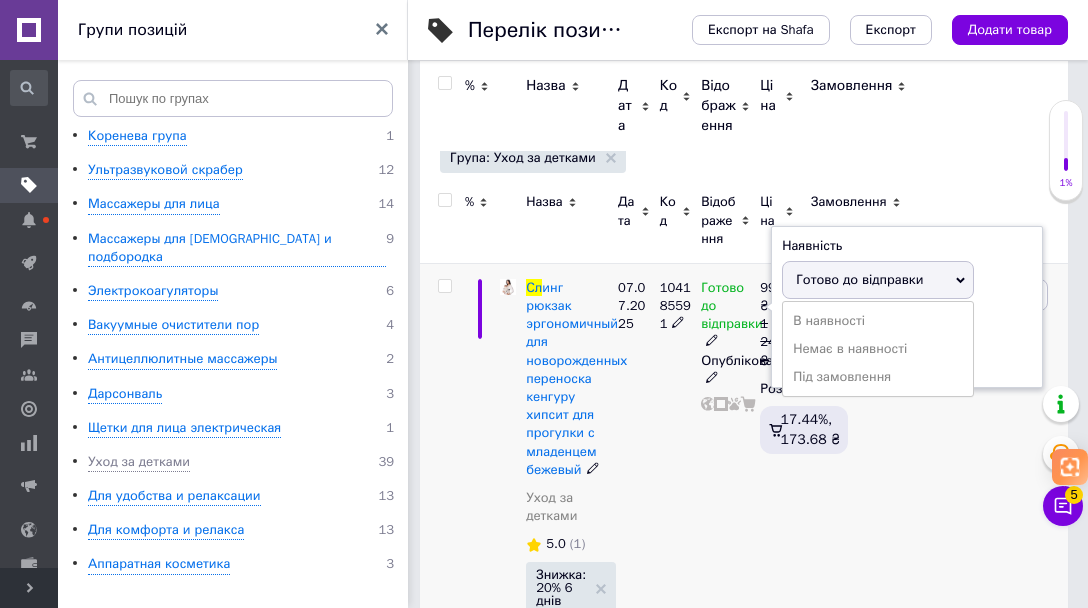 click on "Готово до відправки" at bounding box center [731, 308] 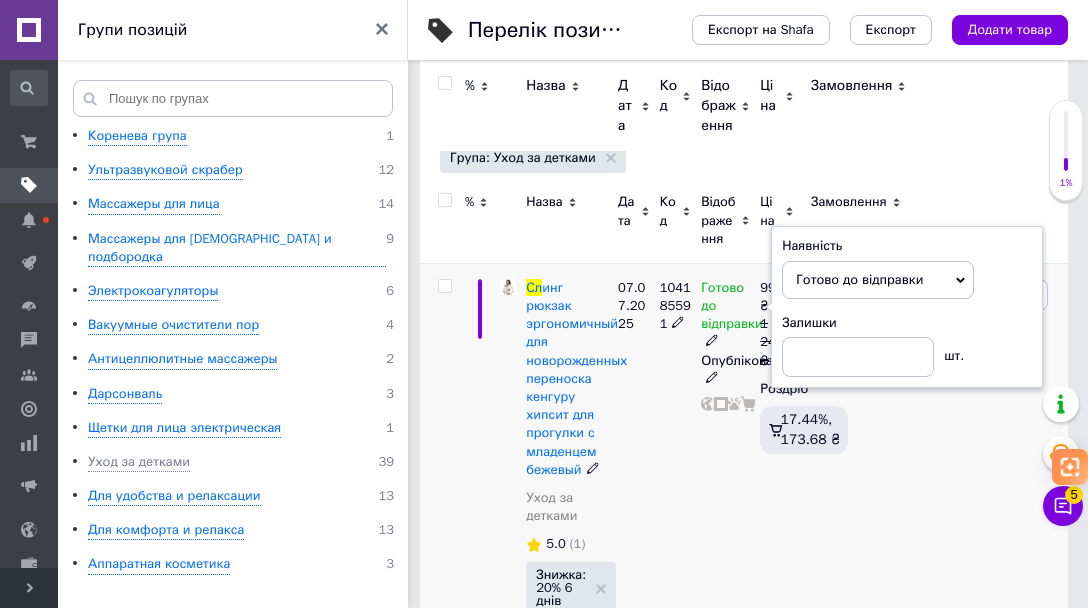 click on "Готово до відправки Наявність Готово до відправки В наявності Немає в наявності Під замовлення Залишки шт. Опубліковано" at bounding box center (725, 521) 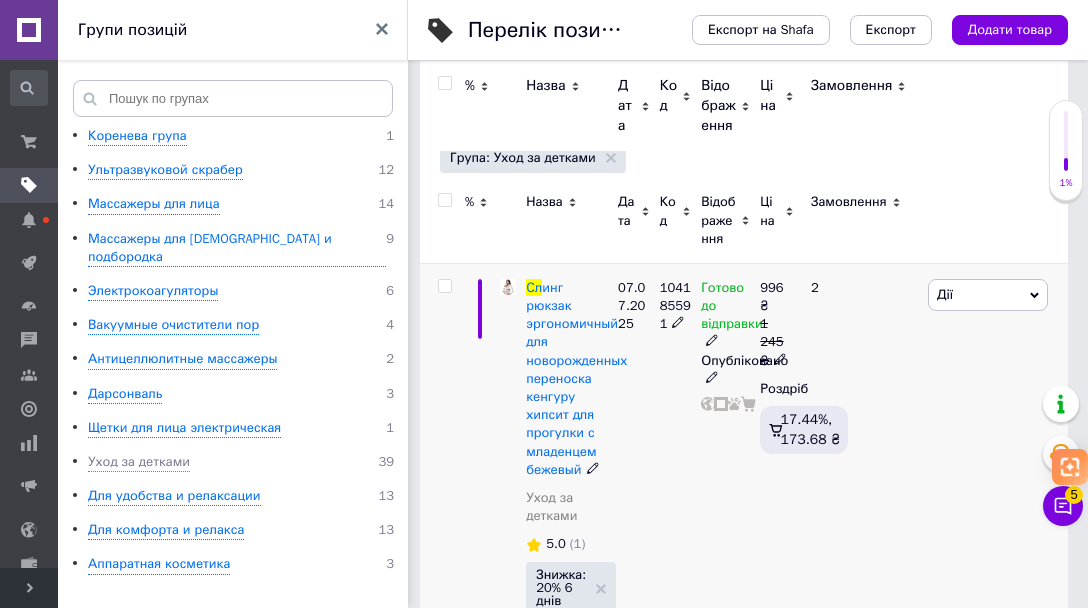 click on "996" at bounding box center [771, 287] 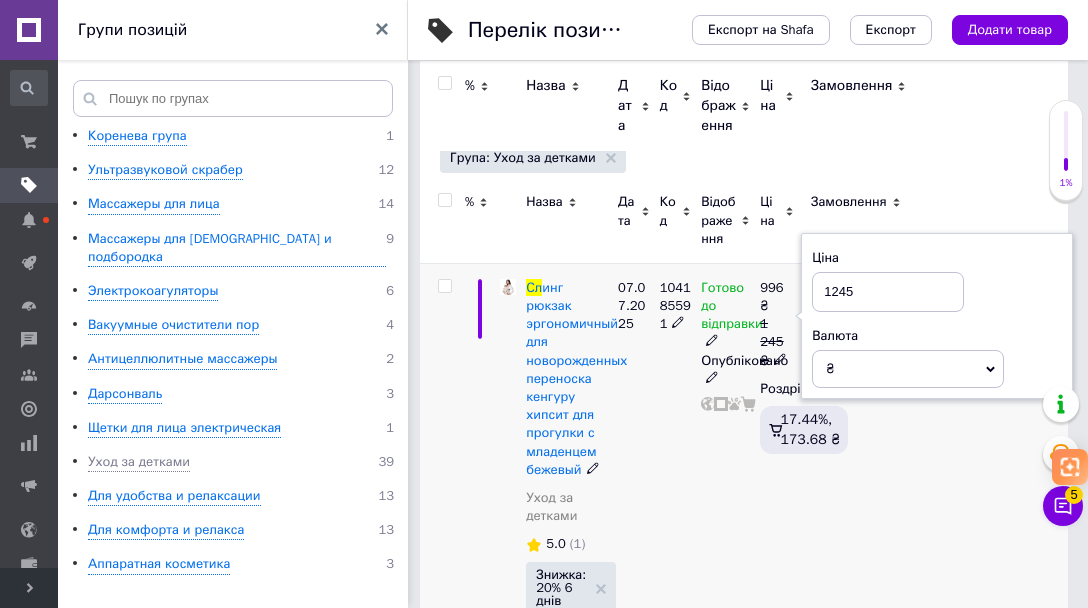 click on "1245" at bounding box center (888, 292) 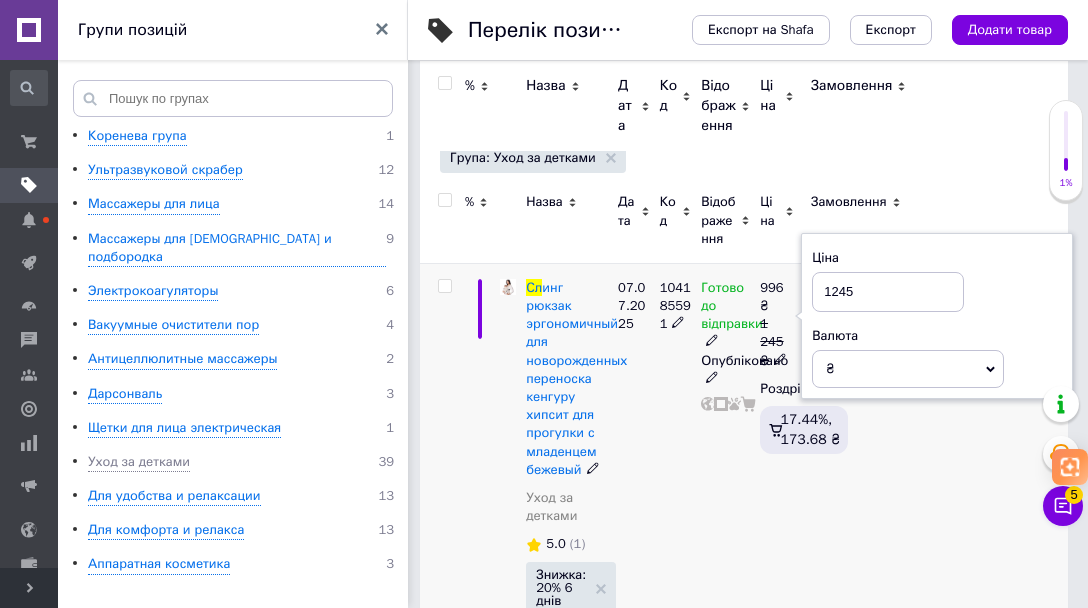 type on "1345" 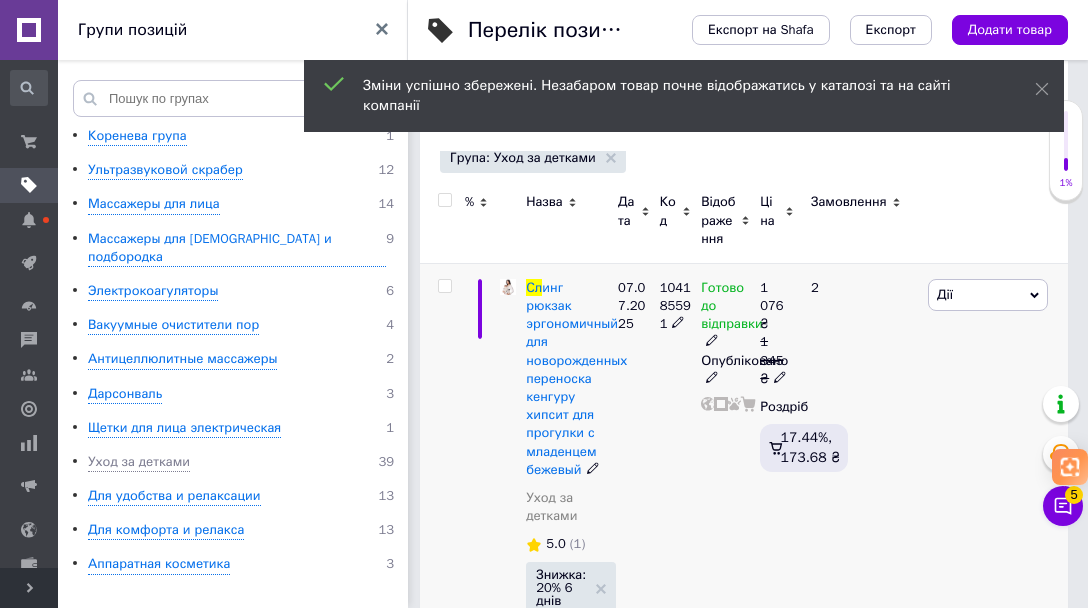 click on "2" at bounding box center (861, 521) 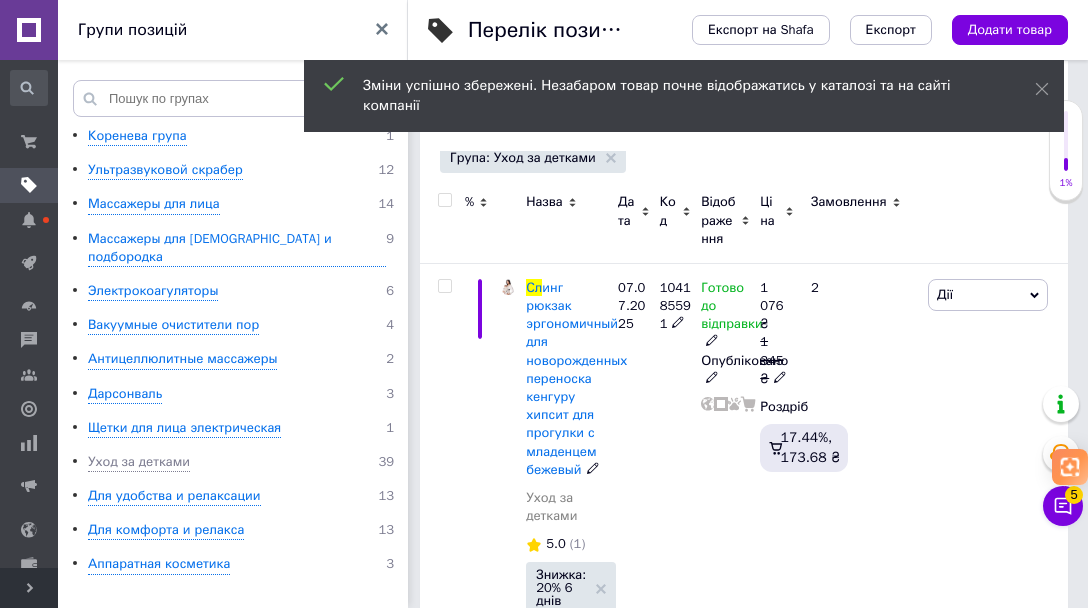 click 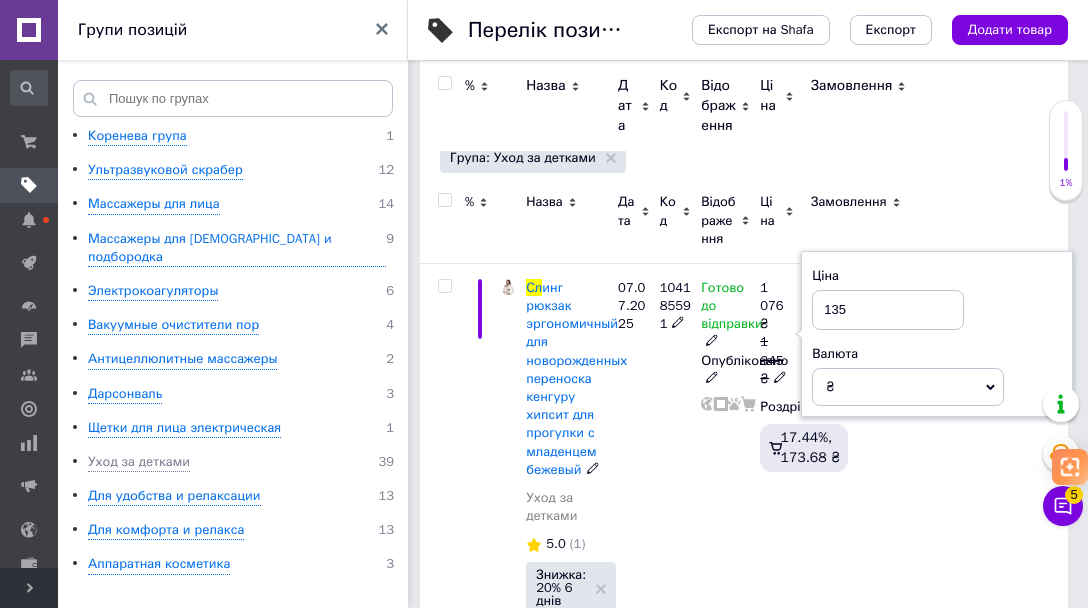 type on "1350" 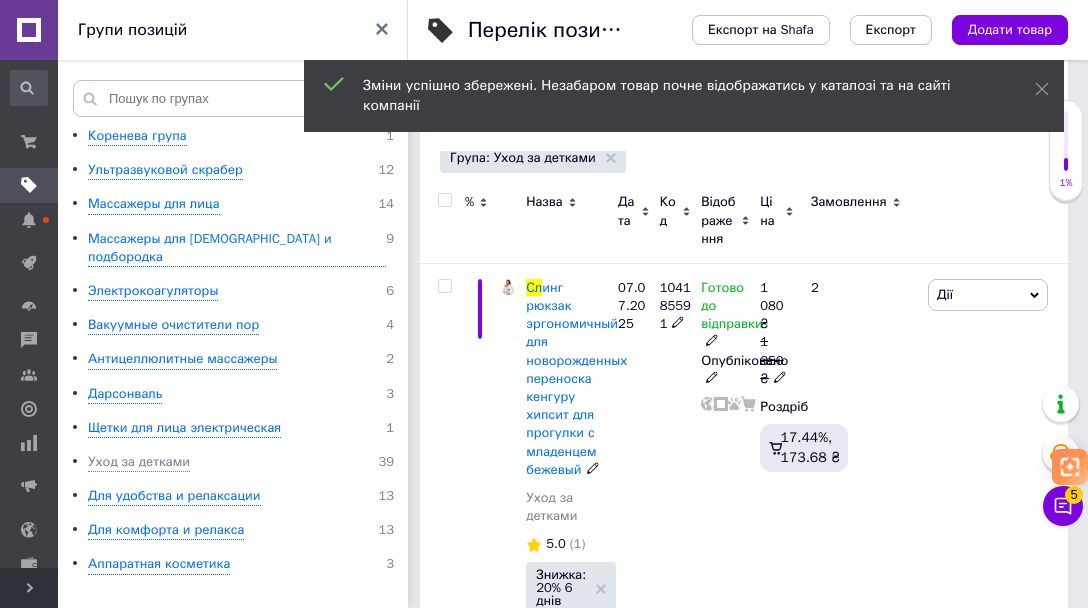 click 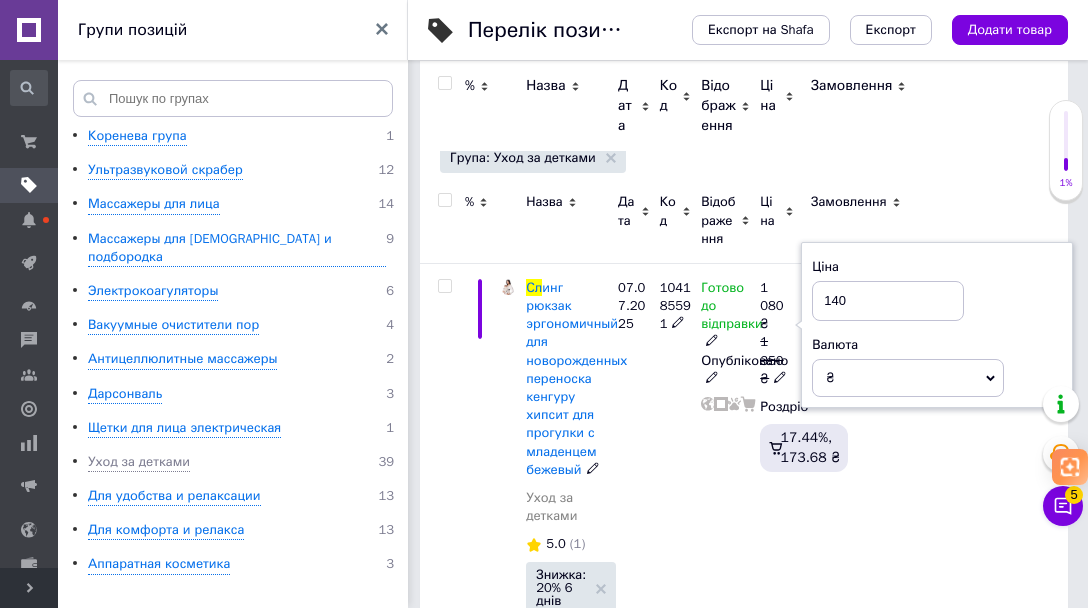 type on "1400" 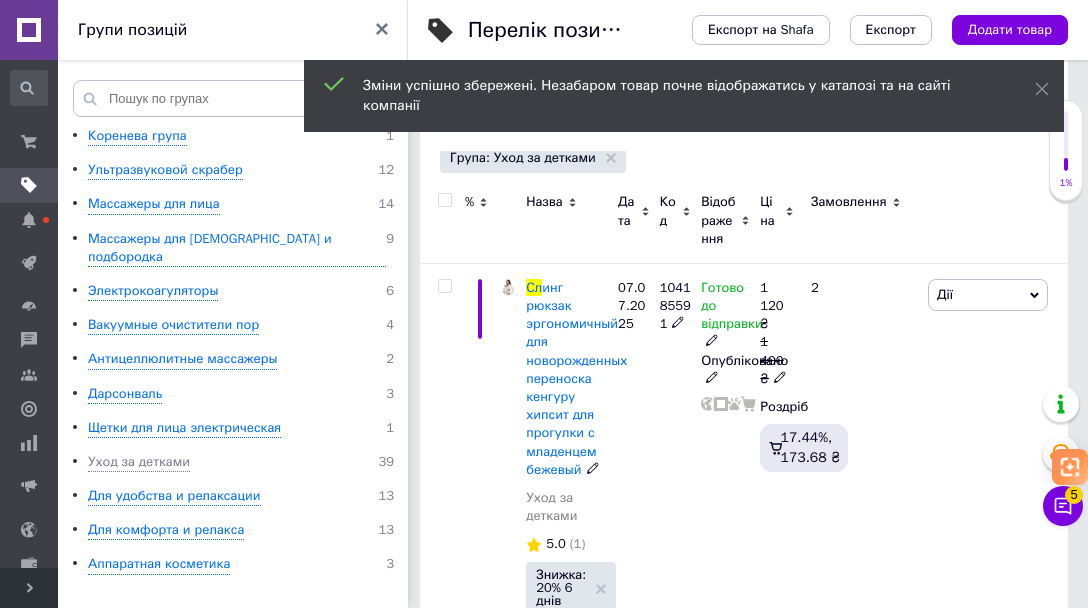 click 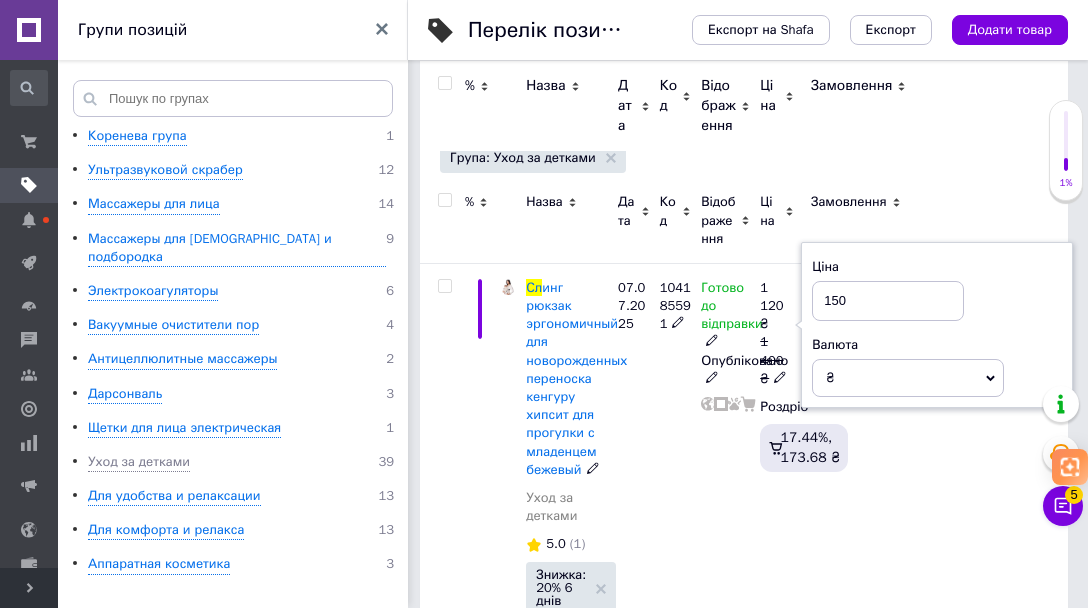 type on "1500" 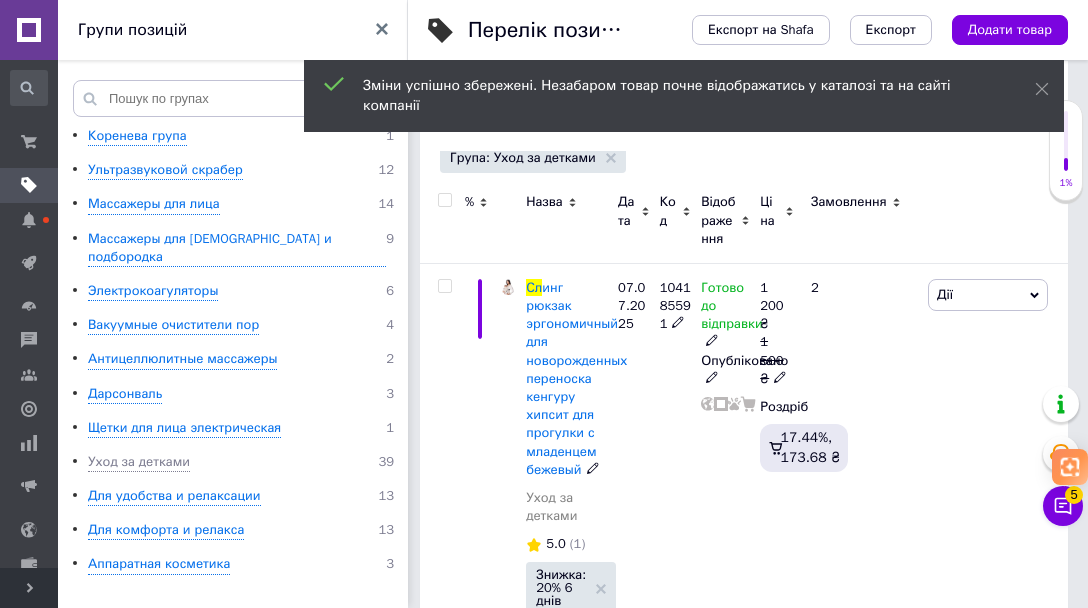 click at bounding box center [780, 376] 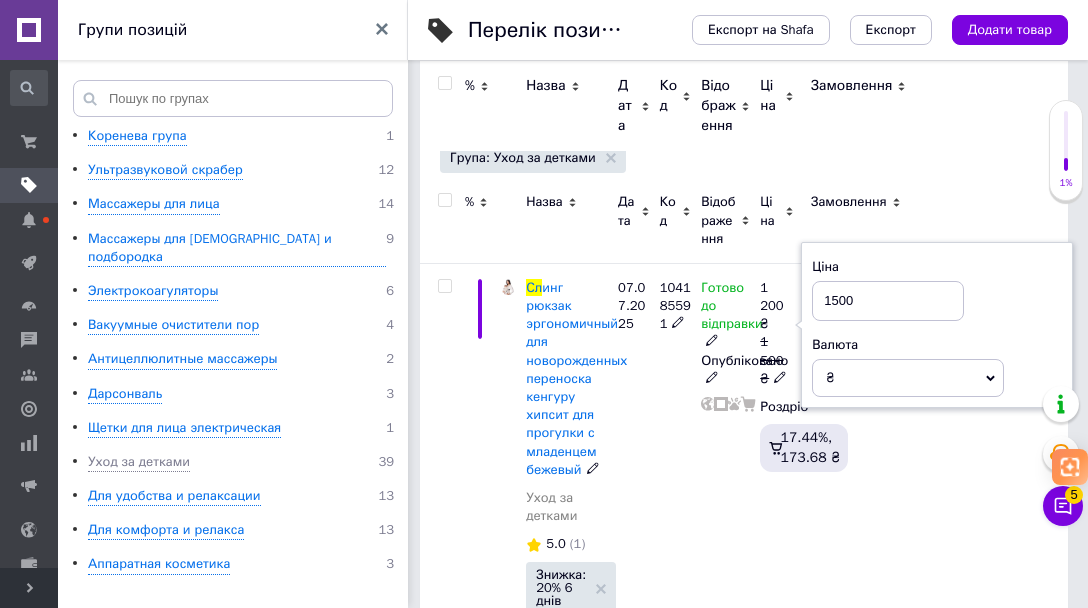drag, startPoint x: 832, startPoint y: 317, endPoint x: 858, endPoint y: 319, distance: 26.076809 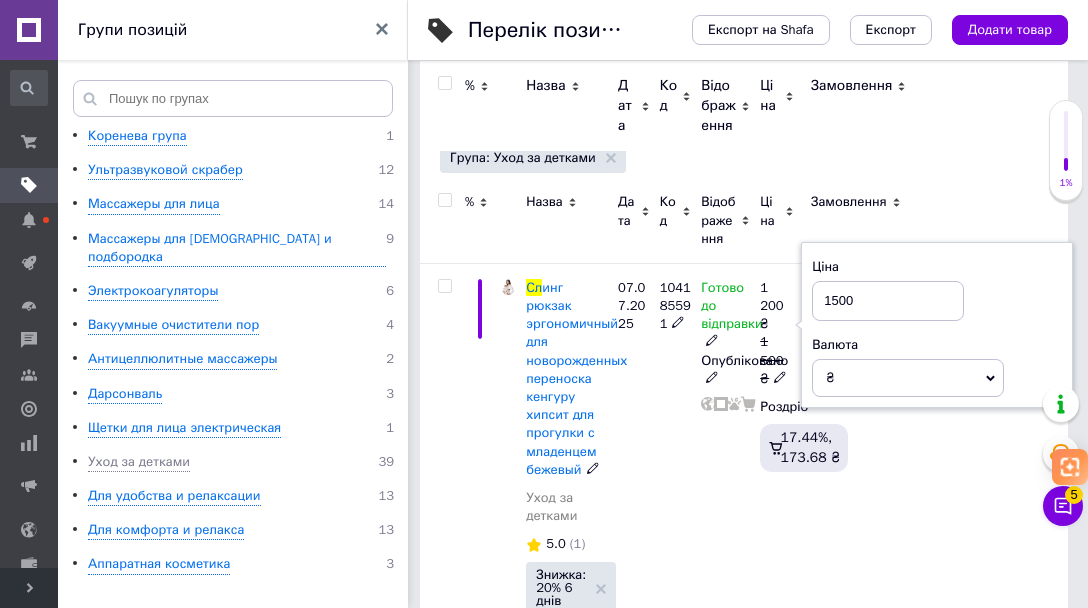 click on "1500" at bounding box center [888, 301] 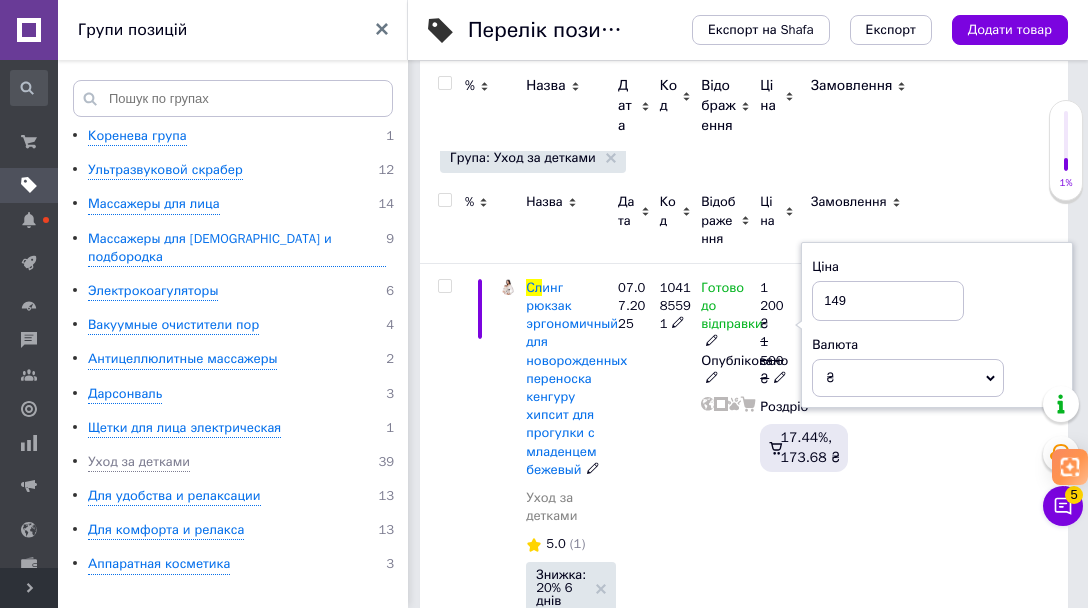 type on "1490" 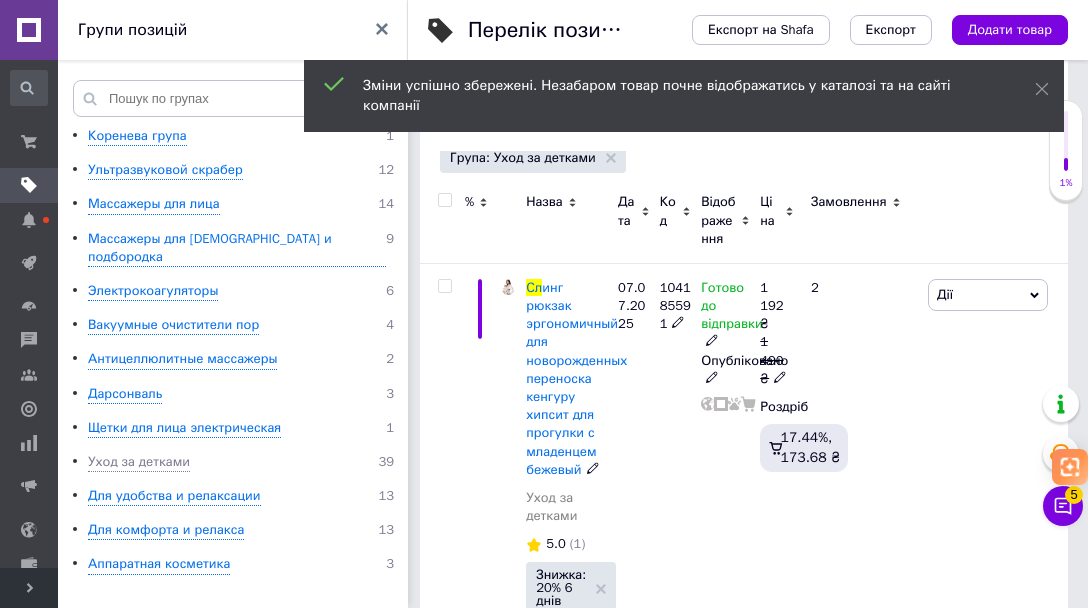 click 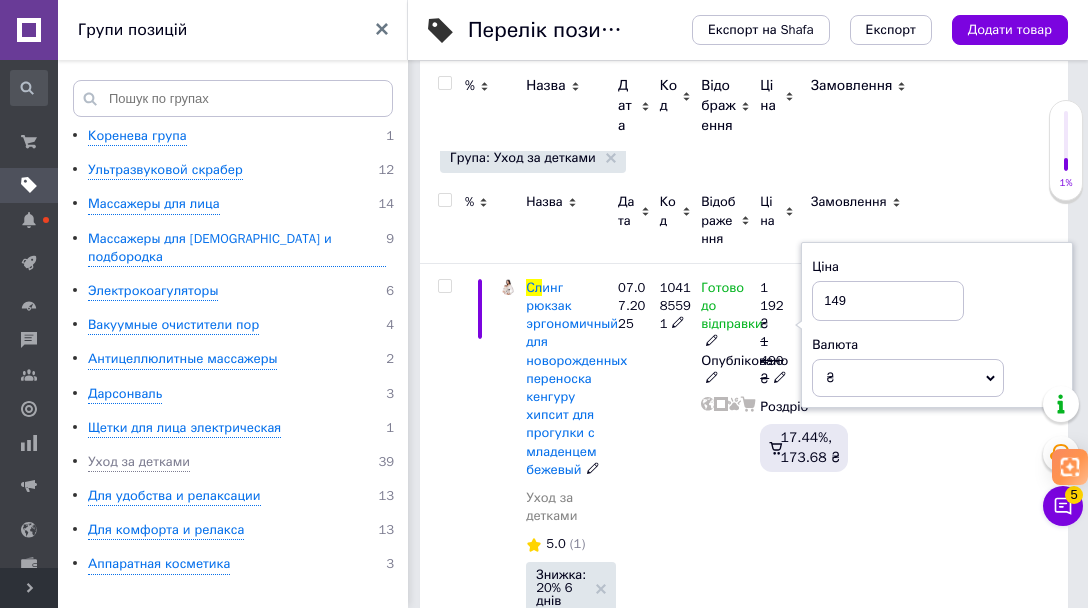 type on "1494" 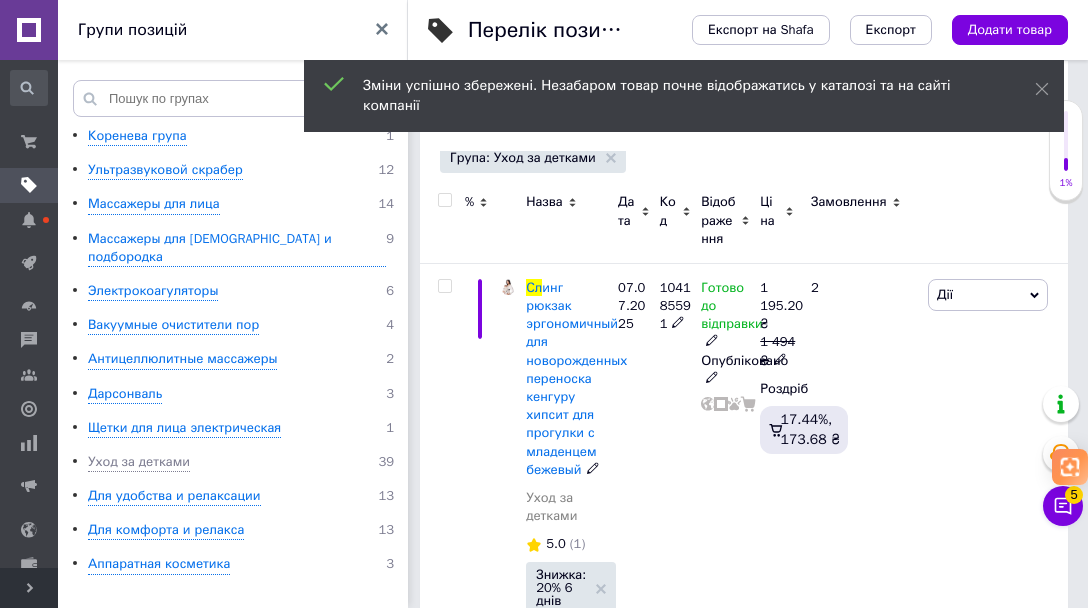 click 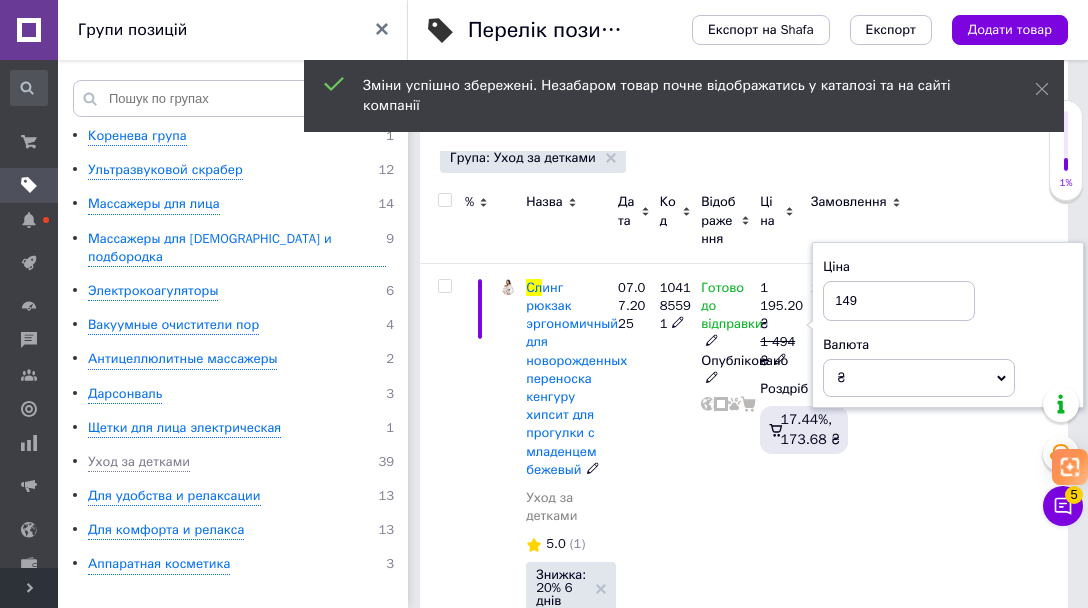 type on "1496" 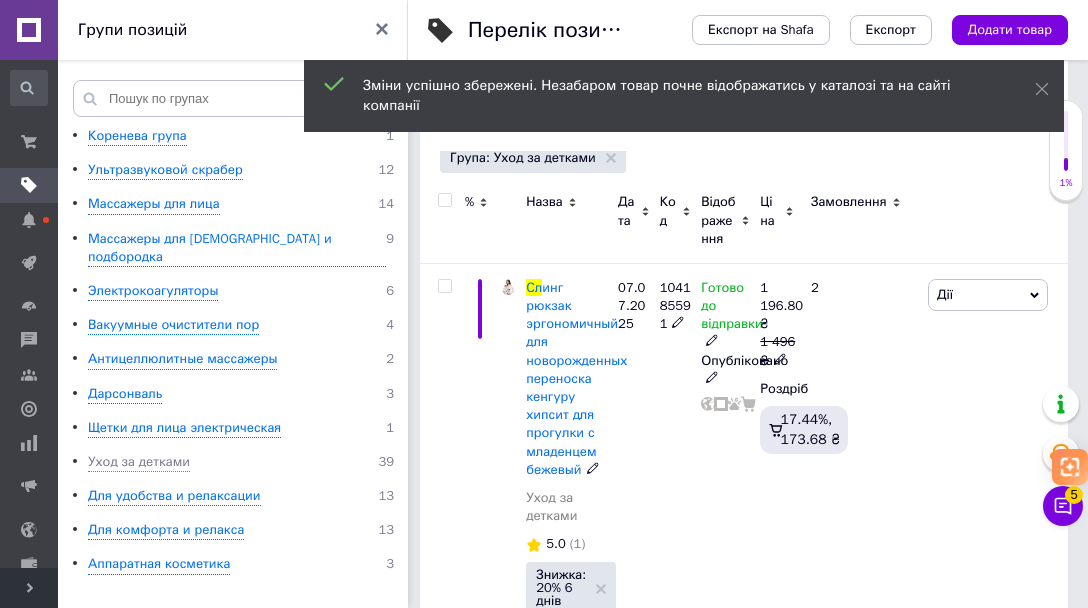 click 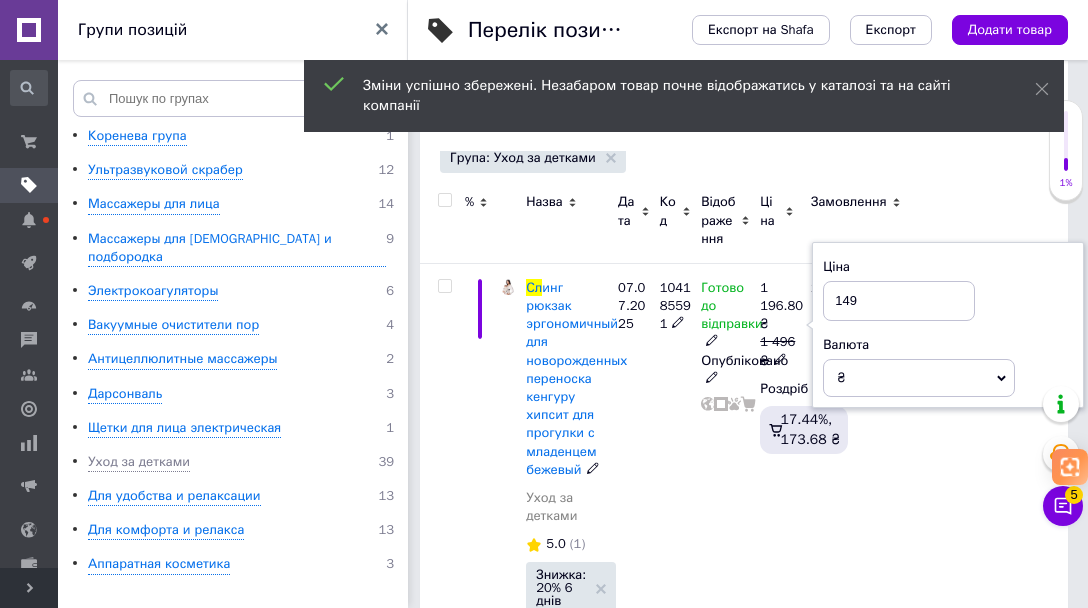 type on "1497" 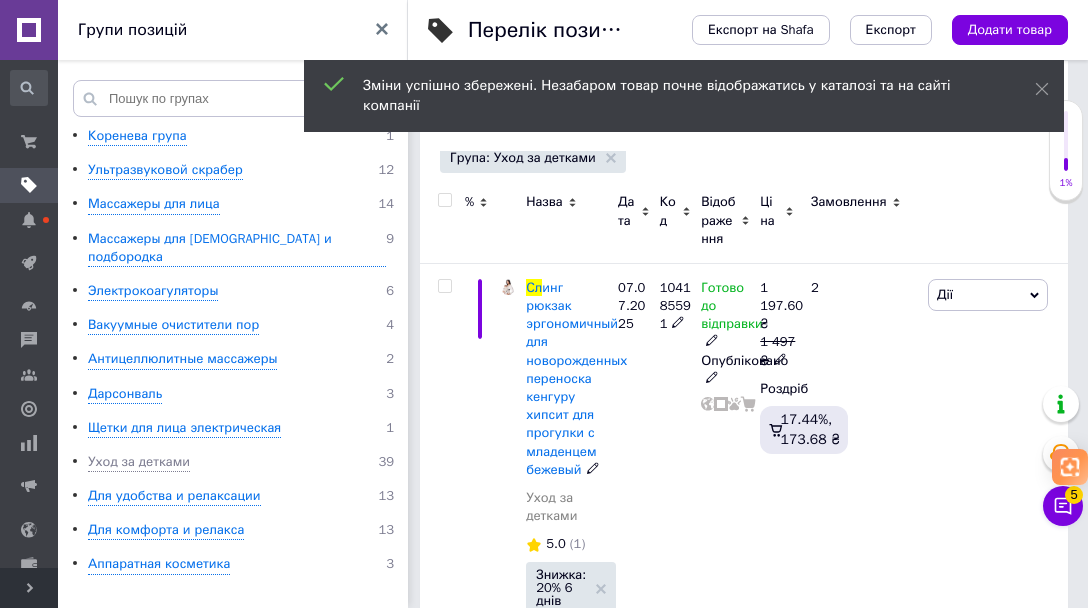 click 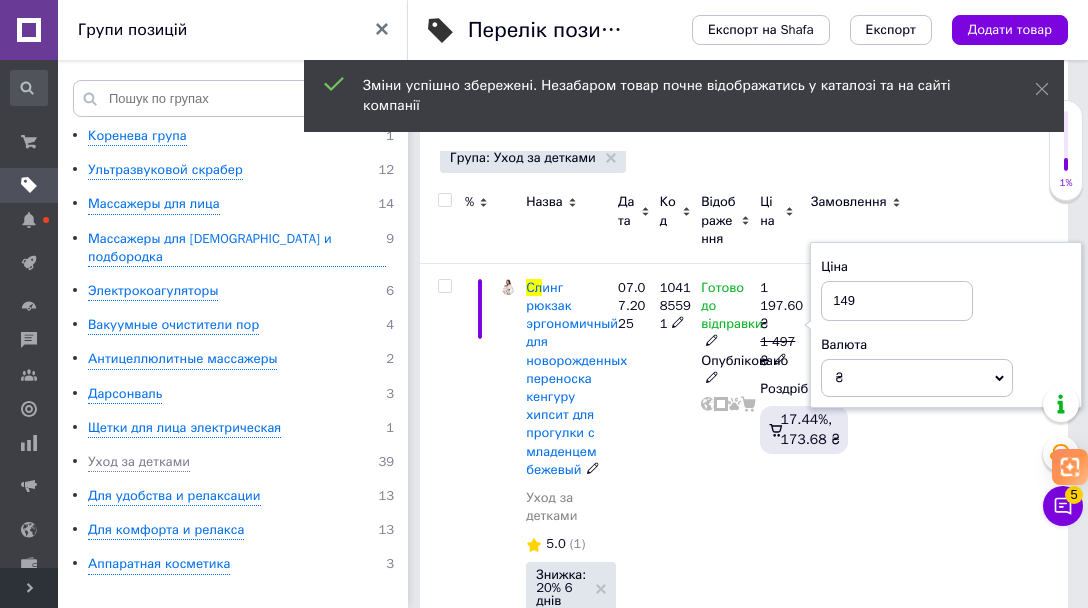 type on "1498" 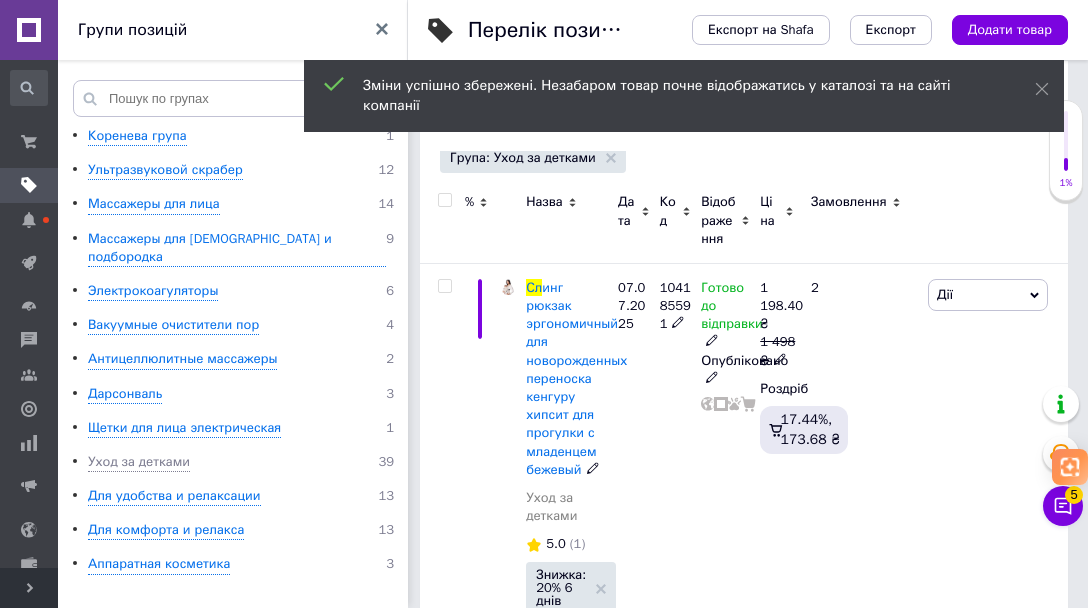 click 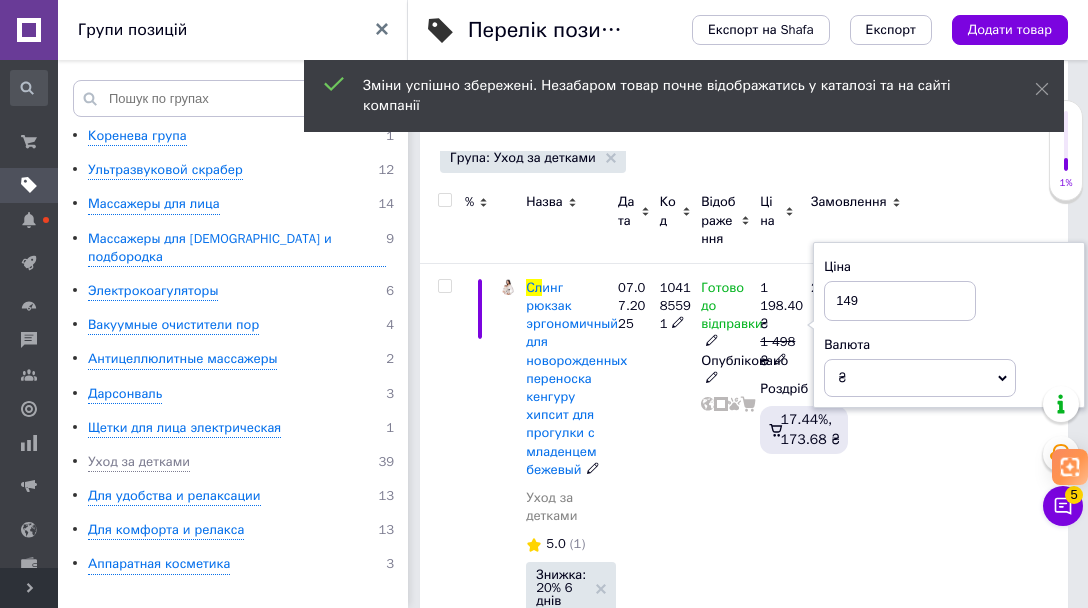 type on "1499" 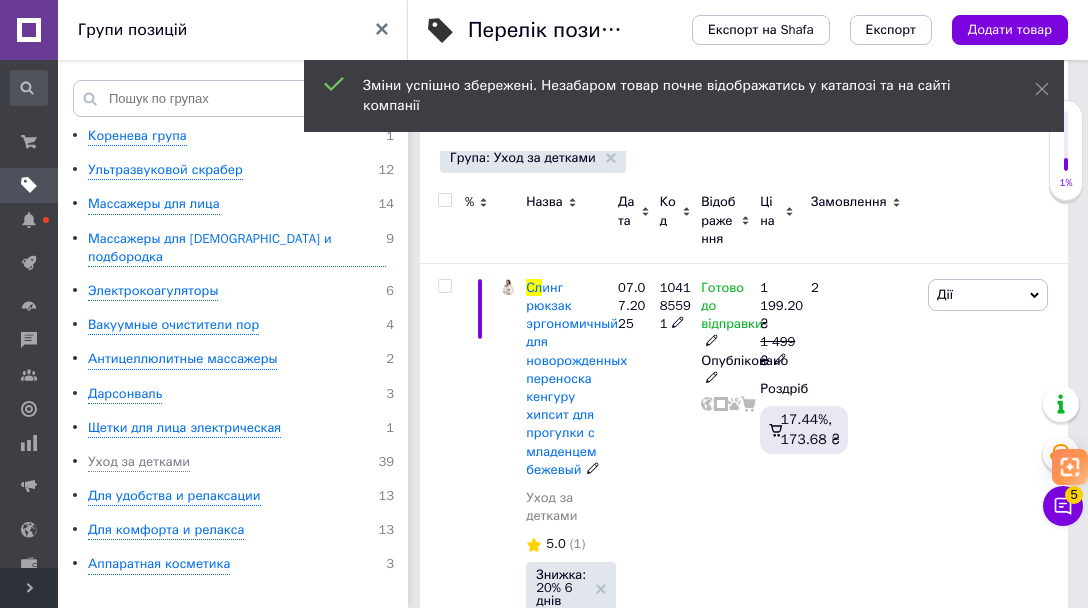 click 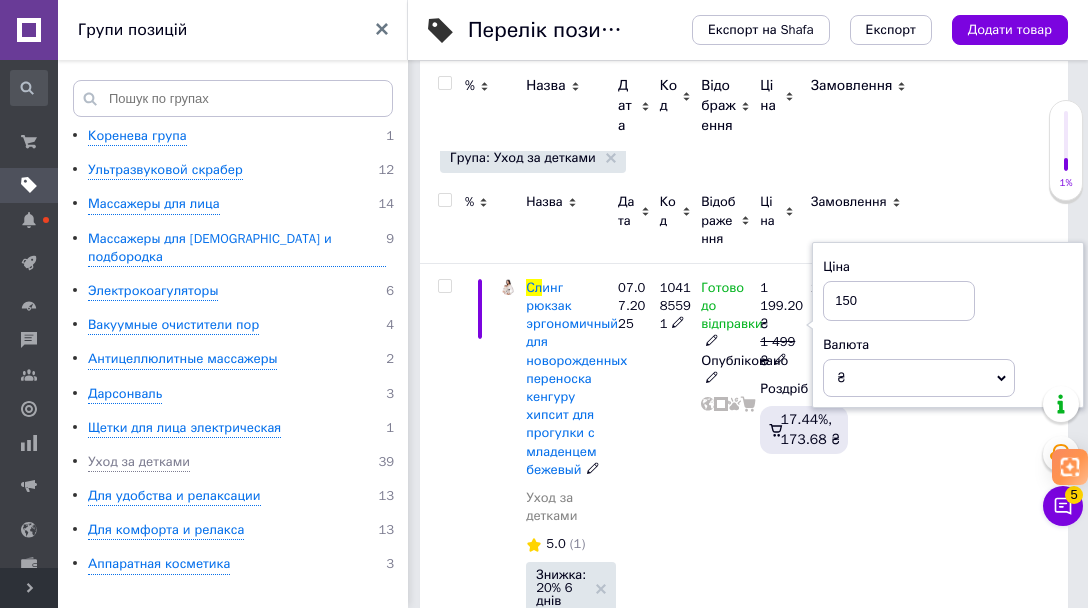 type on "1500" 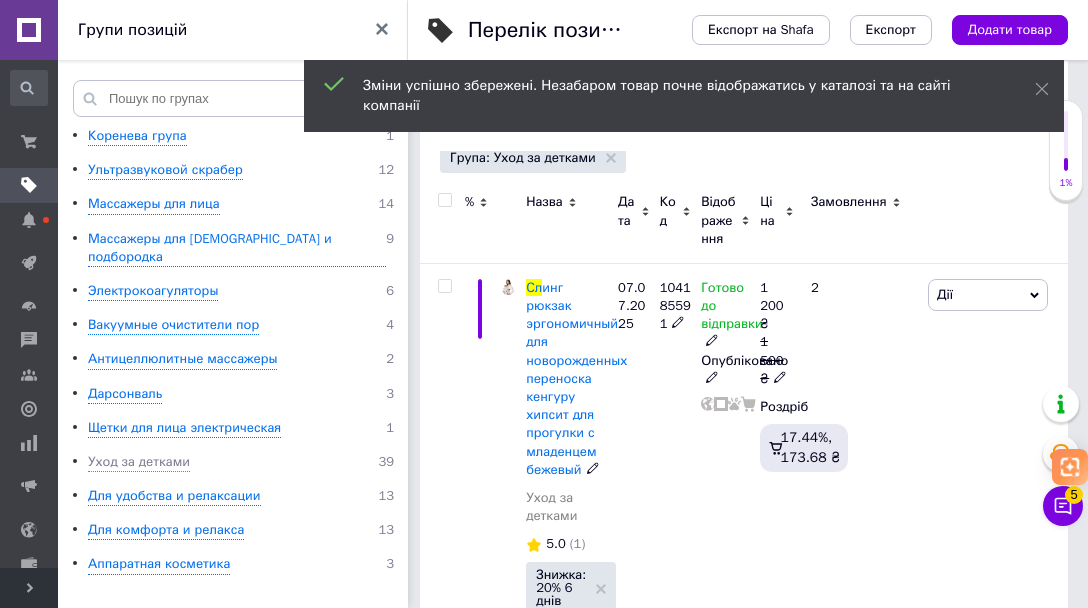 click 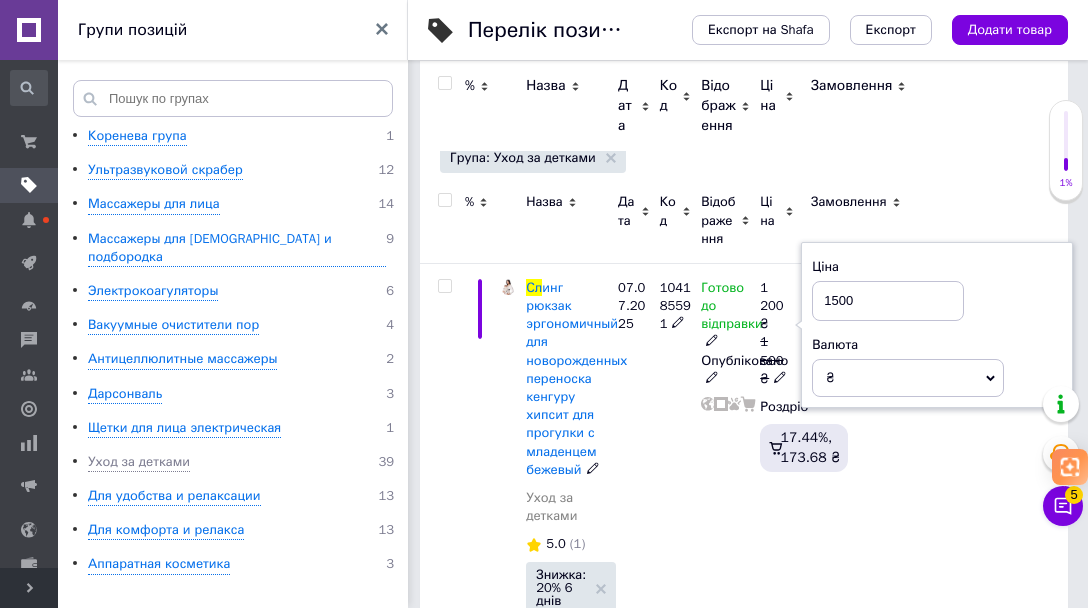 drag, startPoint x: 873, startPoint y: 319, endPoint x: 832, endPoint y: 318, distance: 41.01219 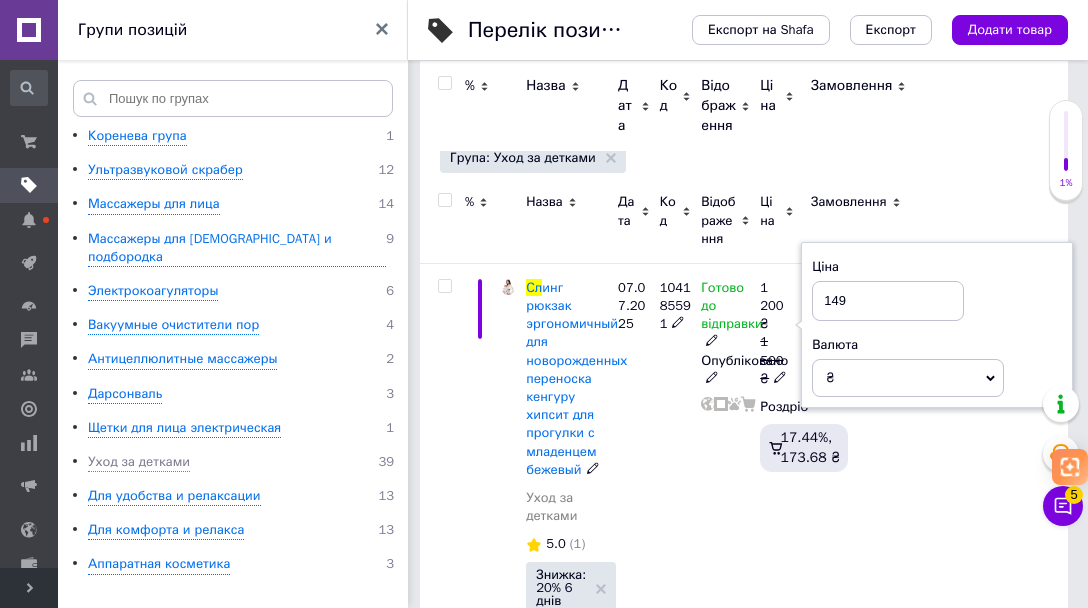 type on "1492" 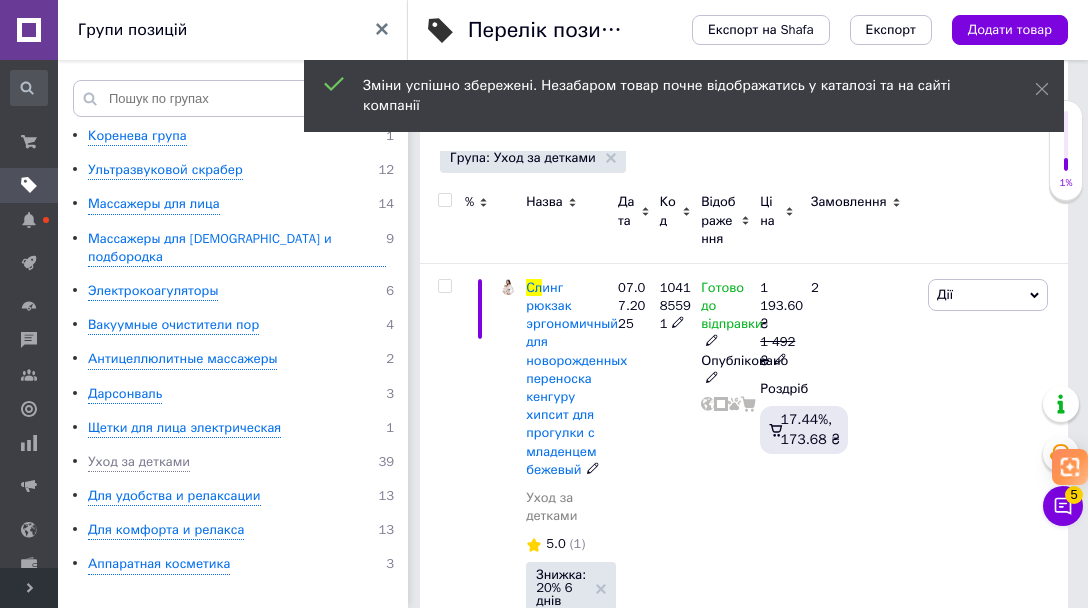 click 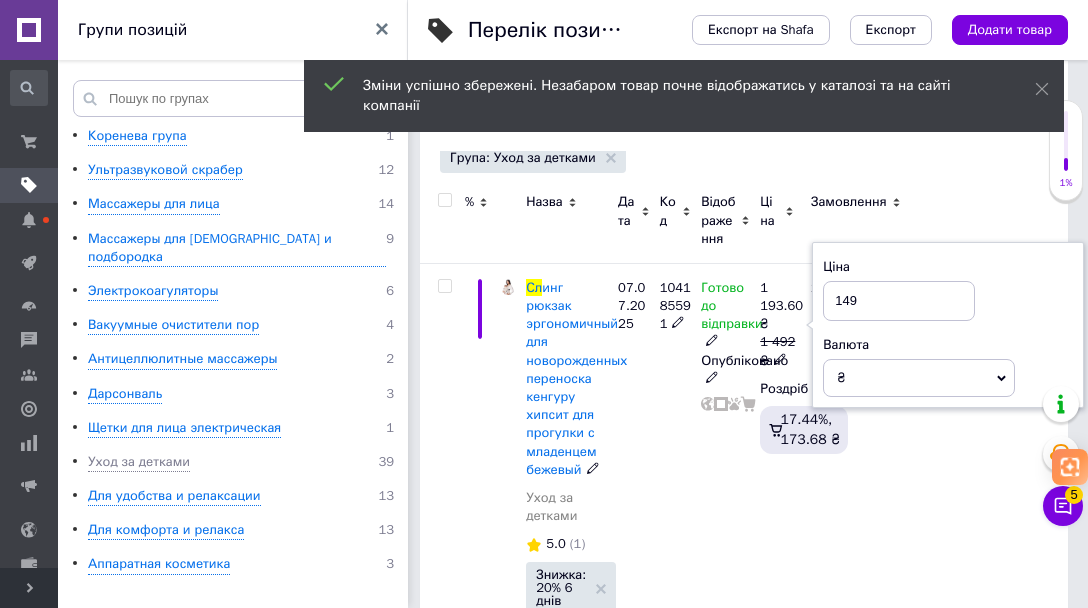 type on "1494" 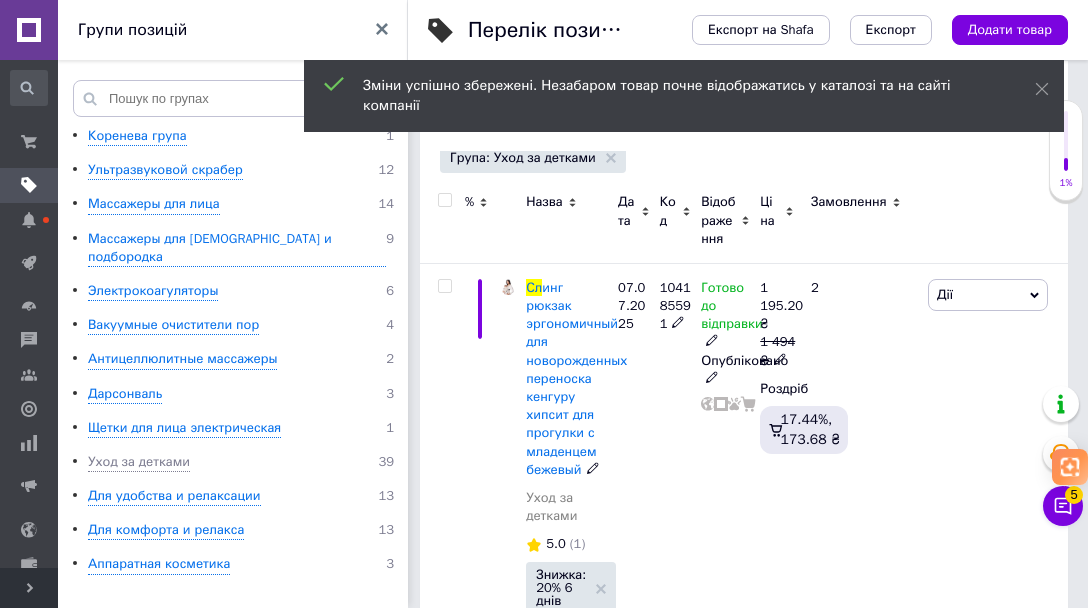 click 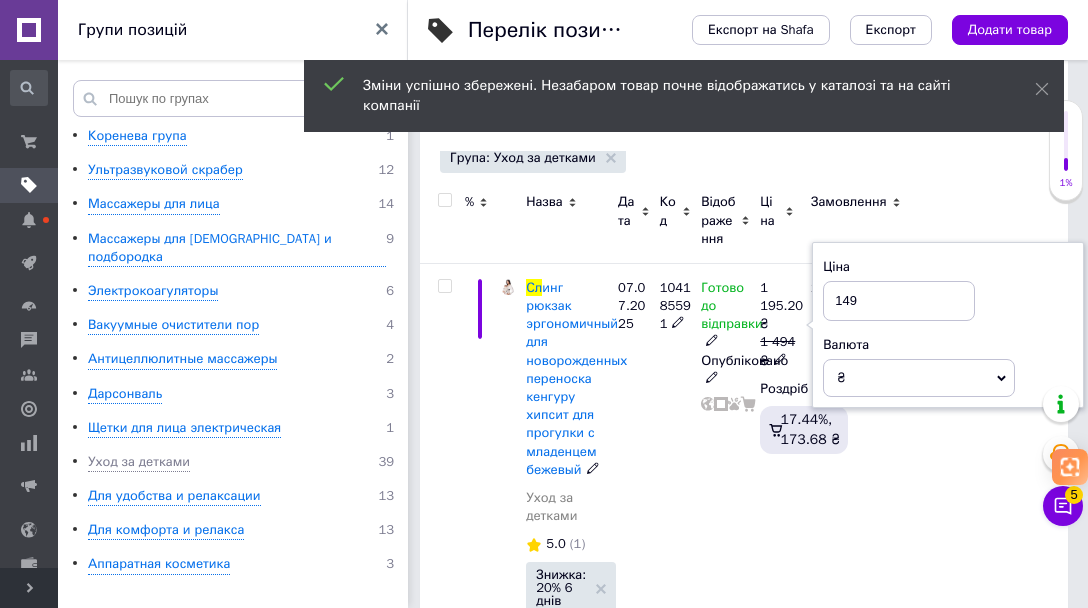 type on "1496" 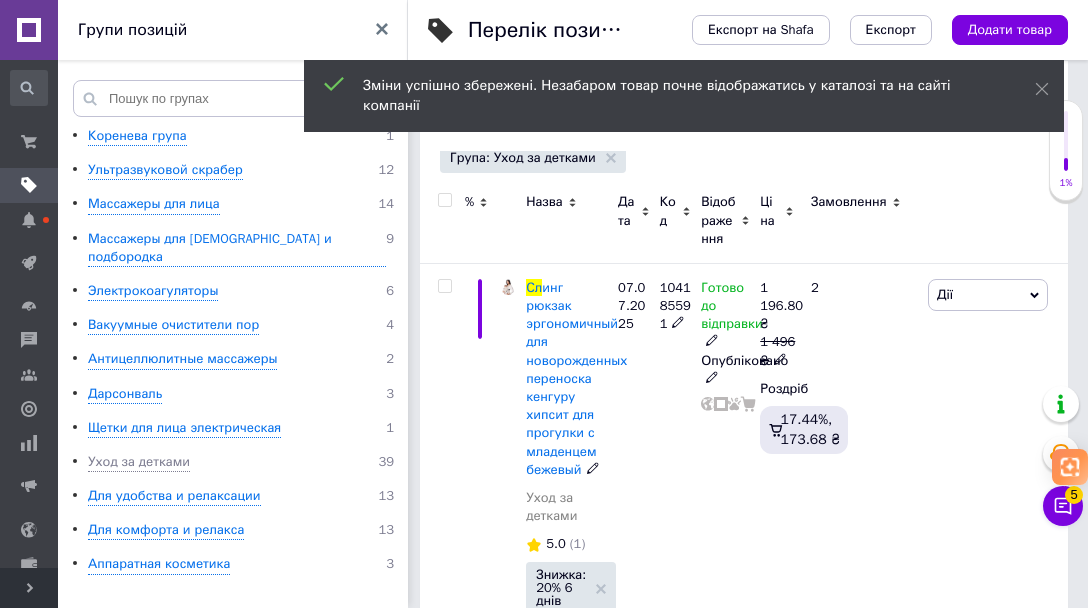 click 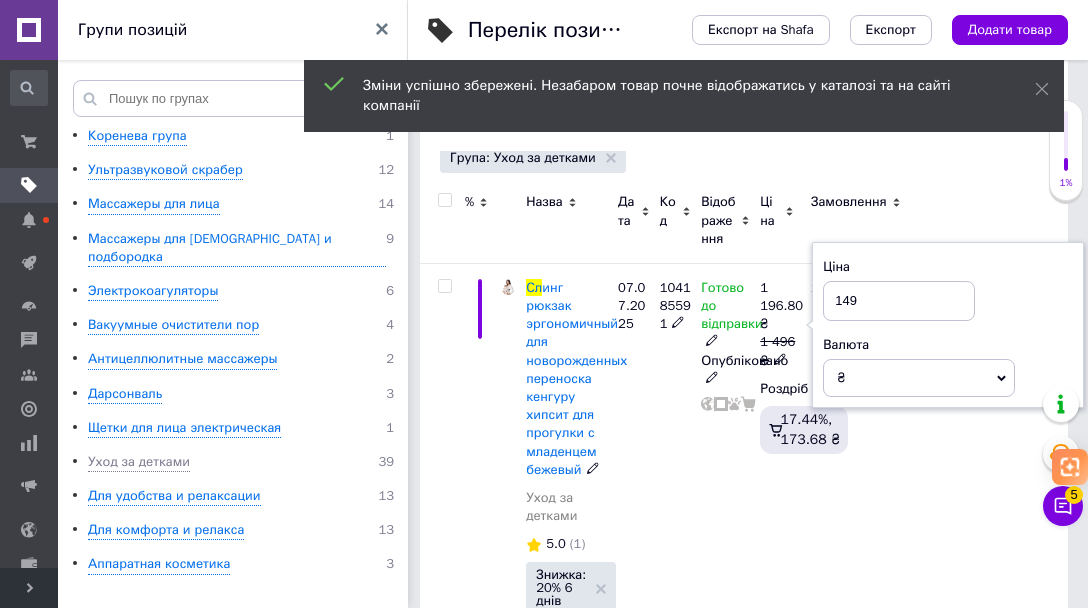 type on "1497" 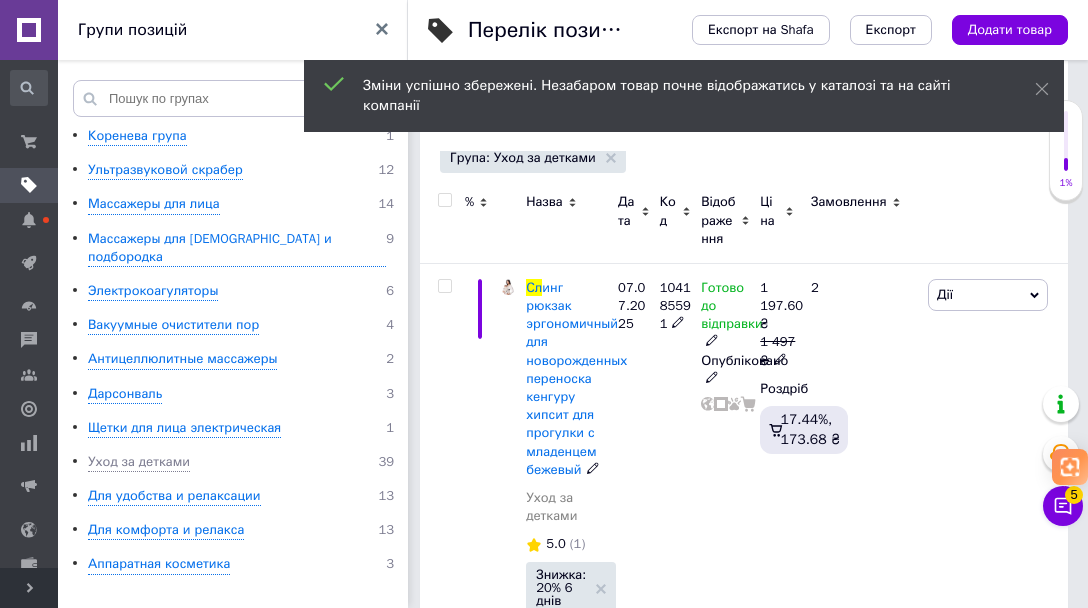 click on "1 497   ₴" at bounding box center [781, 351] 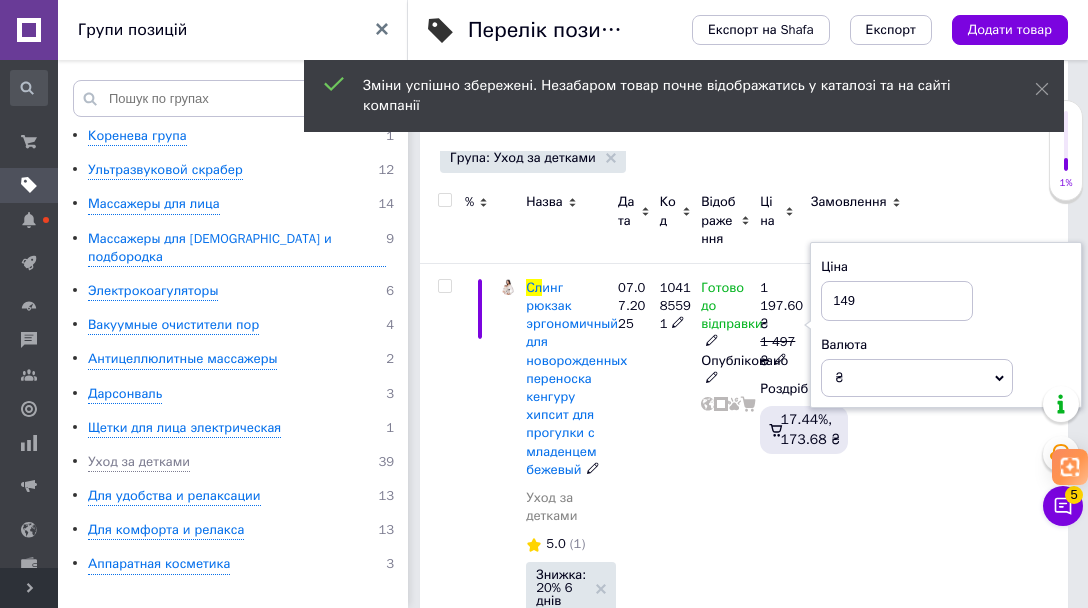 type on "1498" 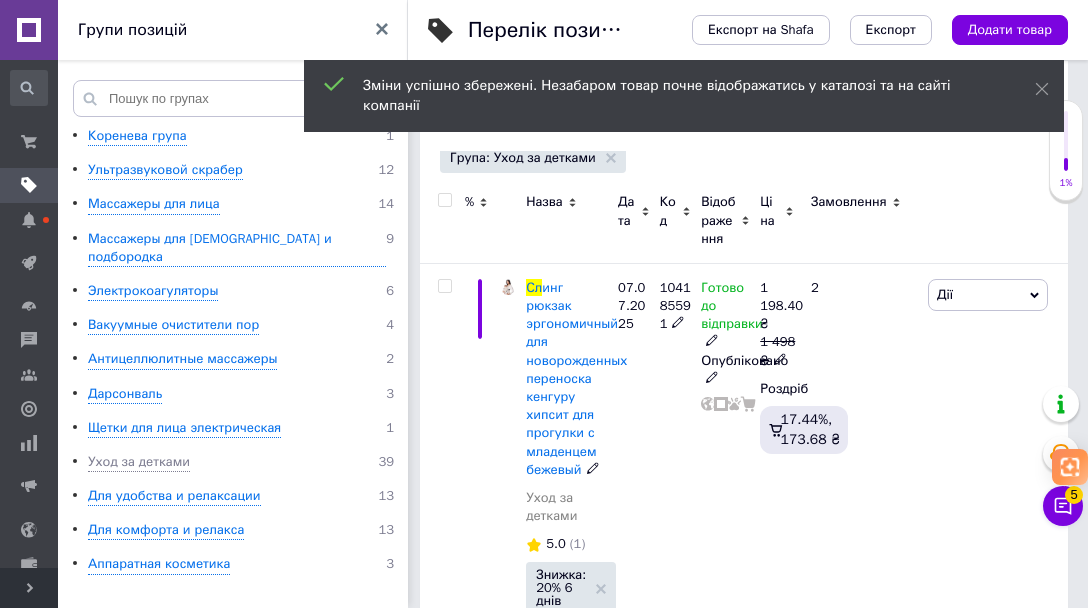 click 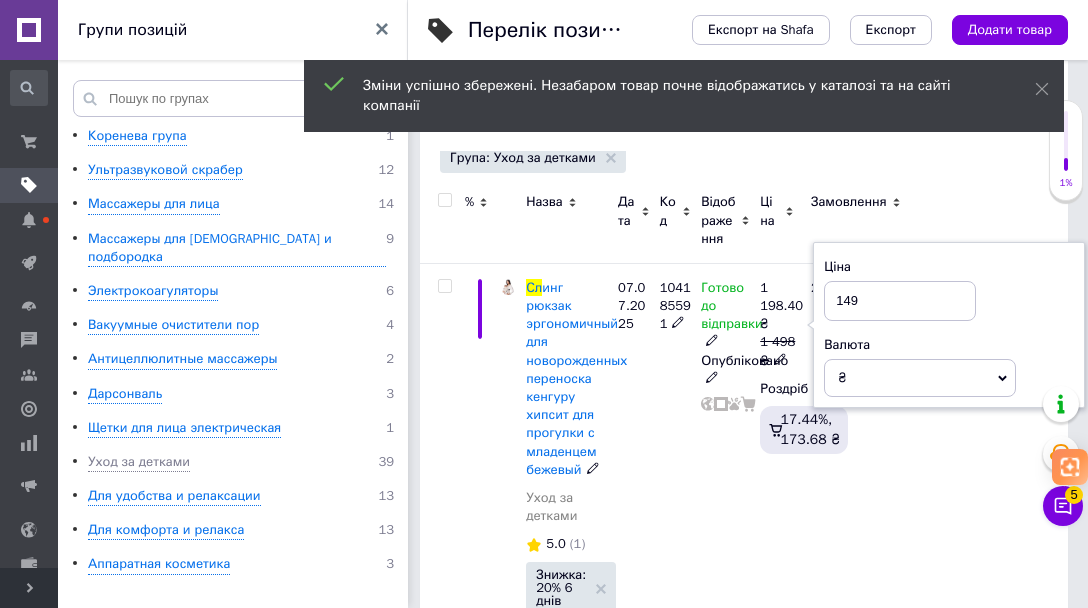 type on "1499" 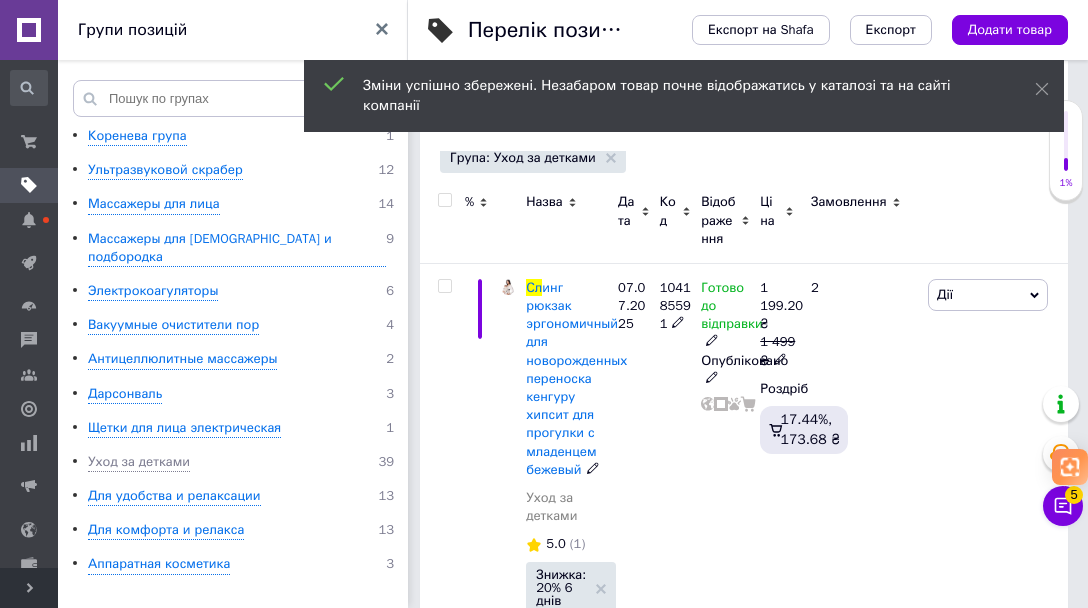 click 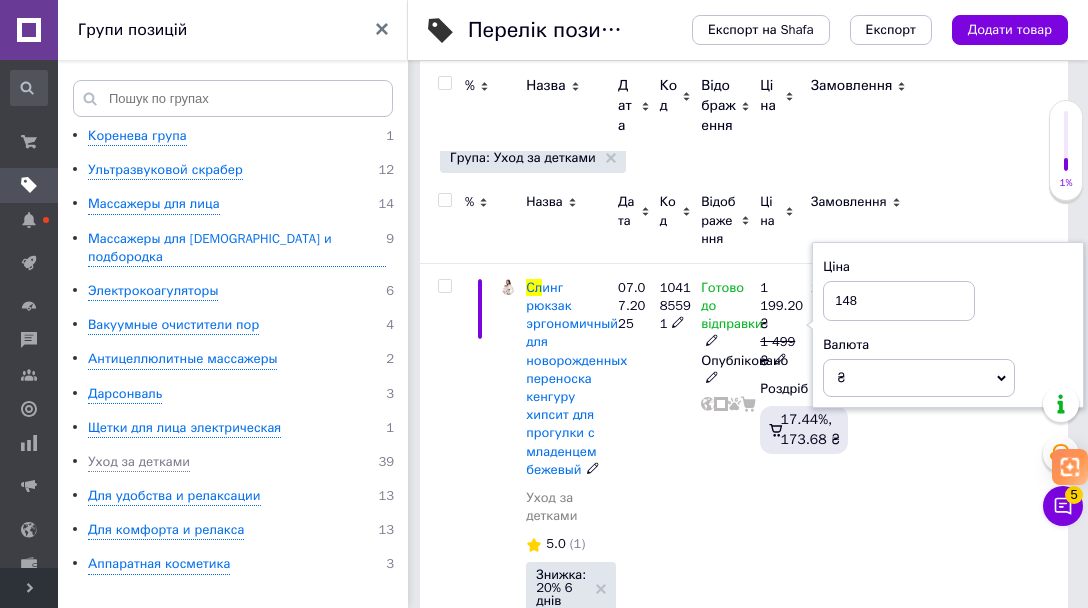 type on "1487" 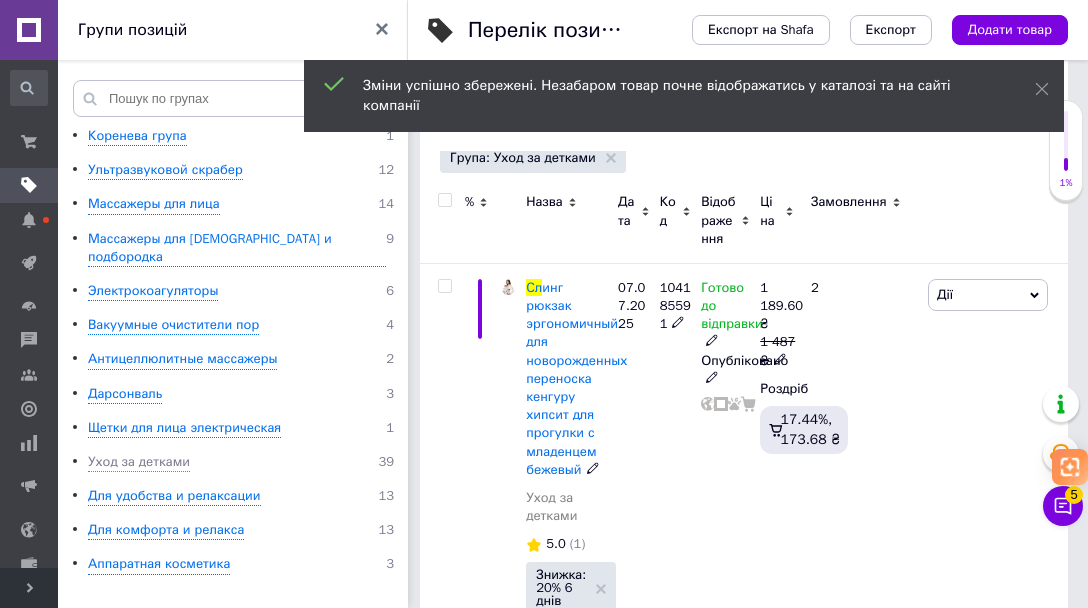 click 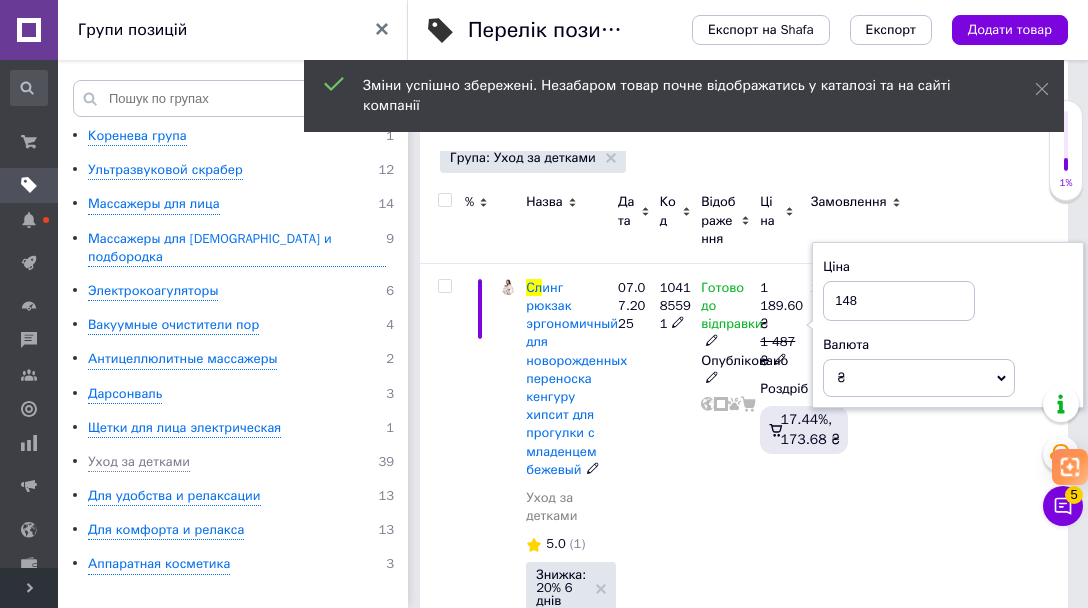 type on "1489" 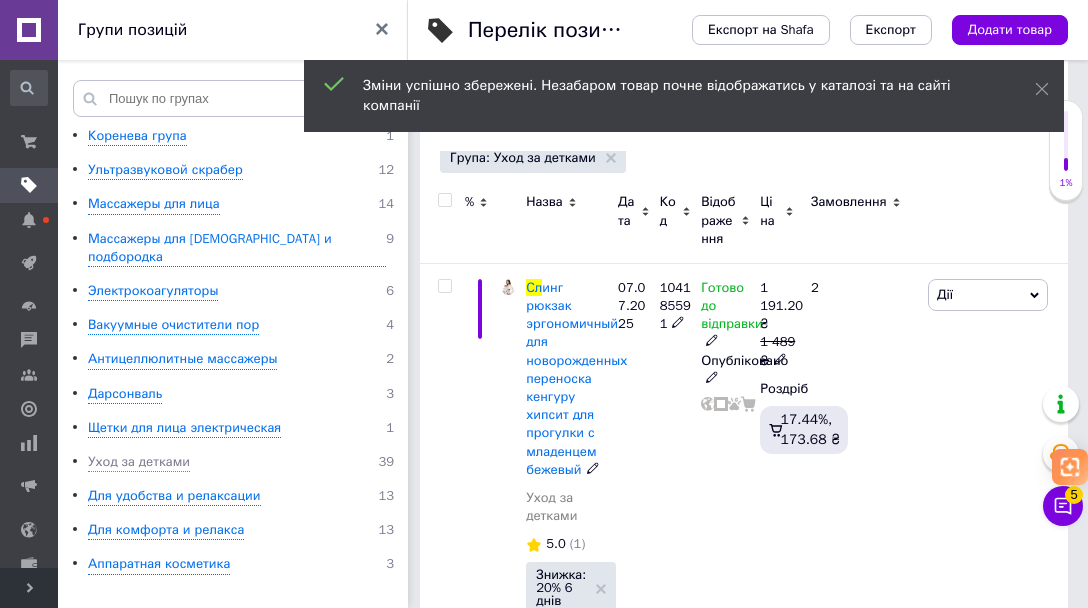 click 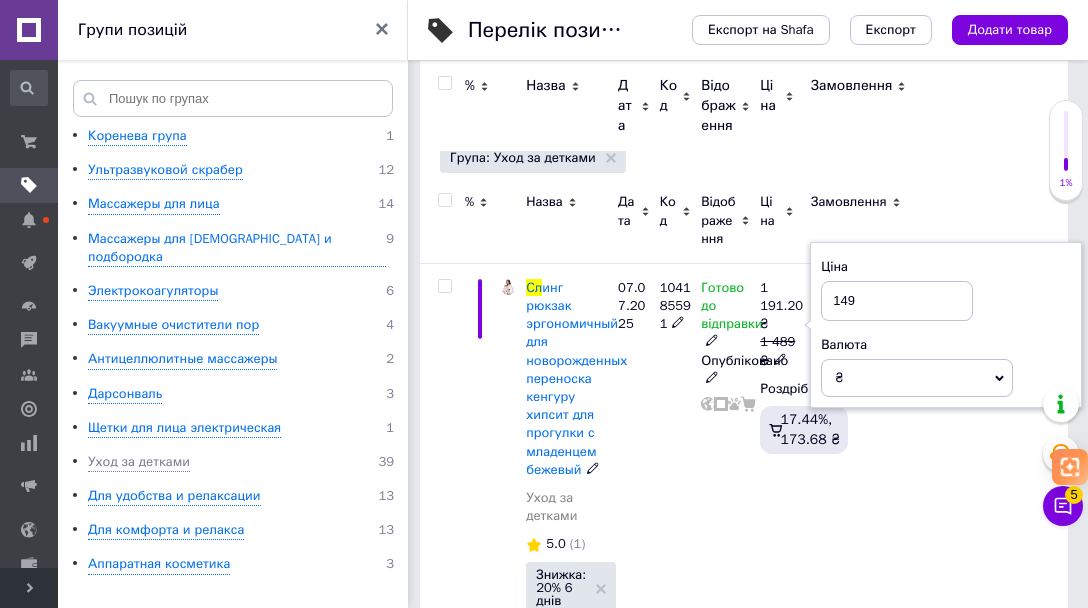 type on "1490" 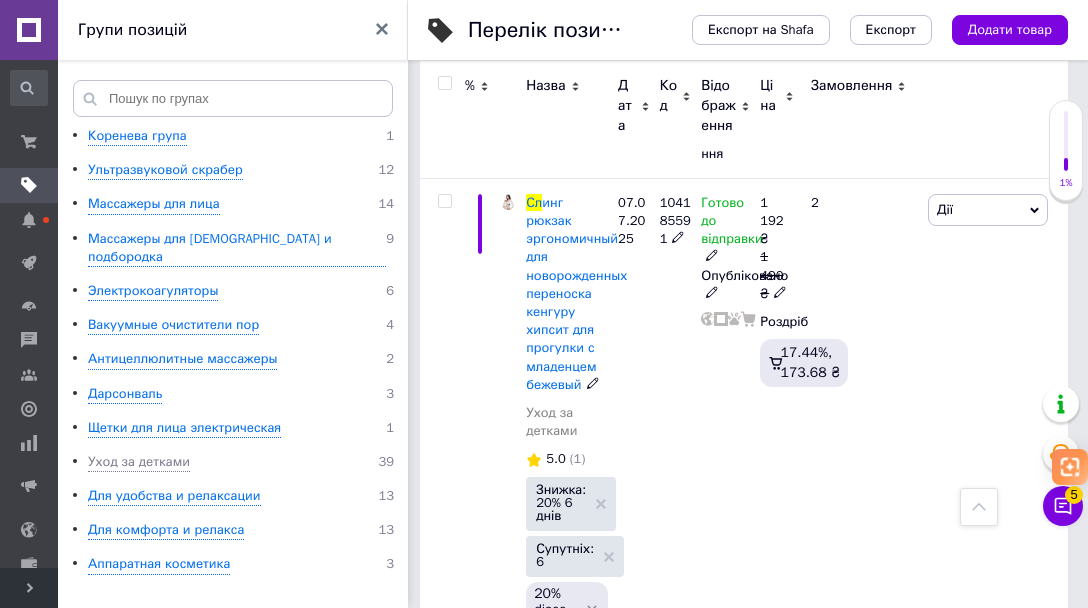 scroll, scrollTop: 317, scrollLeft: 0, axis: vertical 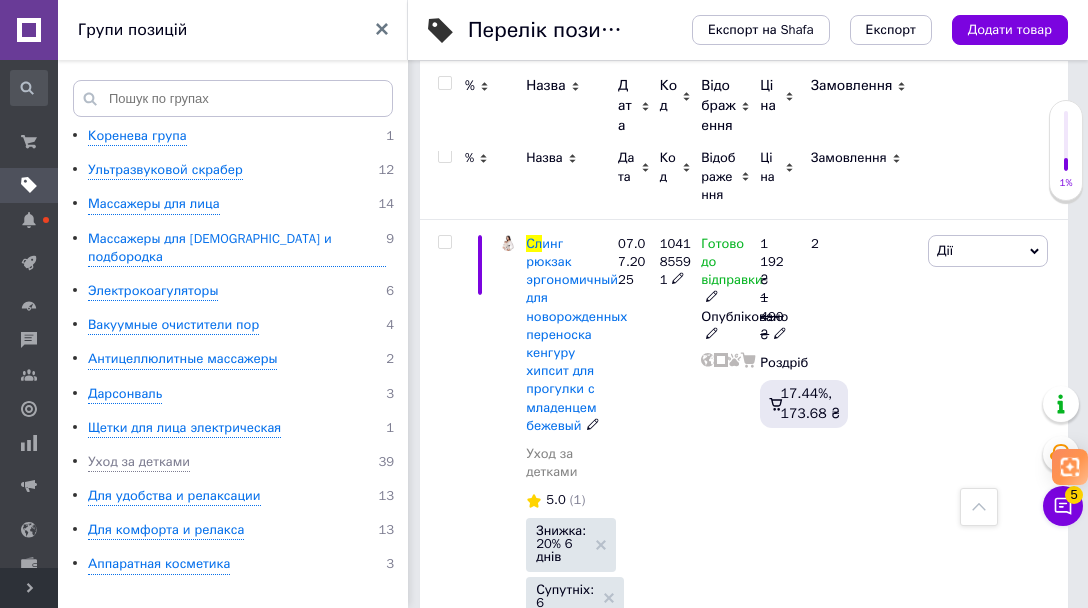 click 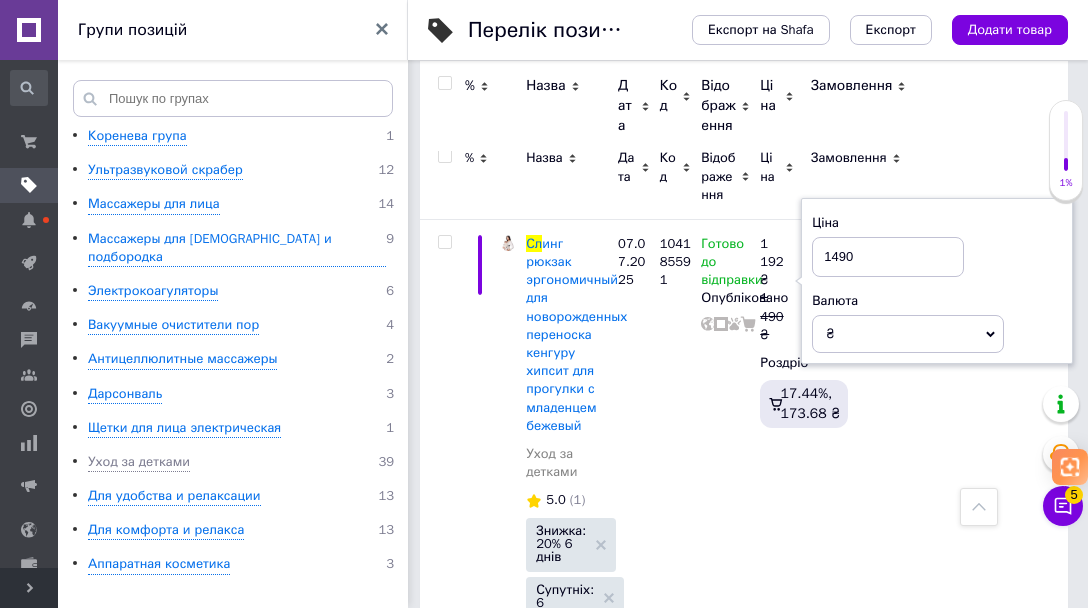 click on "Замовлення" at bounding box center [861, 106] 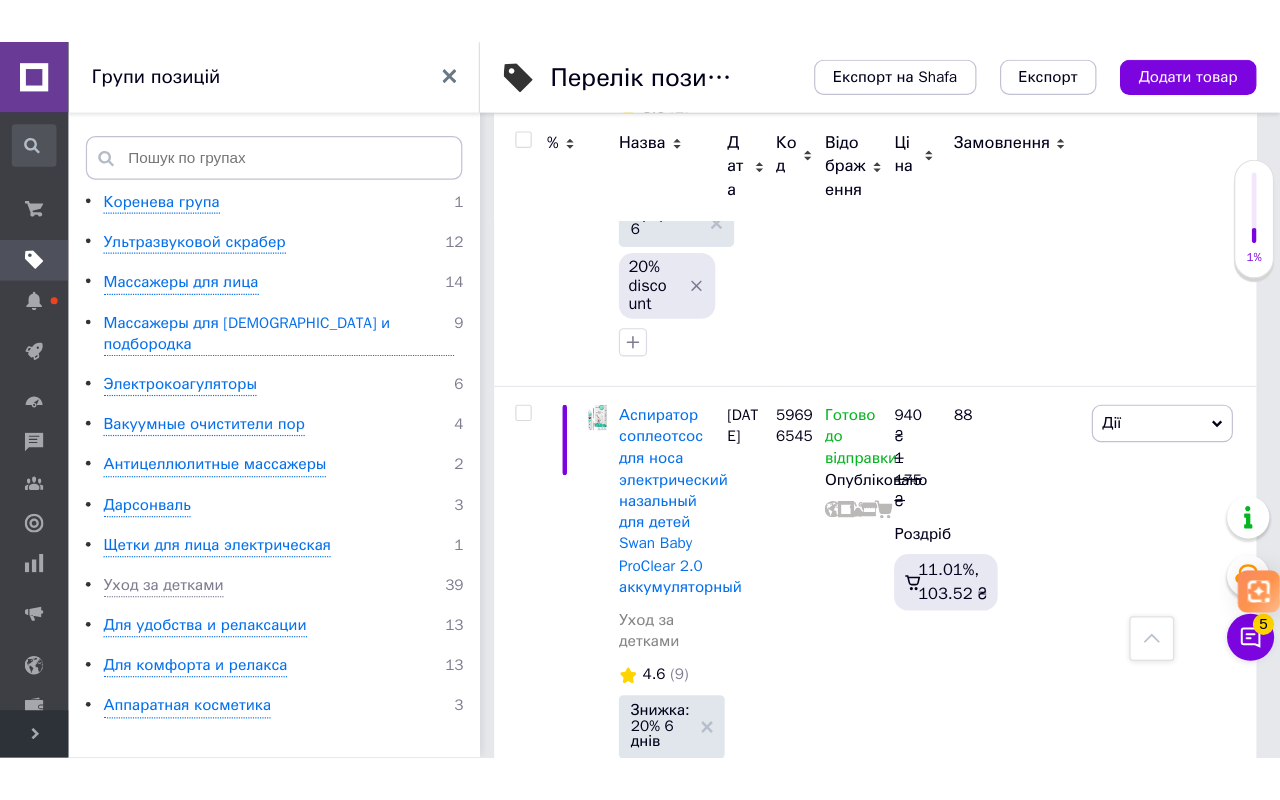 scroll, scrollTop: 685, scrollLeft: 0, axis: vertical 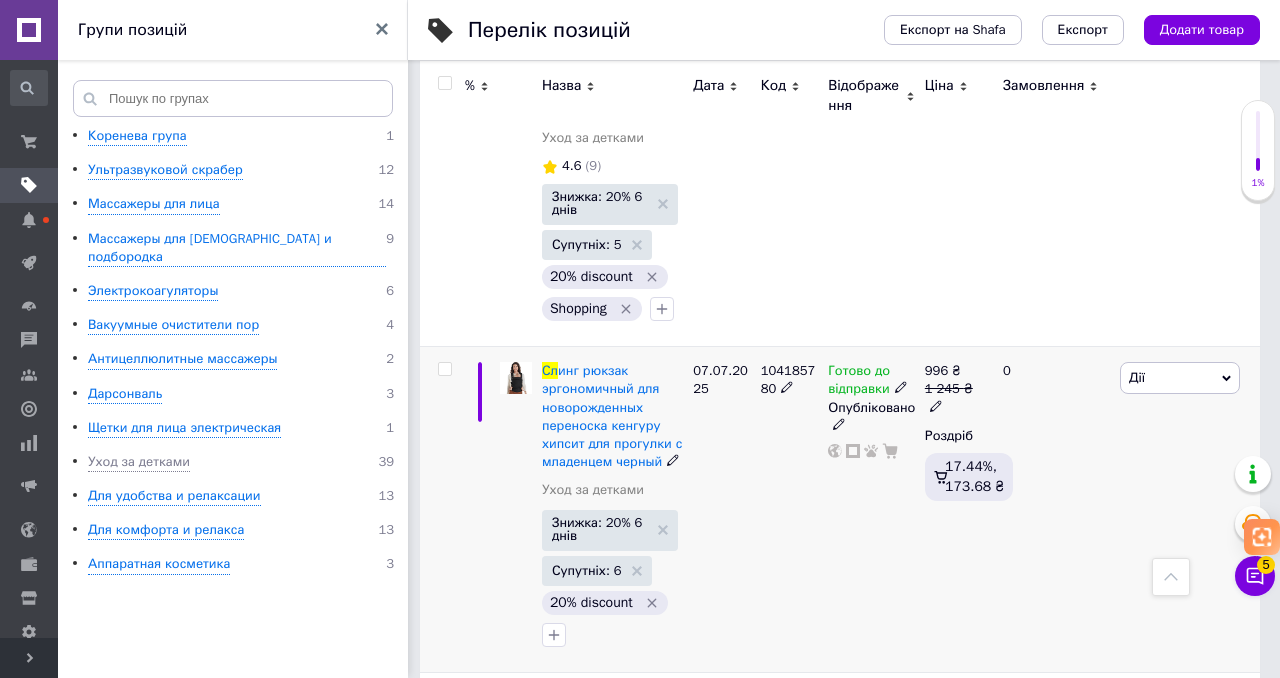 click 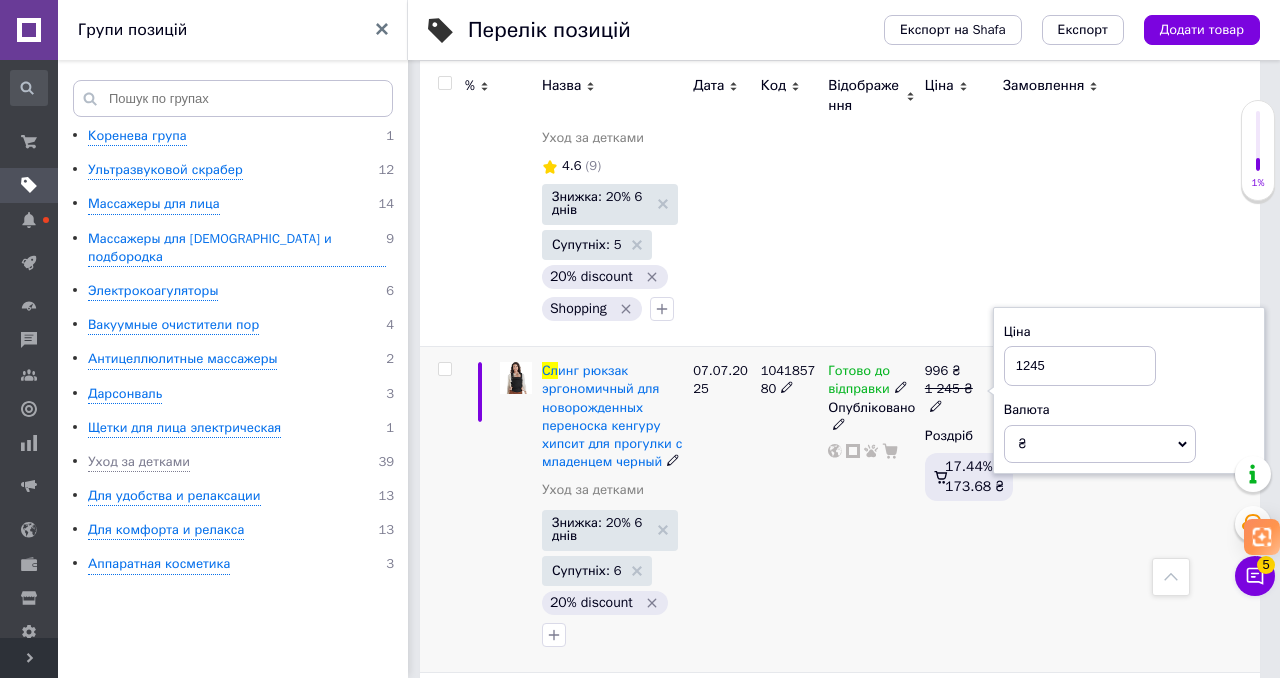 click on "1245" at bounding box center [1080, 366] 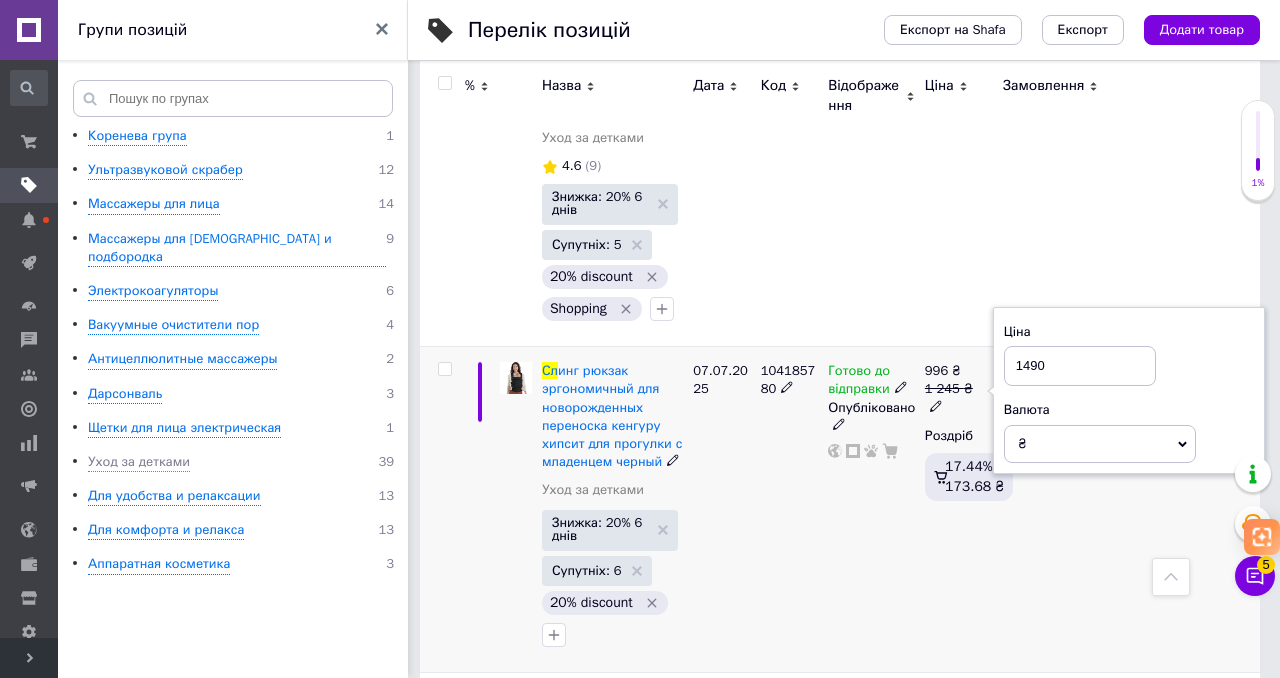 type on "1490" 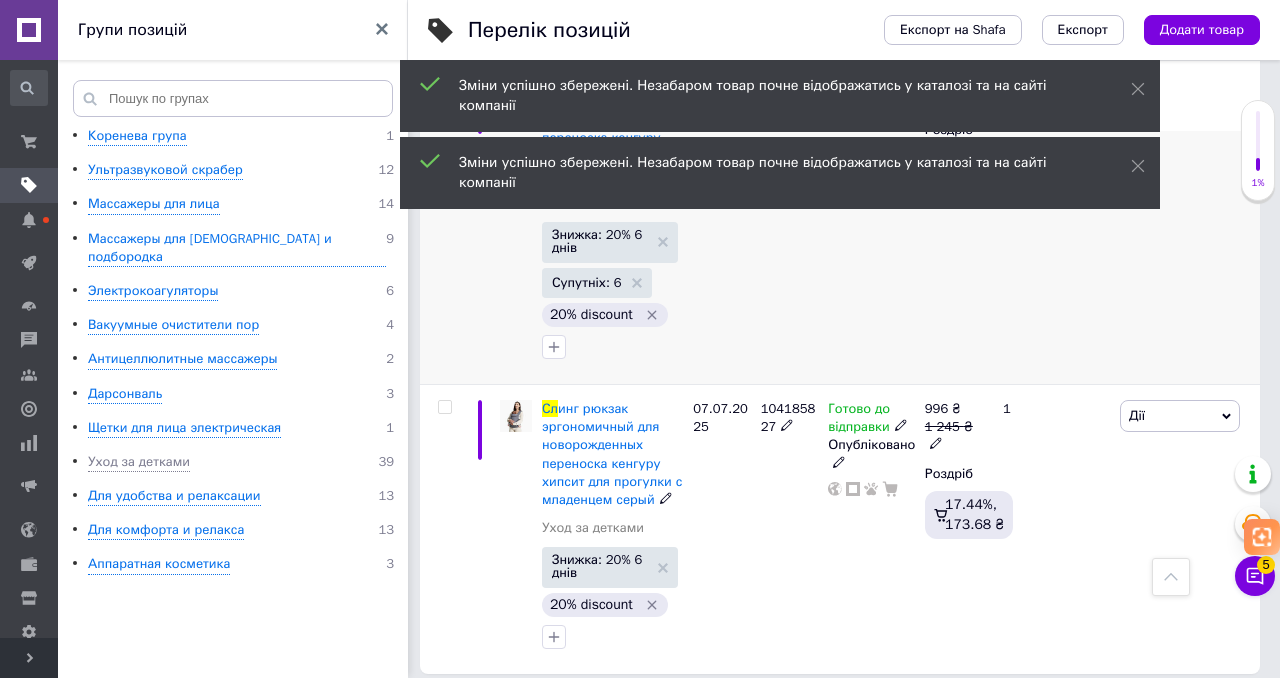 scroll, scrollTop: 1175, scrollLeft: 0, axis: vertical 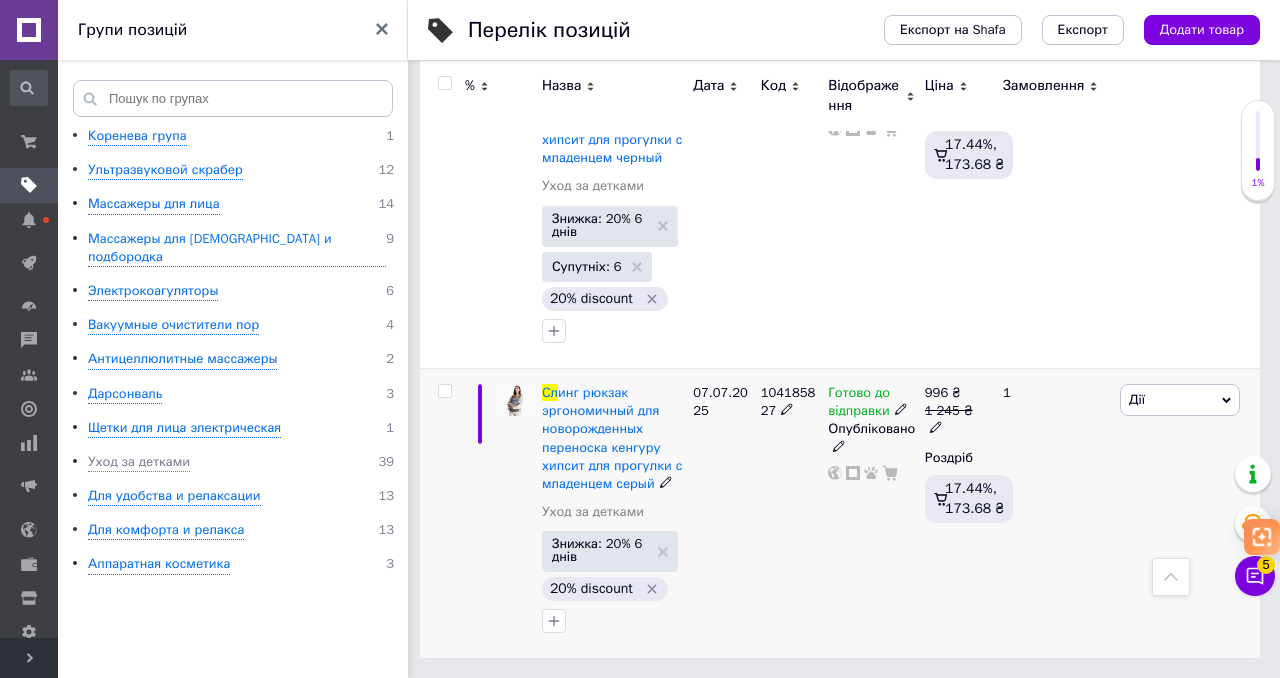 click 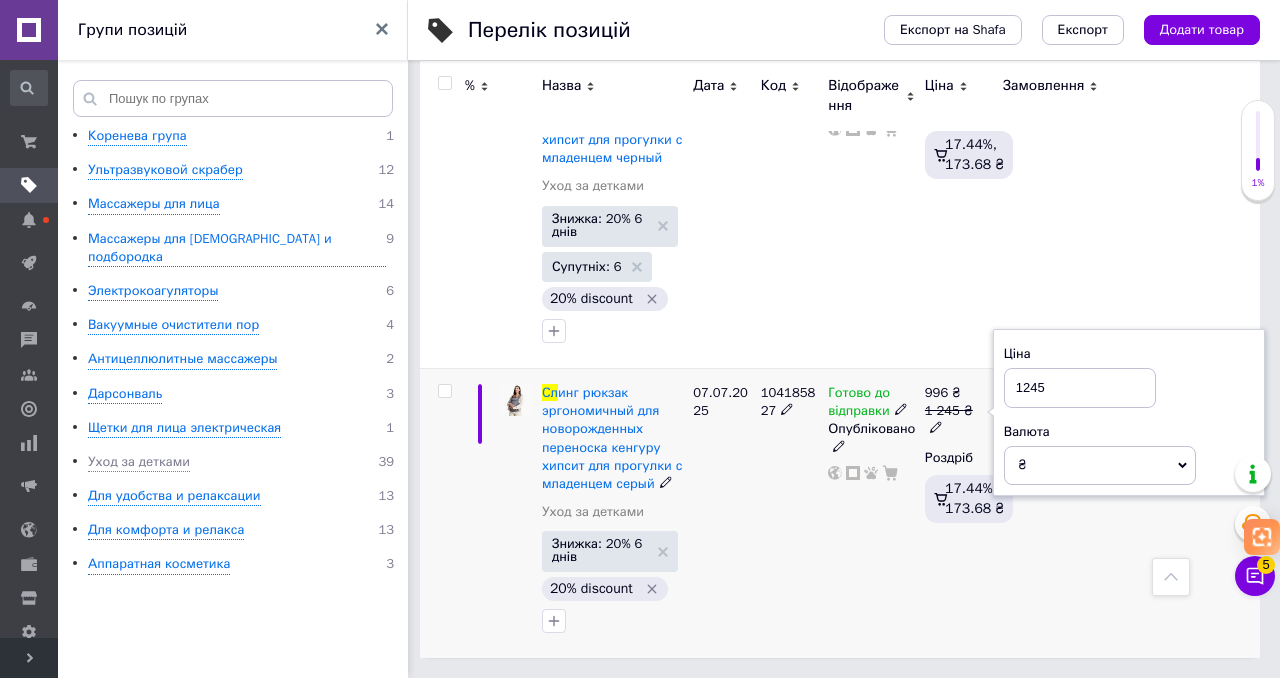 drag, startPoint x: 1054, startPoint y: 373, endPoint x: 1022, endPoint y: 374, distance: 32.01562 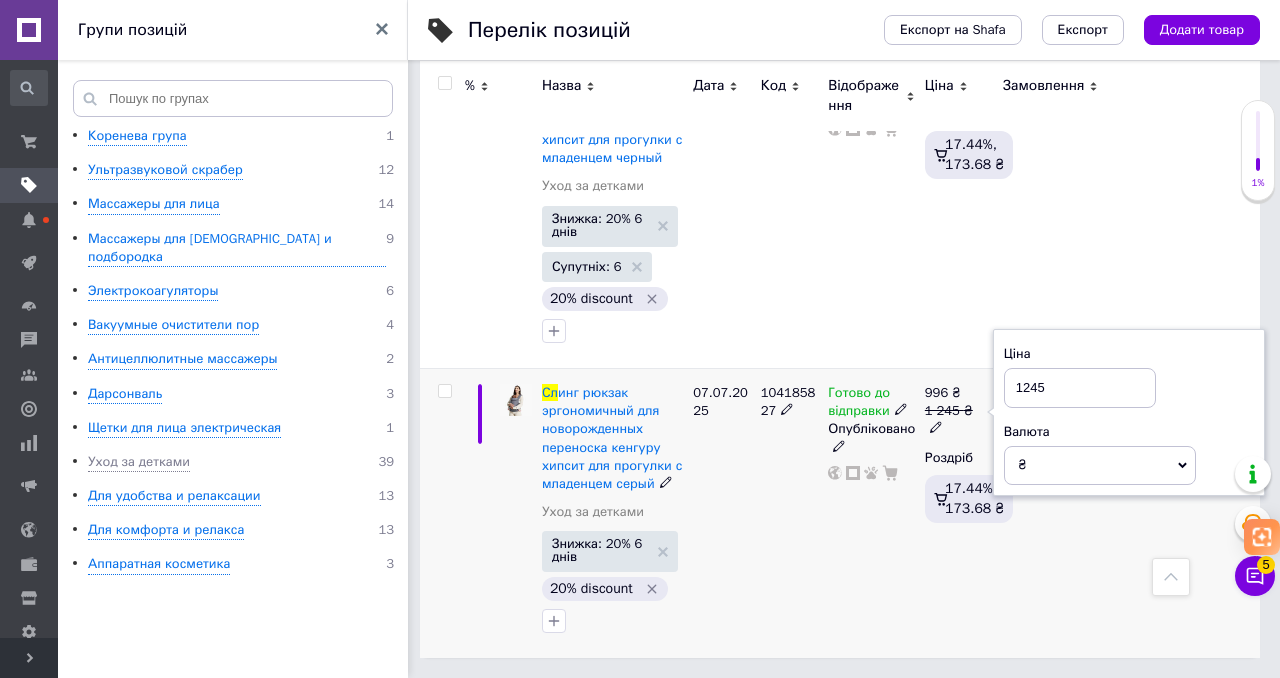 click on "1245" at bounding box center [1080, 388] 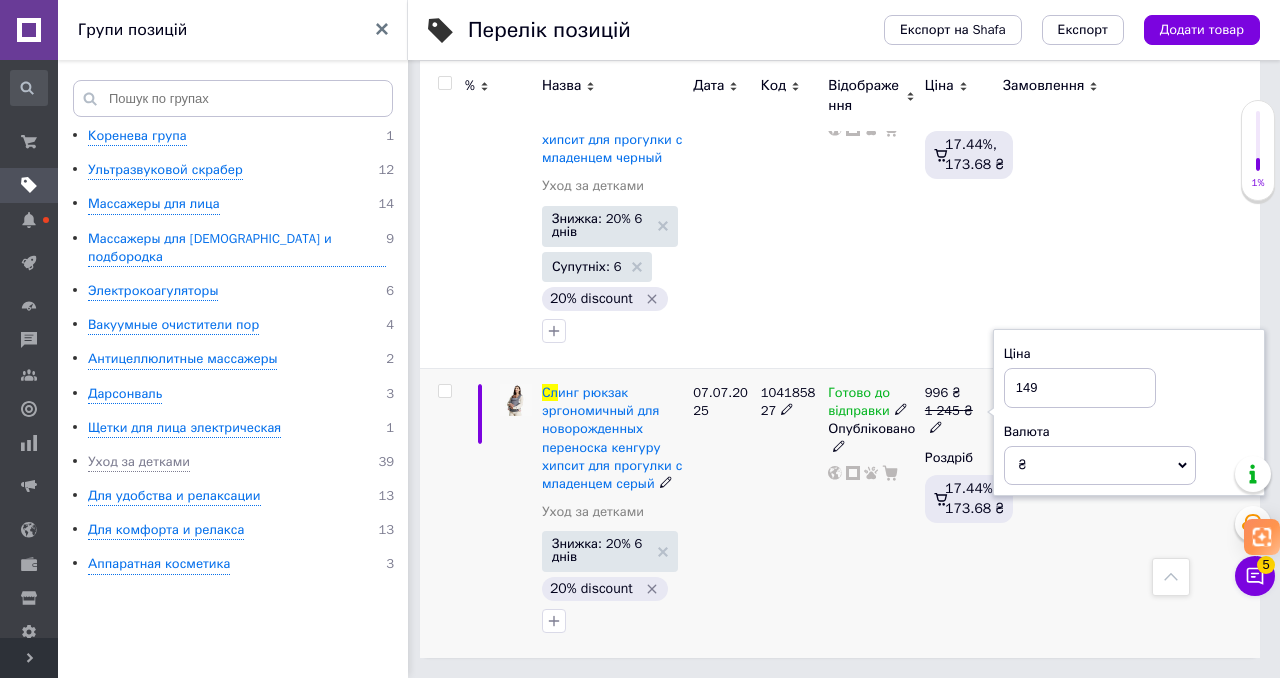 type on "1490" 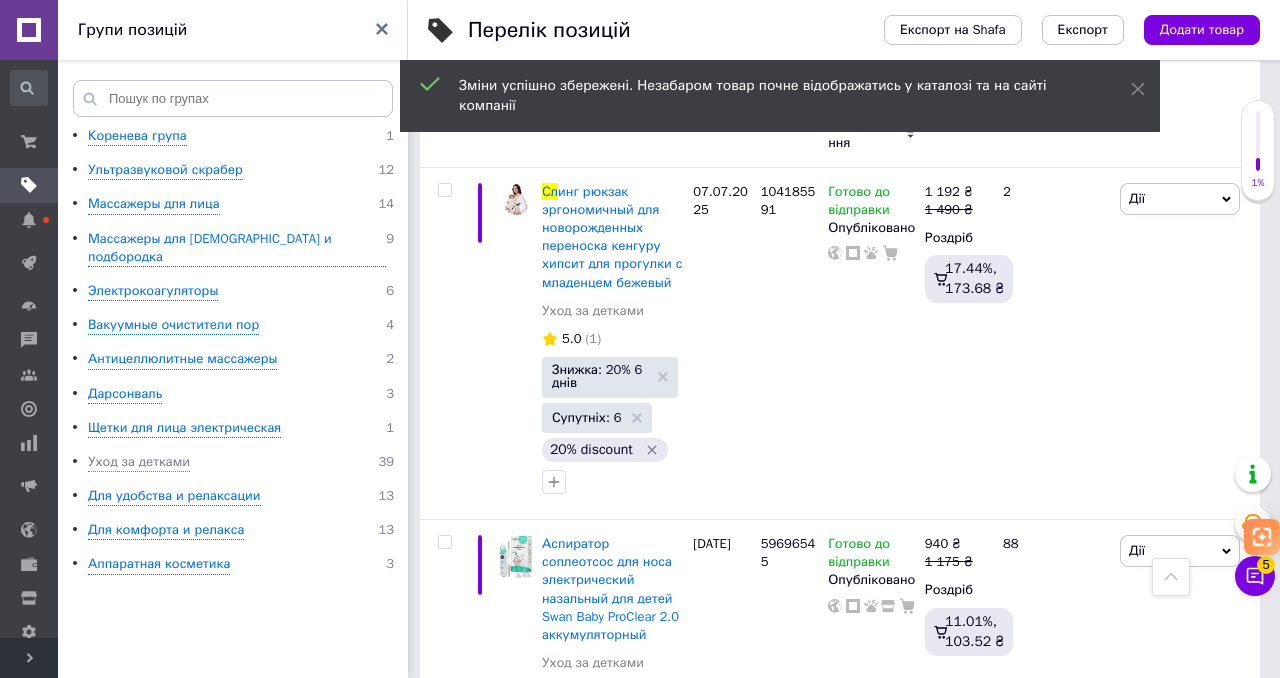 scroll, scrollTop: 0, scrollLeft: 0, axis: both 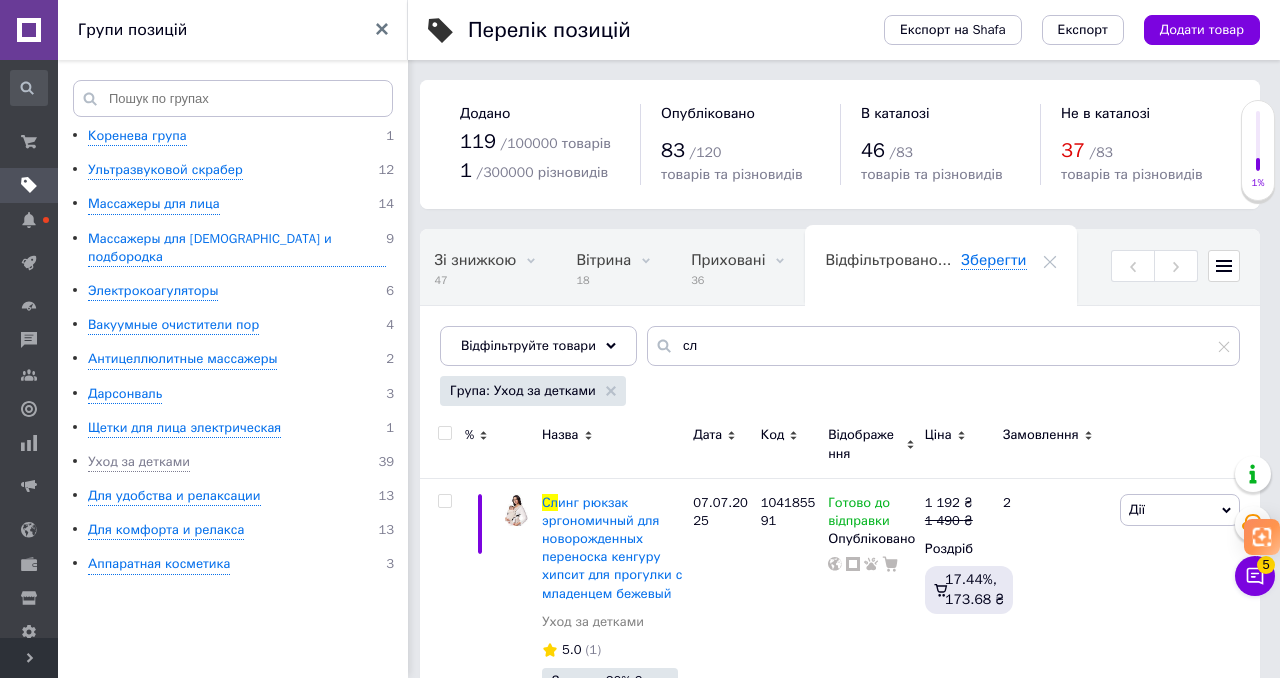 click on "Розгорнути" at bounding box center [29, 658] 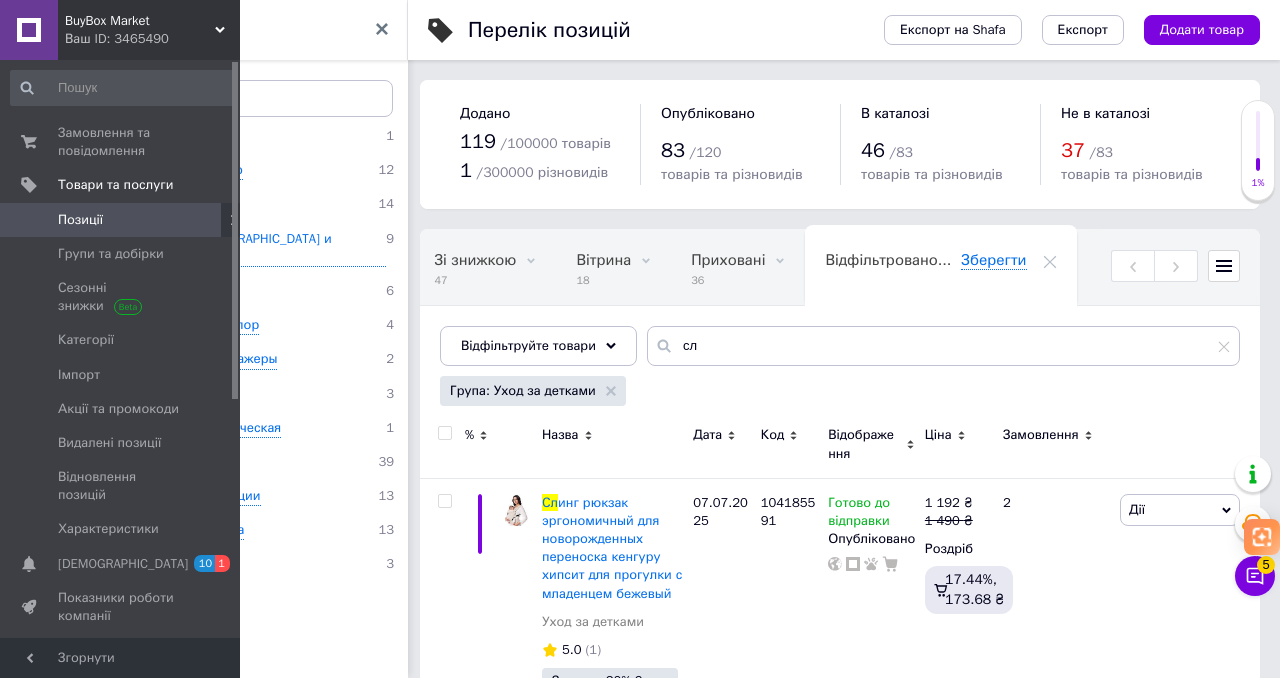 click on "BuyBox Market Ваш ID: 3465490" at bounding box center [149, 30] 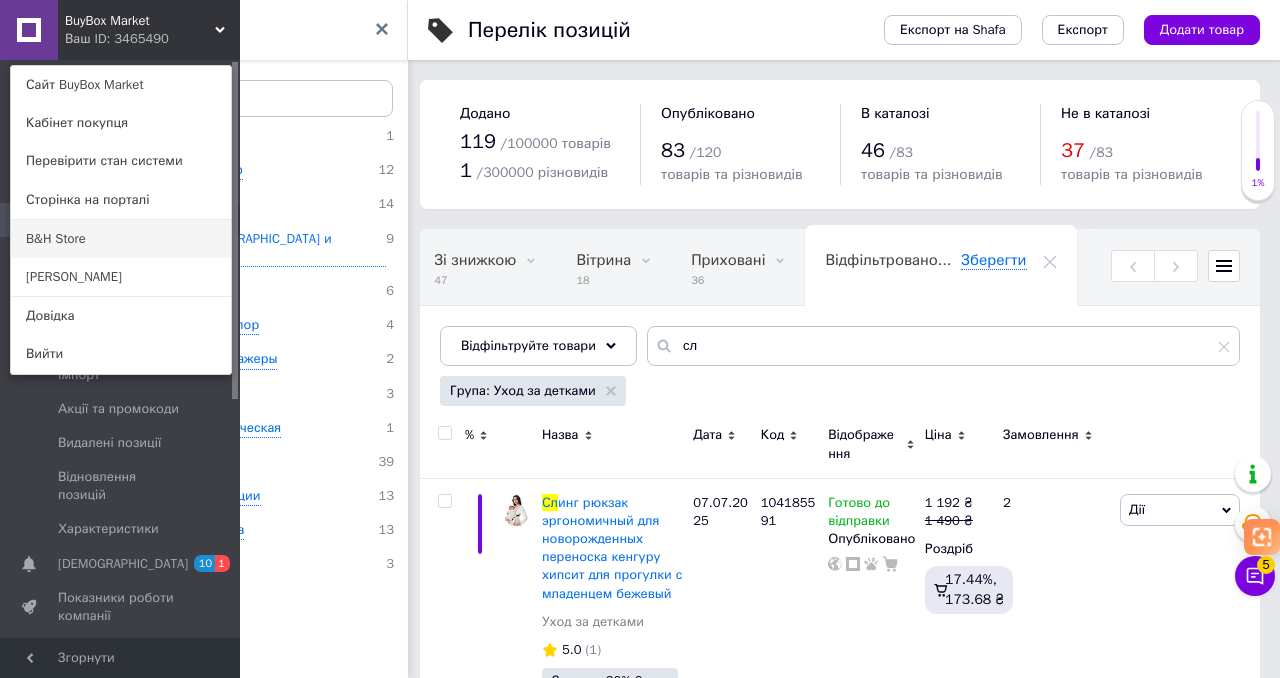click on "B&H Store" at bounding box center (121, 239) 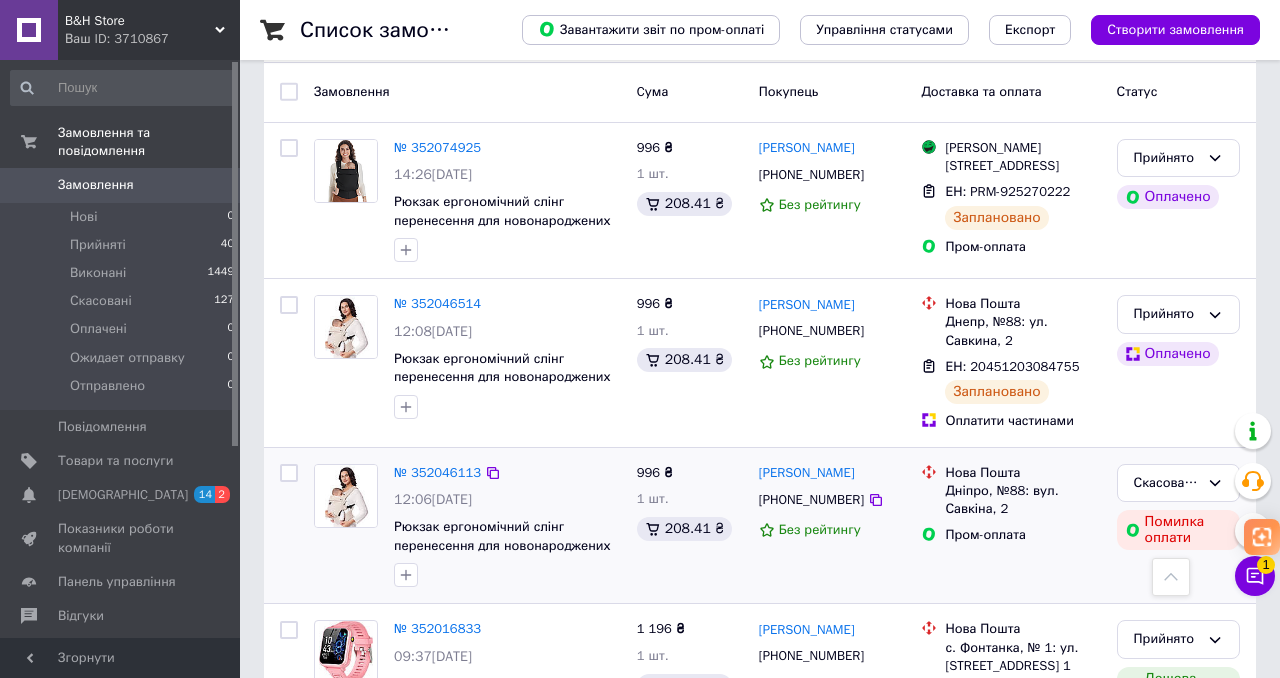 scroll, scrollTop: 0, scrollLeft: 0, axis: both 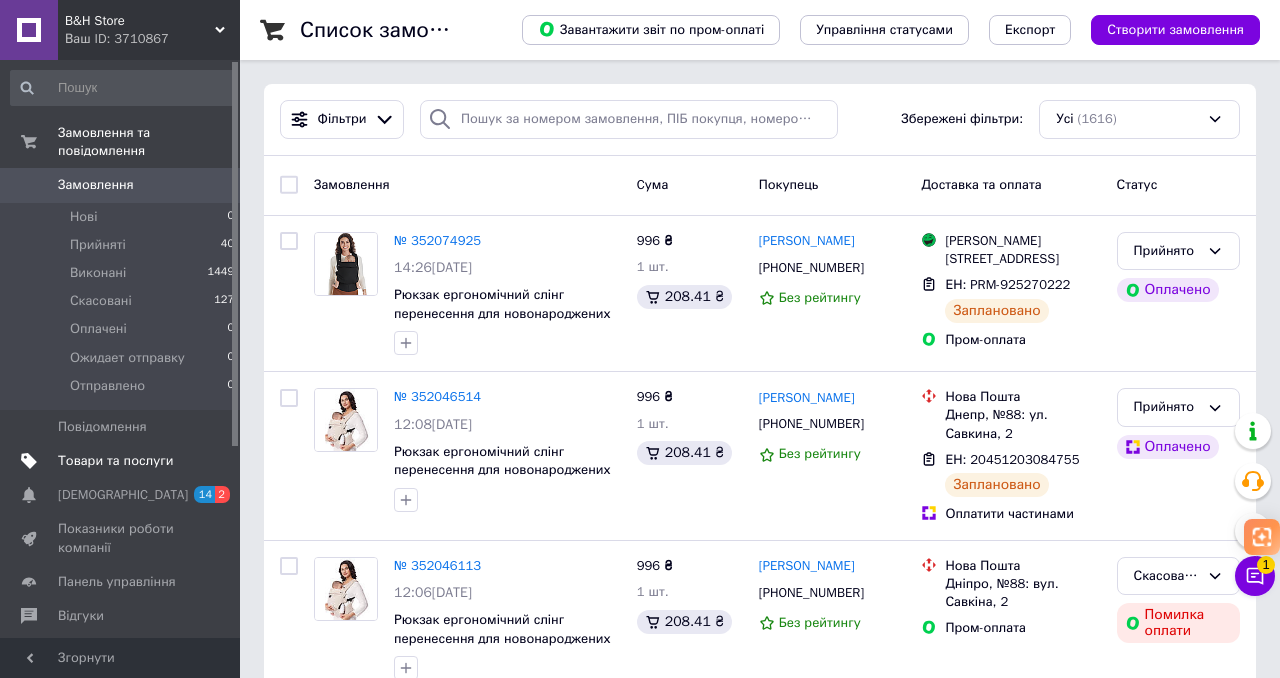 click on "Товари та послуги" at bounding box center [121, 461] 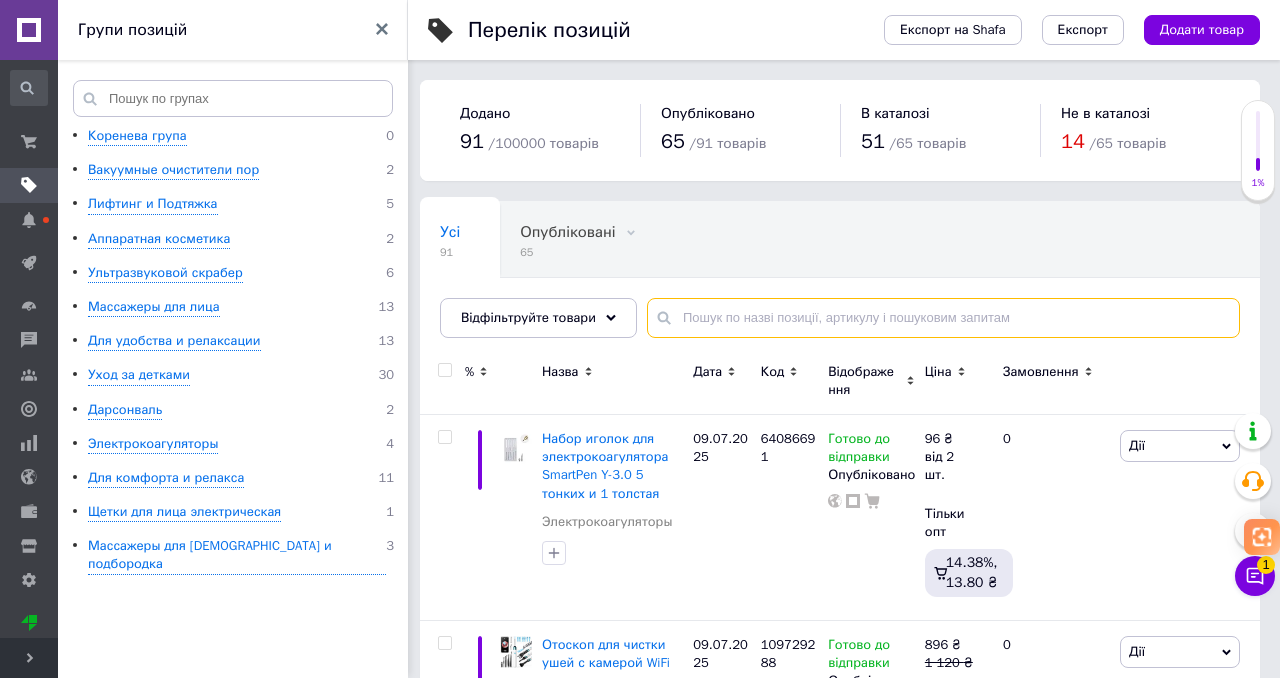 click at bounding box center [943, 318] 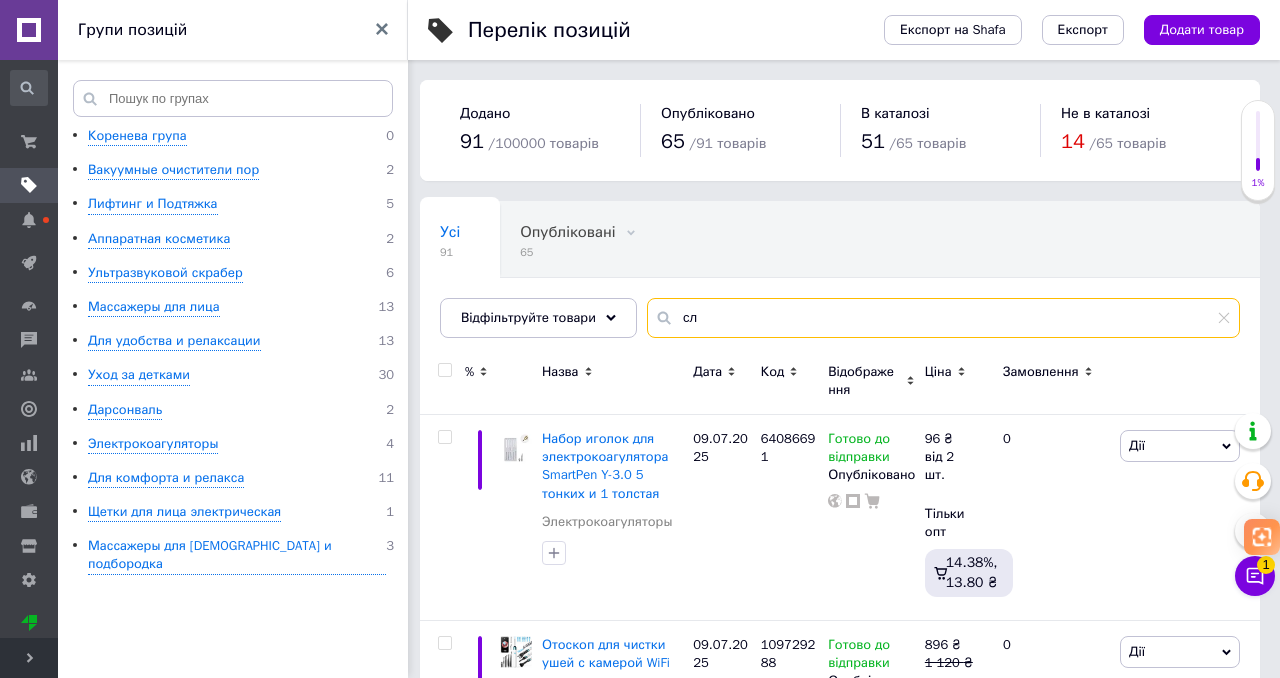 type on "сл" 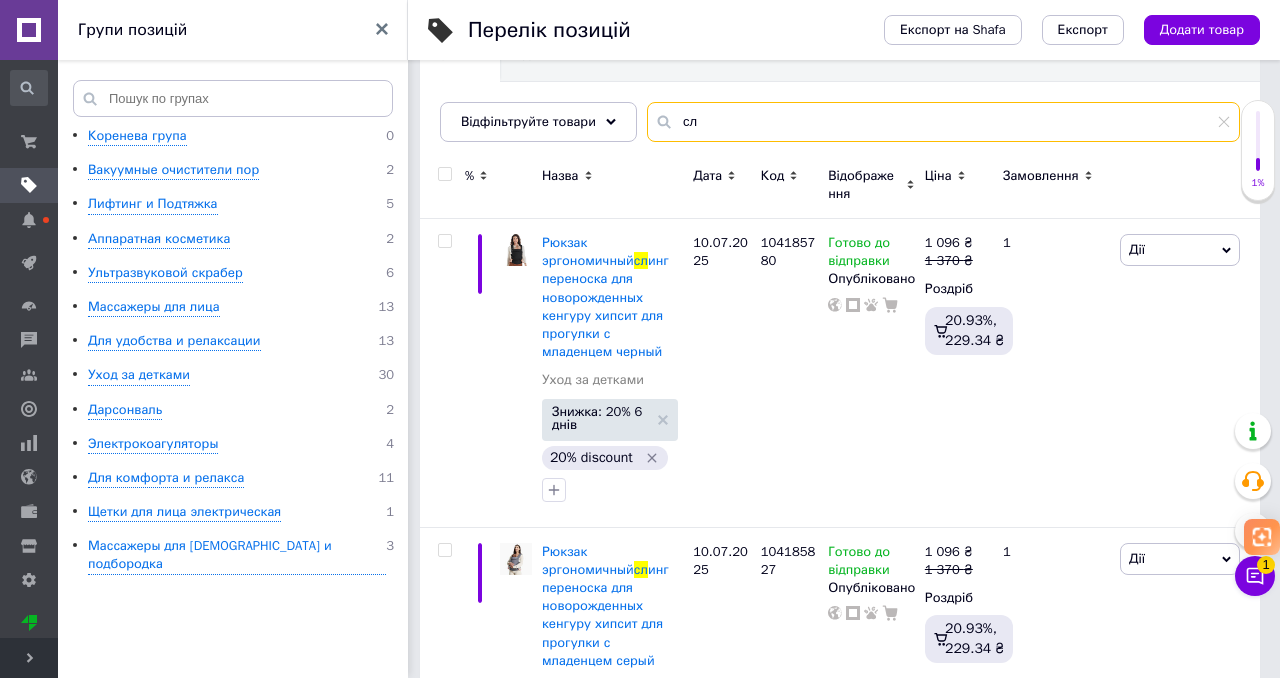 scroll, scrollTop: 197, scrollLeft: 0, axis: vertical 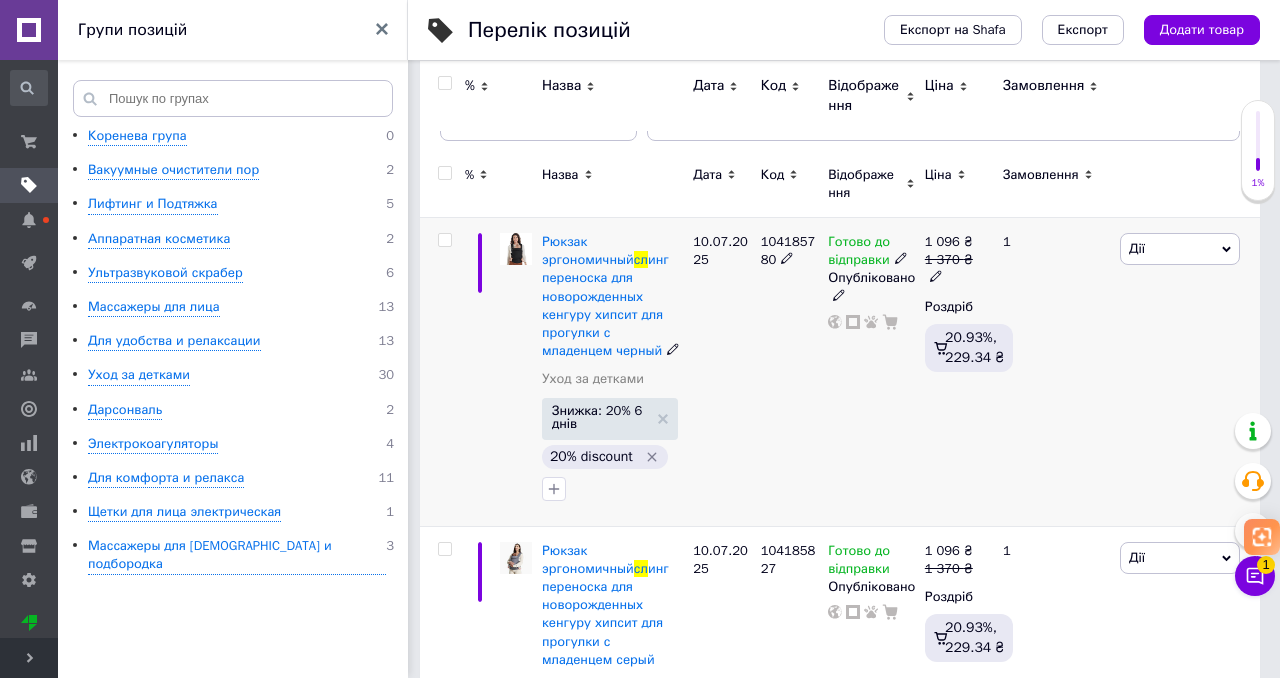 click on "1 370   ₴" at bounding box center (955, 269) 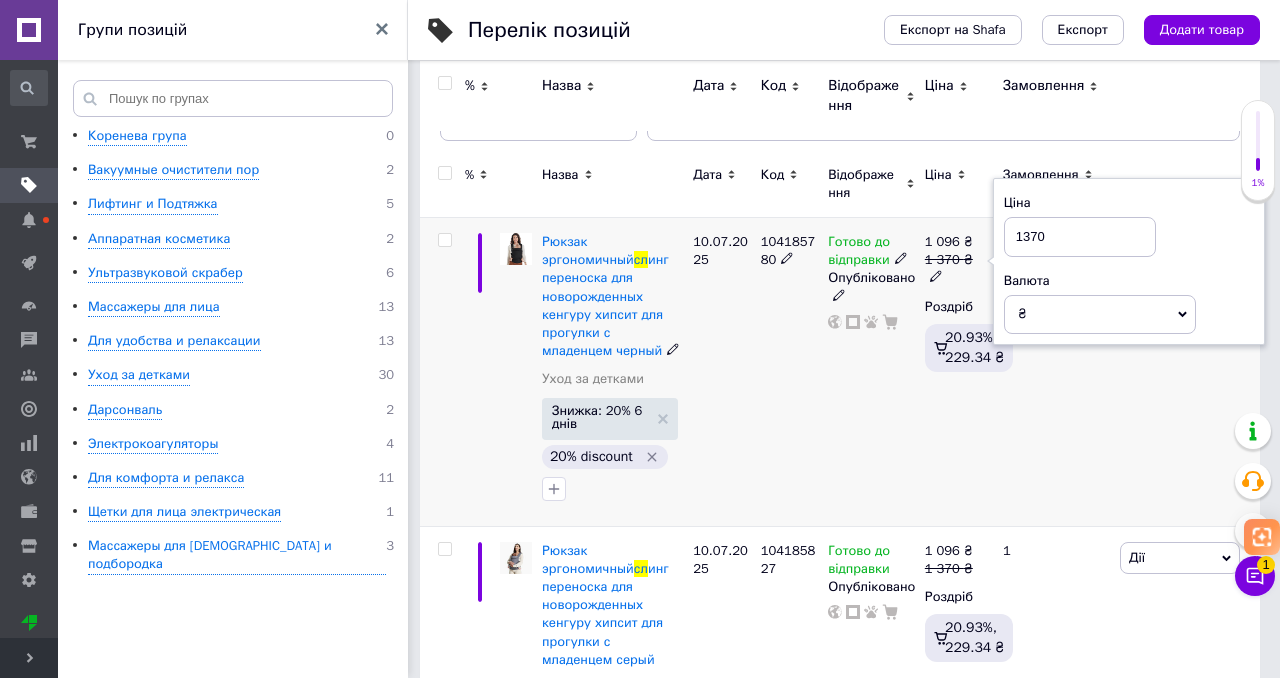 click on "1370" at bounding box center [1080, 237] 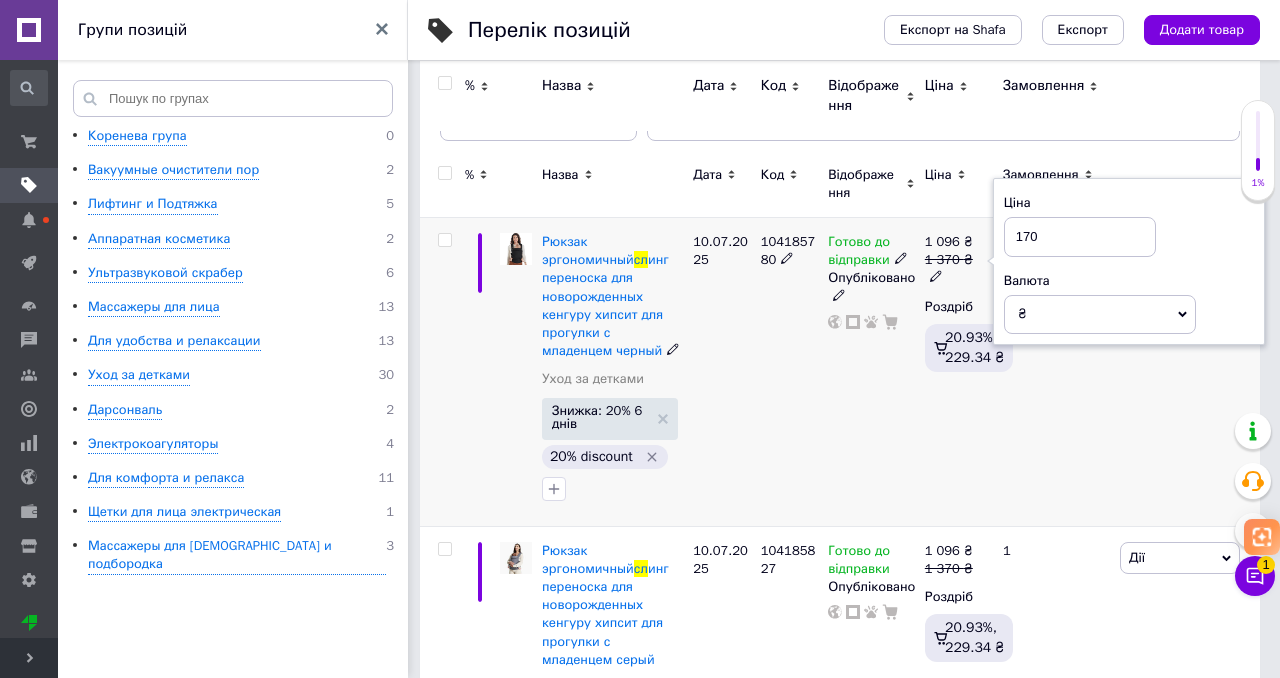 type on "1470" 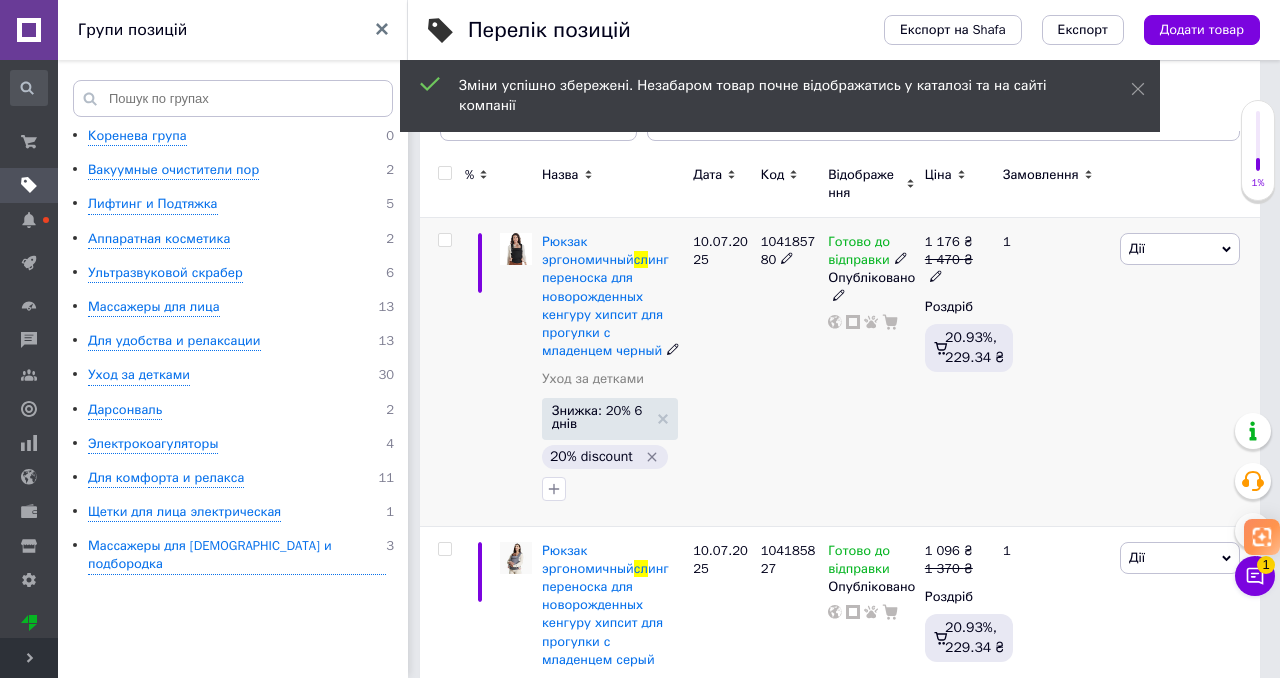 click on "1 470   ₴" at bounding box center [955, 269] 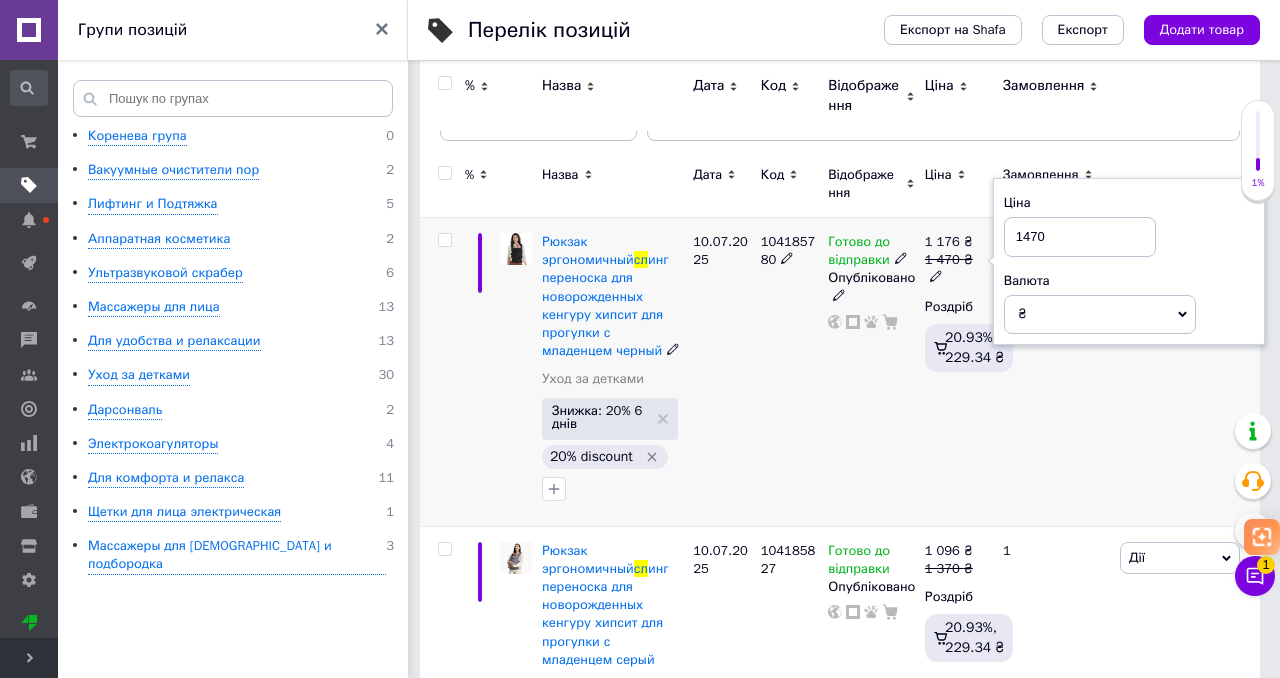 click on "1470" at bounding box center [1080, 237] 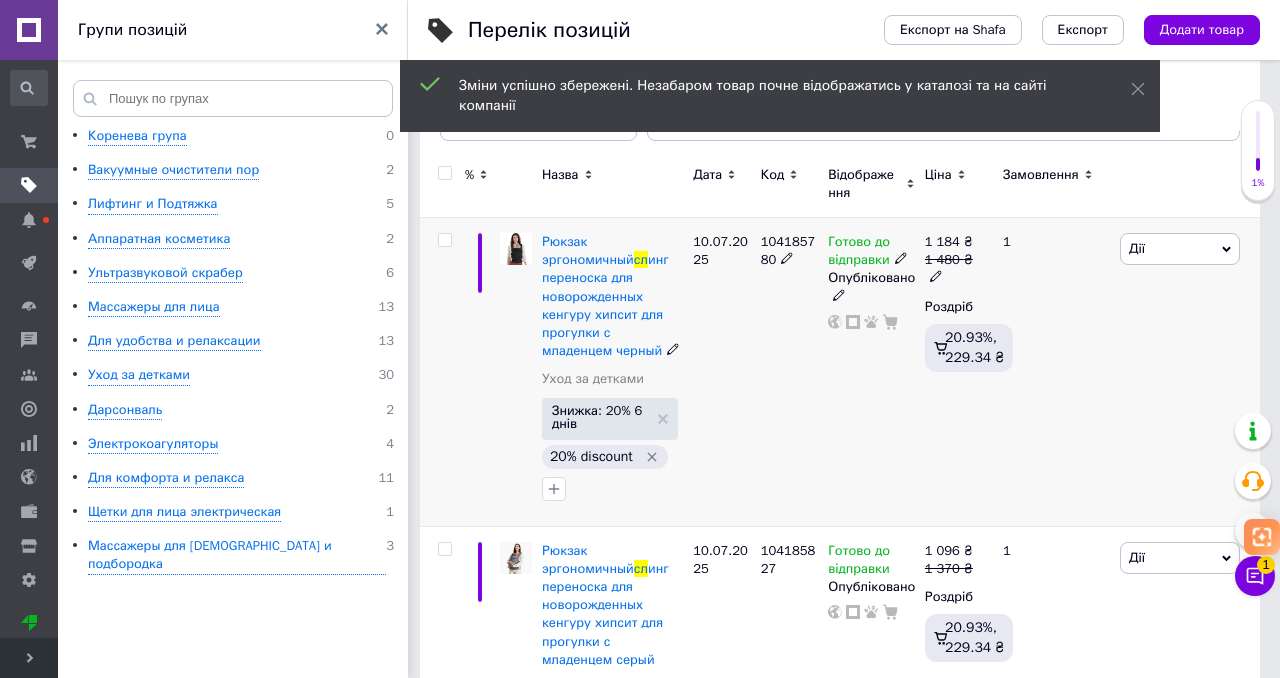 click 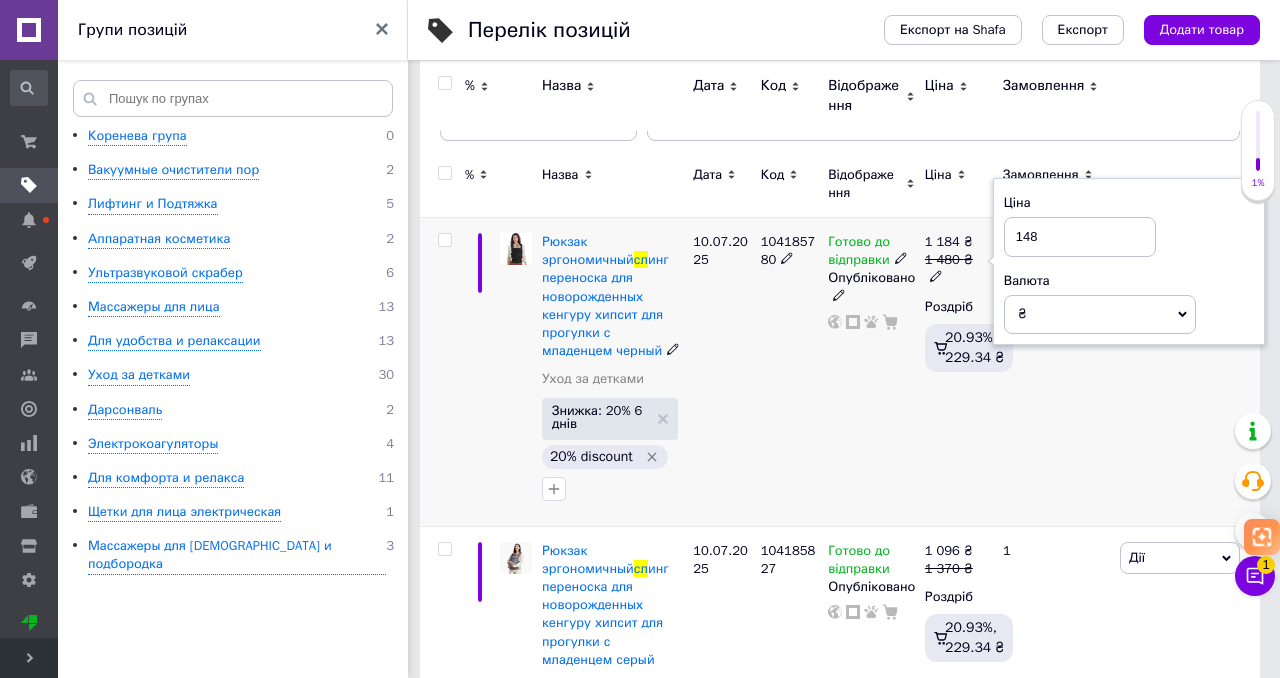 type on "1489" 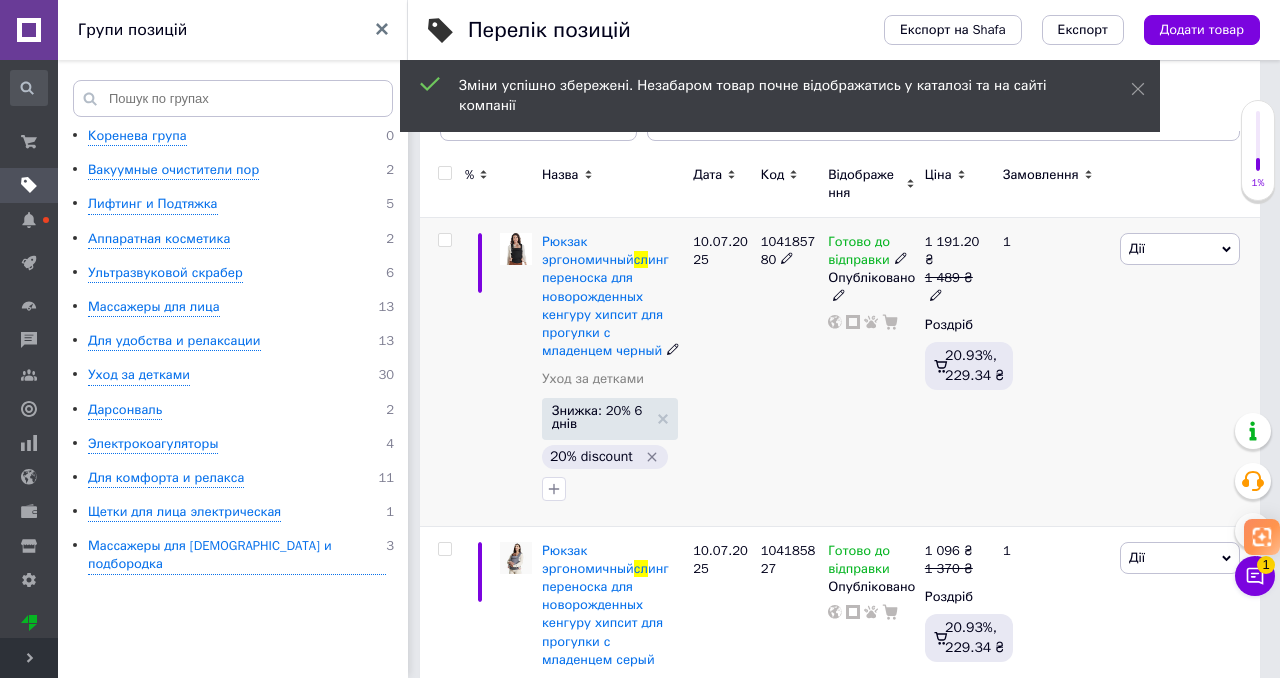 click on "1 489   ₴" at bounding box center (955, 287) 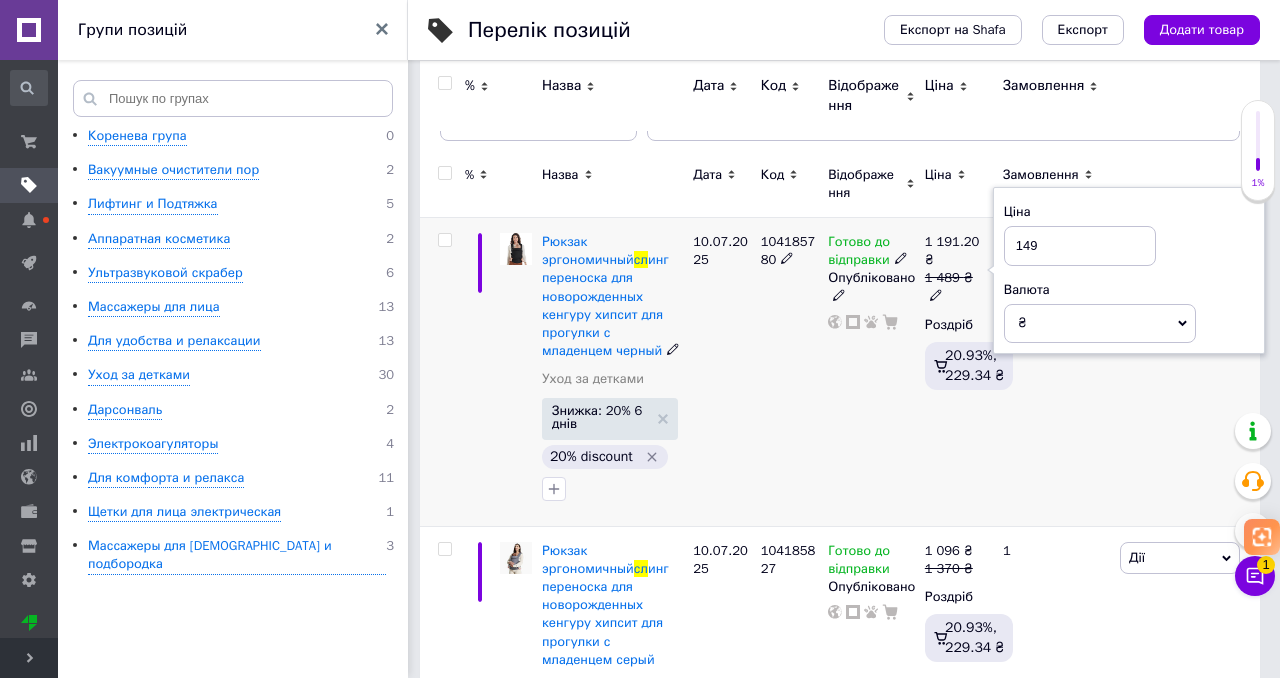 type on "1490" 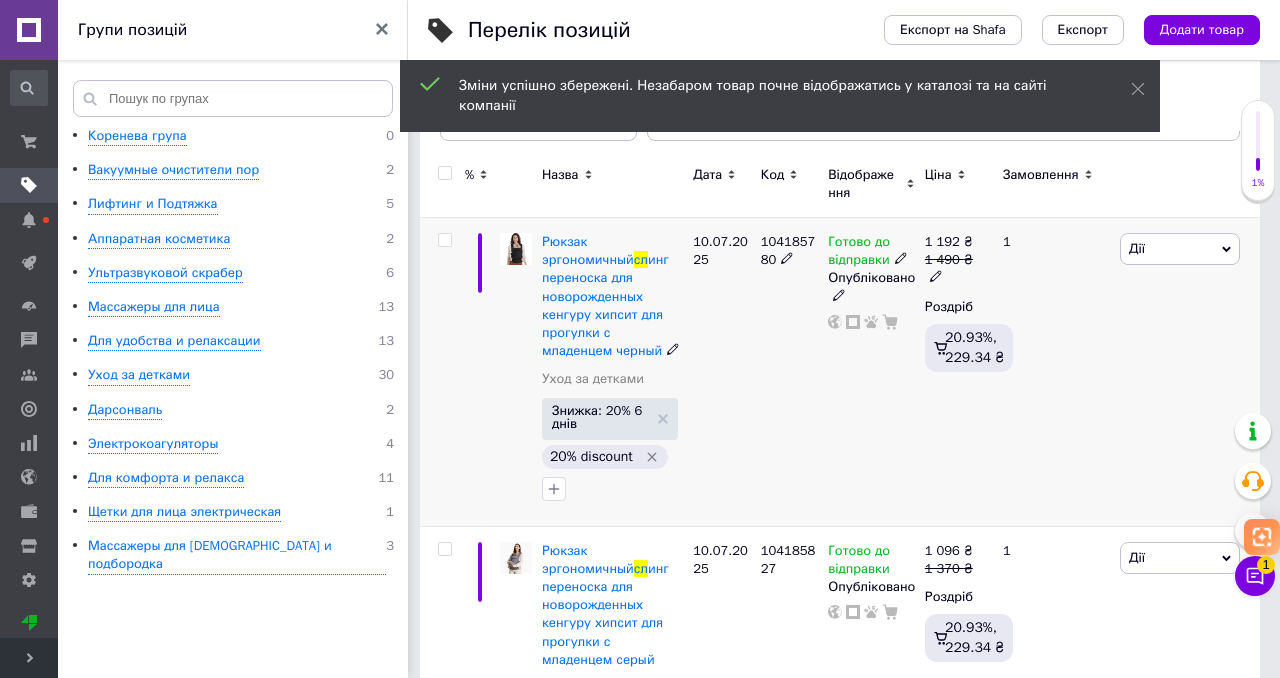 click 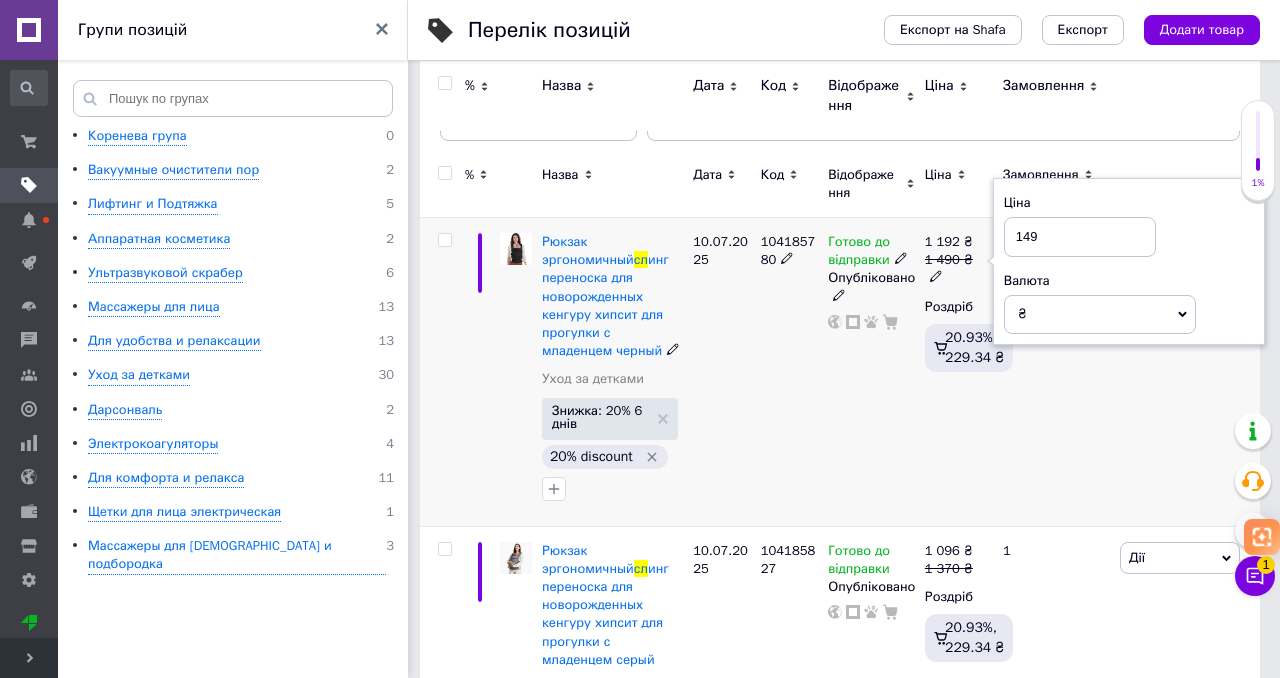 type on "1491" 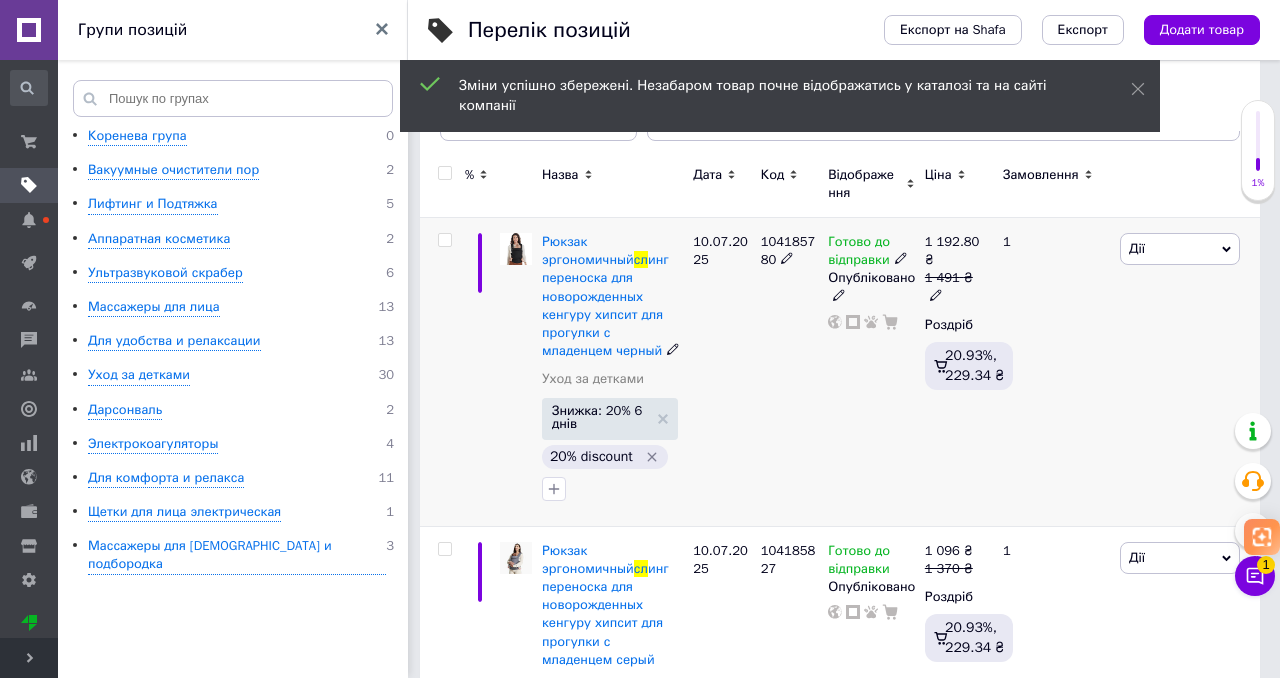 click 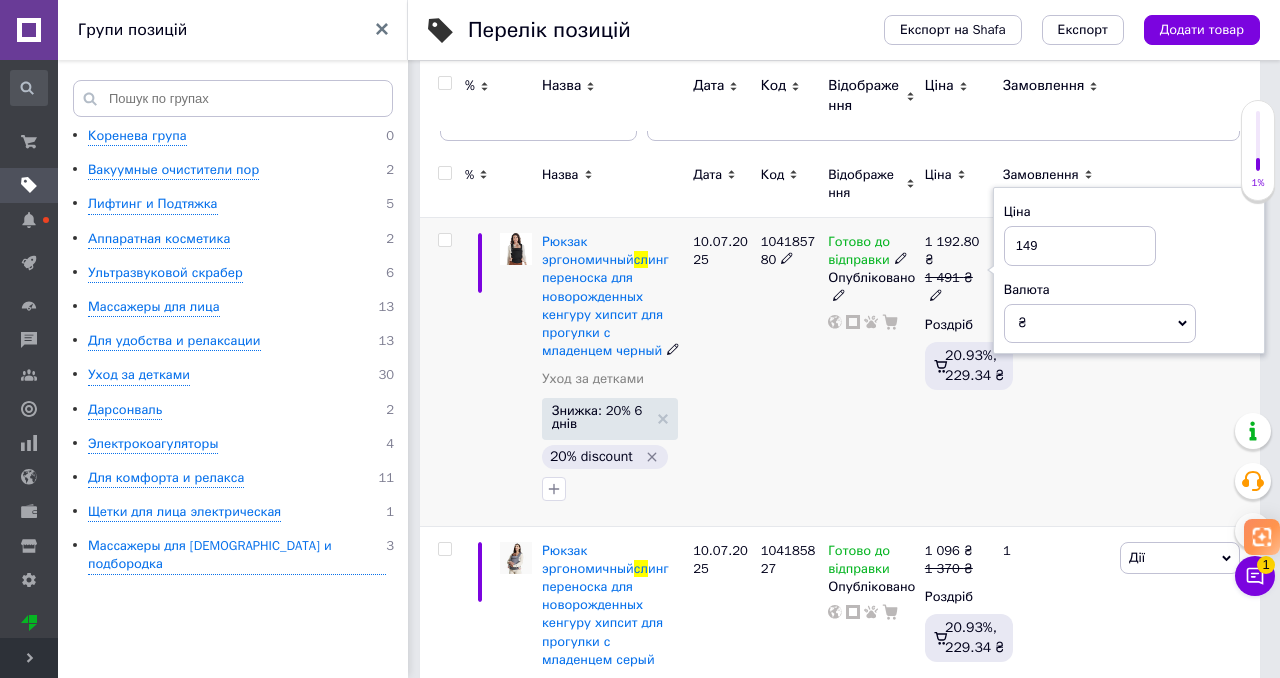 type on "1492" 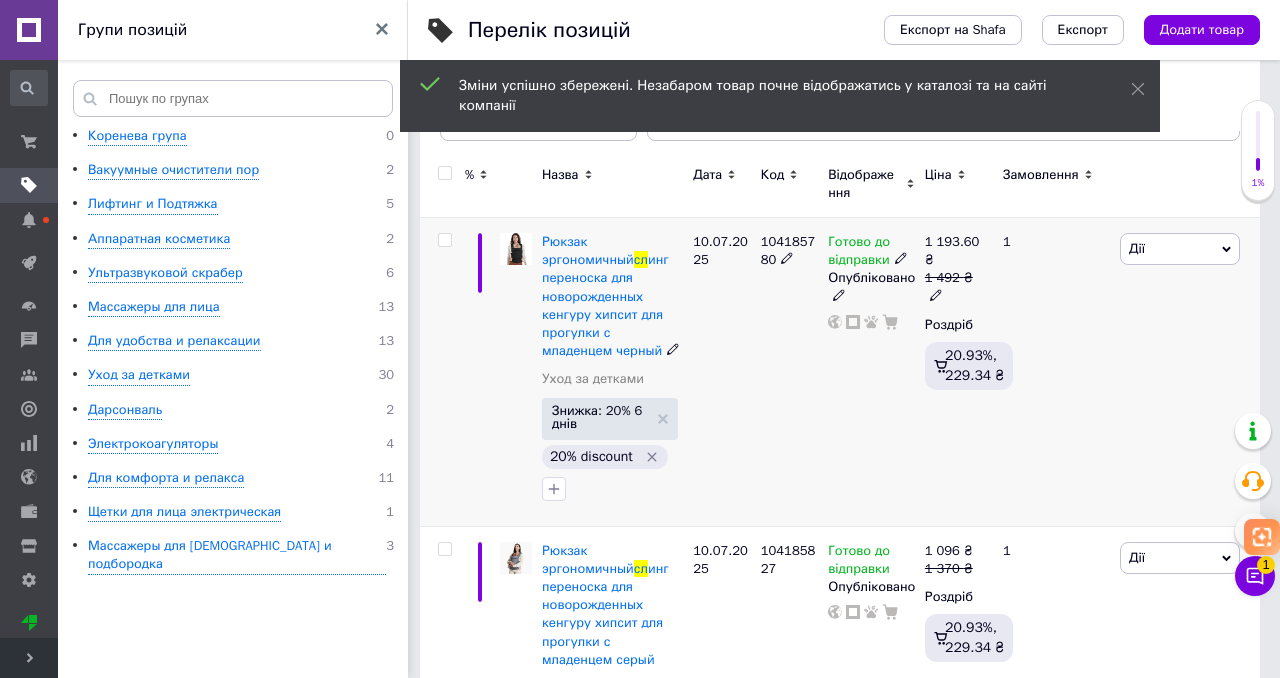 click 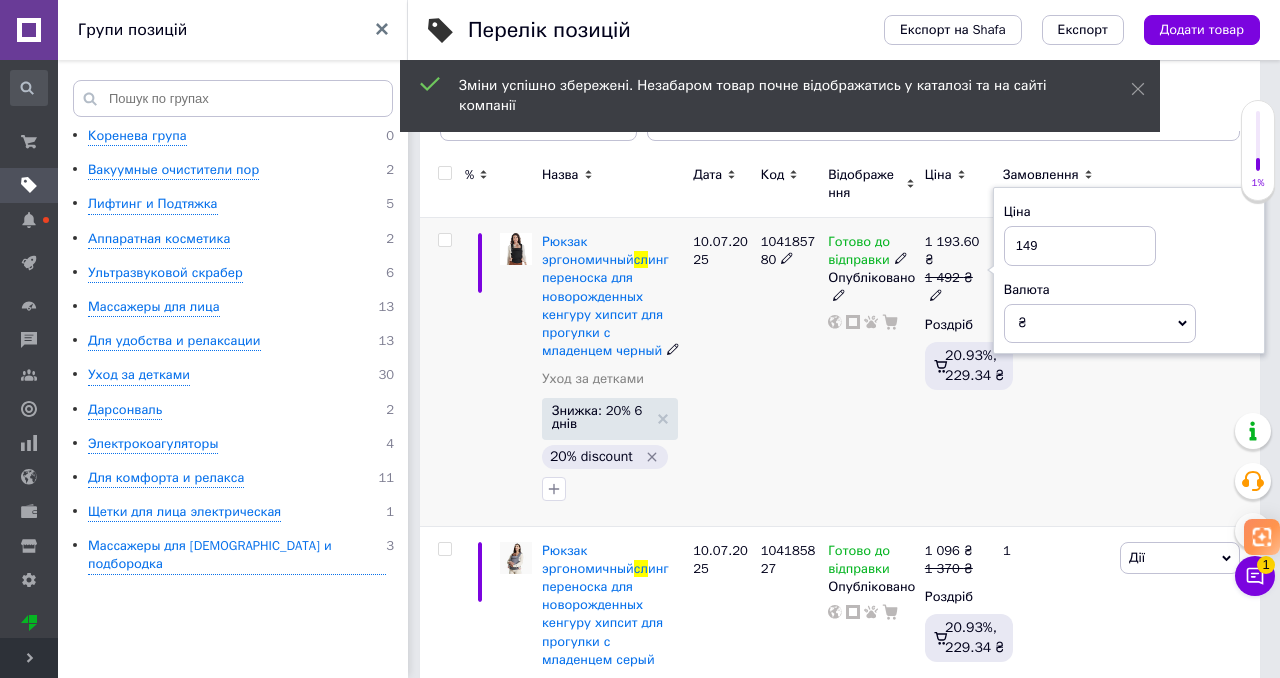 type on "1490" 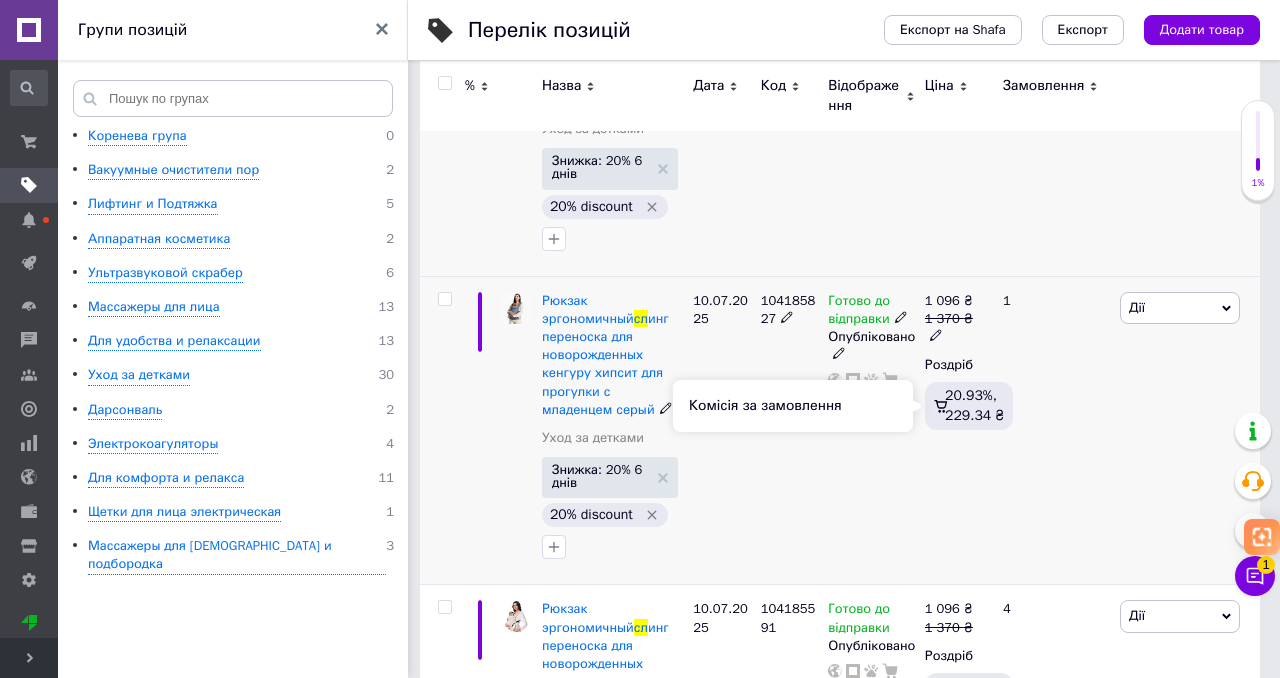 scroll, scrollTop: 462, scrollLeft: 0, axis: vertical 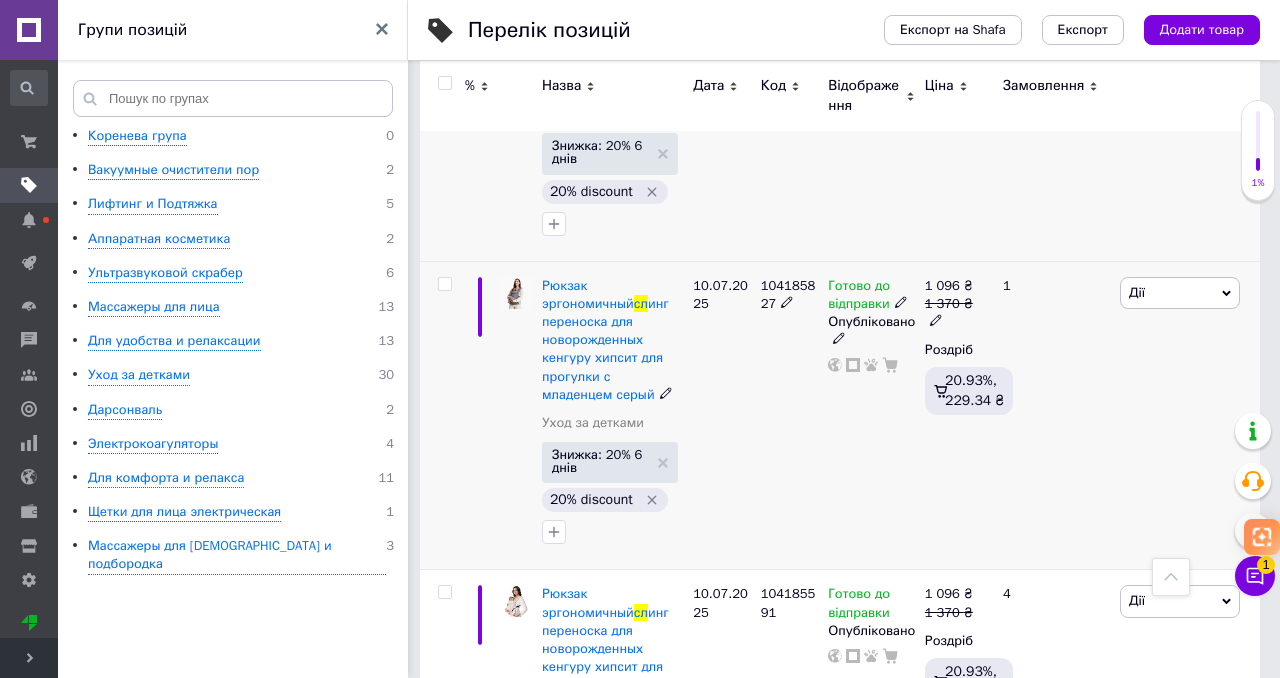 click 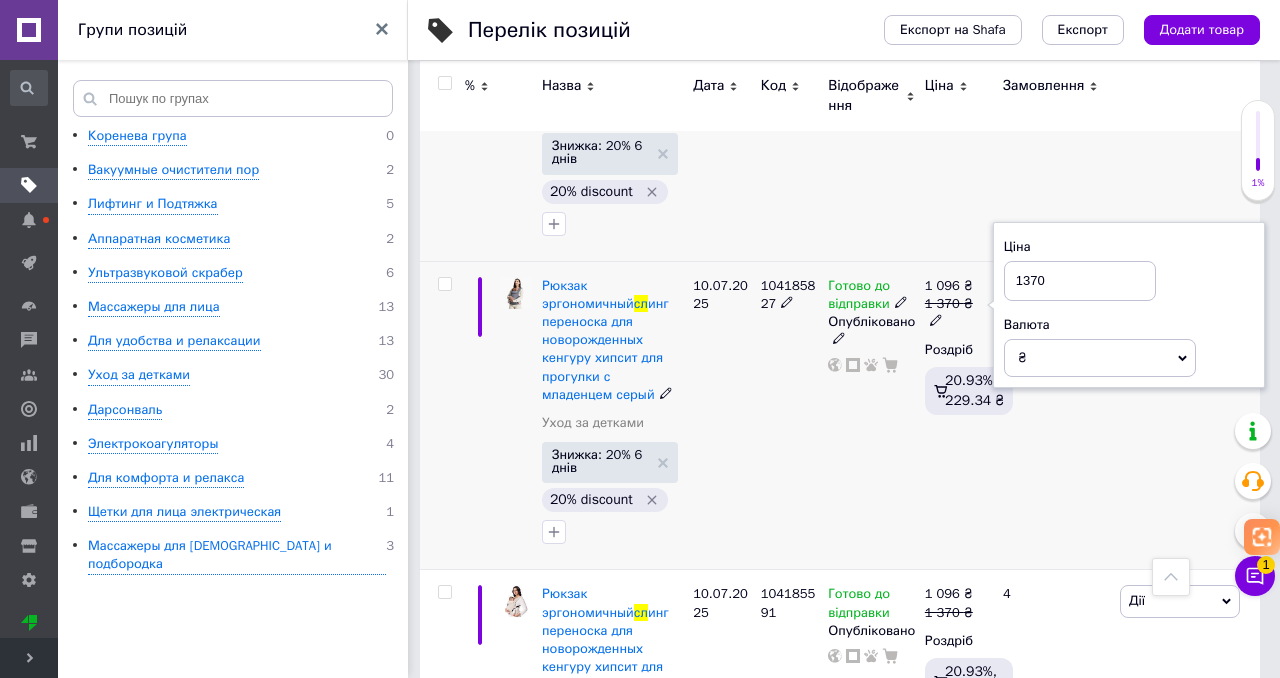 click on "1370" at bounding box center (1080, 281) 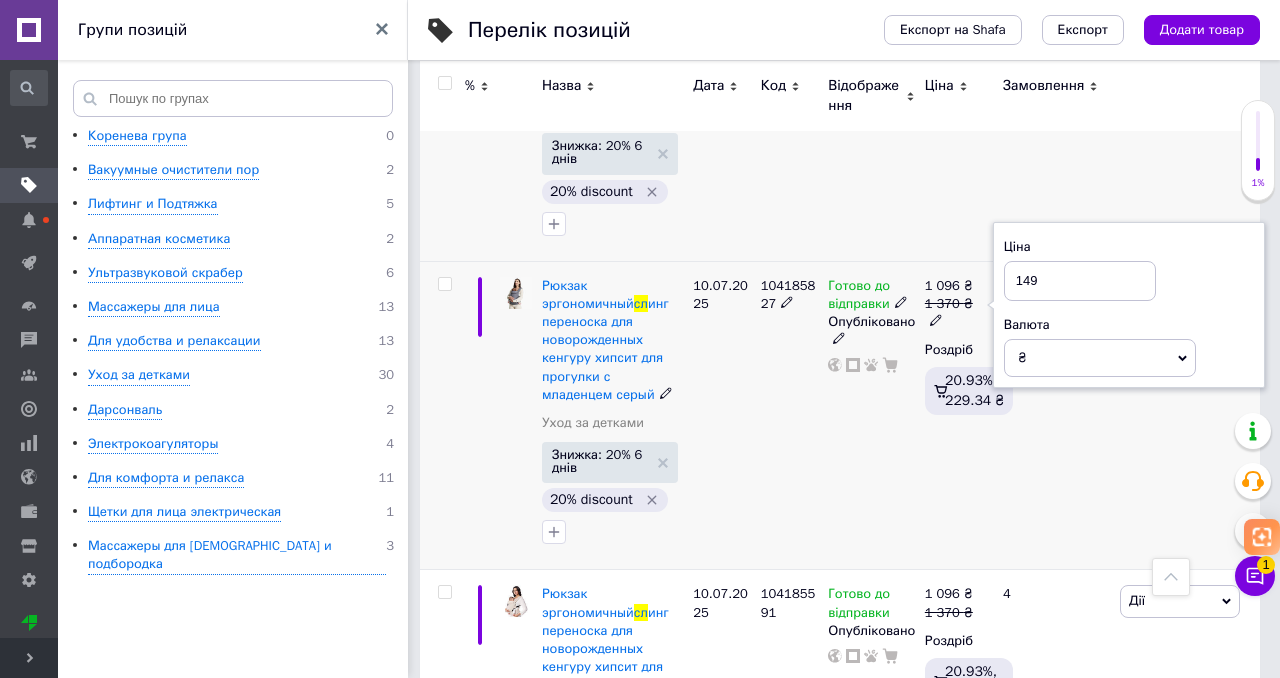 type on "1497" 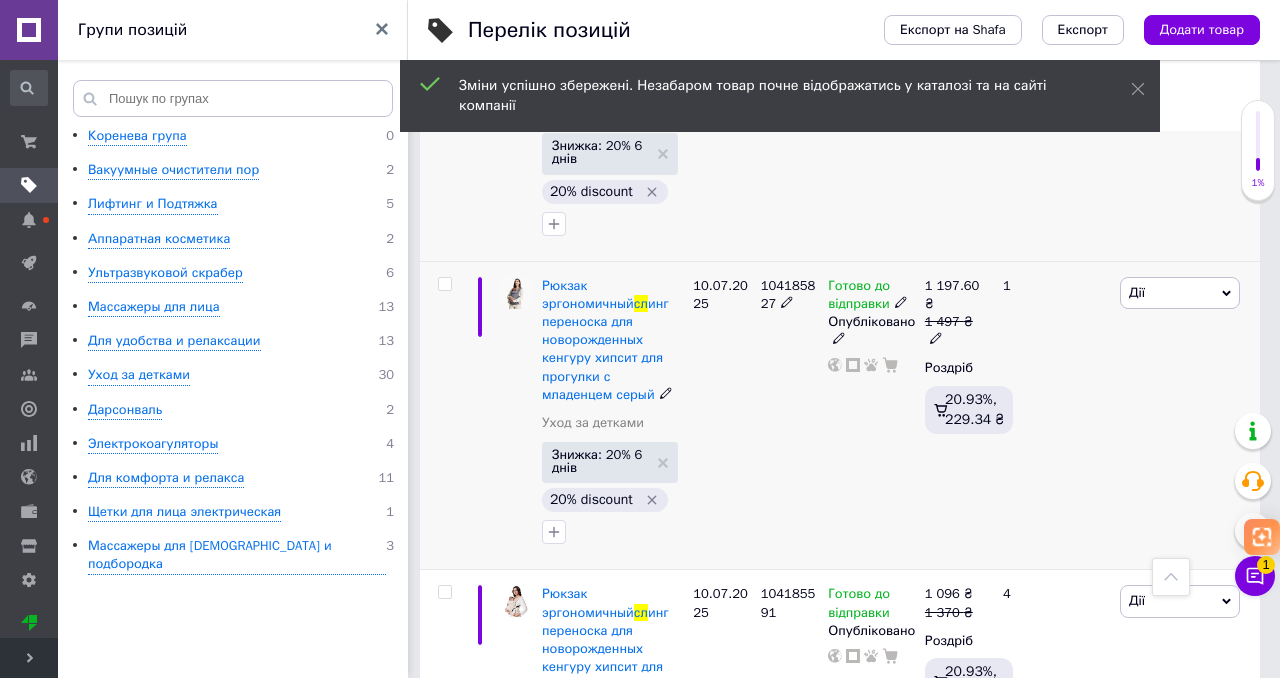 click 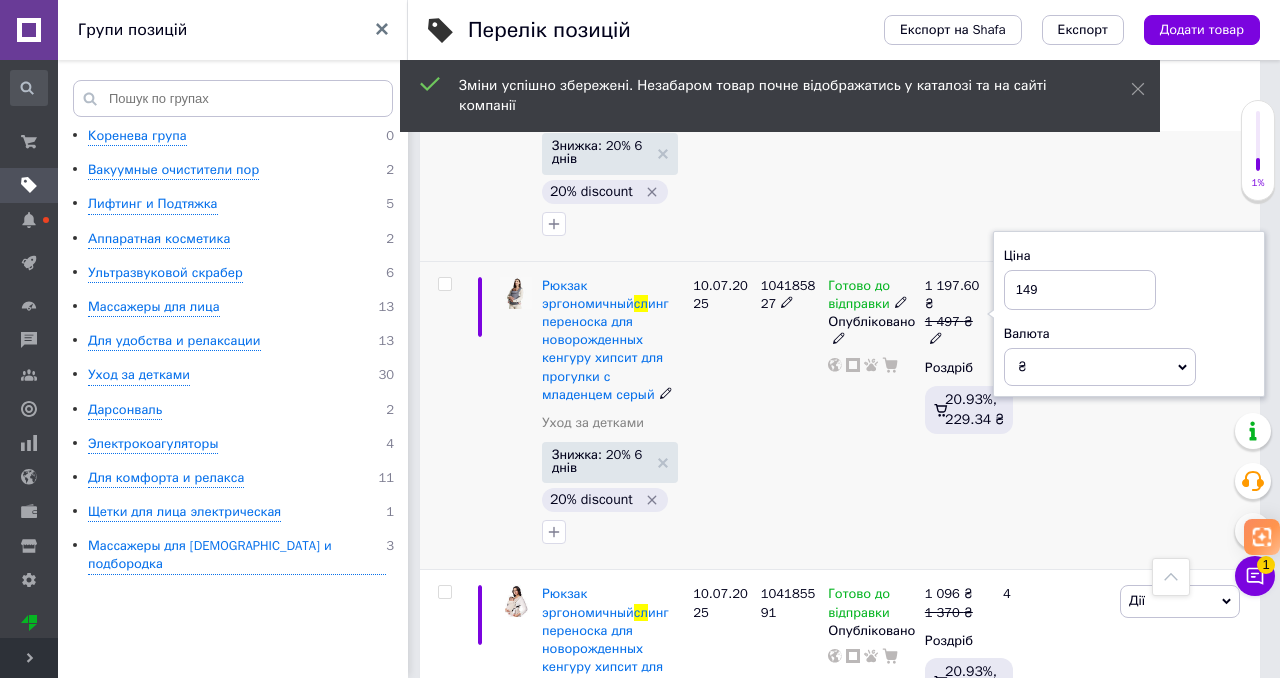 type on "1498" 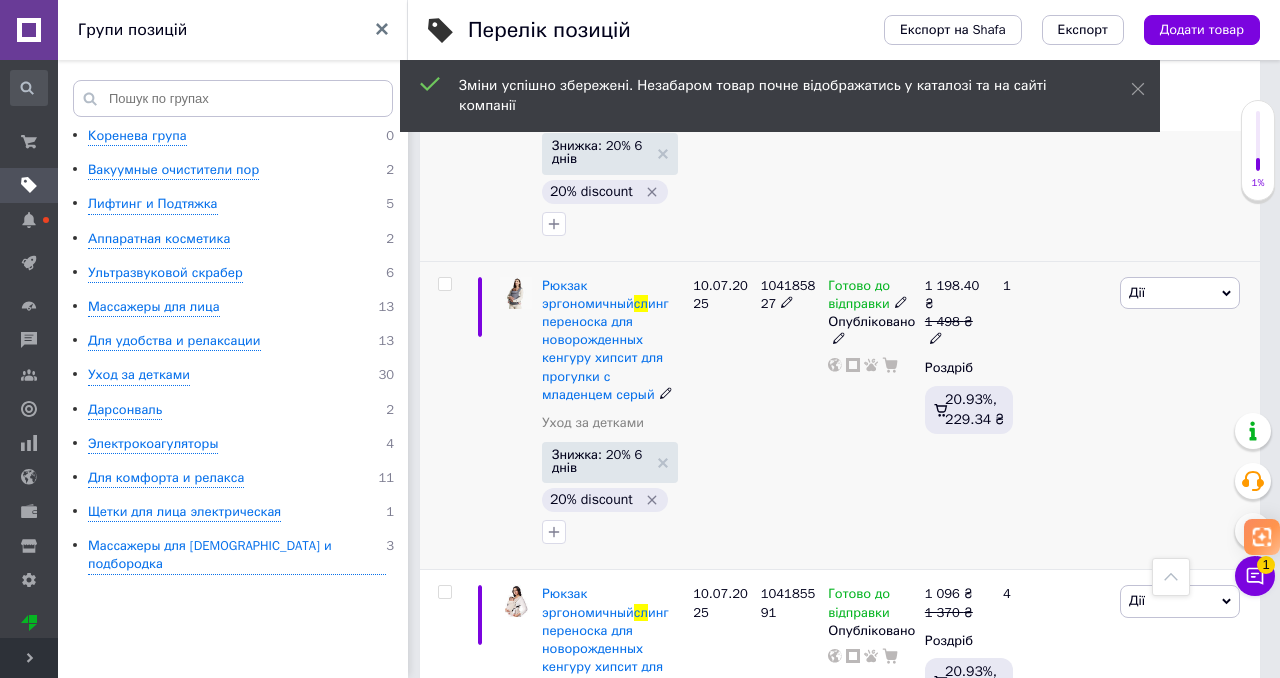 click 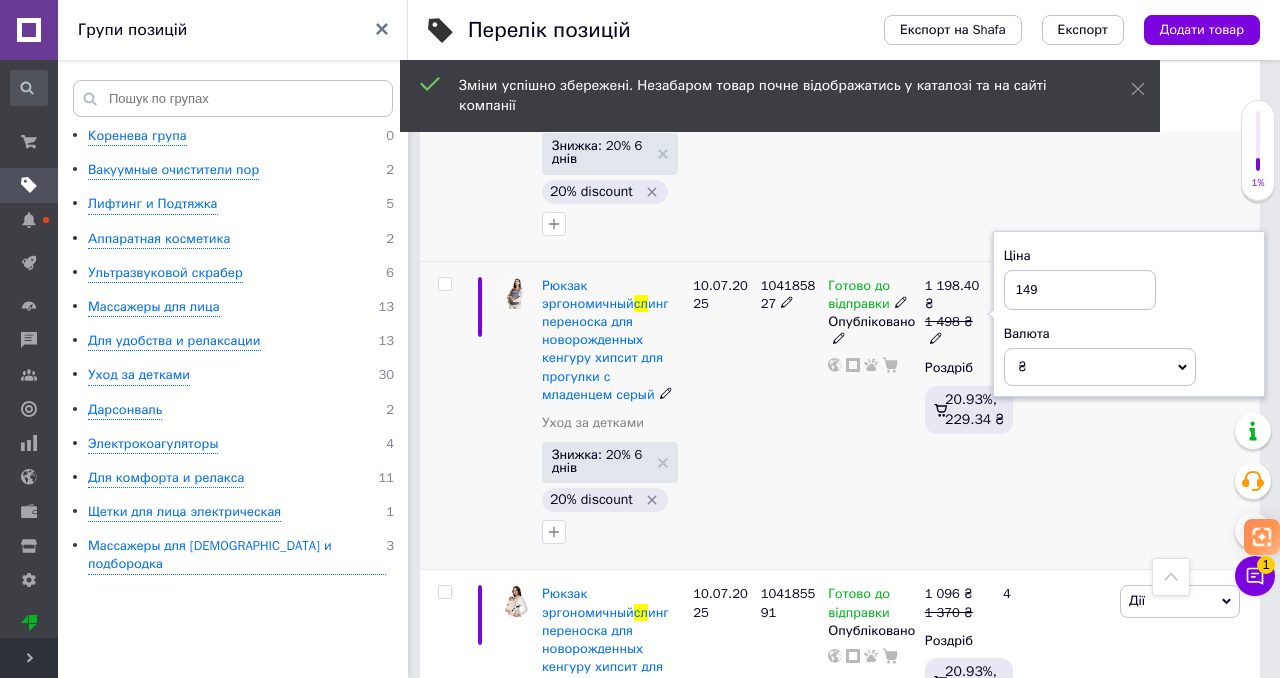 type on "1499" 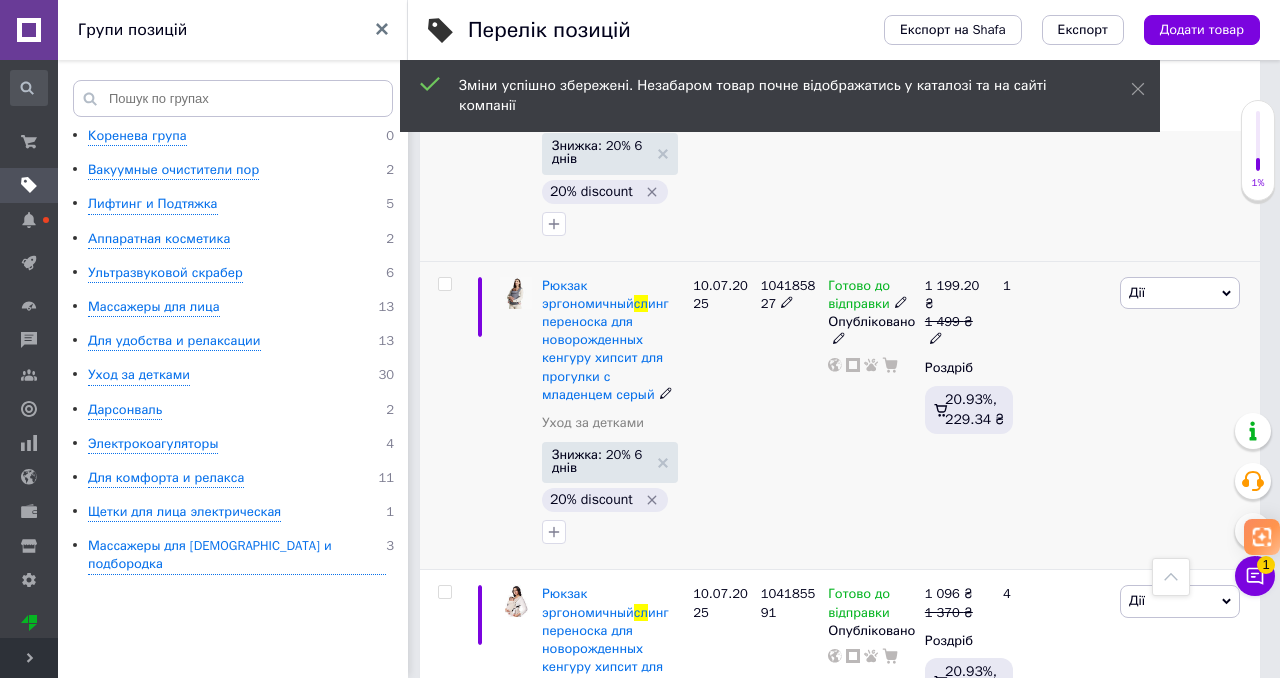 click 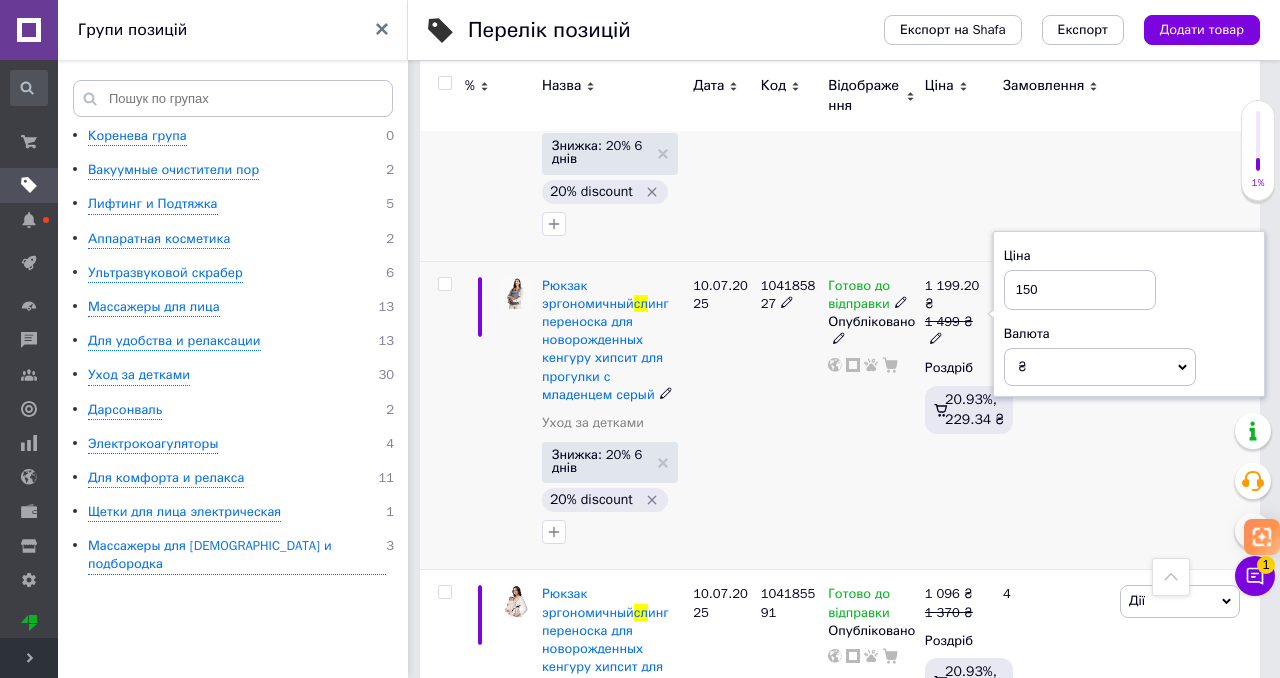 type on "1500" 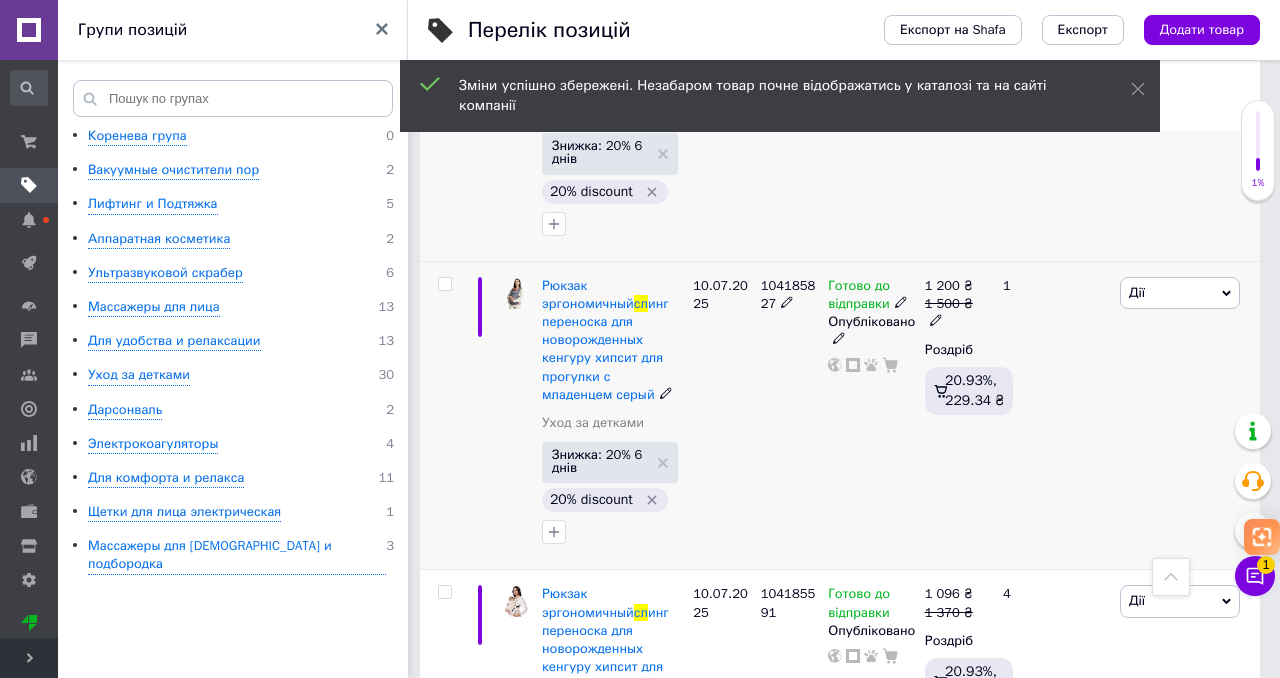 click 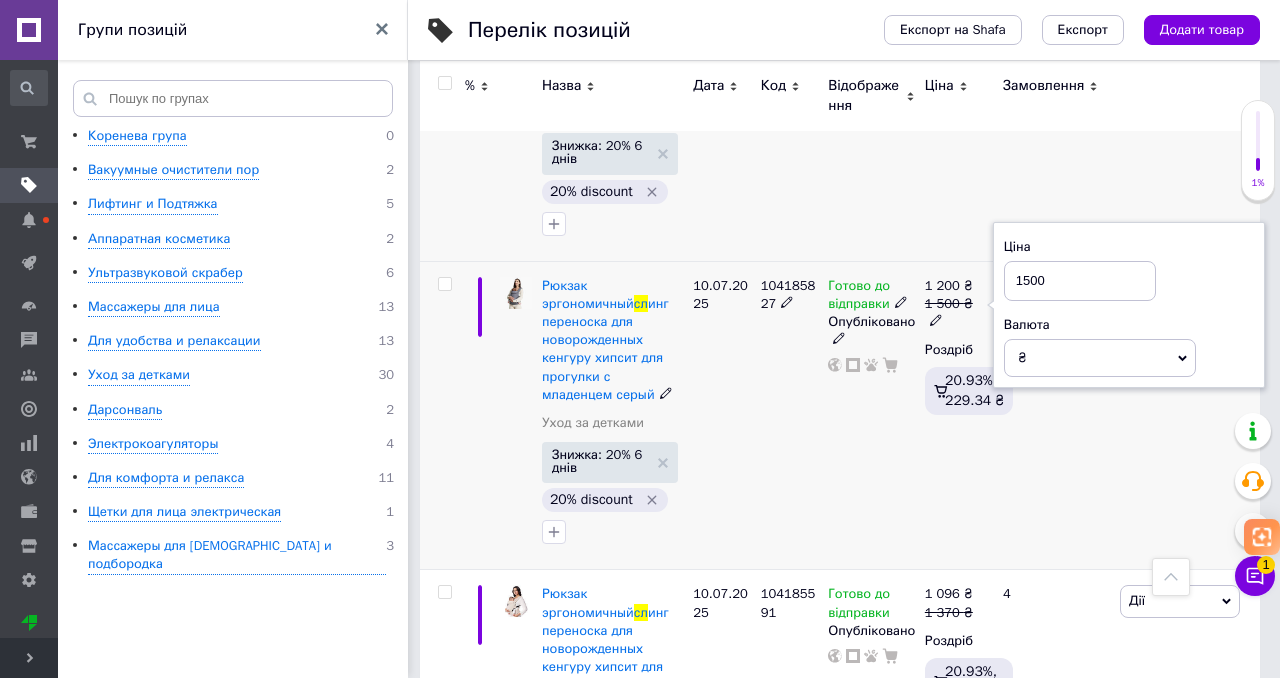 drag, startPoint x: 1025, startPoint y: 279, endPoint x: 1069, endPoint y: 278, distance: 44.011364 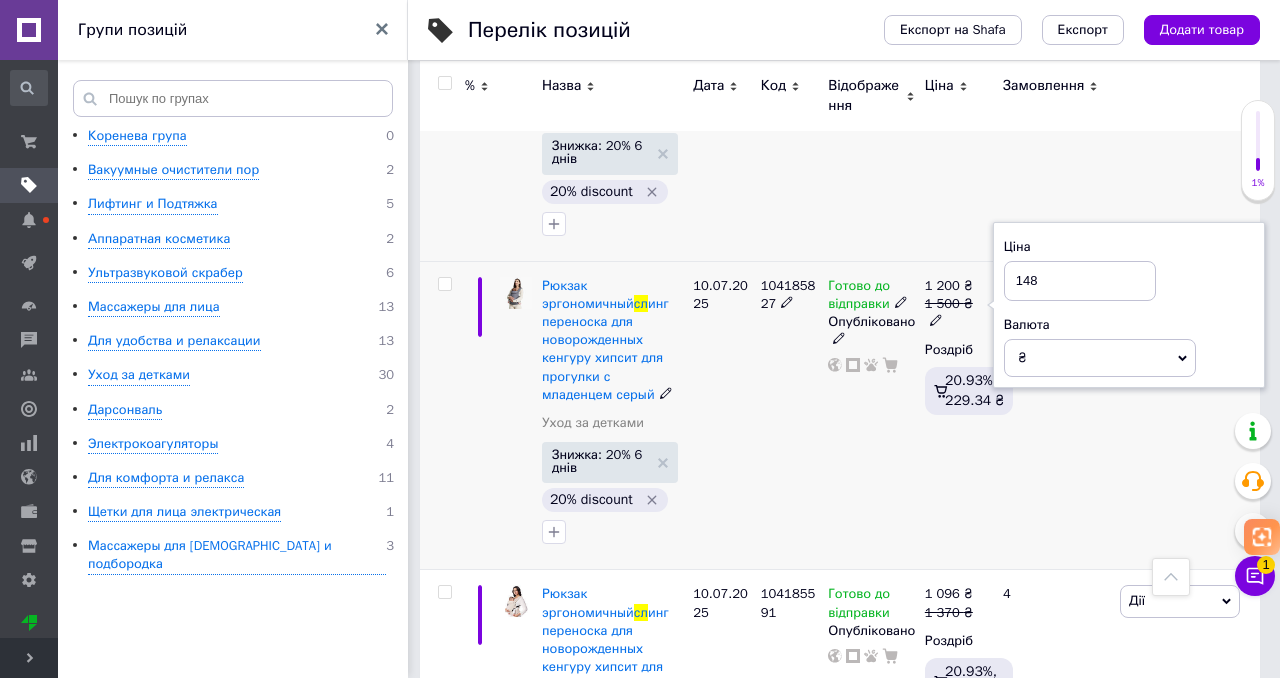 type on "1488" 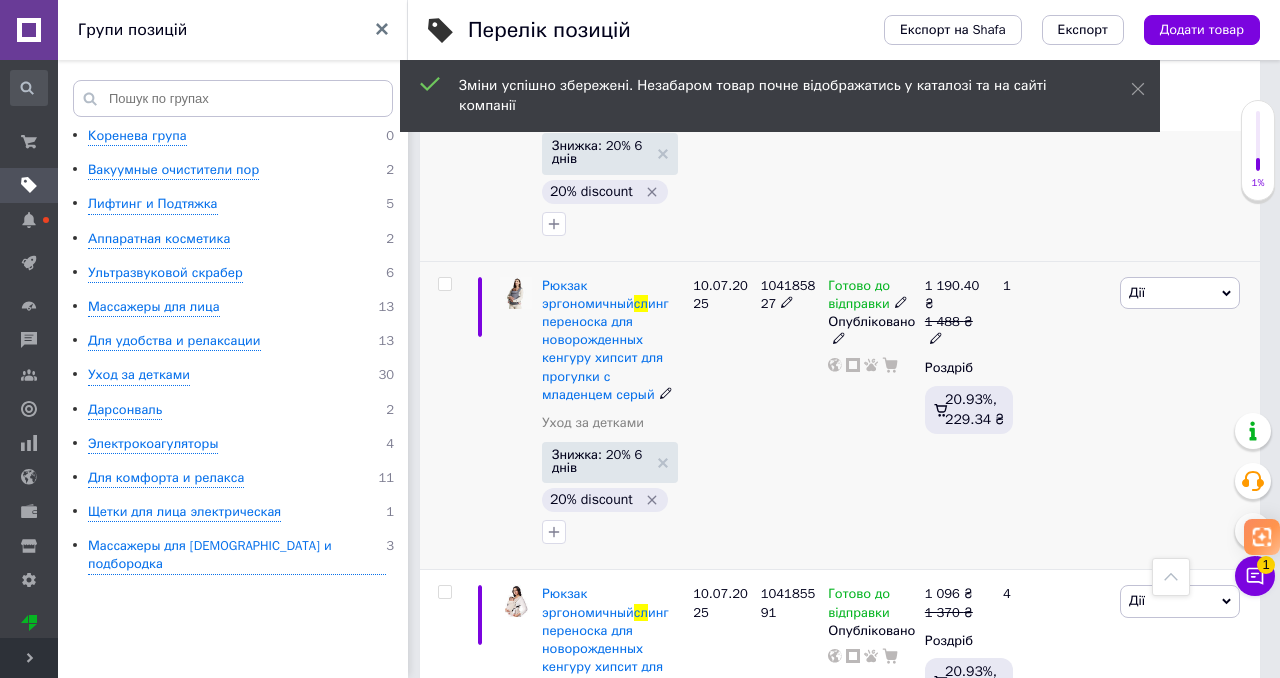 click 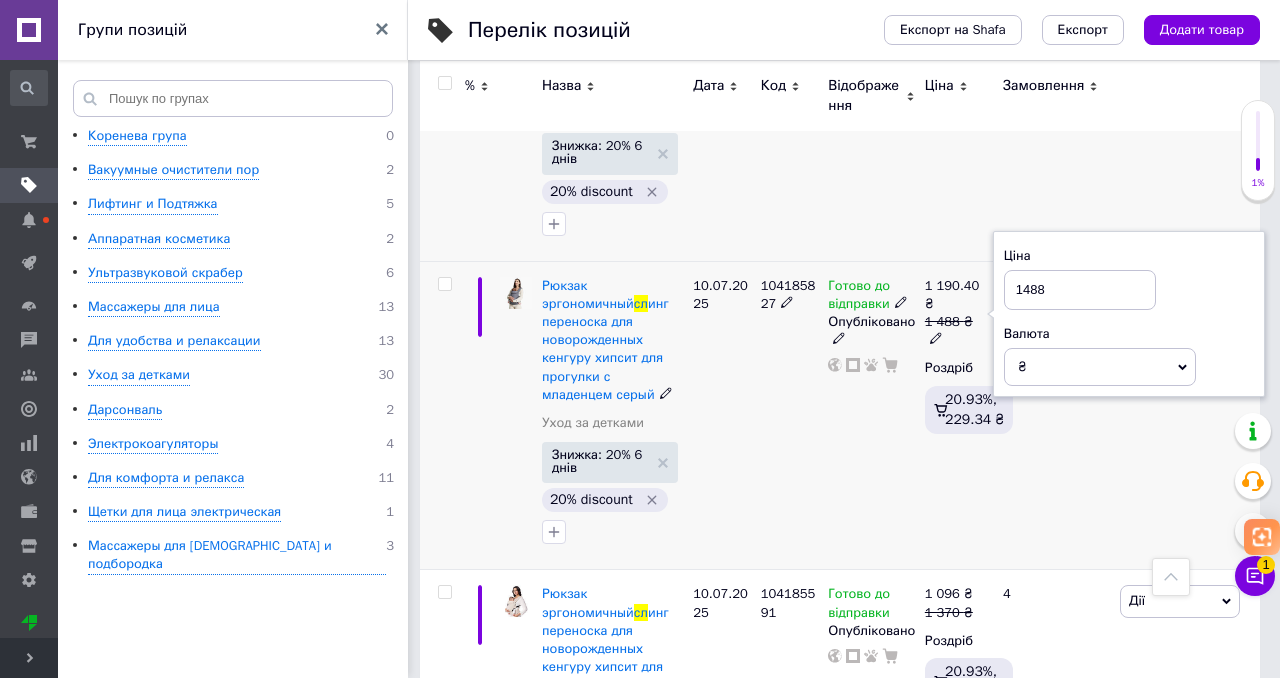 click on "1488" at bounding box center (1080, 290) 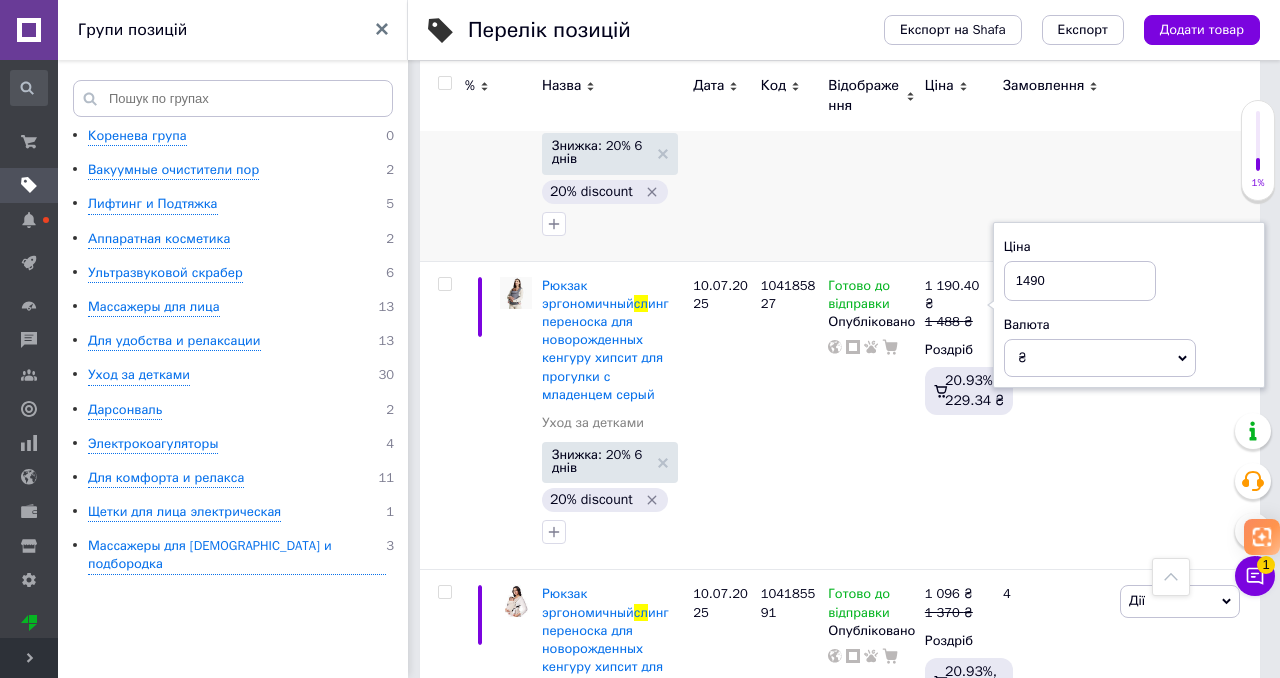type on "1490" 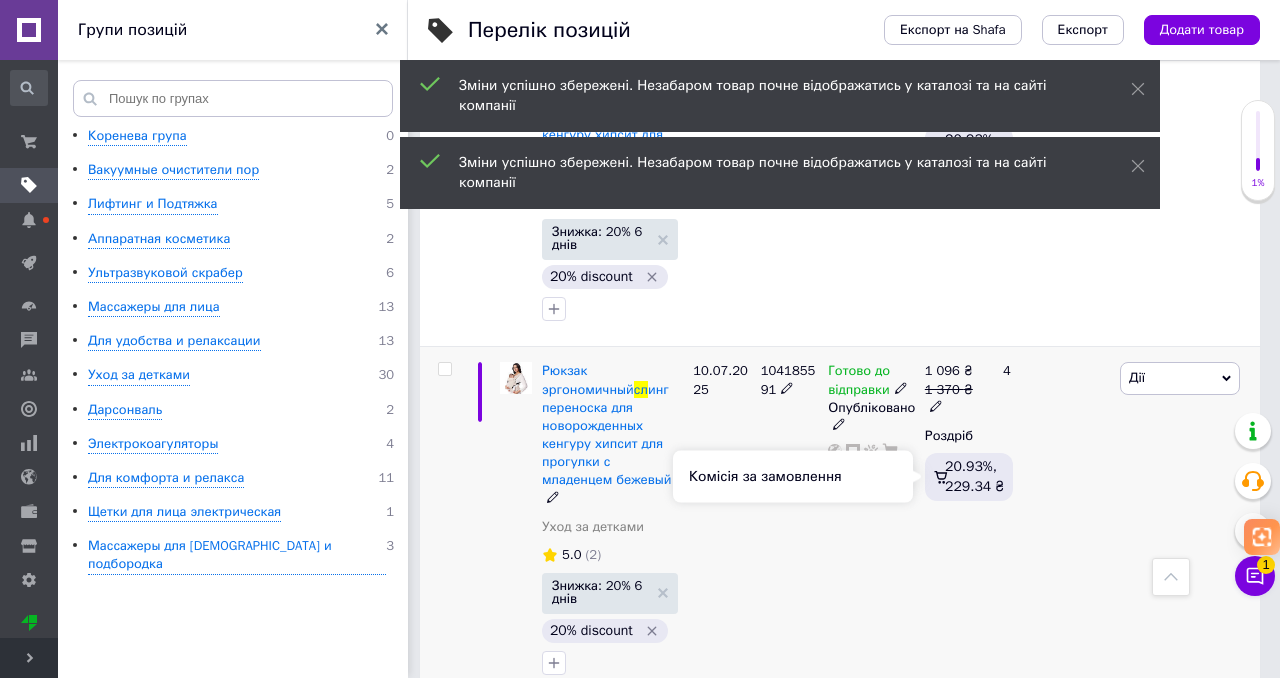 scroll, scrollTop: 725, scrollLeft: 0, axis: vertical 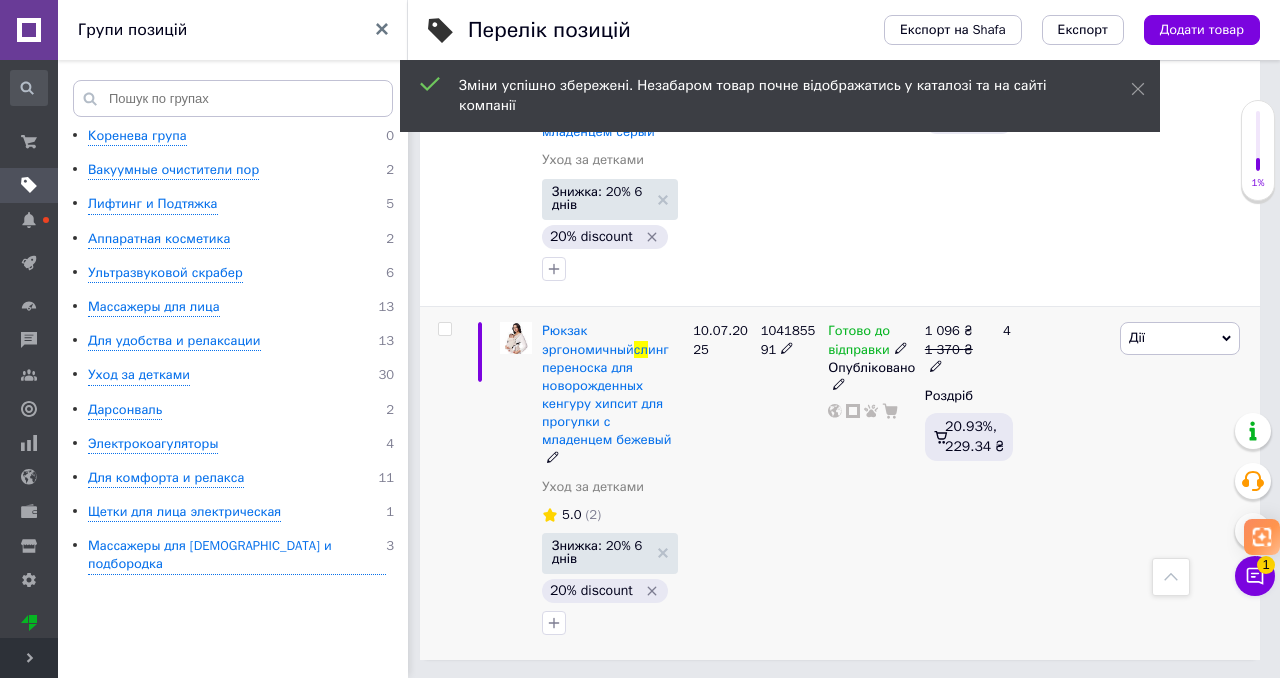 click 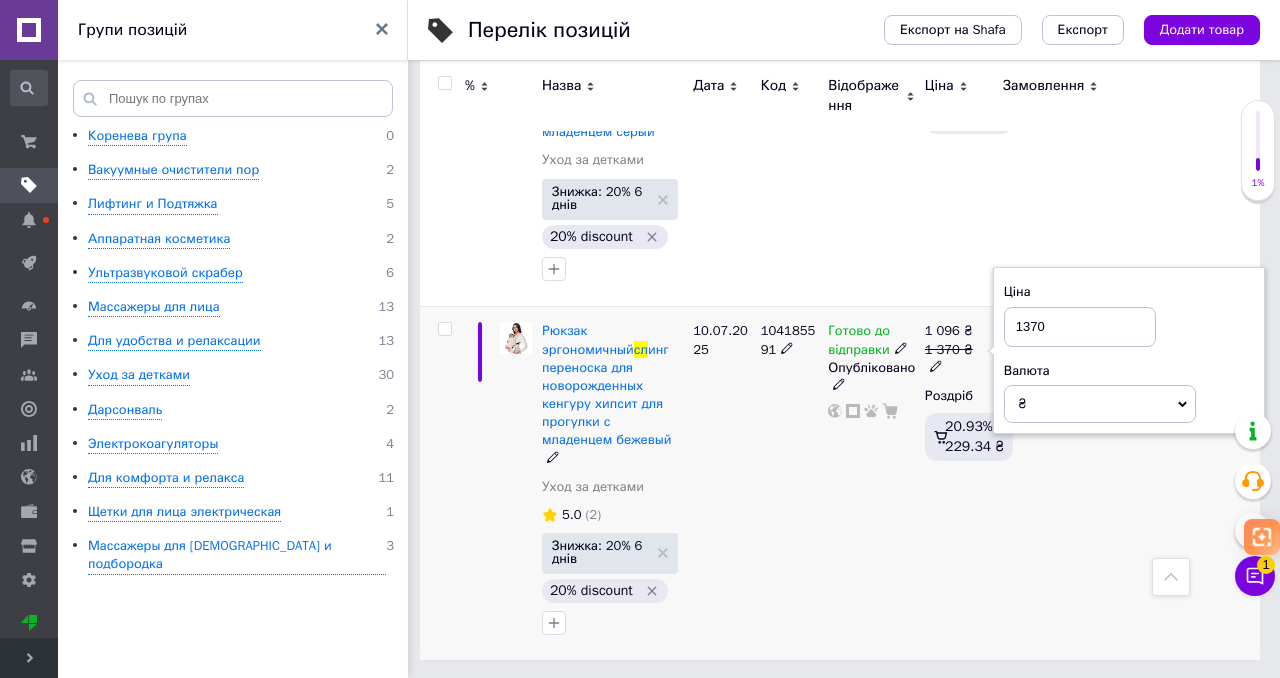 drag, startPoint x: 1050, startPoint y: 326, endPoint x: 1026, endPoint y: 322, distance: 24.33105 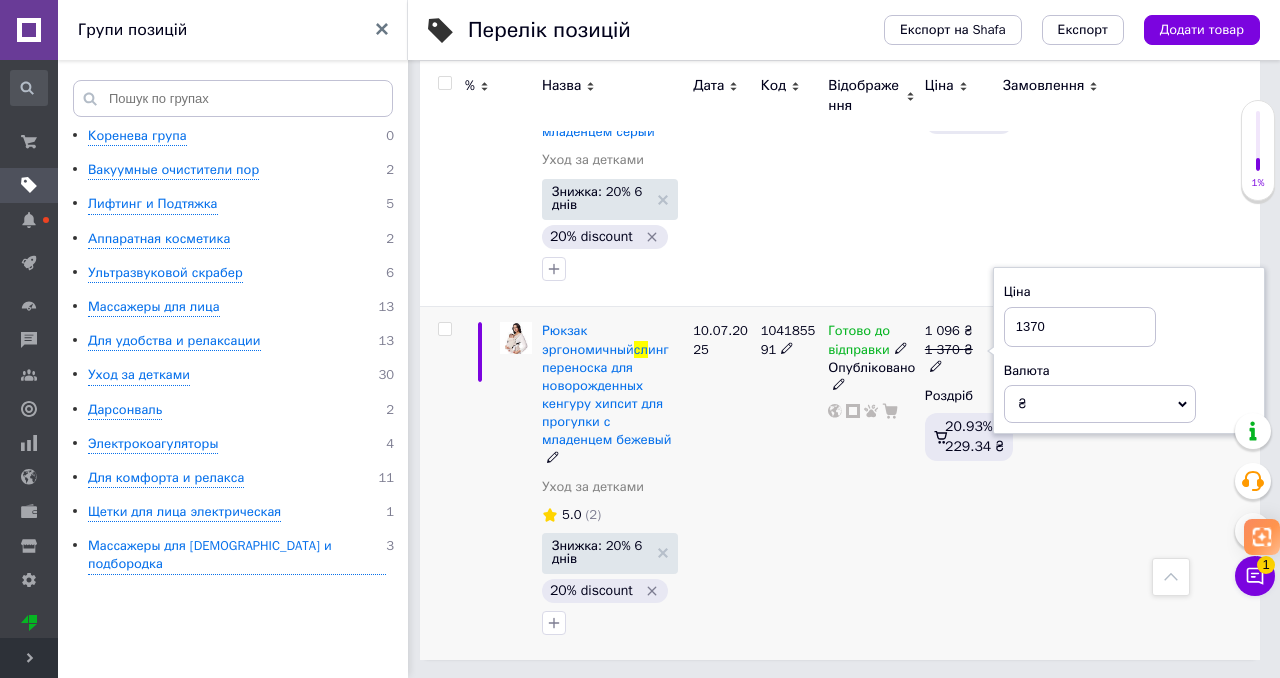 click on "1370" at bounding box center [1080, 327] 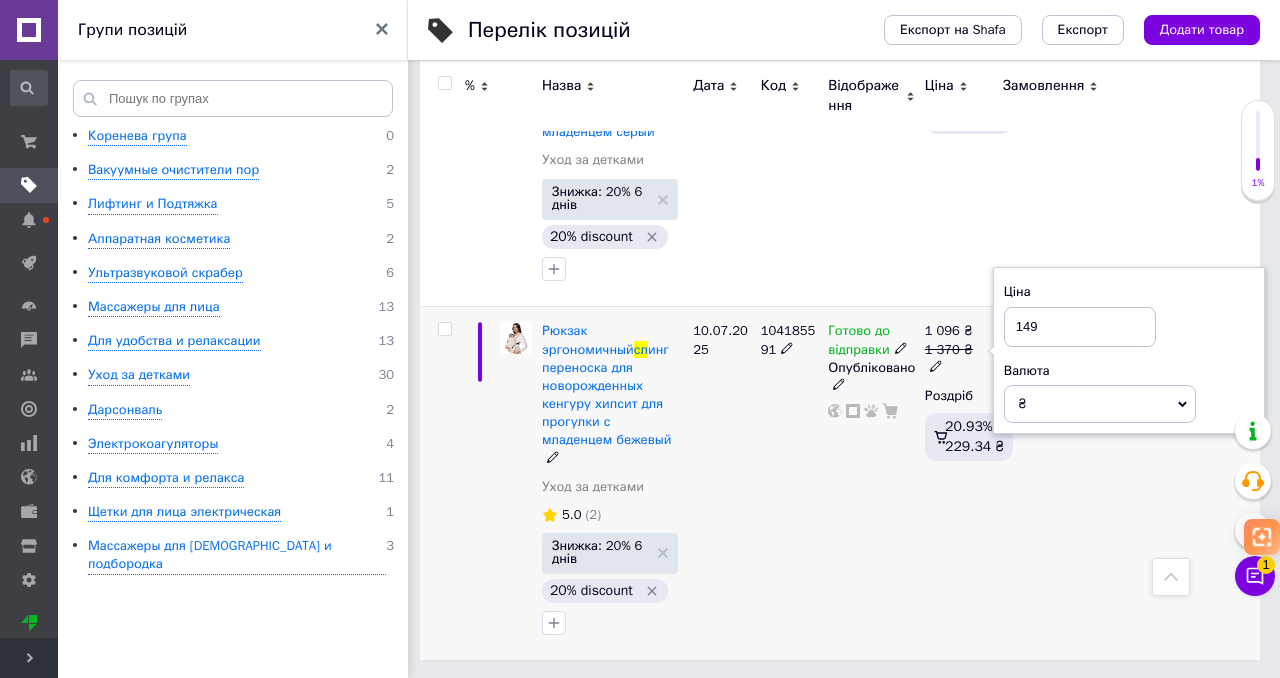 type on "1490" 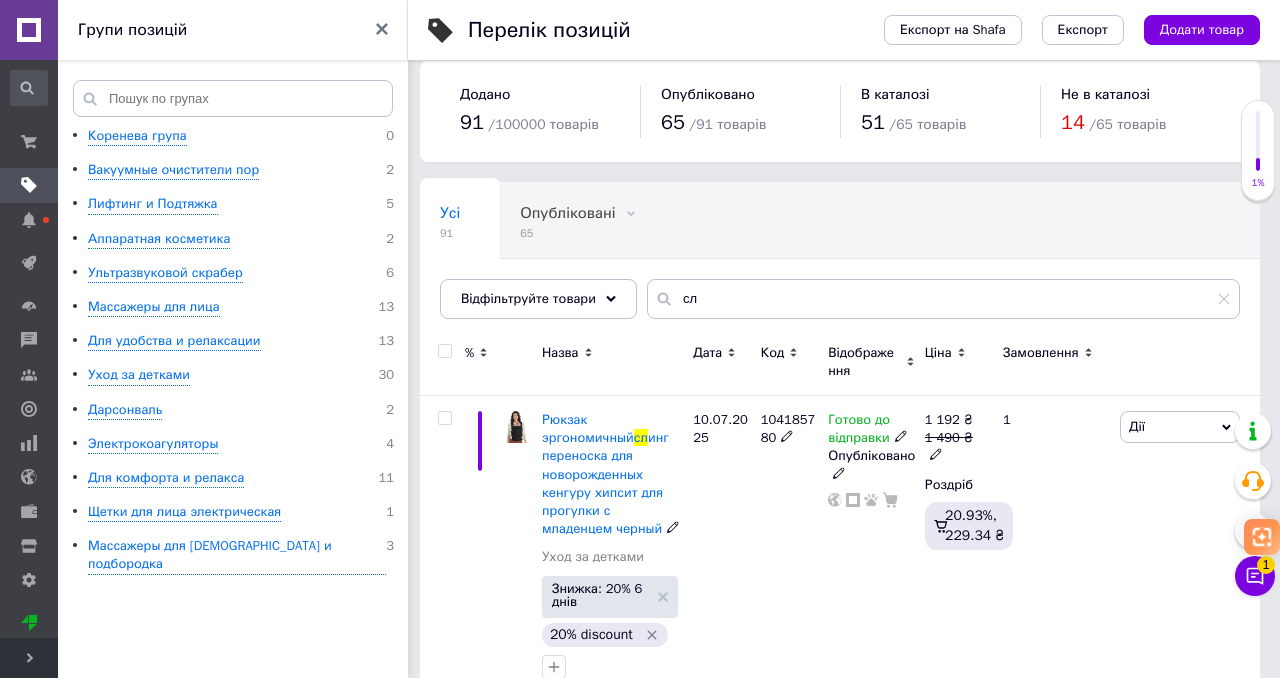 scroll, scrollTop: 18, scrollLeft: 0, axis: vertical 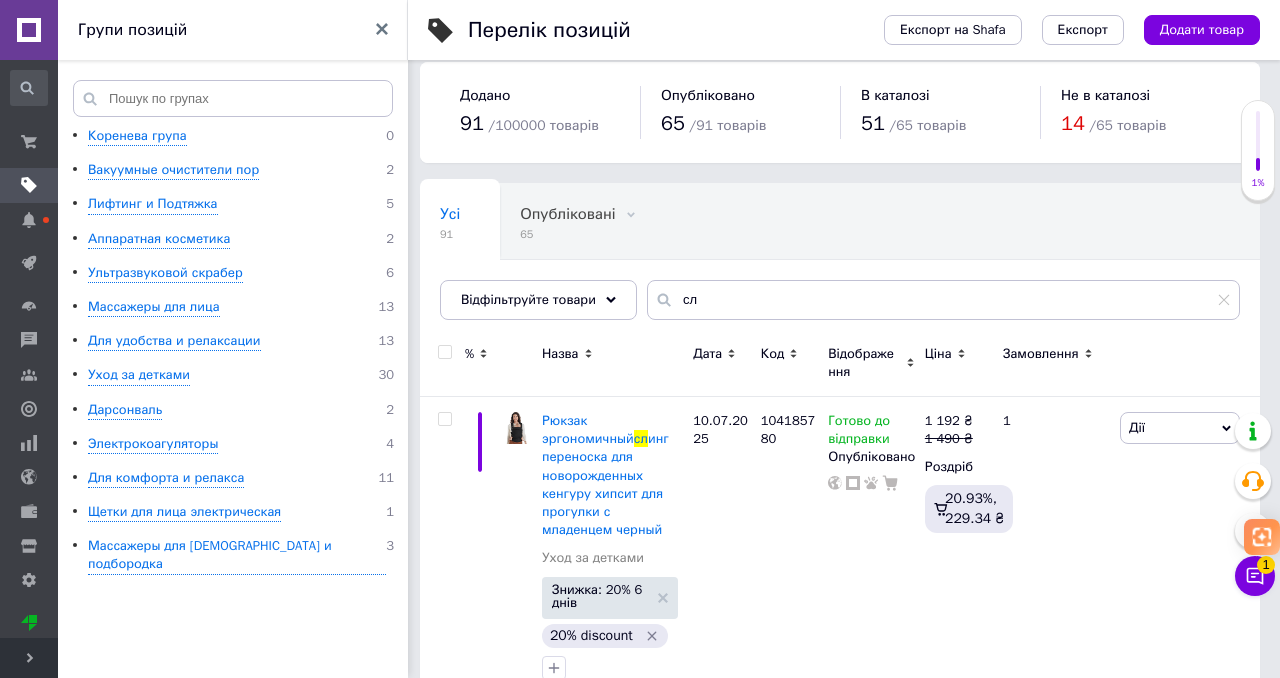 click at bounding box center (29, 30) 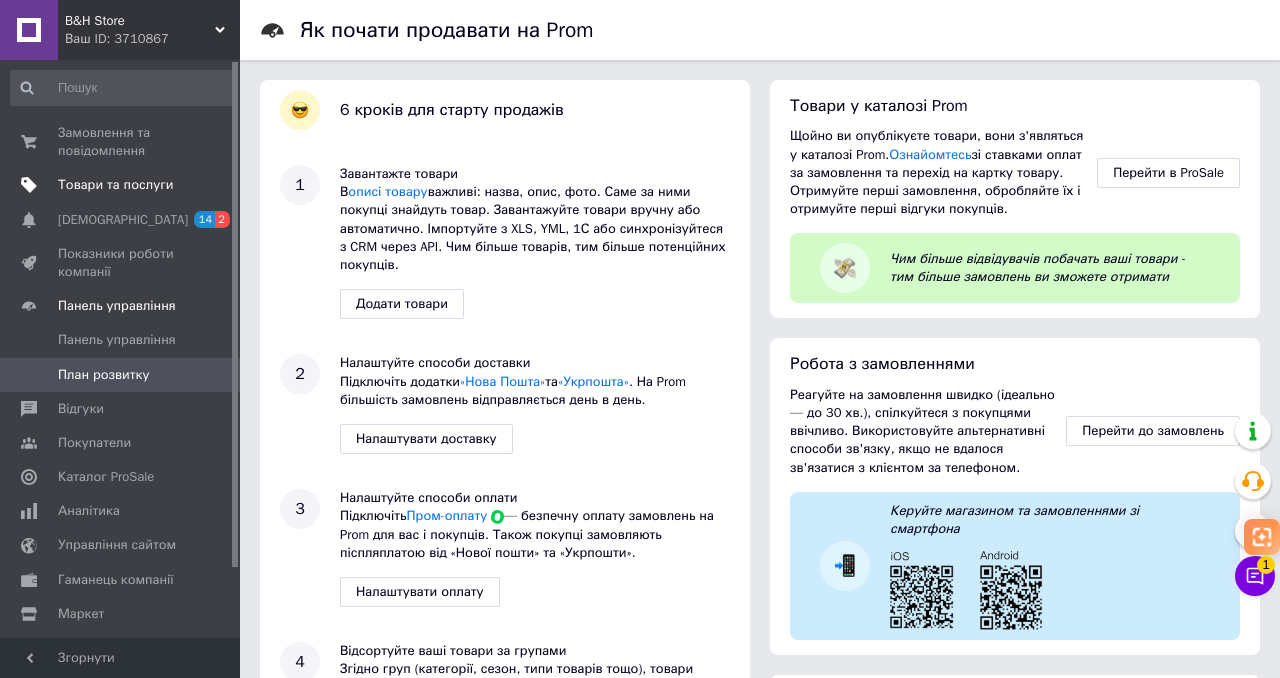 click on "Товари та послуги" at bounding box center [121, 185] 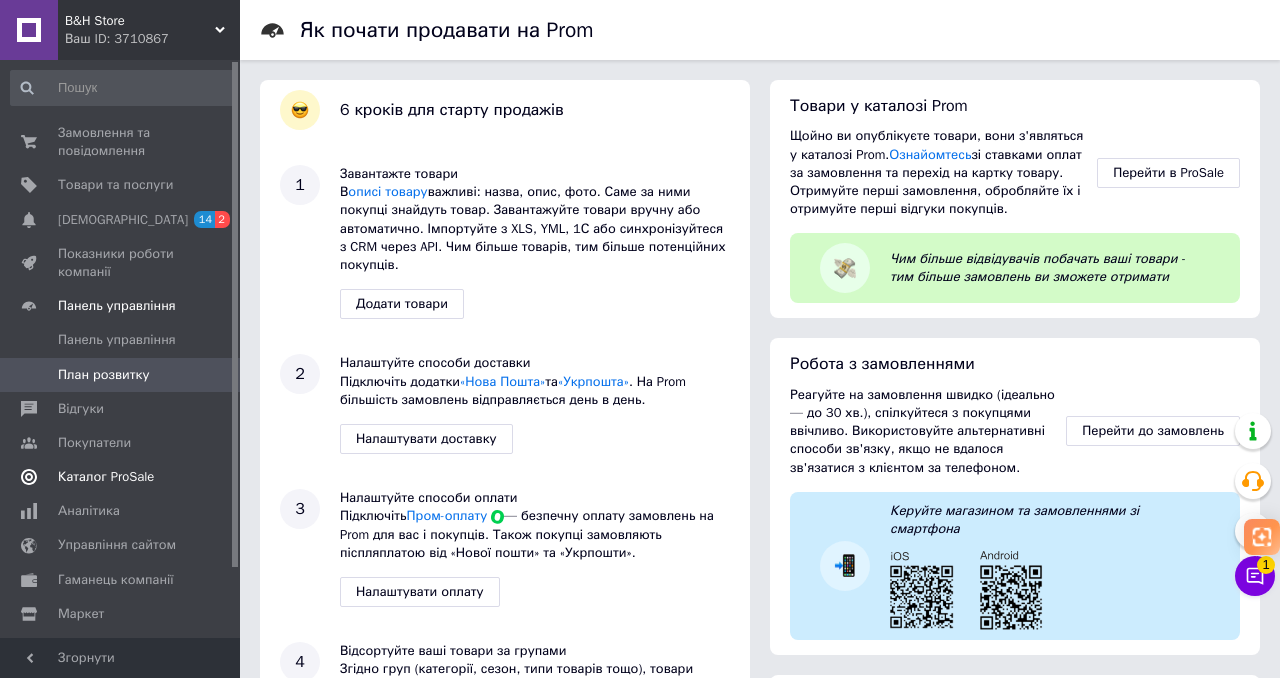 click on "Каталог ProSale" at bounding box center [106, 477] 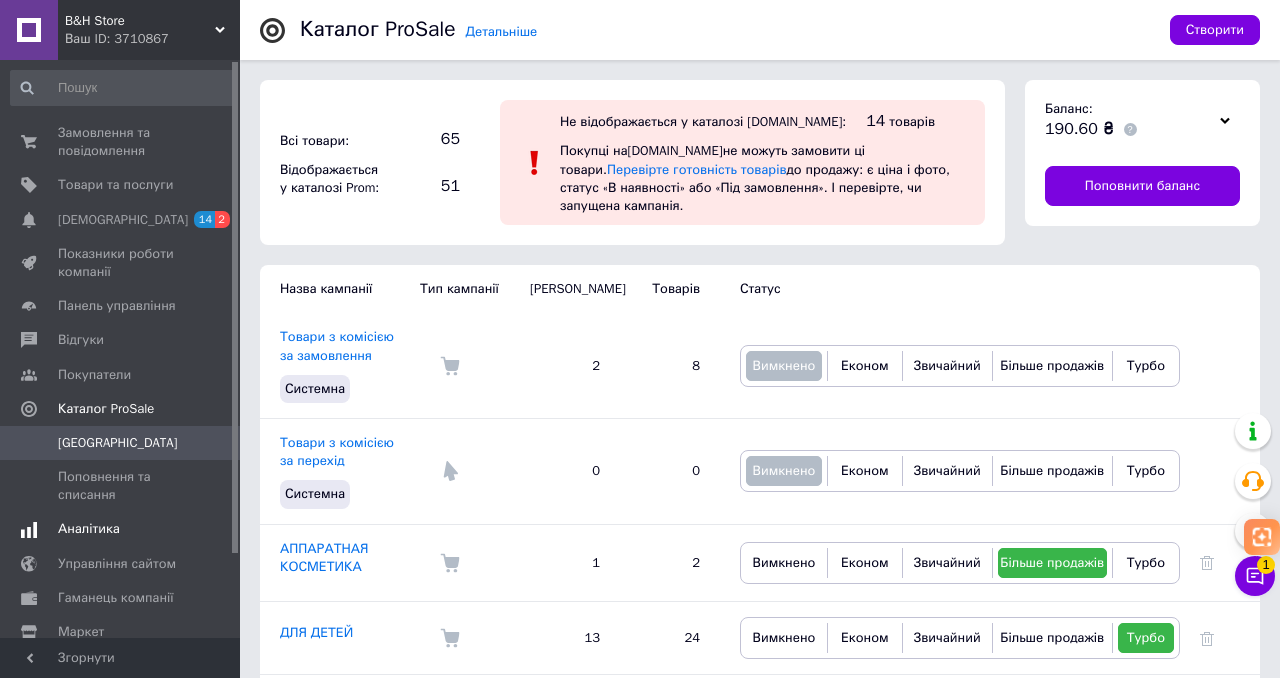 click on "Аналітика" at bounding box center [89, 529] 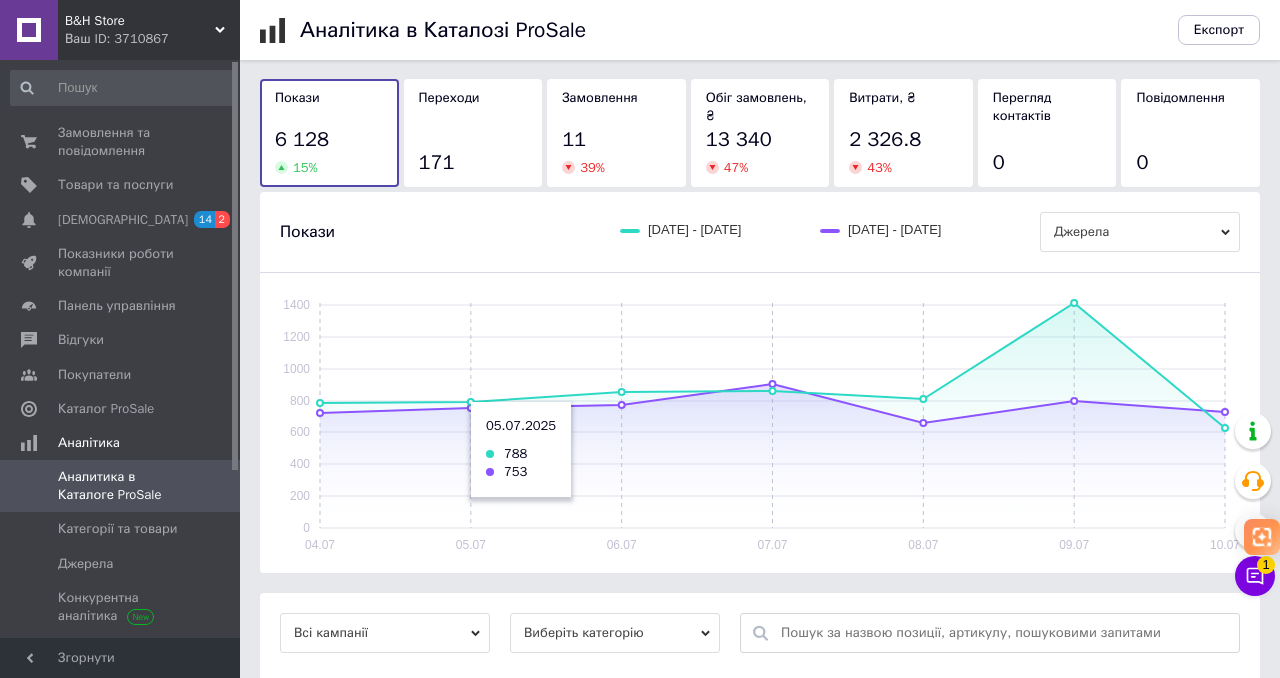 scroll, scrollTop: 169, scrollLeft: 0, axis: vertical 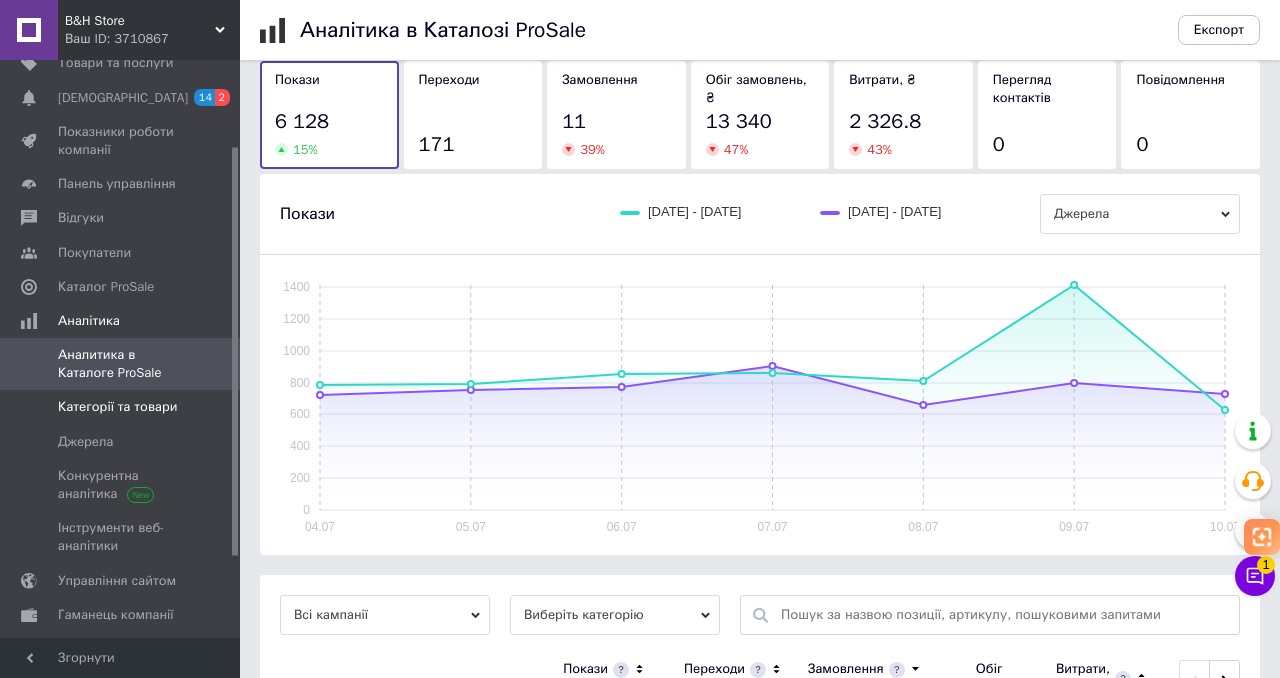 click on "Категорії та товари" at bounding box center (117, 407) 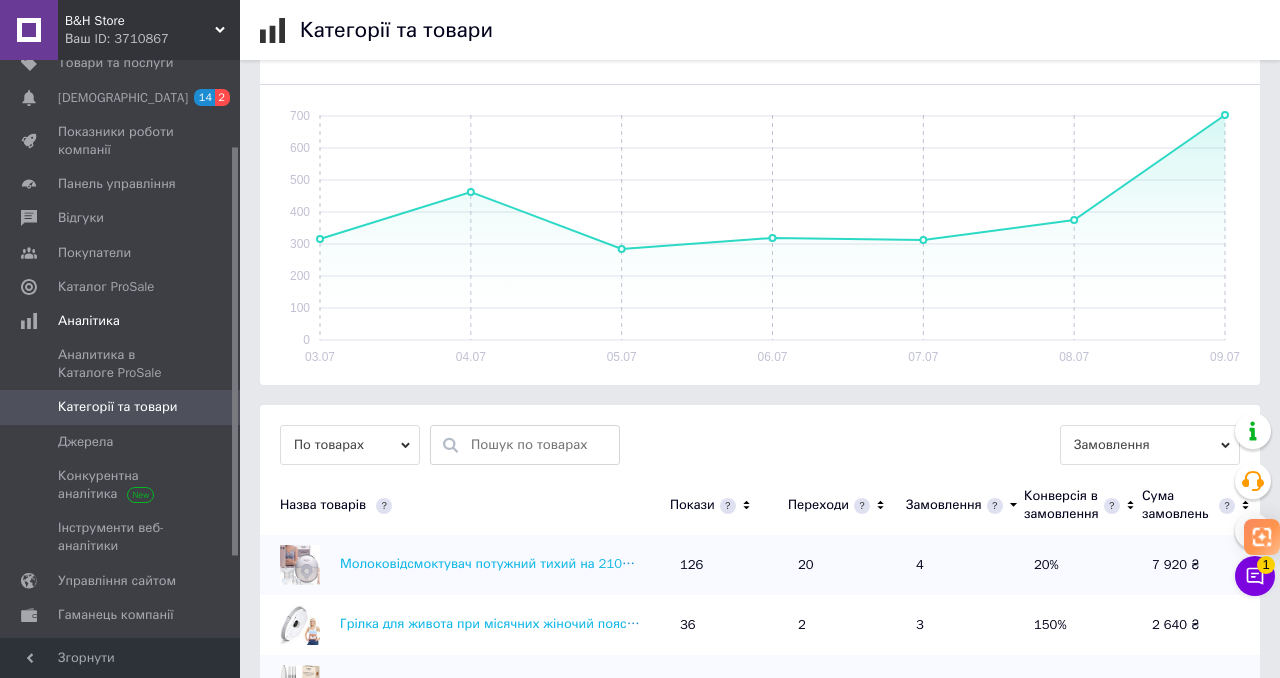 scroll, scrollTop: 541, scrollLeft: 0, axis: vertical 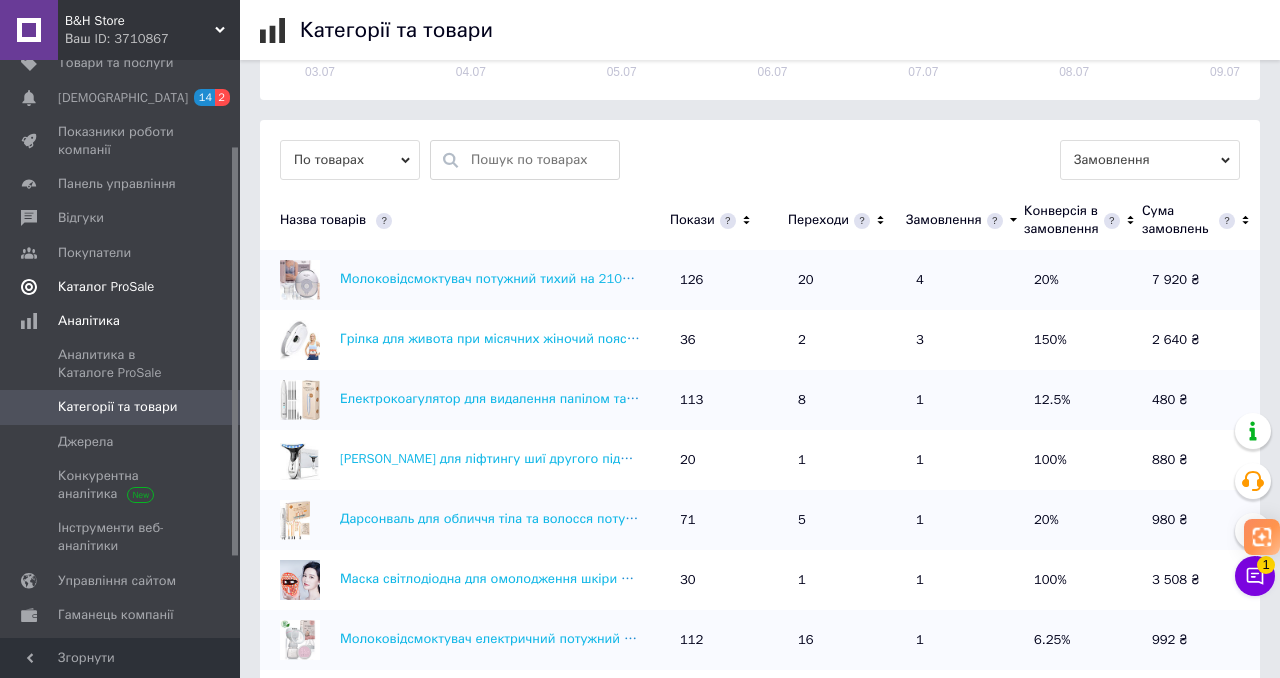 click on "Каталог ProSale" at bounding box center [106, 287] 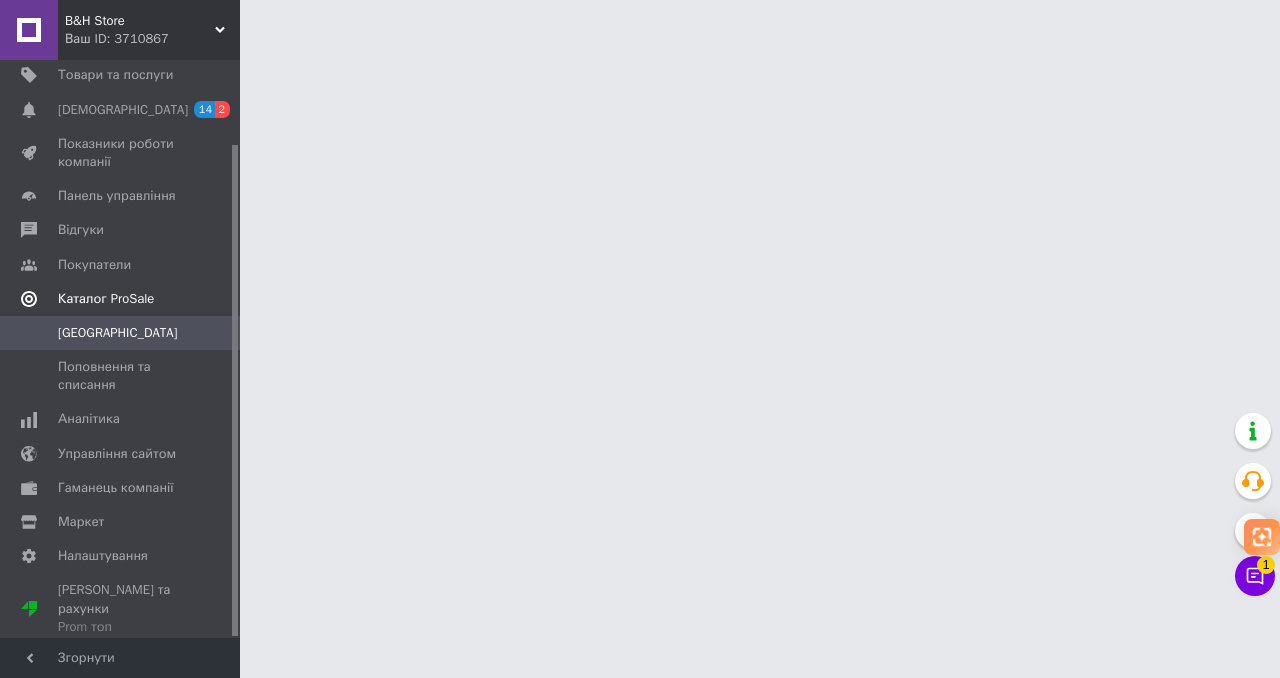 scroll, scrollTop: 98, scrollLeft: 0, axis: vertical 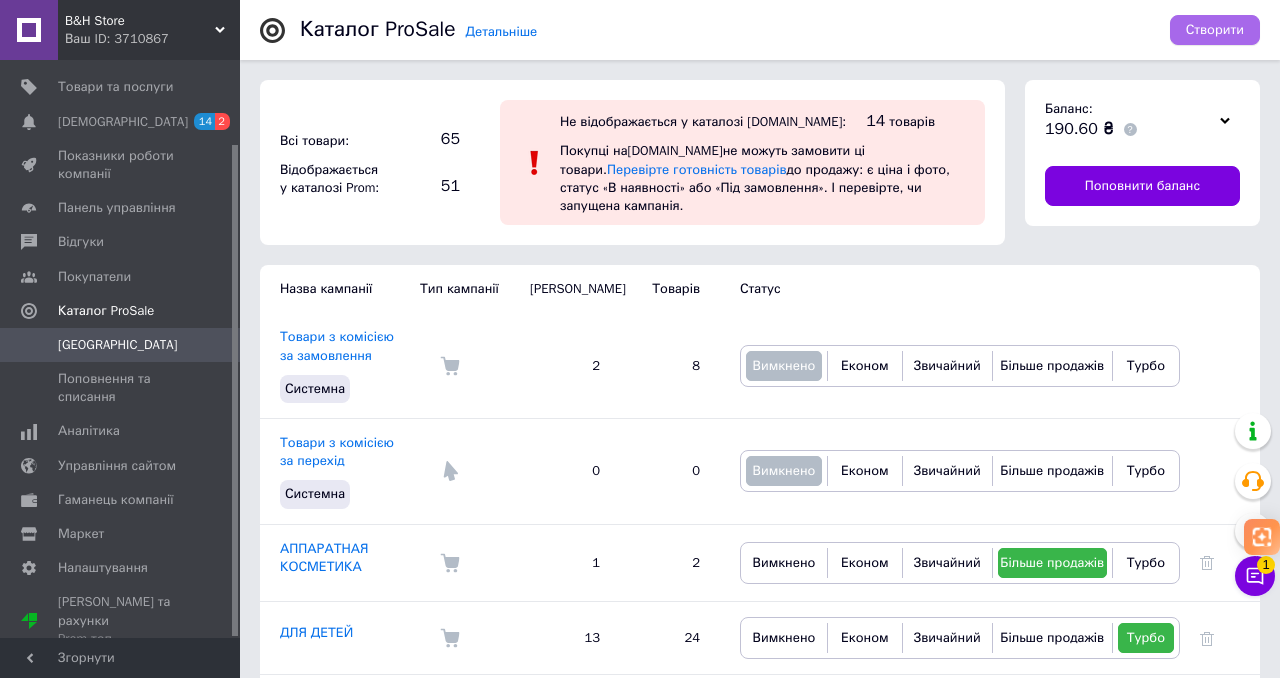 click on "Створити" at bounding box center [1215, 30] 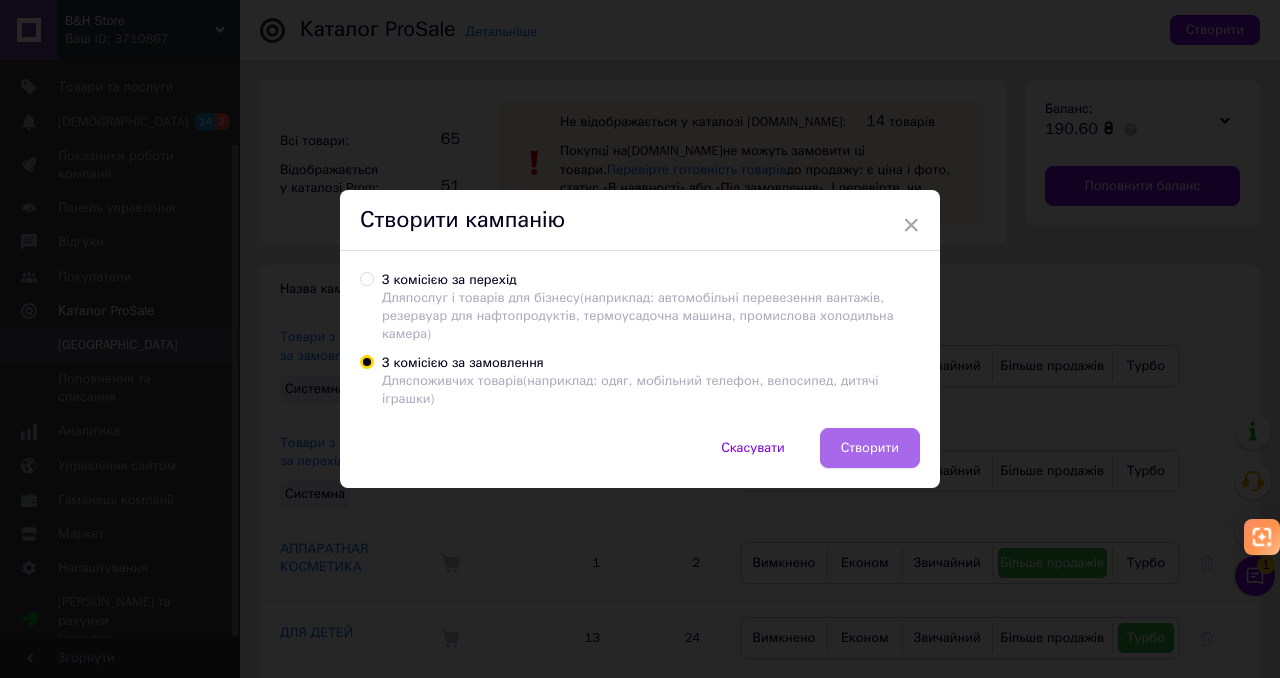 click on "Створити" at bounding box center (870, 448) 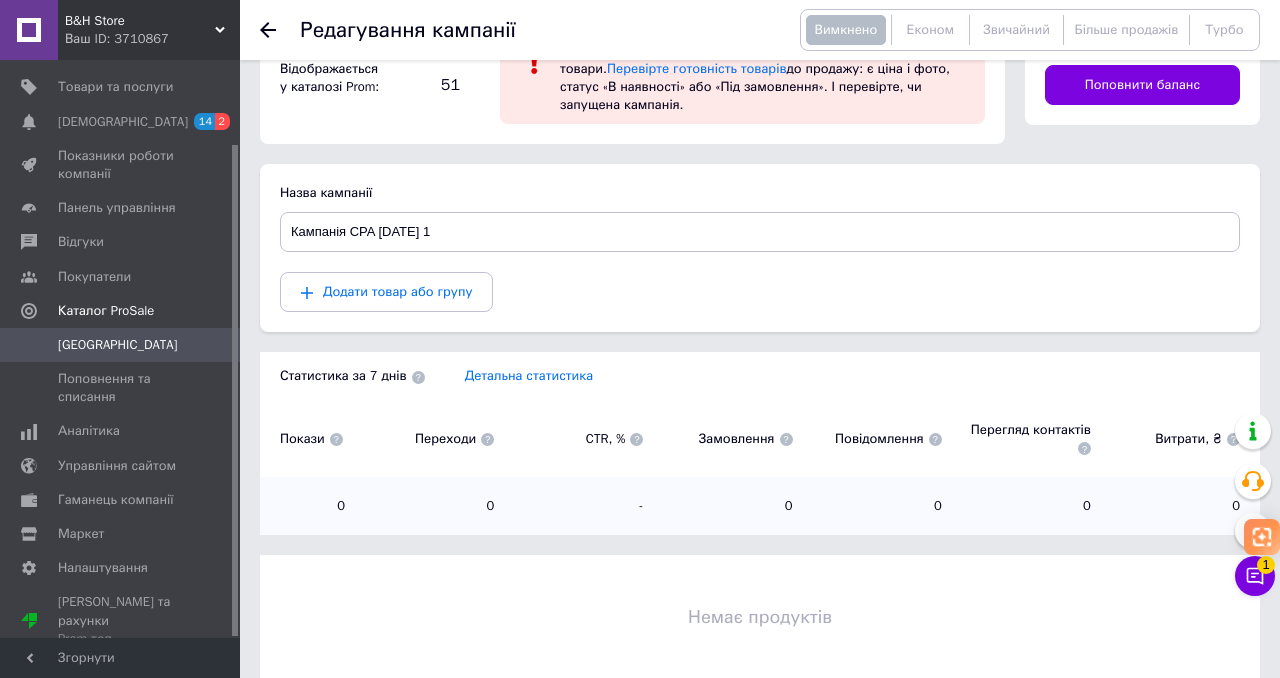 scroll, scrollTop: 173, scrollLeft: 0, axis: vertical 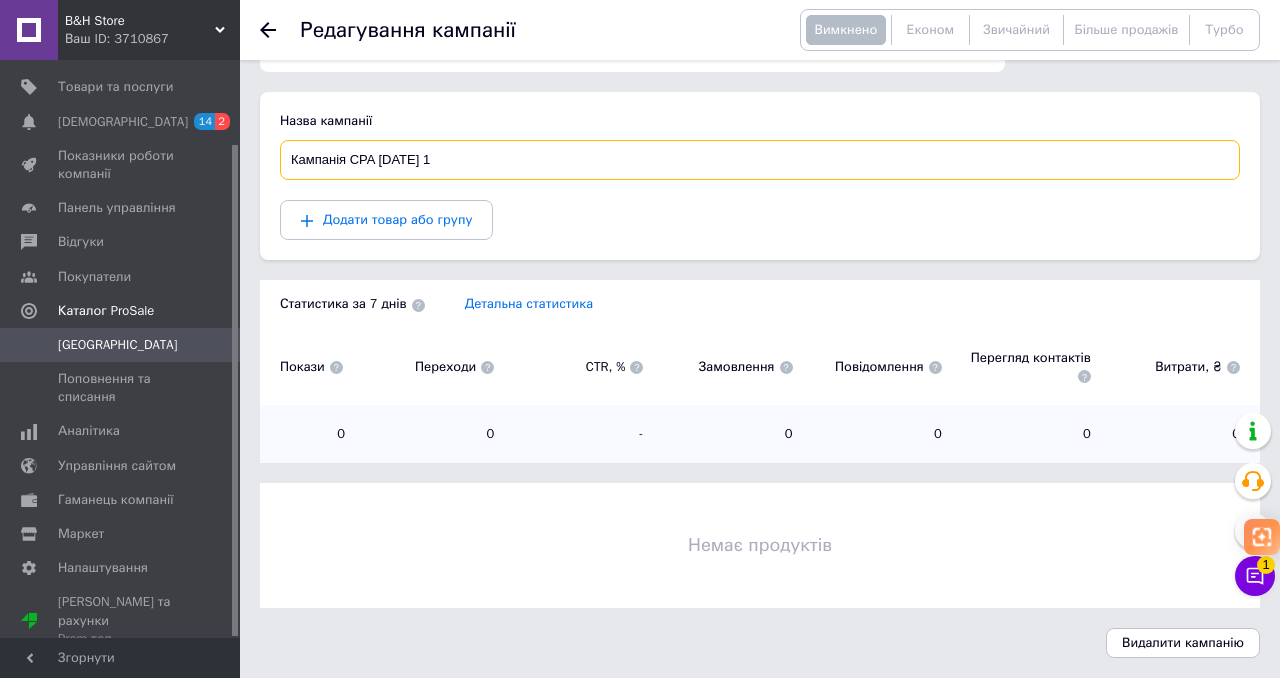 drag, startPoint x: 485, startPoint y: 161, endPoint x: 289, endPoint y: 151, distance: 196.25494 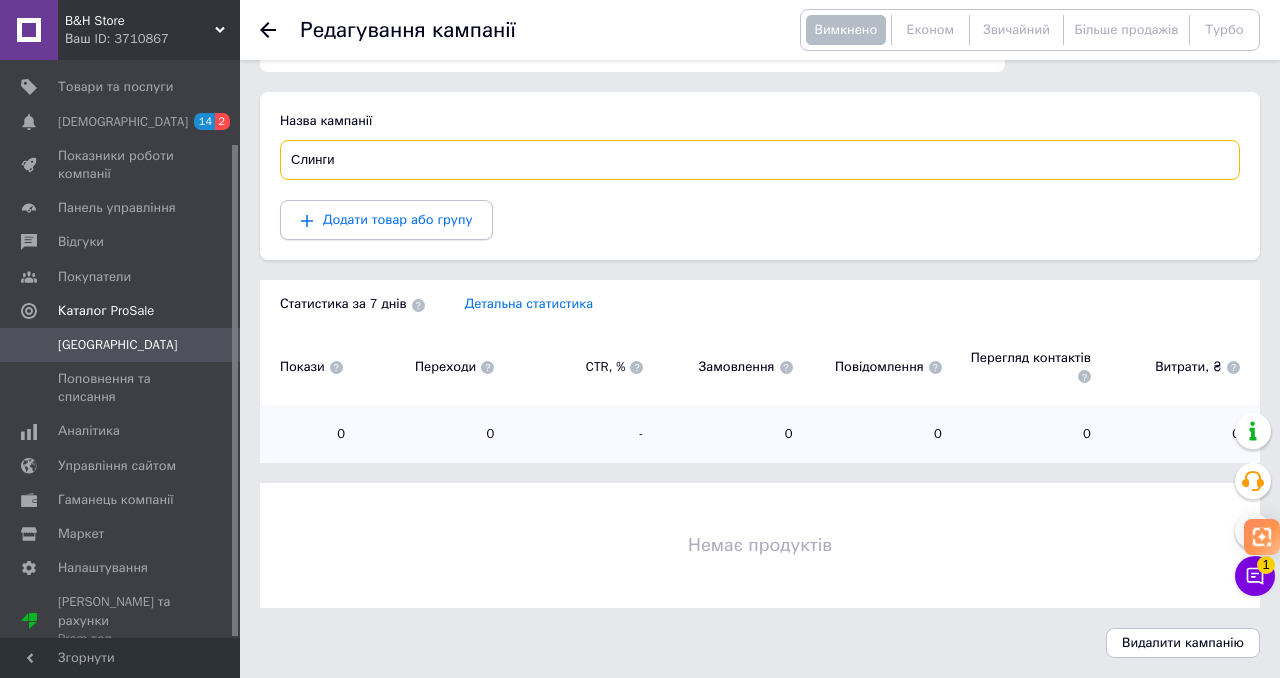 type on "Слинги" 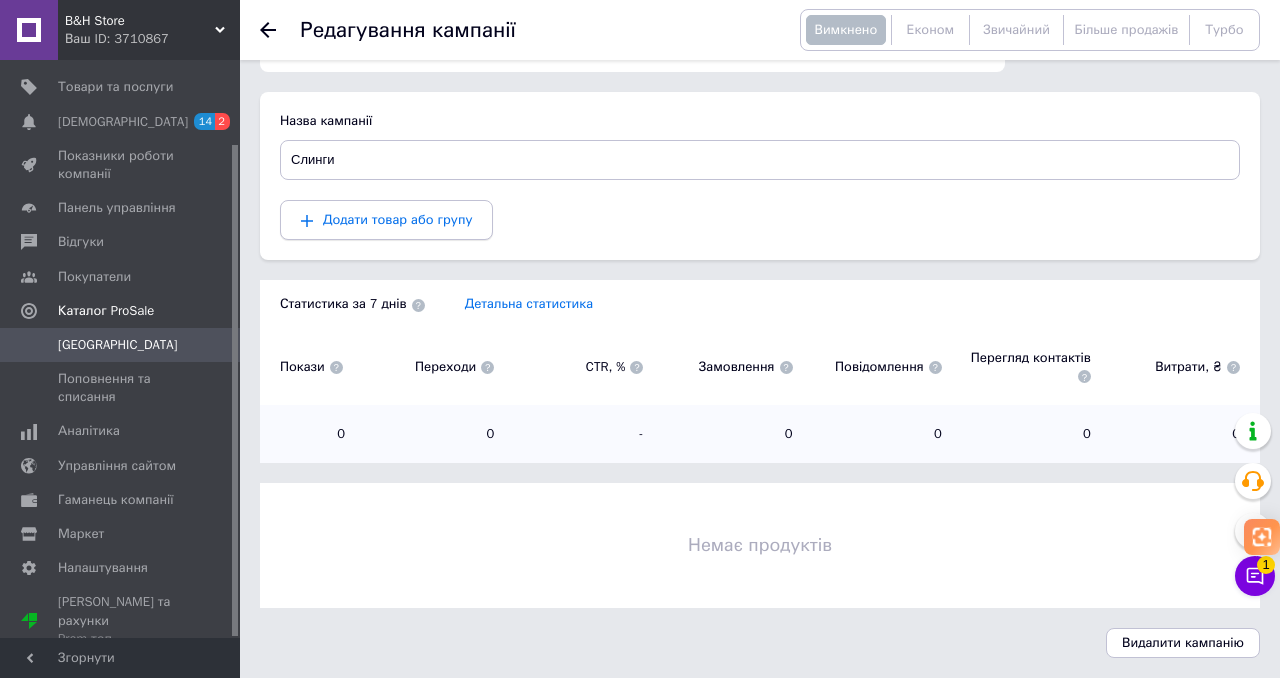 click on "Додати товар або групу" at bounding box center [386, 220] 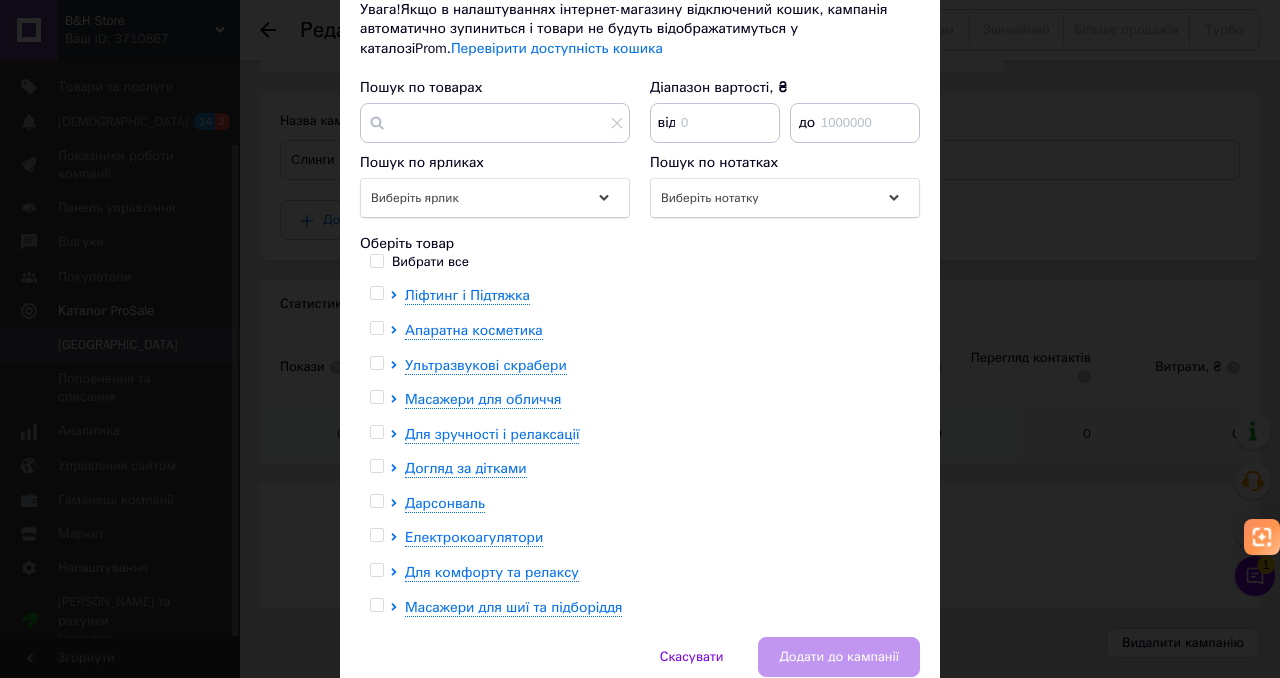 scroll, scrollTop: 303, scrollLeft: 0, axis: vertical 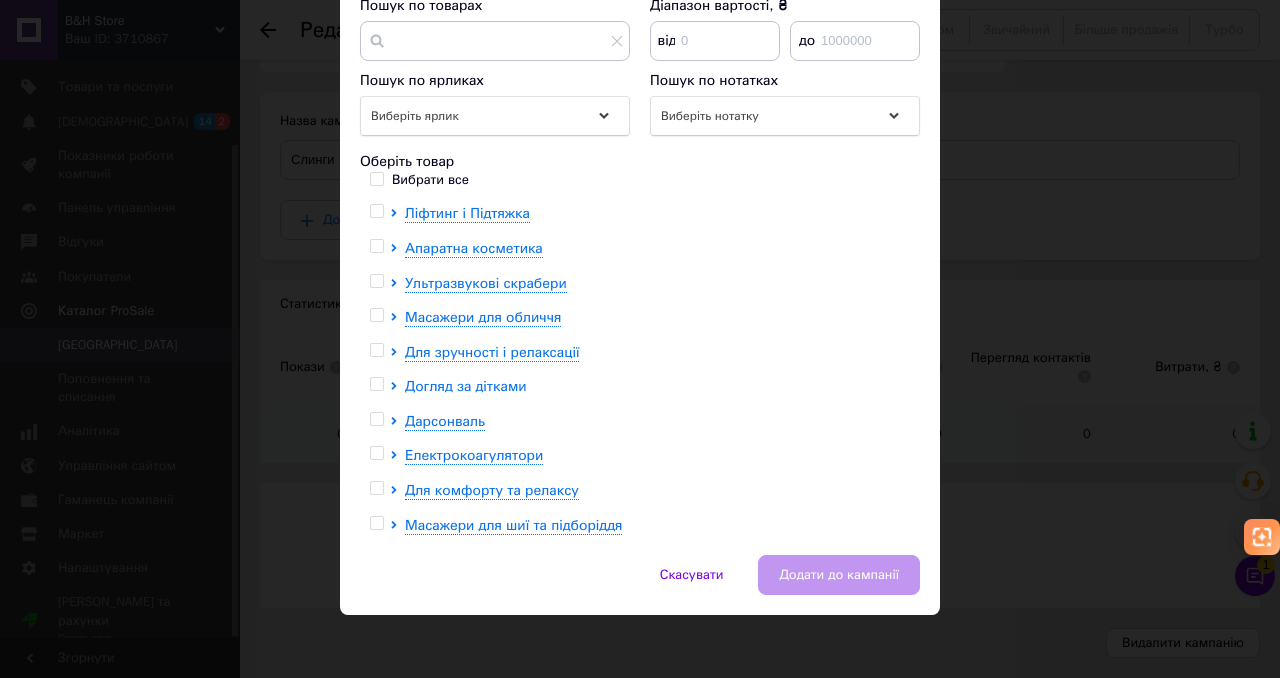 click 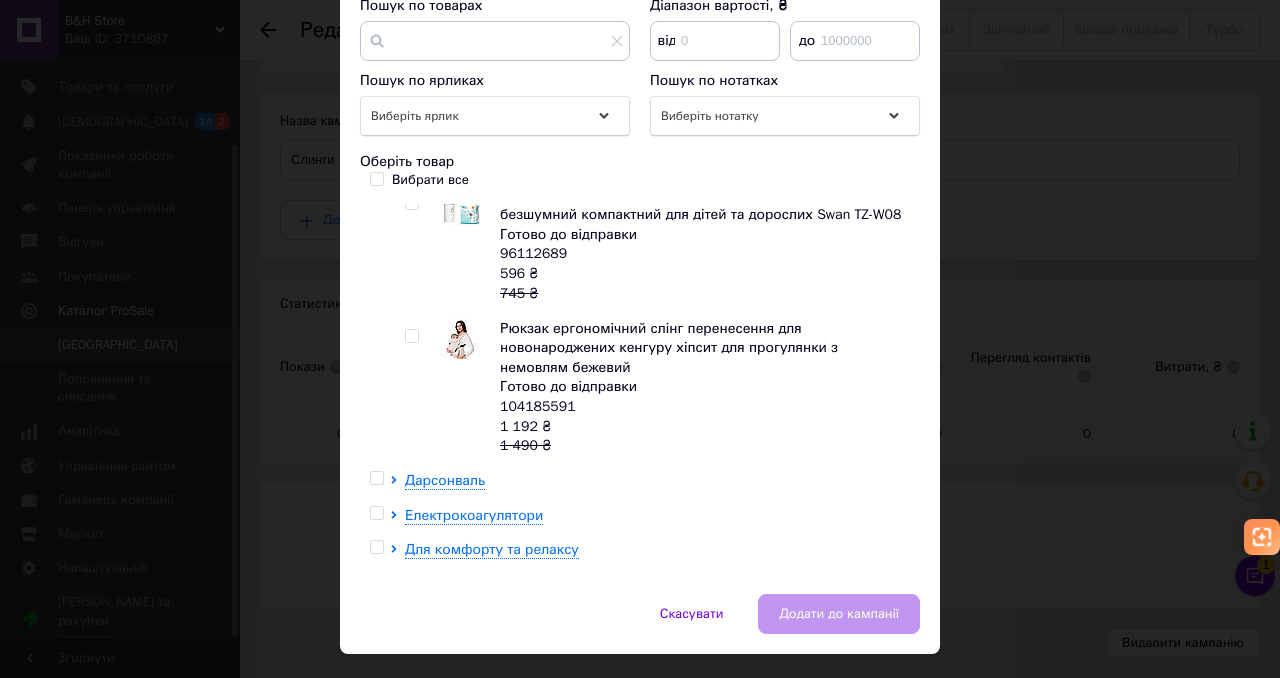 scroll, scrollTop: 2855, scrollLeft: 0, axis: vertical 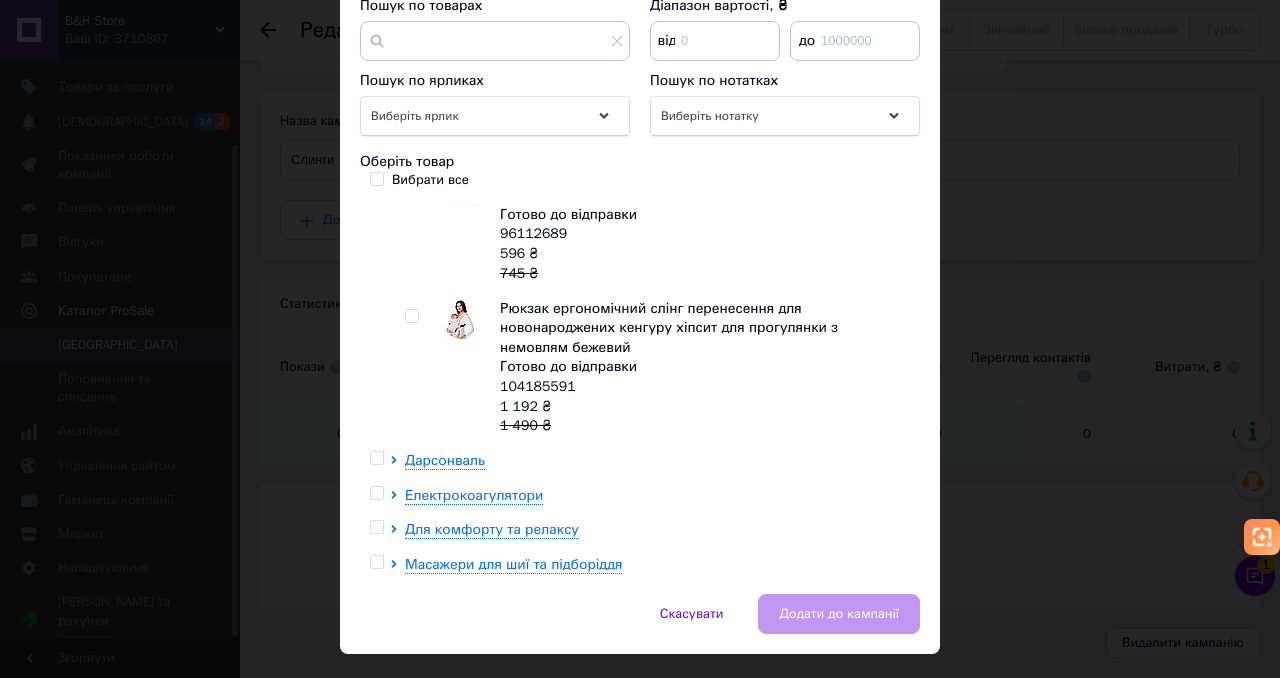 click at bounding box center [411, 316] 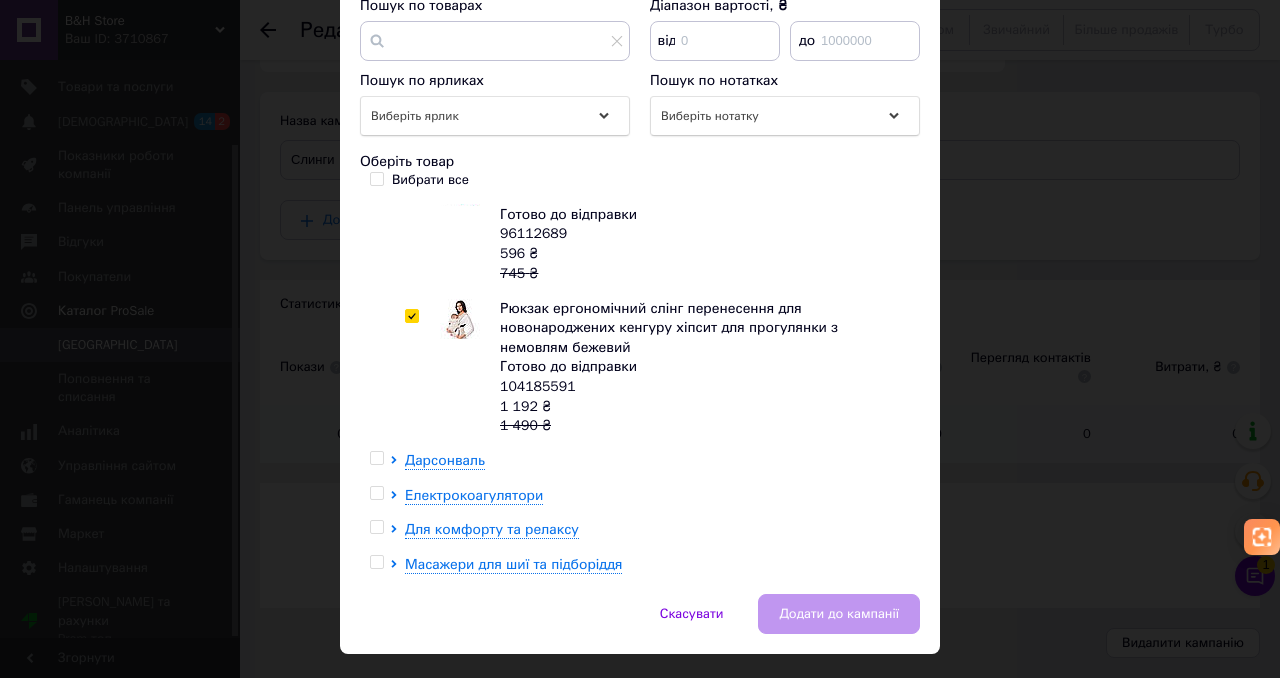 checkbox on "true" 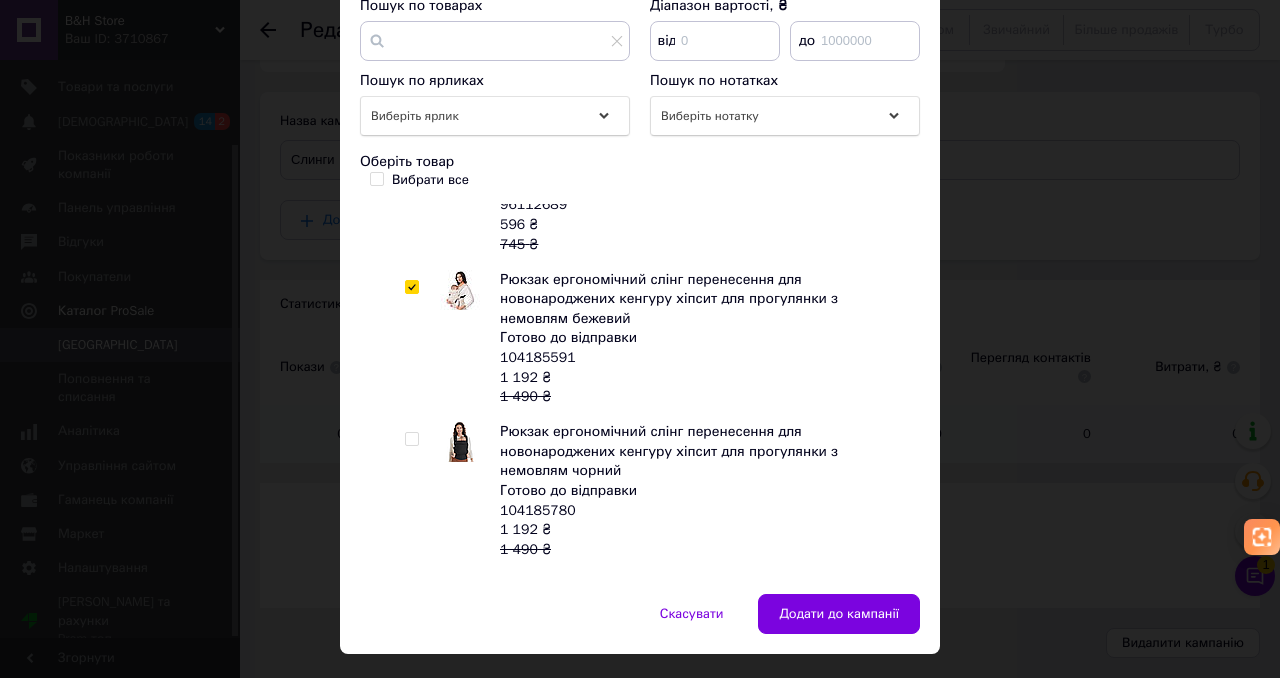 scroll, scrollTop: 2918, scrollLeft: 0, axis: vertical 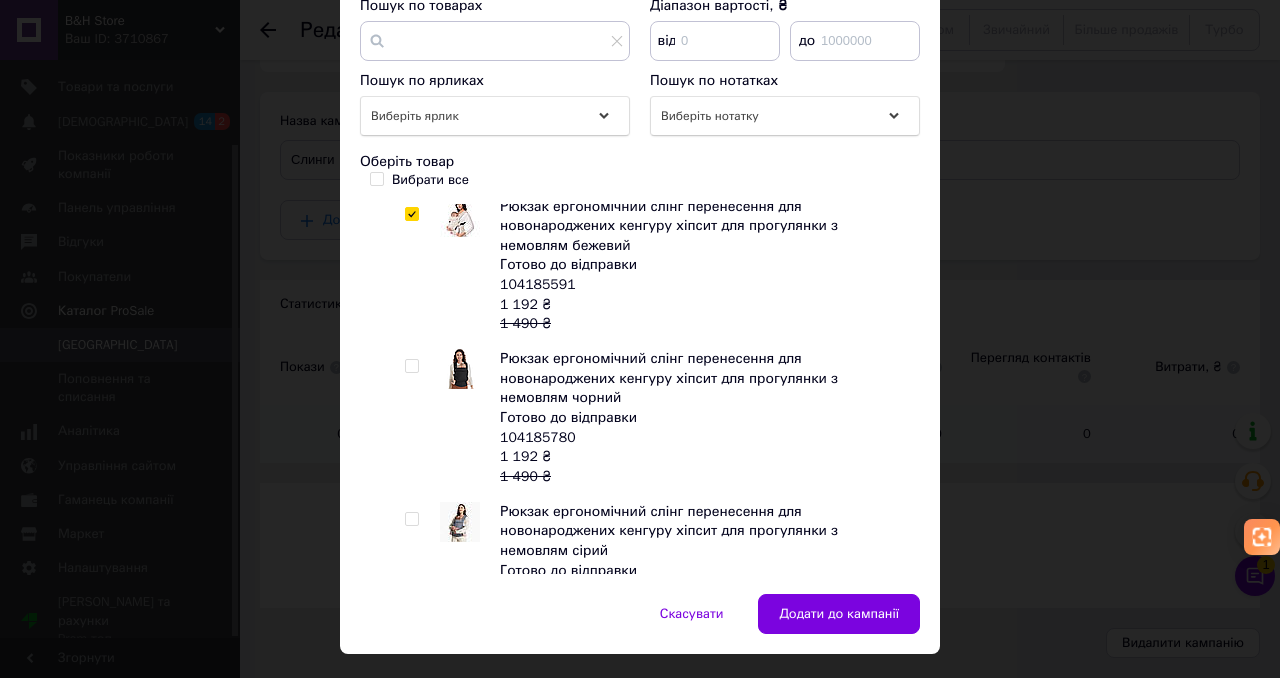 click at bounding box center (415, 418) 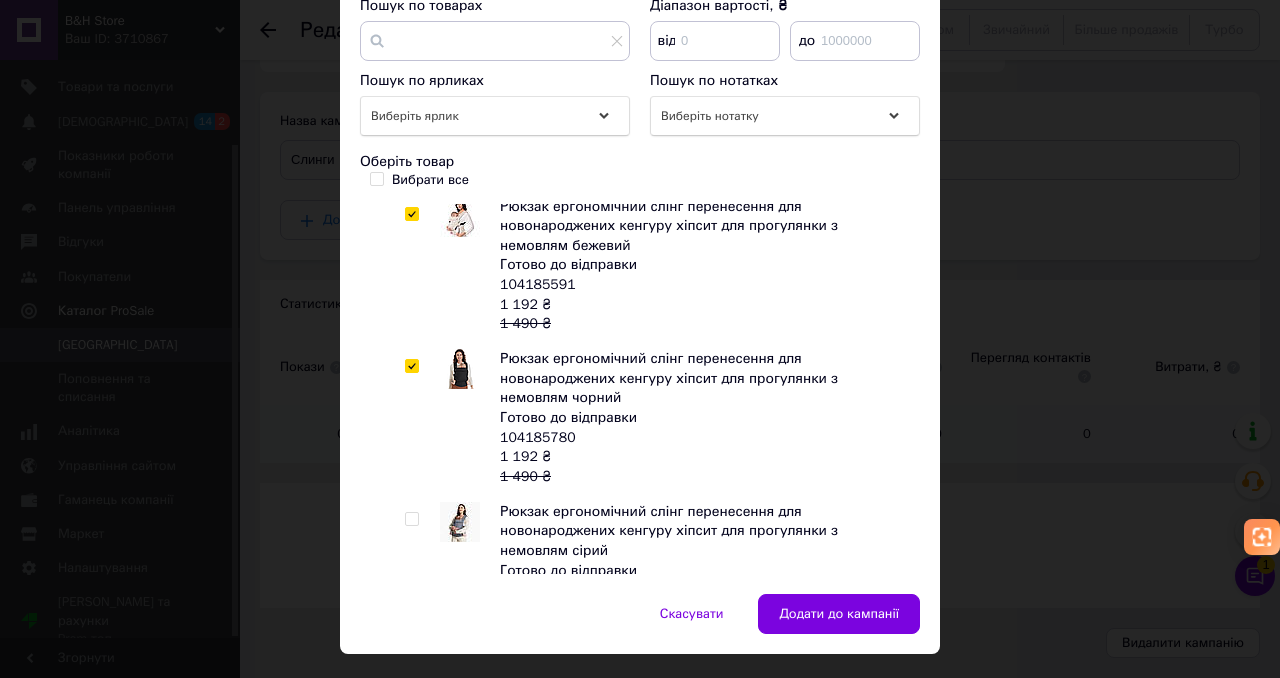 checkbox on "true" 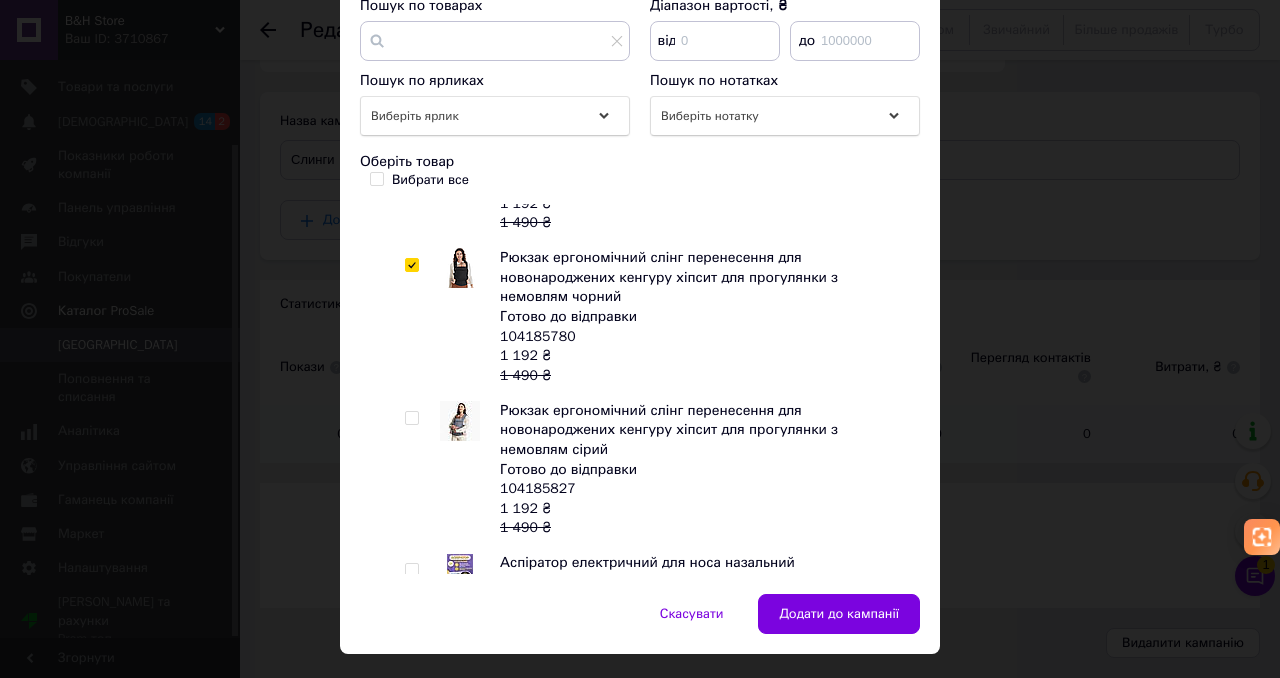 click at bounding box center (415, 470) 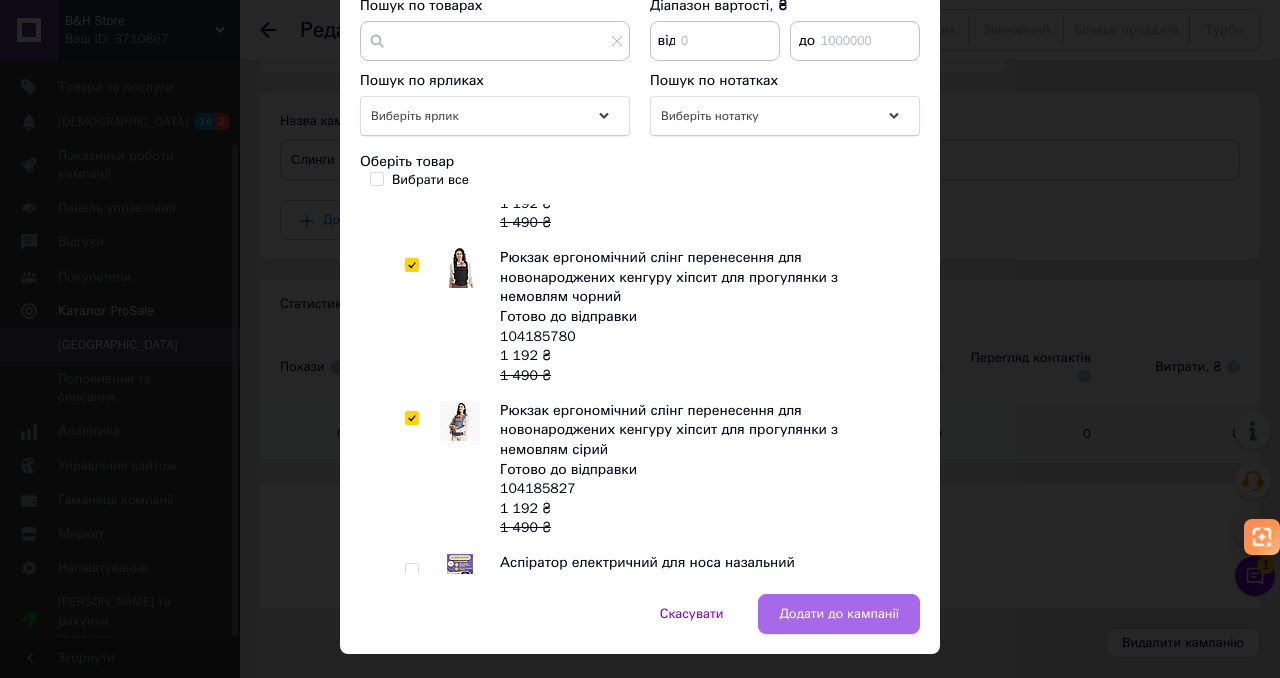 click on "Додати до кампанії" at bounding box center (839, 614) 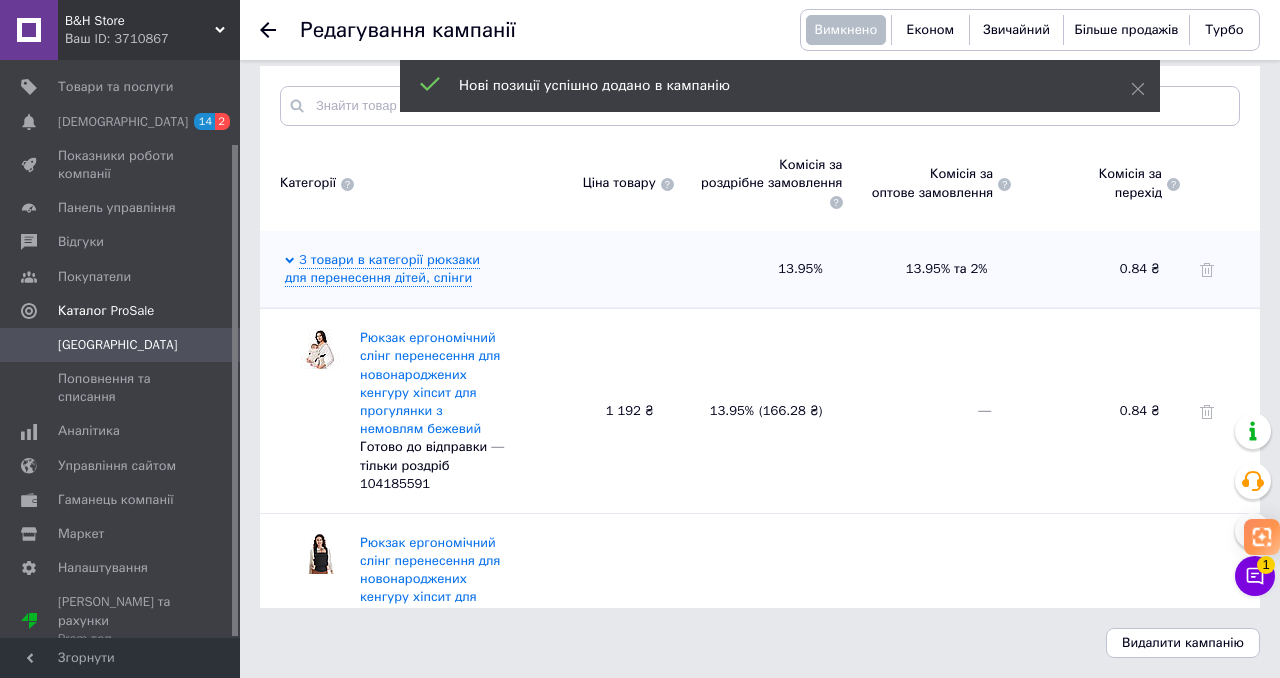 scroll, scrollTop: 608, scrollLeft: 0, axis: vertical 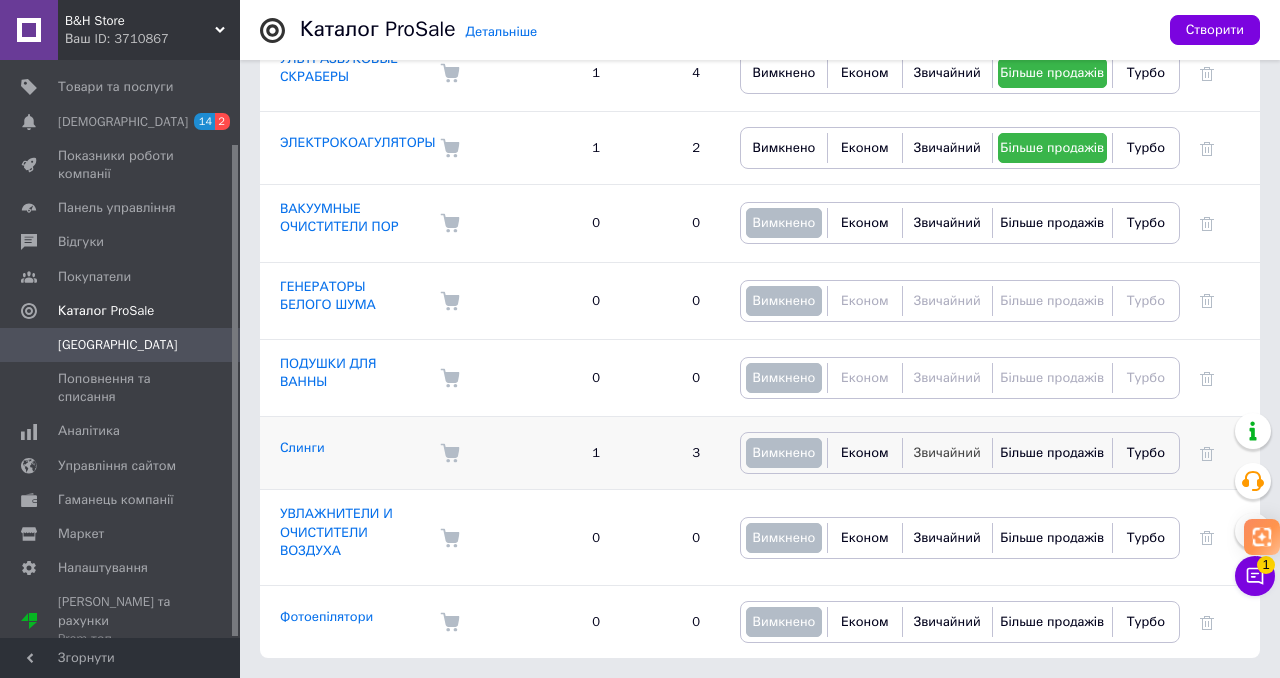 click on "Звичайний" at bounding box center (947, 453) 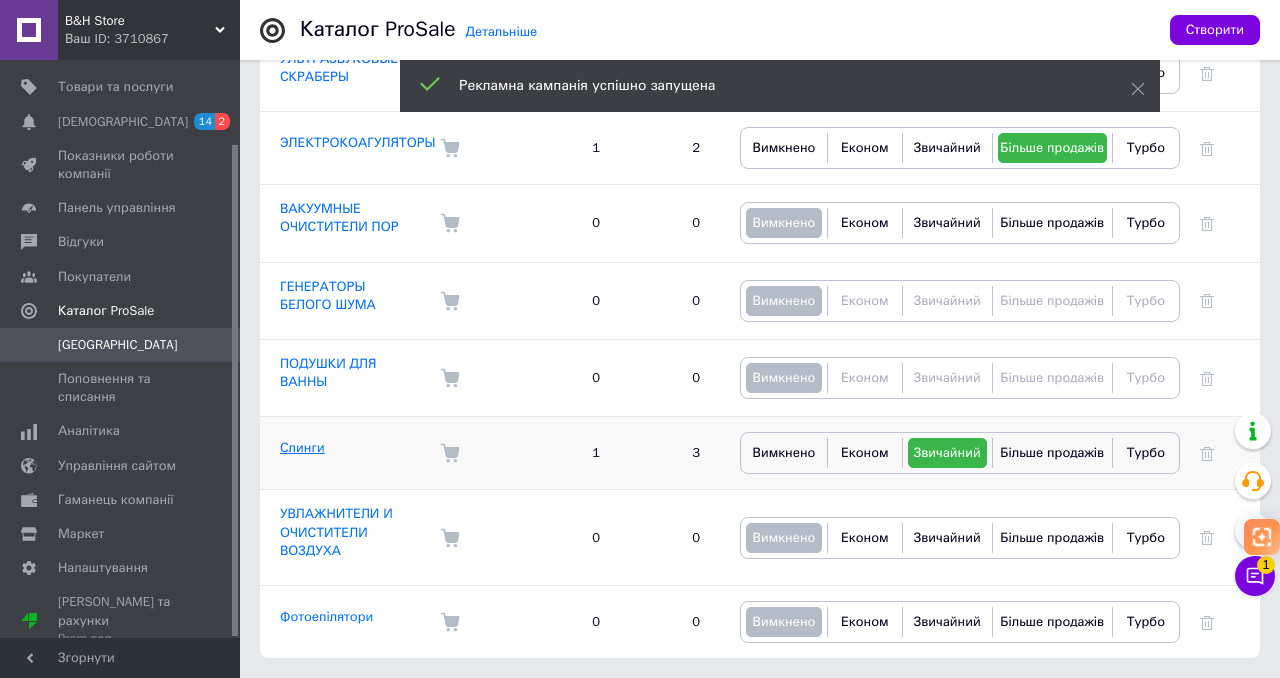 click on "Слинги" at bounding box center [302, 447] 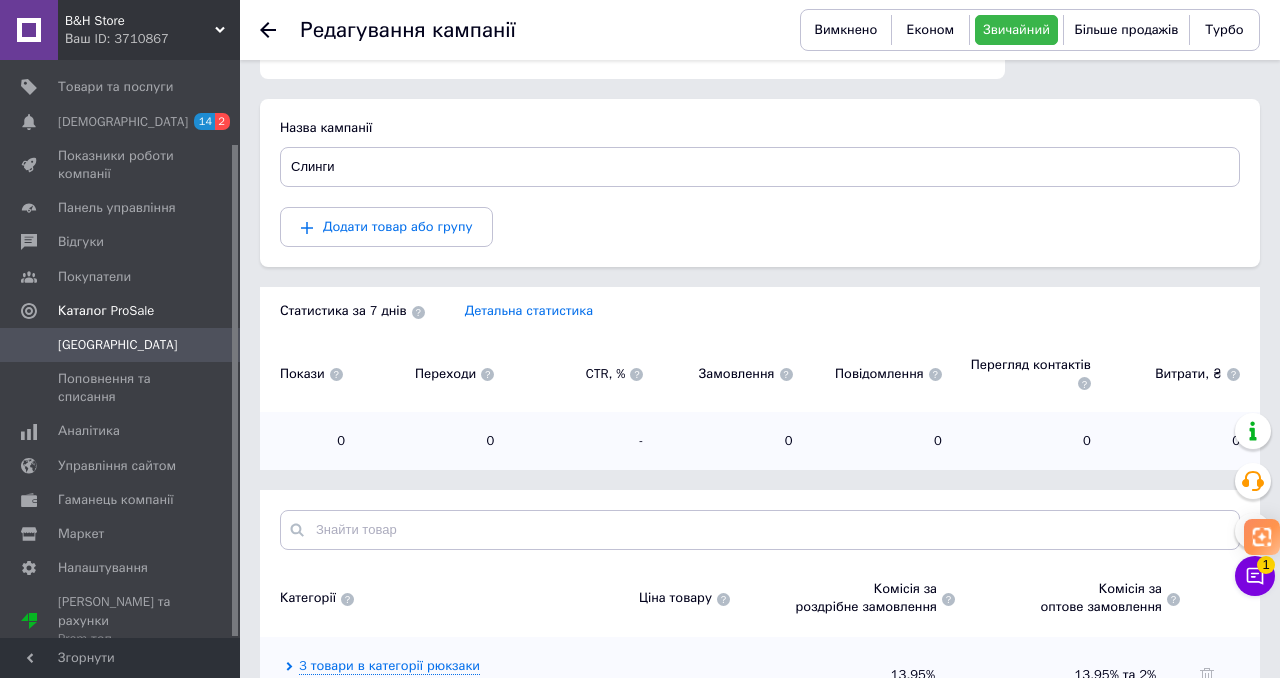scroll, scrollTop: 271, scrollLeft: 0, axis: vertical 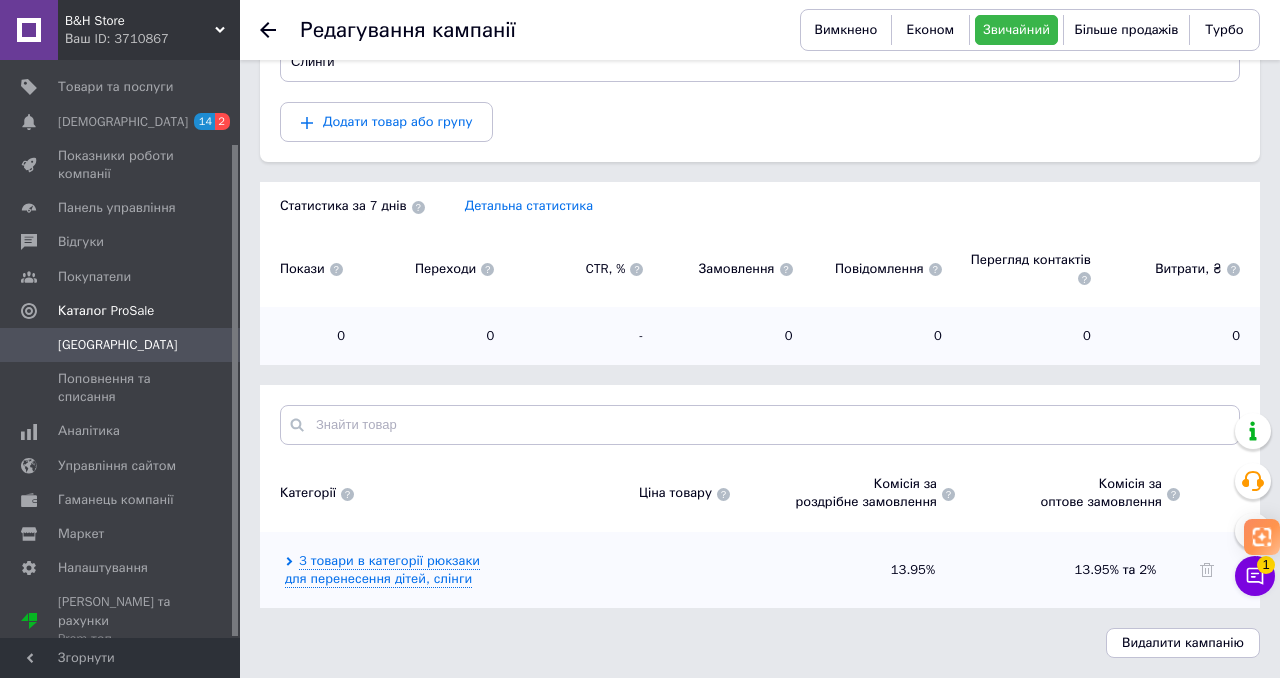 click at bounding box center (948, 494) 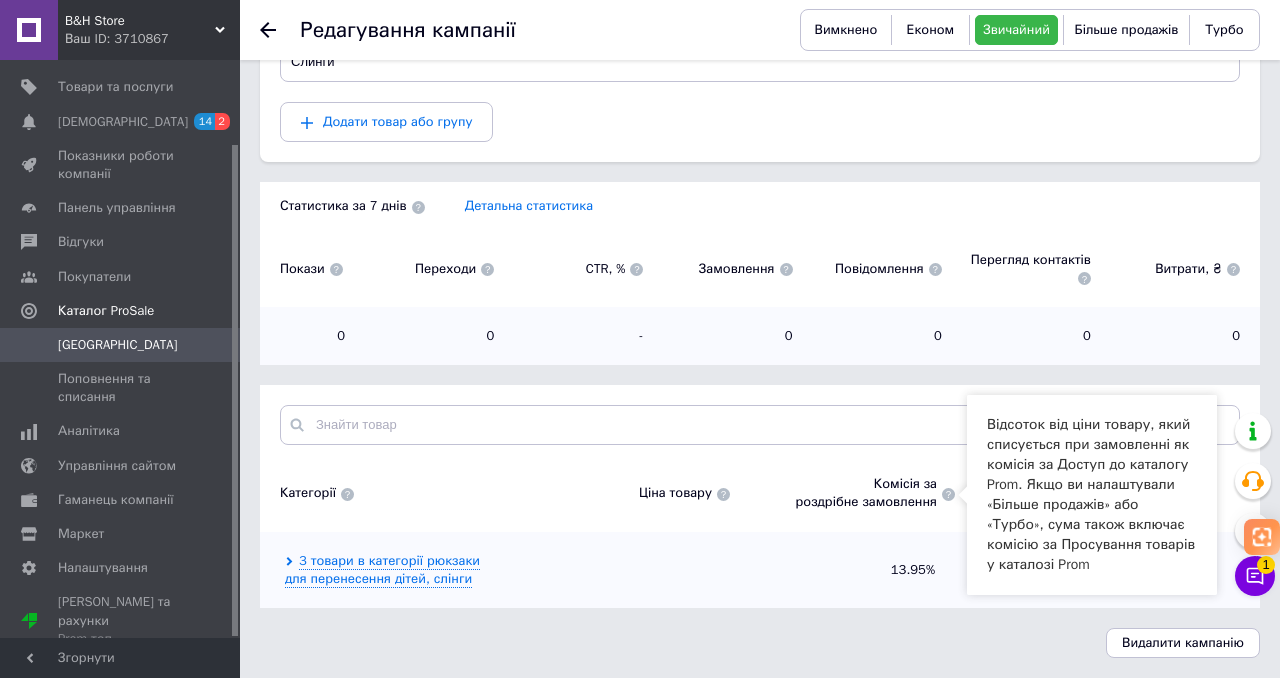 click at bounding box center [948, 494] 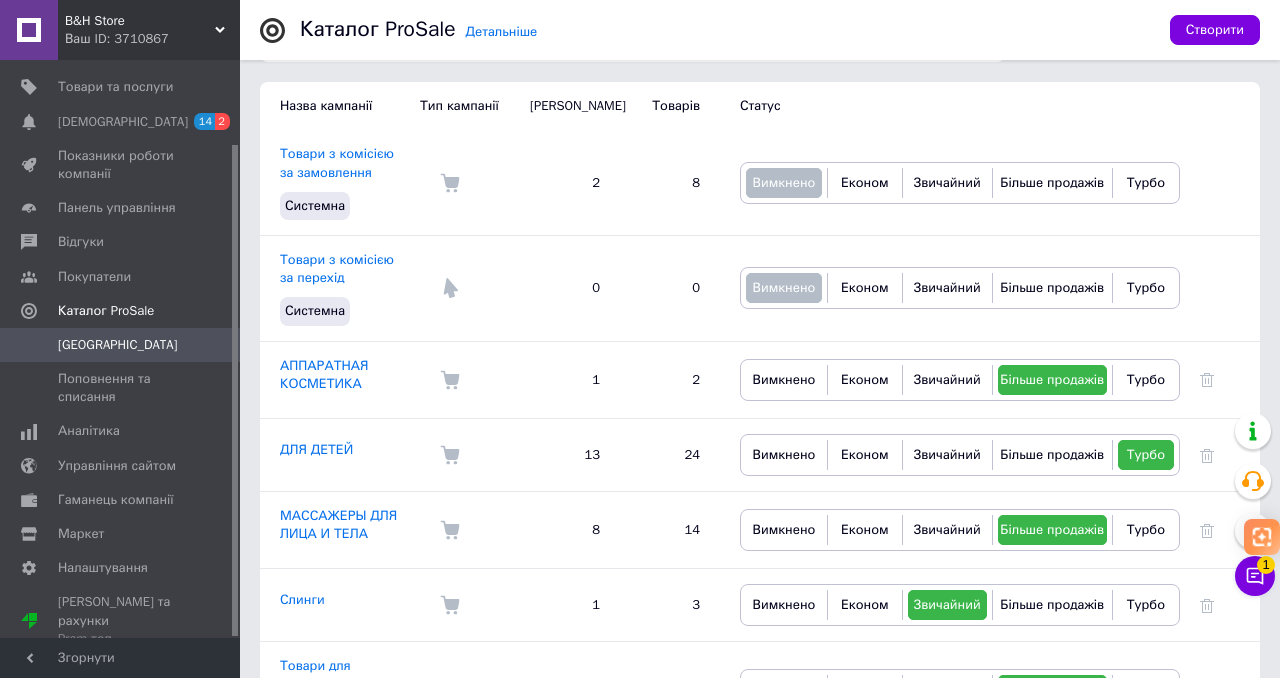 scroll, scrollTop: 194, scrollLeft: 0, axis: vertical 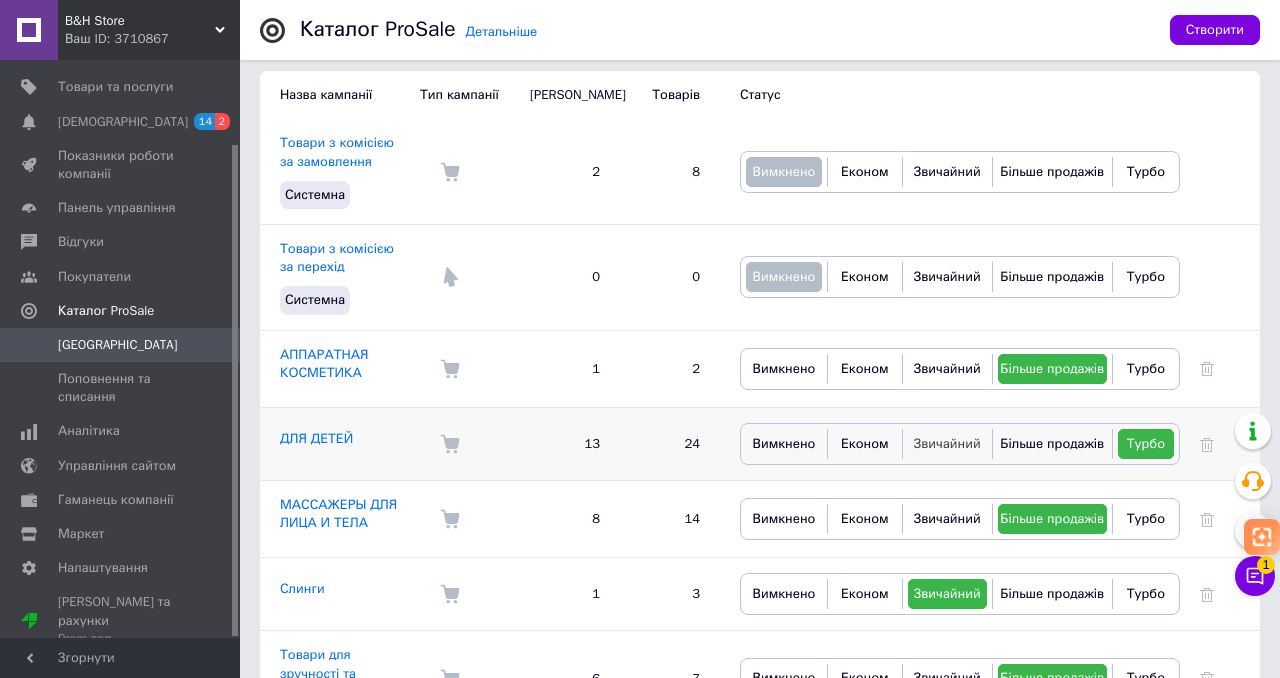 click on "Звичайний" at bounding box center [947, 443] 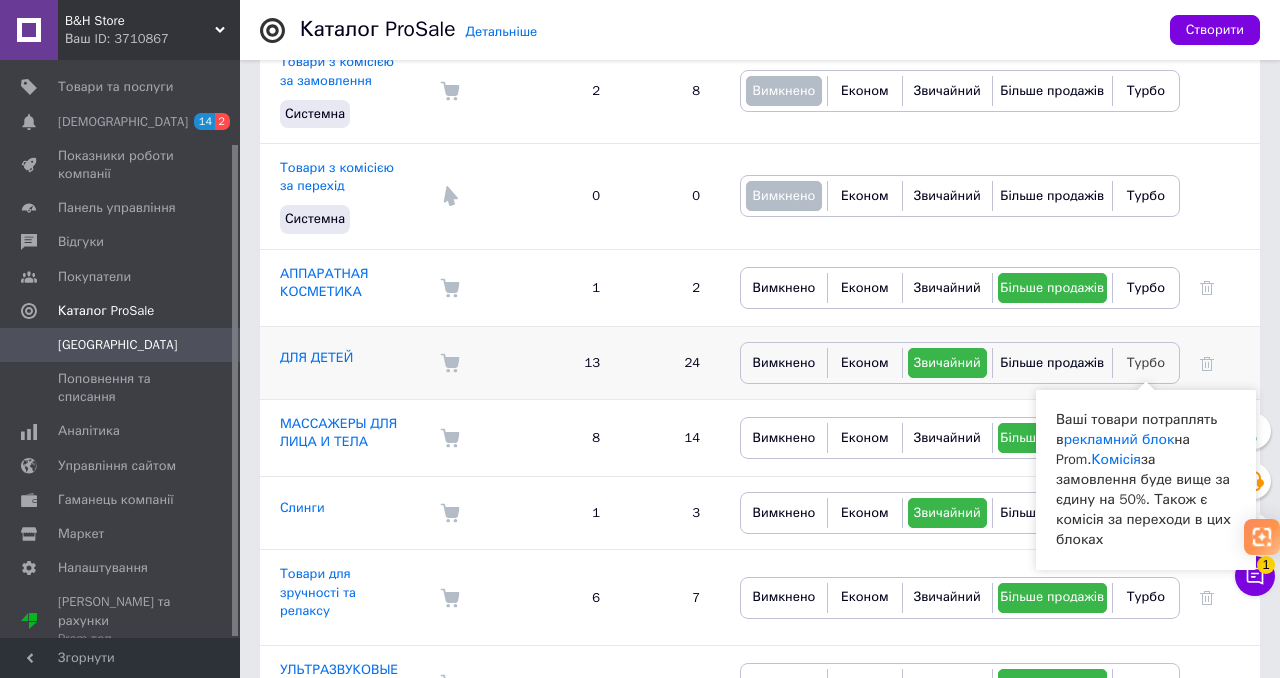 scroll, scrollTop: 265, scrollLeft: 0, axis: vertical 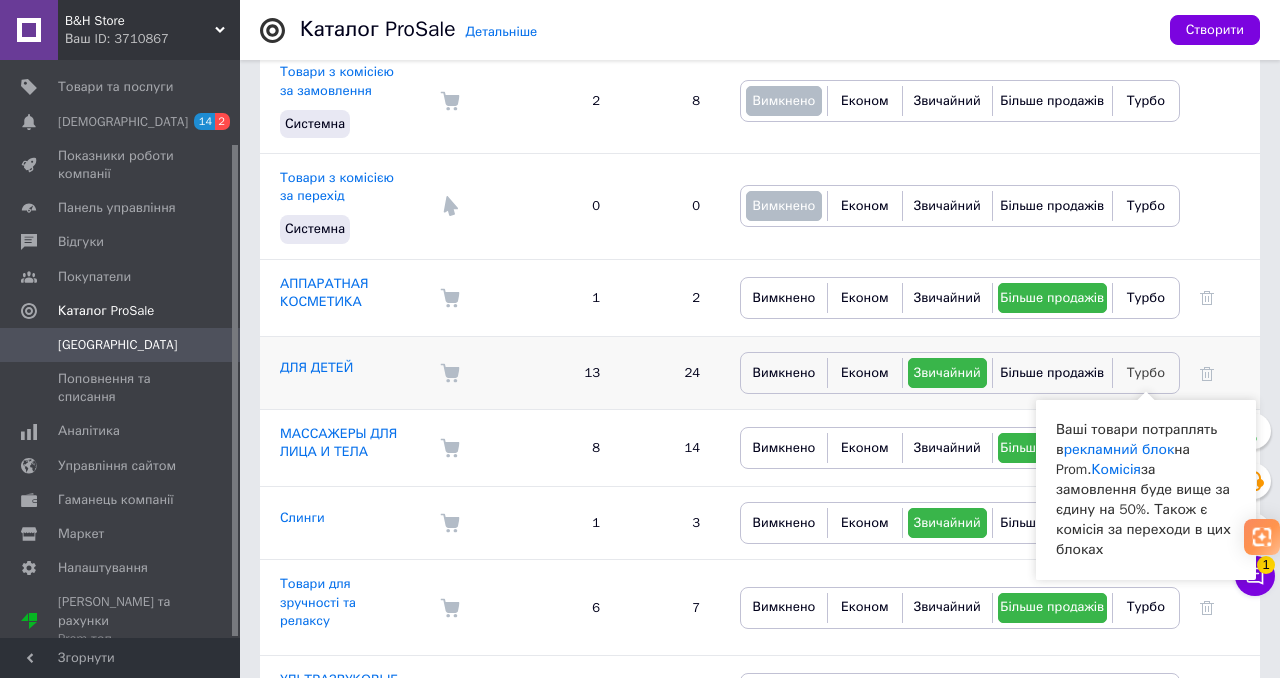 click on "Турбо" at bounding box center (1146, 373) 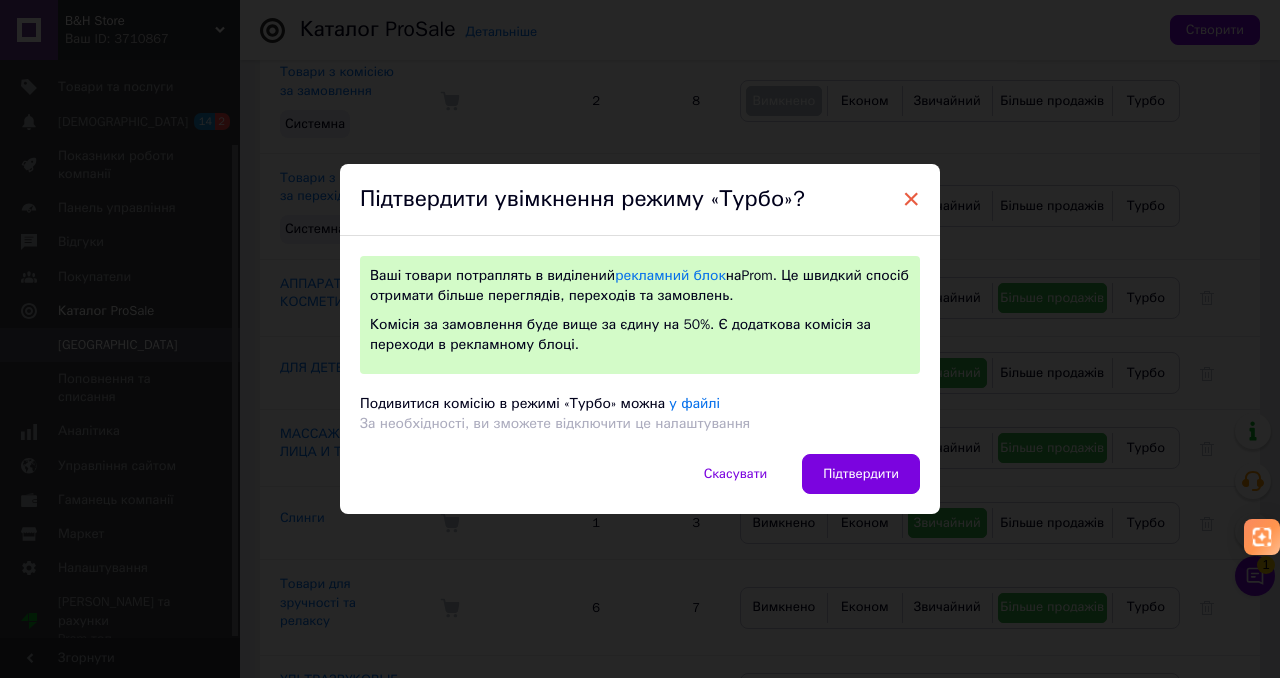 click on "×" at bounding box center (911, 199) 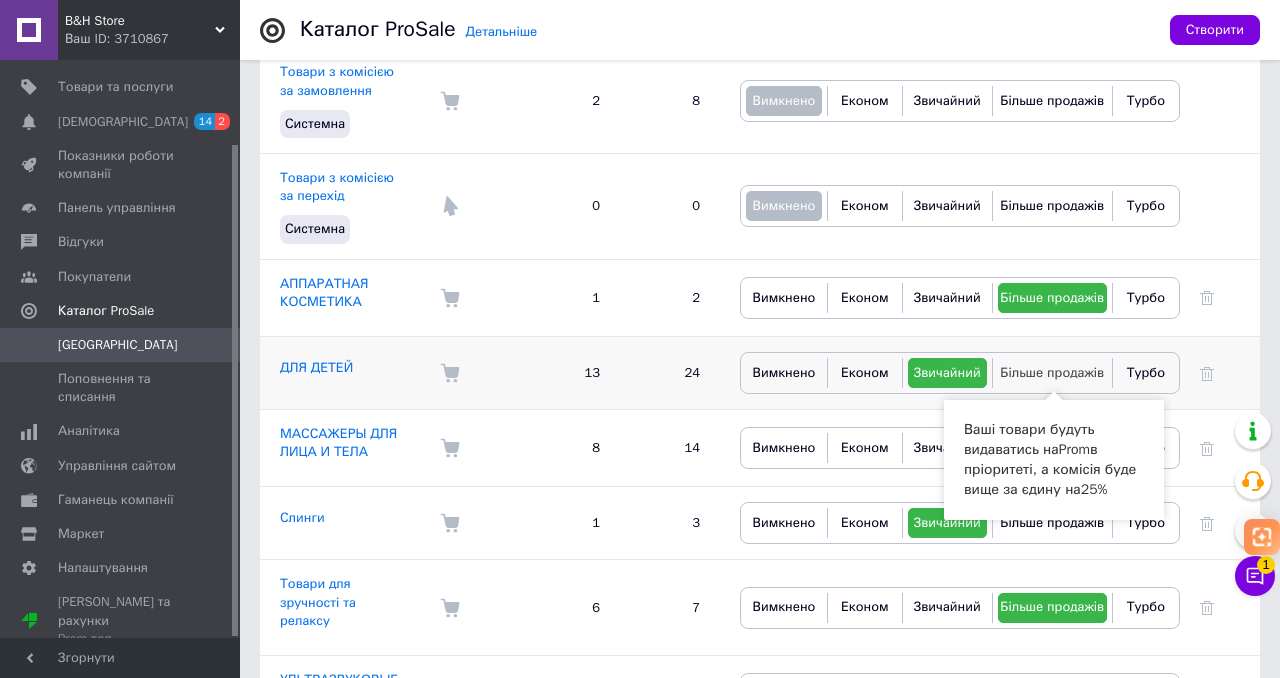 click on "Більше продажів" at bounding box center [1052, 372] 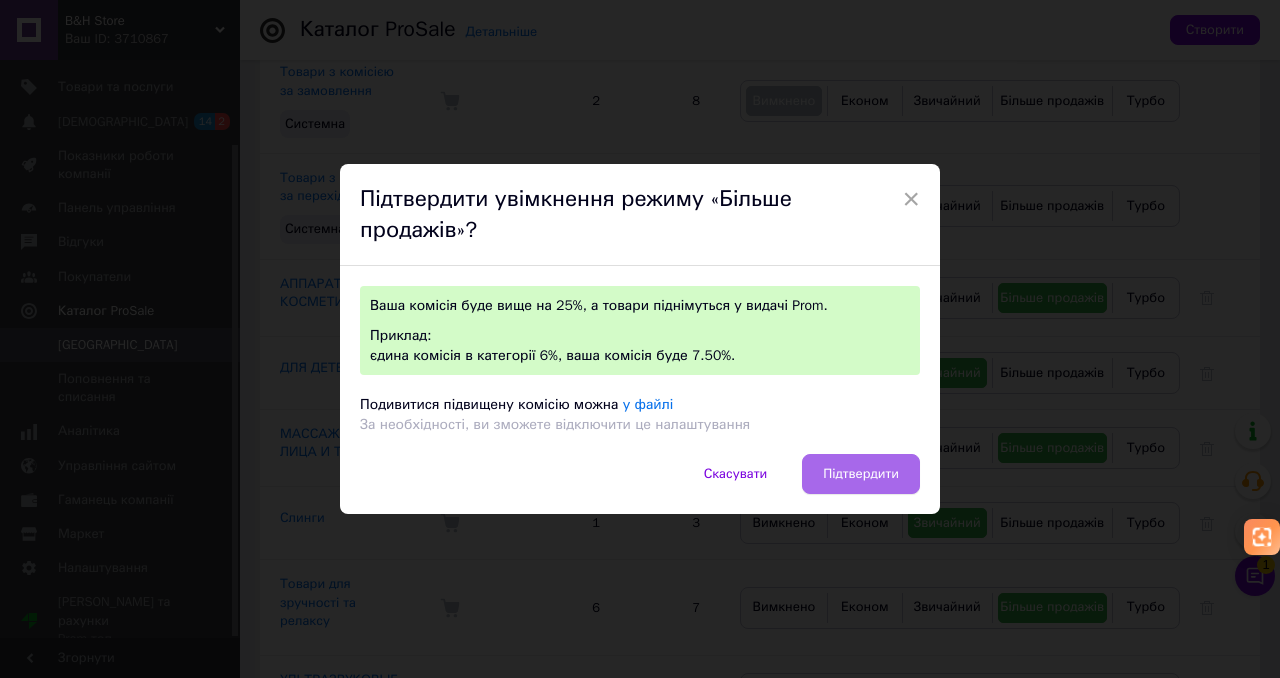 click on "Підтвердити" at bounding box center (861, 474) 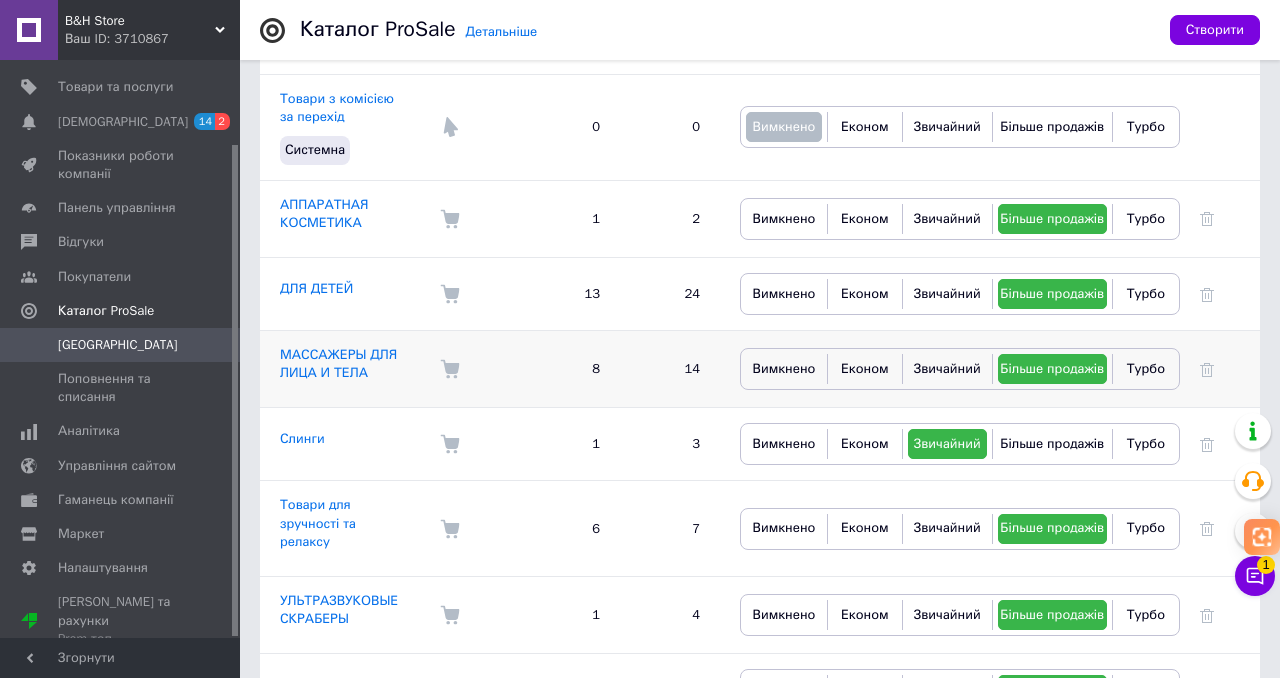 scroll, scrollTop: 349, scrollLeft: 0, axis: vertical 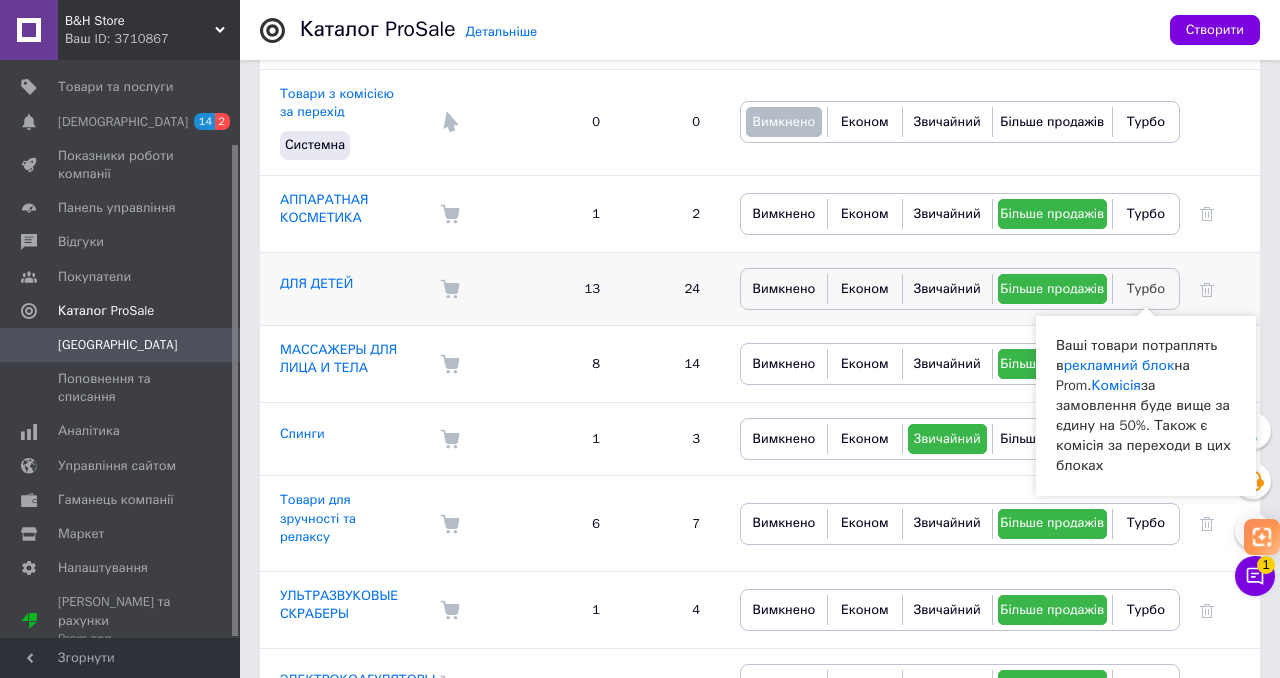 click on "Турбо" at bounding box center [1146, 288] 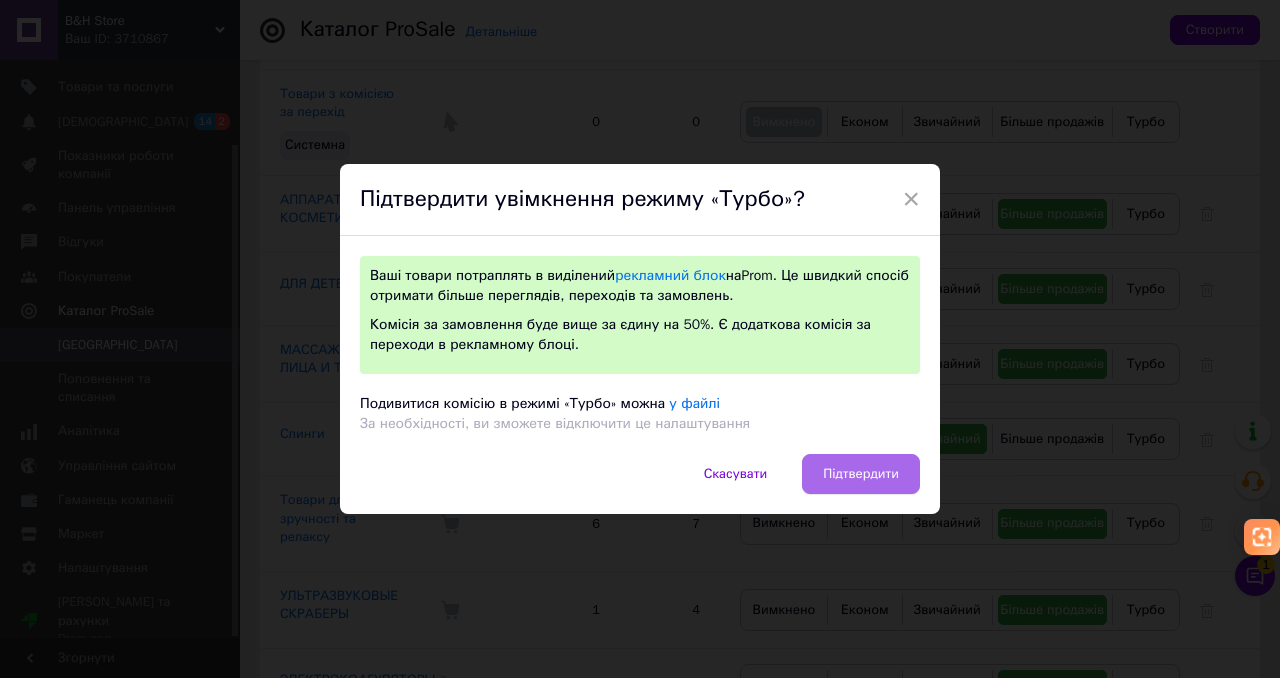 click on "Підтвердити" at bounding box center [861, 474] 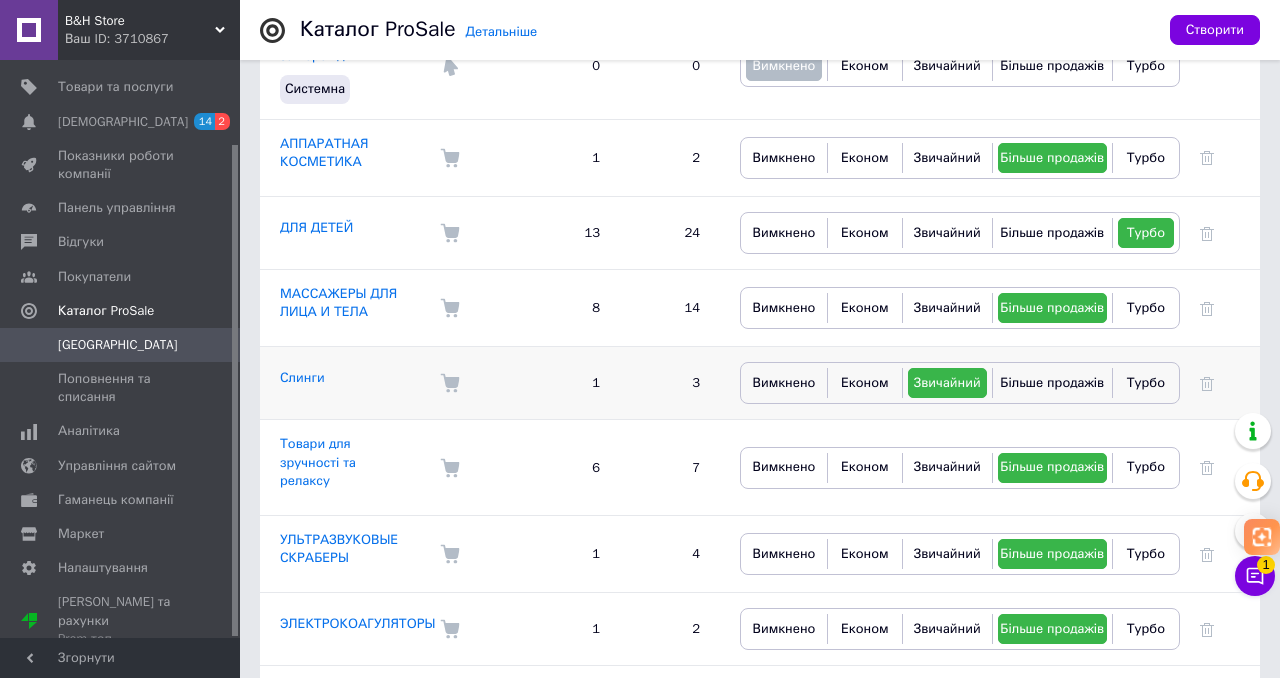 scroll, scrollTop: 475, scrollLeft: 0, axis: vertical 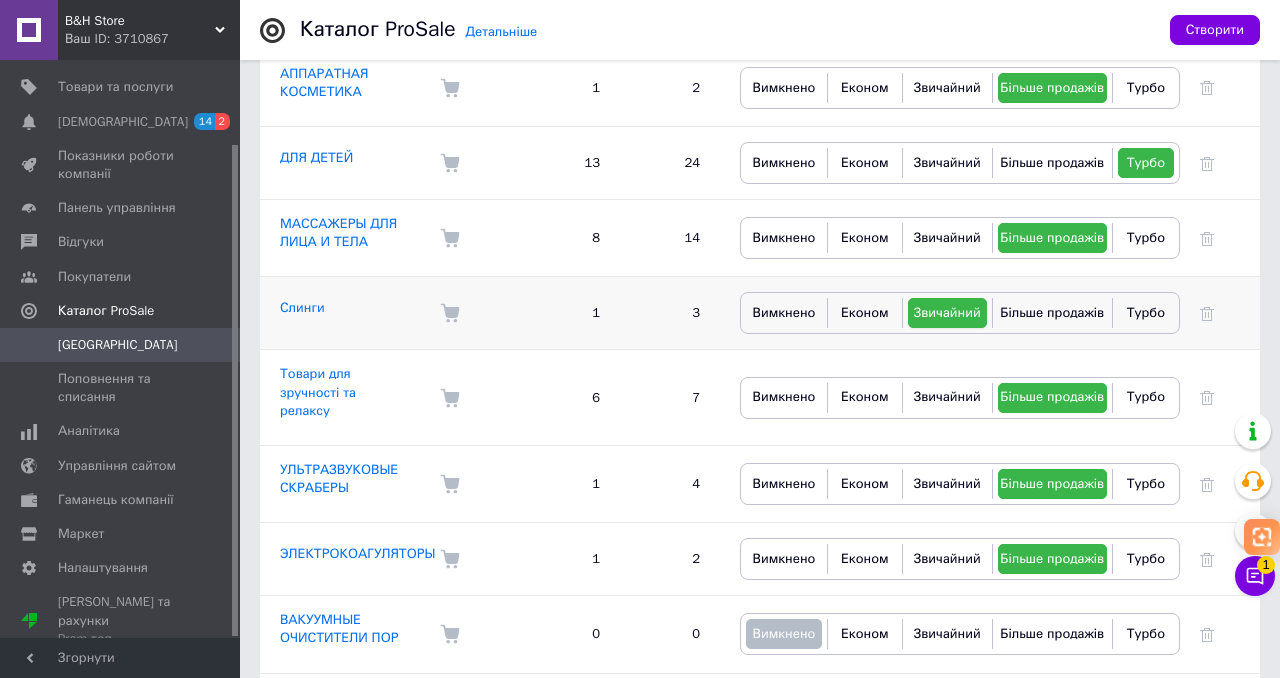 click on "Звичайний" at bounding box center [947, 312] 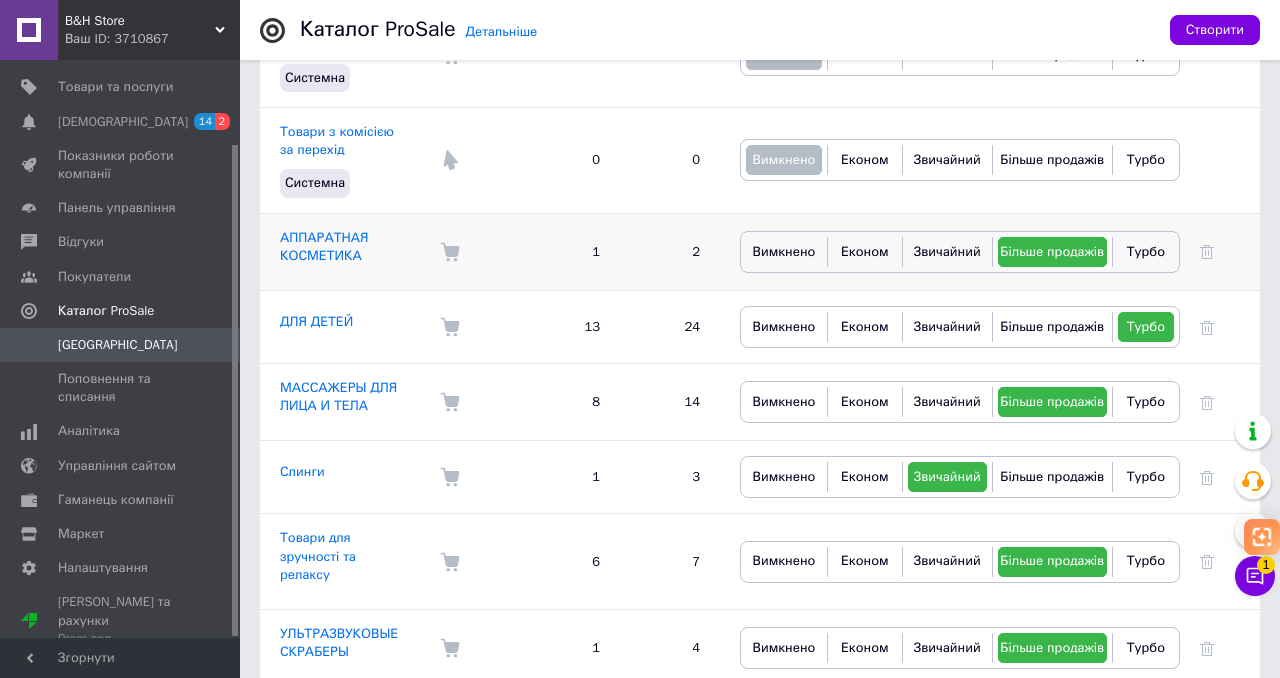 scroll, scrollTop: 307, scrollLeft: 0, axis: vertical 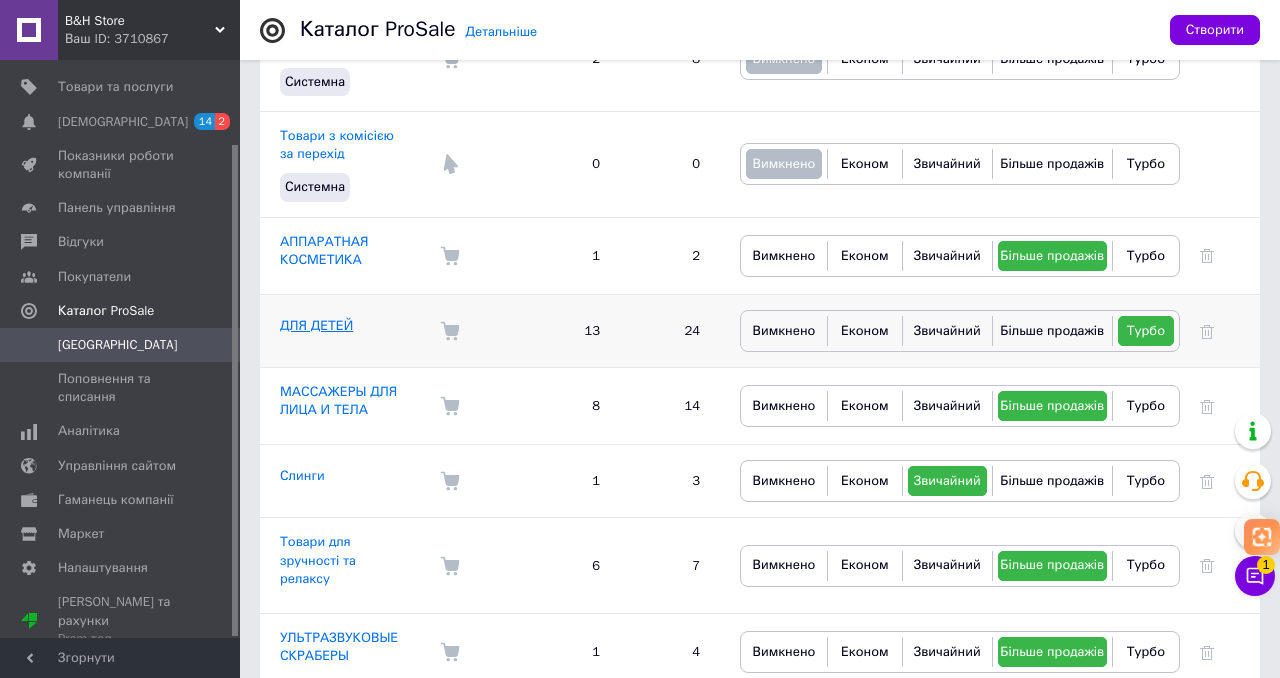click on "ДЛЯ ДЕТЕЙ" at bounding box center [316, 325] 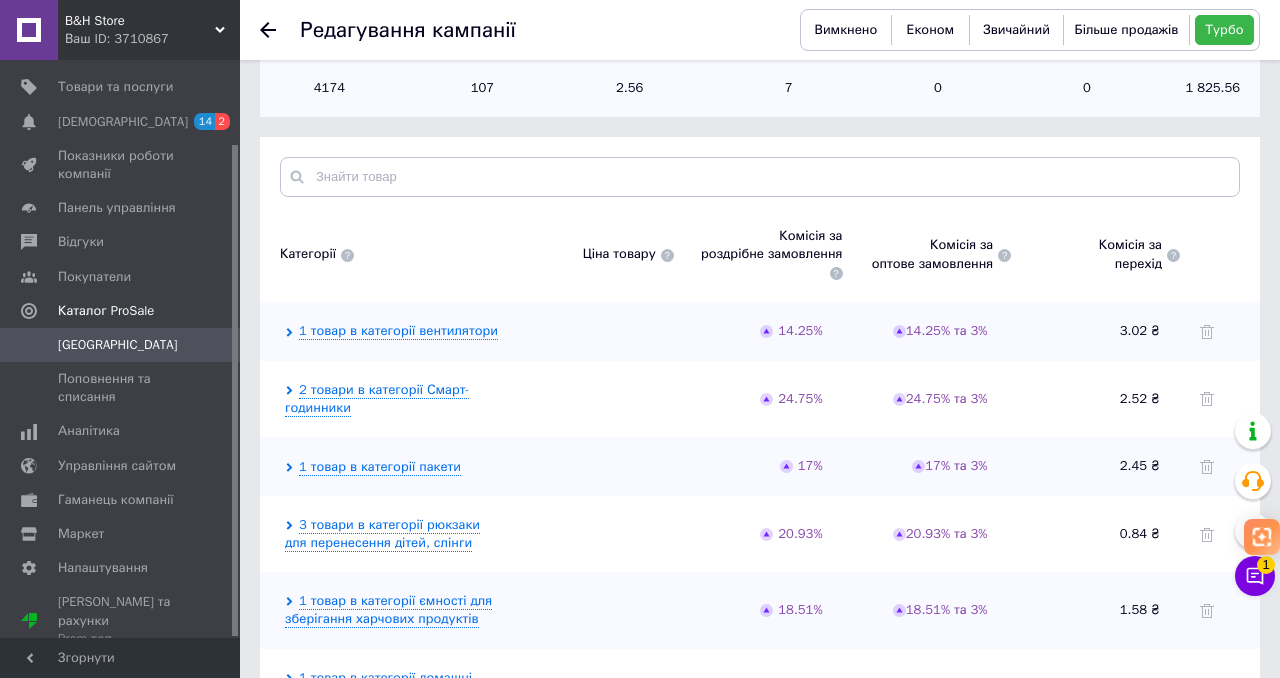 scroll, scrollTop: 533, scrollLeft: 0, axis: vertical 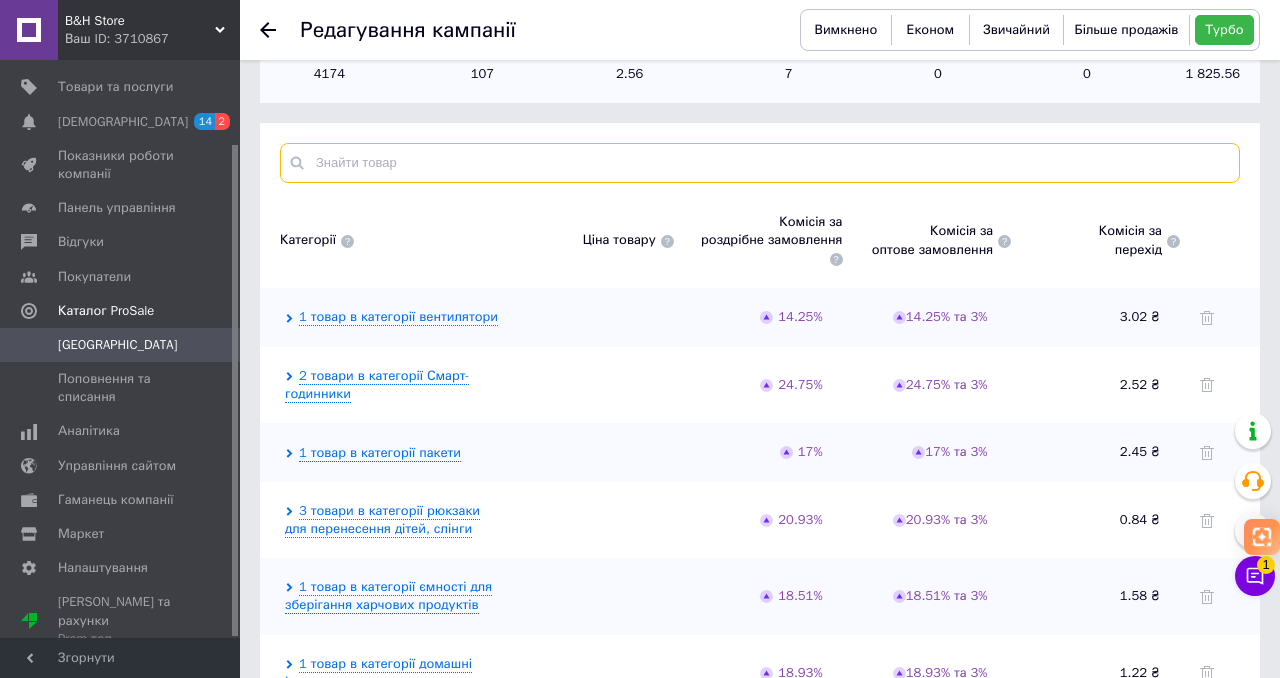 click at bounding box center [760, 163] 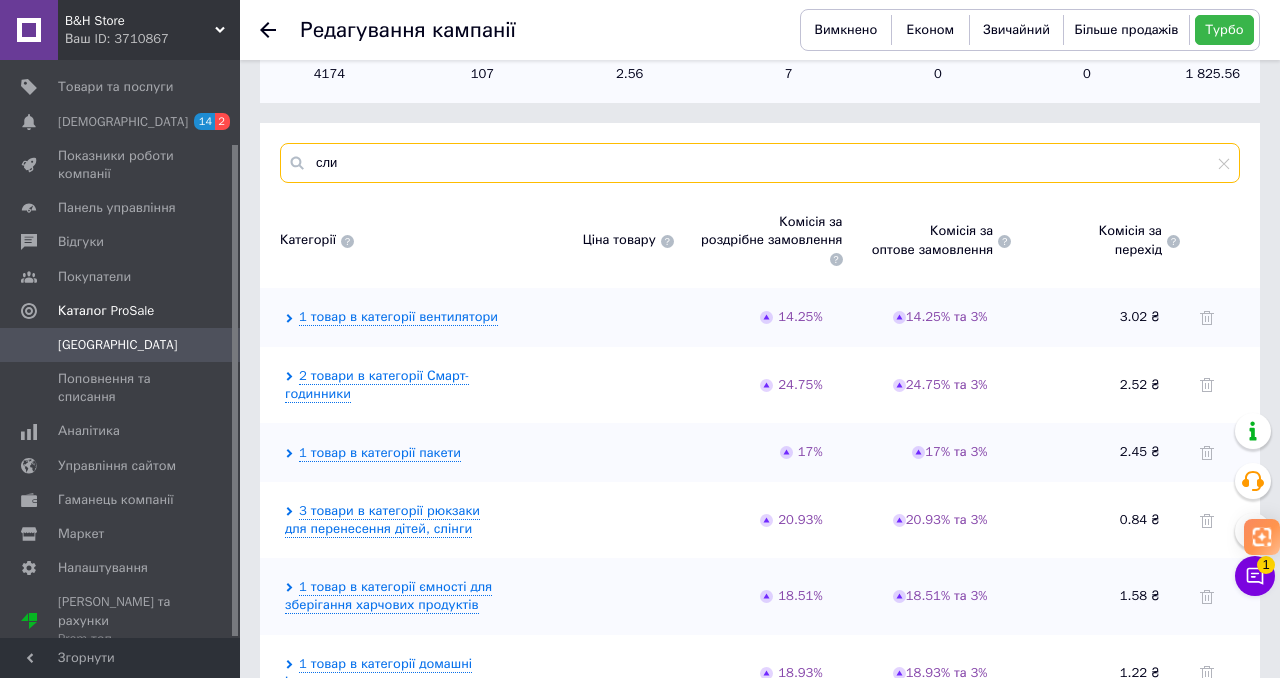 type on "сли" 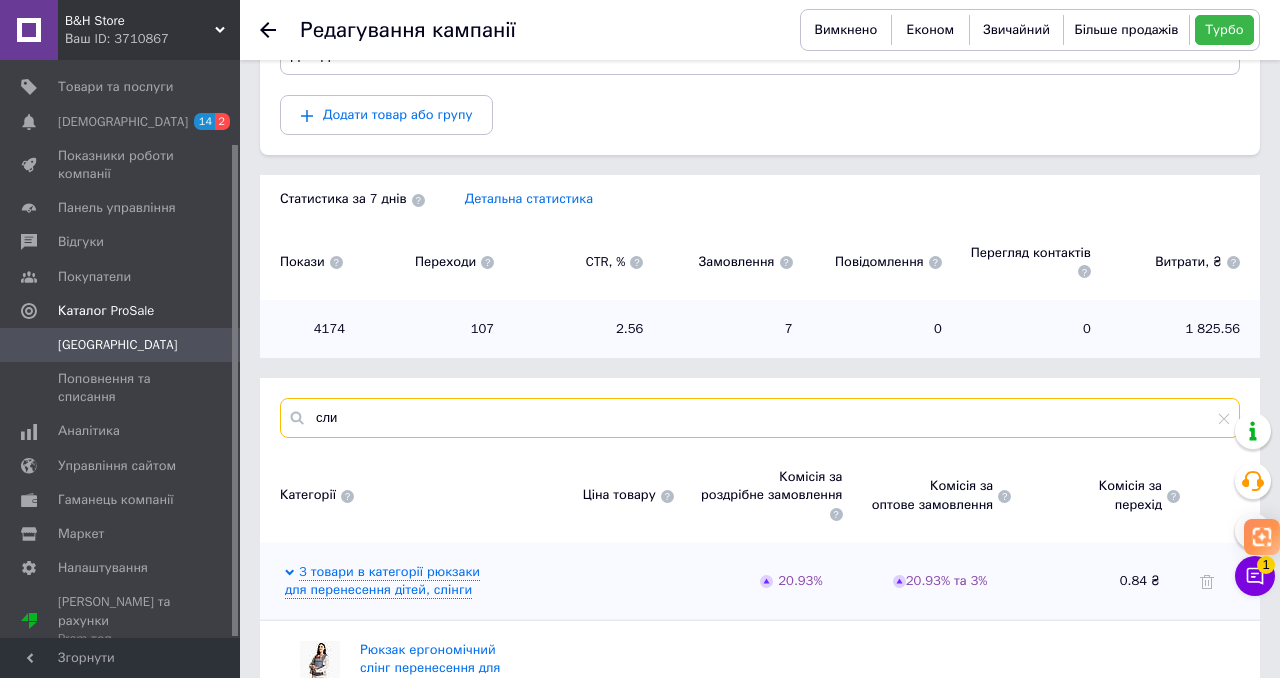 scroll, scrollTop: 539, scrollLeft: 0, axis: vertical 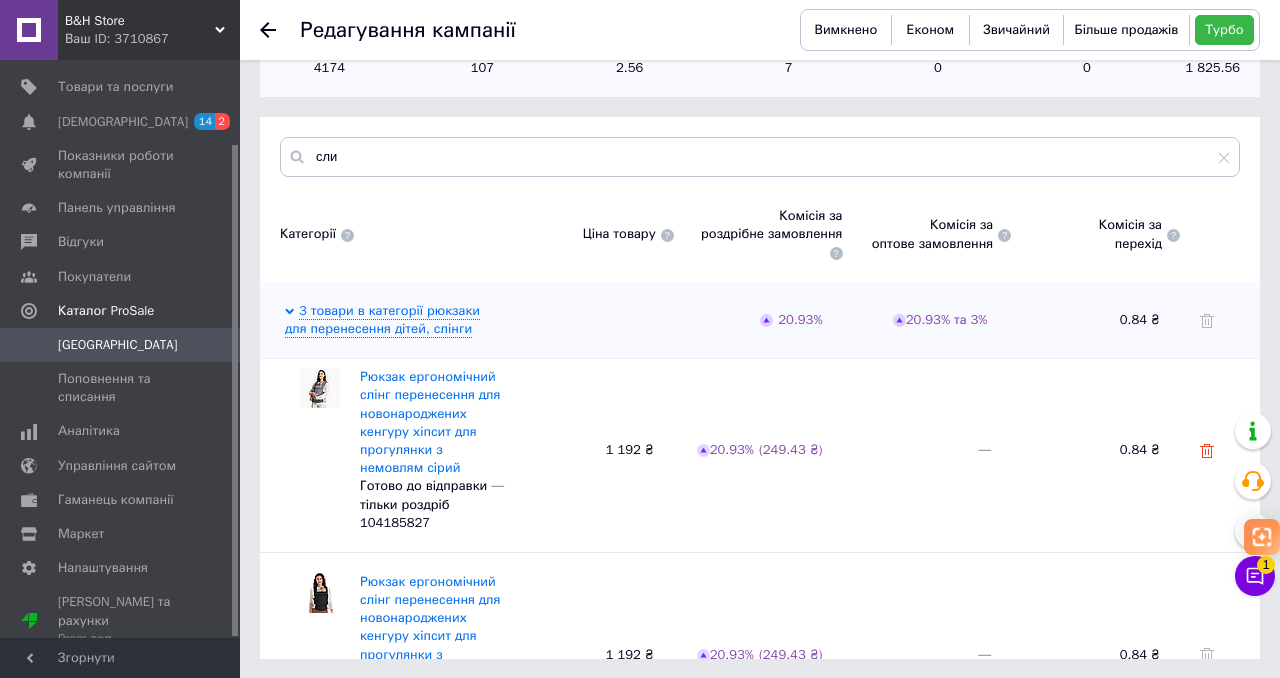 click 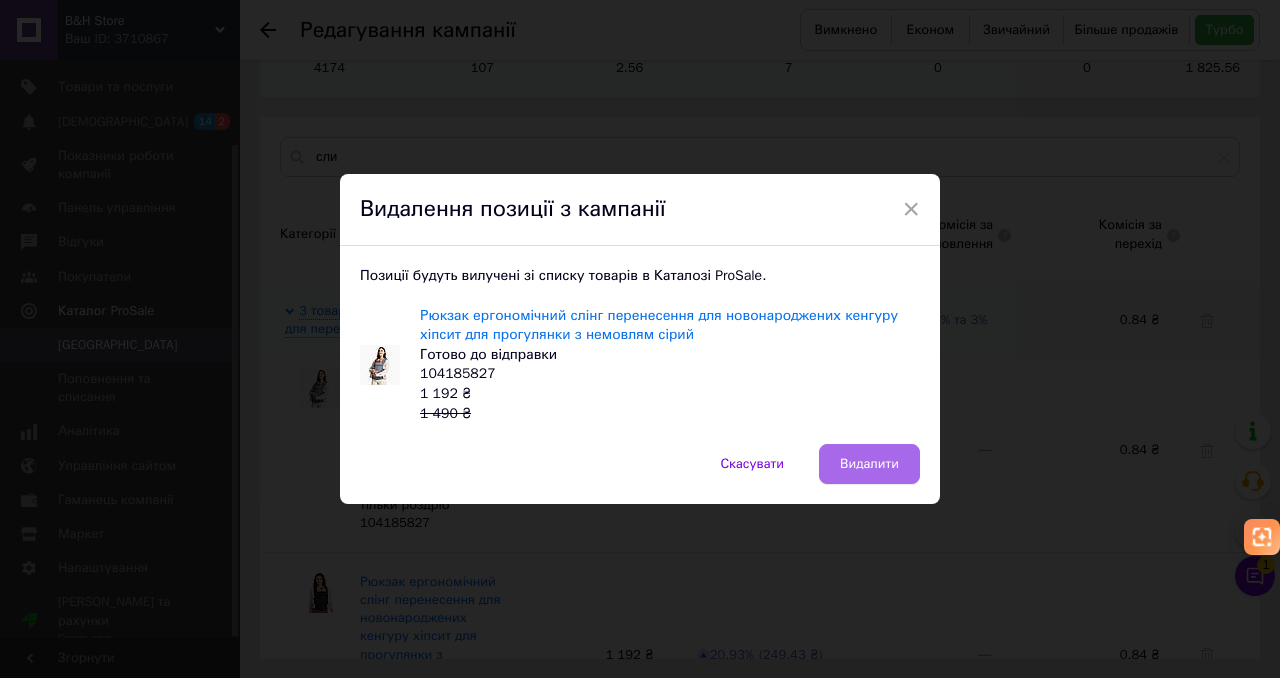 click on "Видалити" at bounding box center (869, 464) 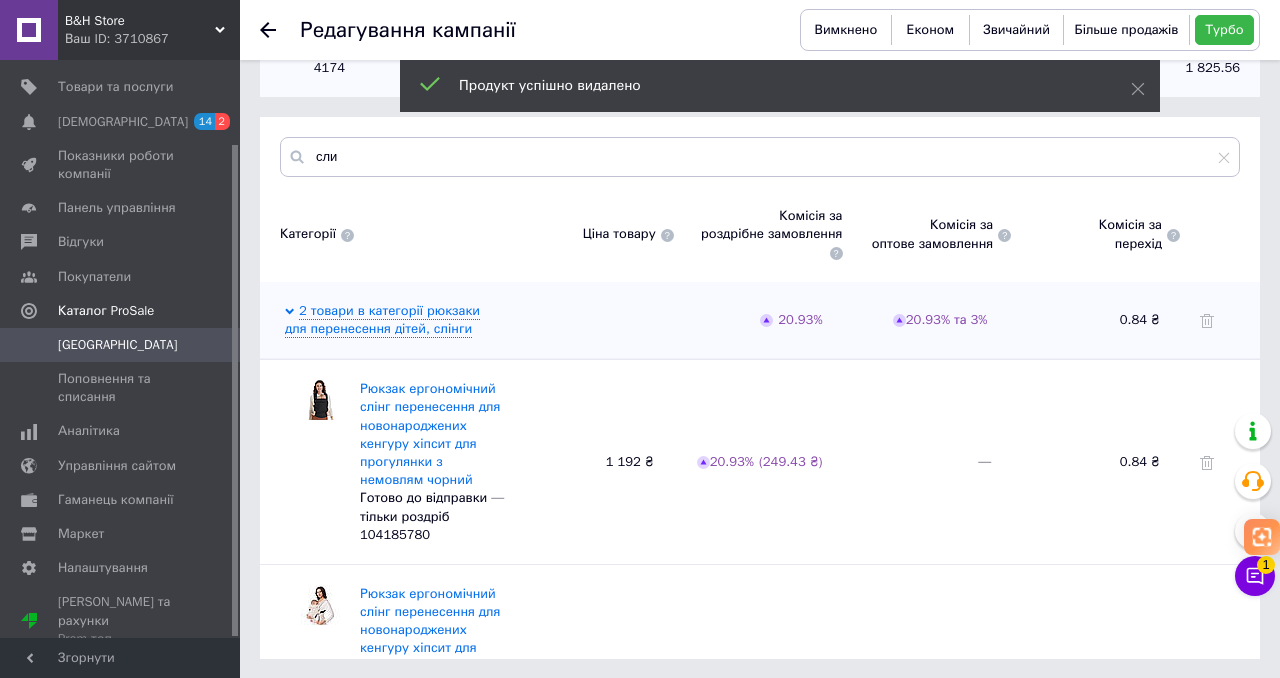 scroll, scrollTop: 59, scrollLeft: 0, axis: vertical 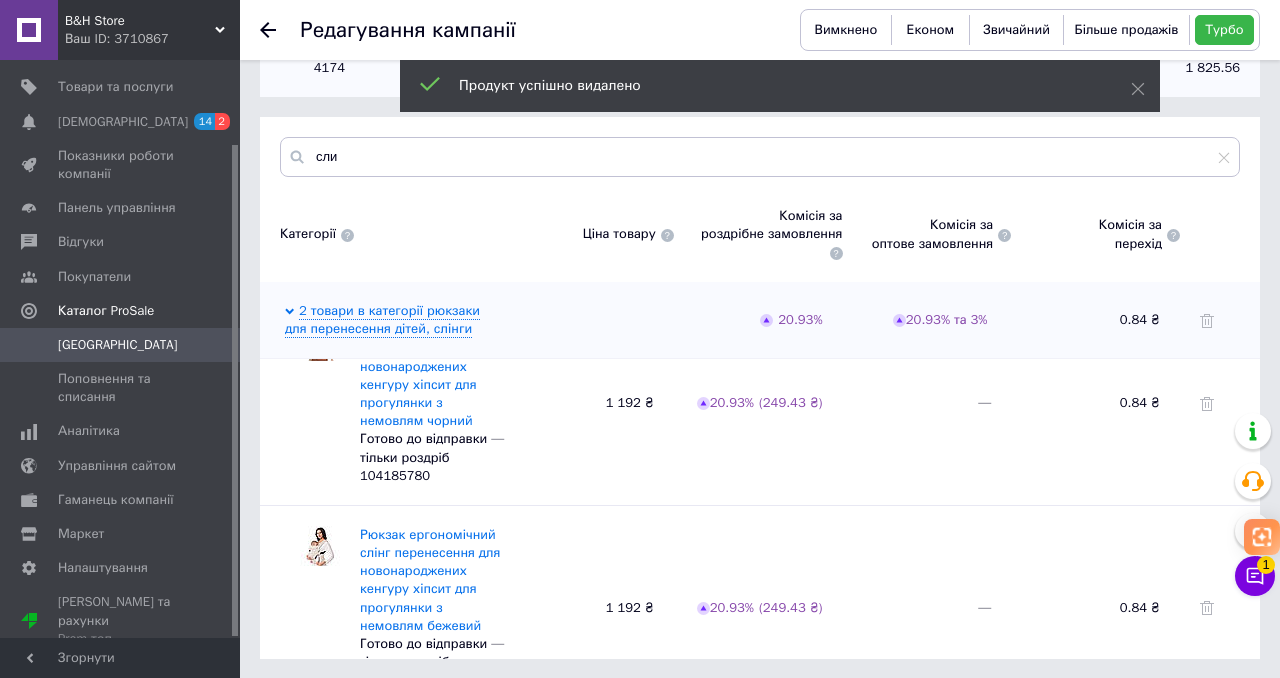 click on "Рюкзак ергономічний слінг перенесення для новонароджених кенгуру хіпсит для прогулянки з немовлям чорний Готово до відправки — тільки роздріб 104185780 1 192 ₴ 20.93% ( 249.43 ₴ ) — 0.84 ₴" at bounding box center (760, 403) 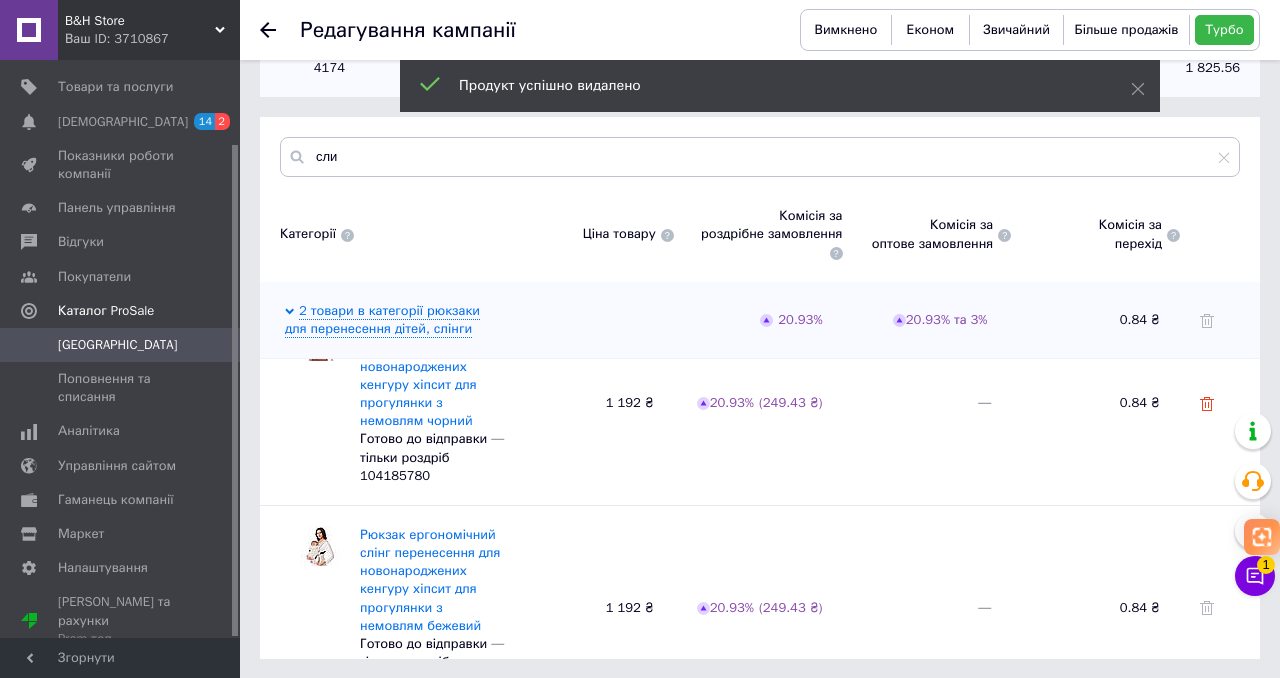 click 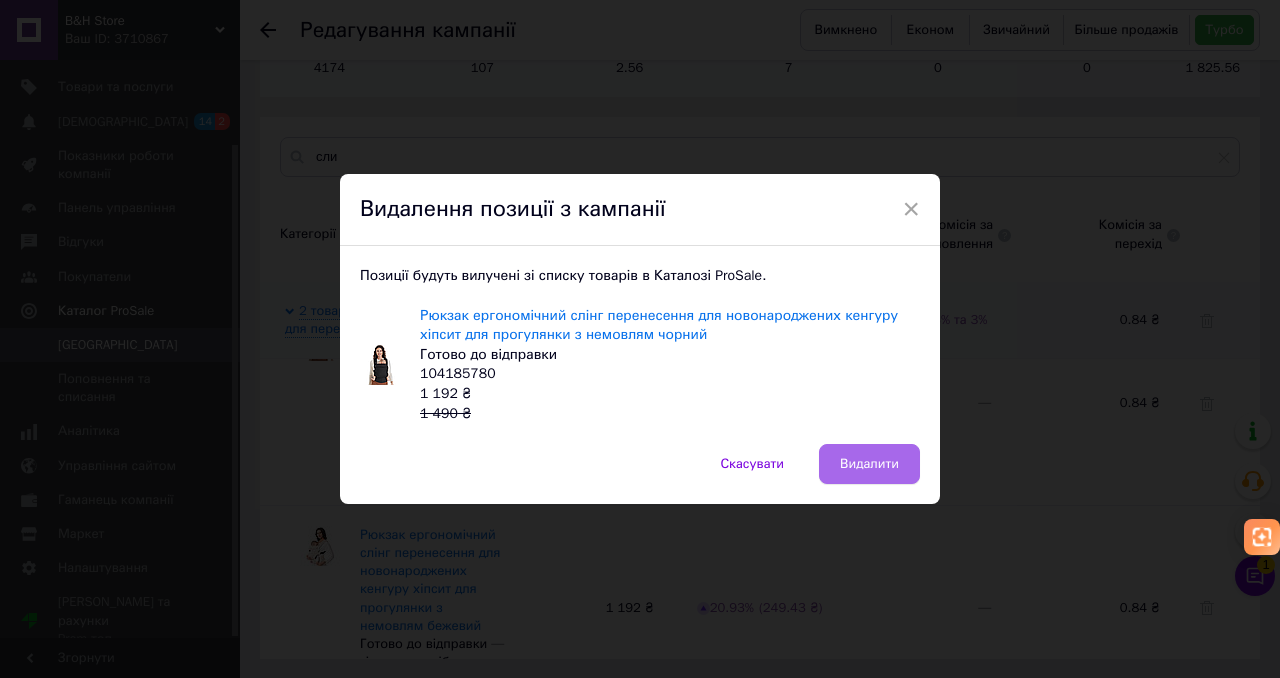 click on "Видалити" at bounding box center [869, 464] 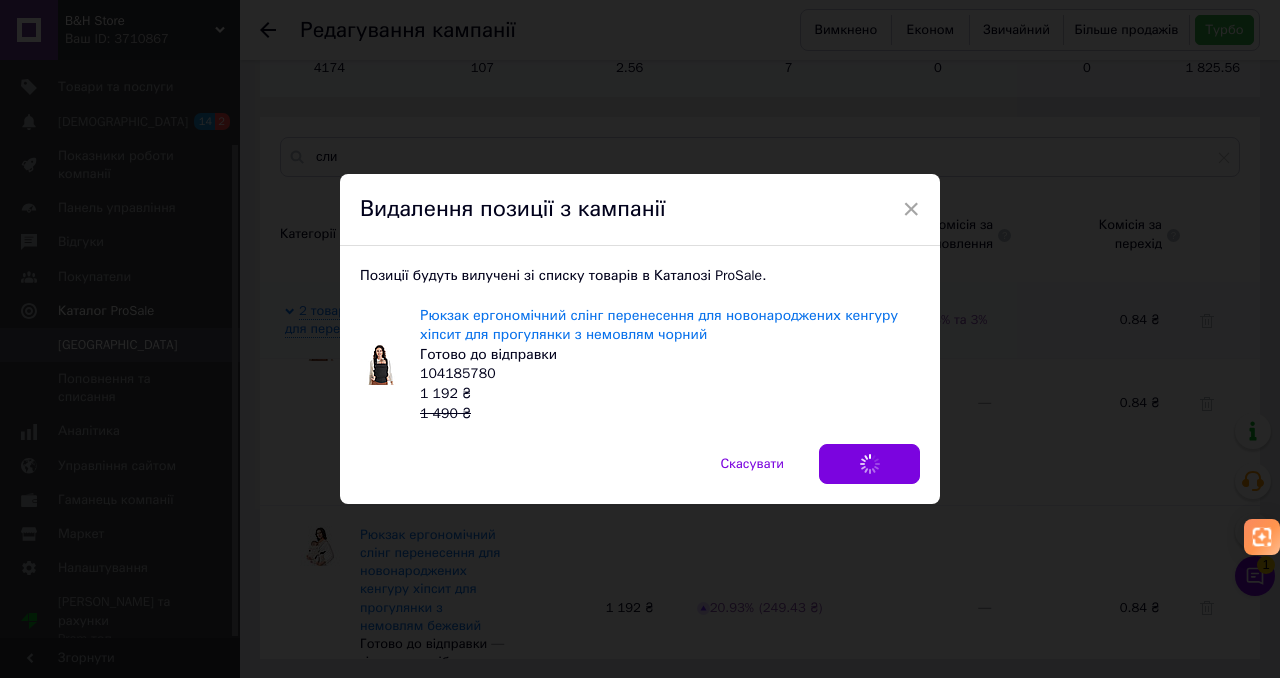 scroll, scrollTop: 0, scrollLeft: 0, axis: both 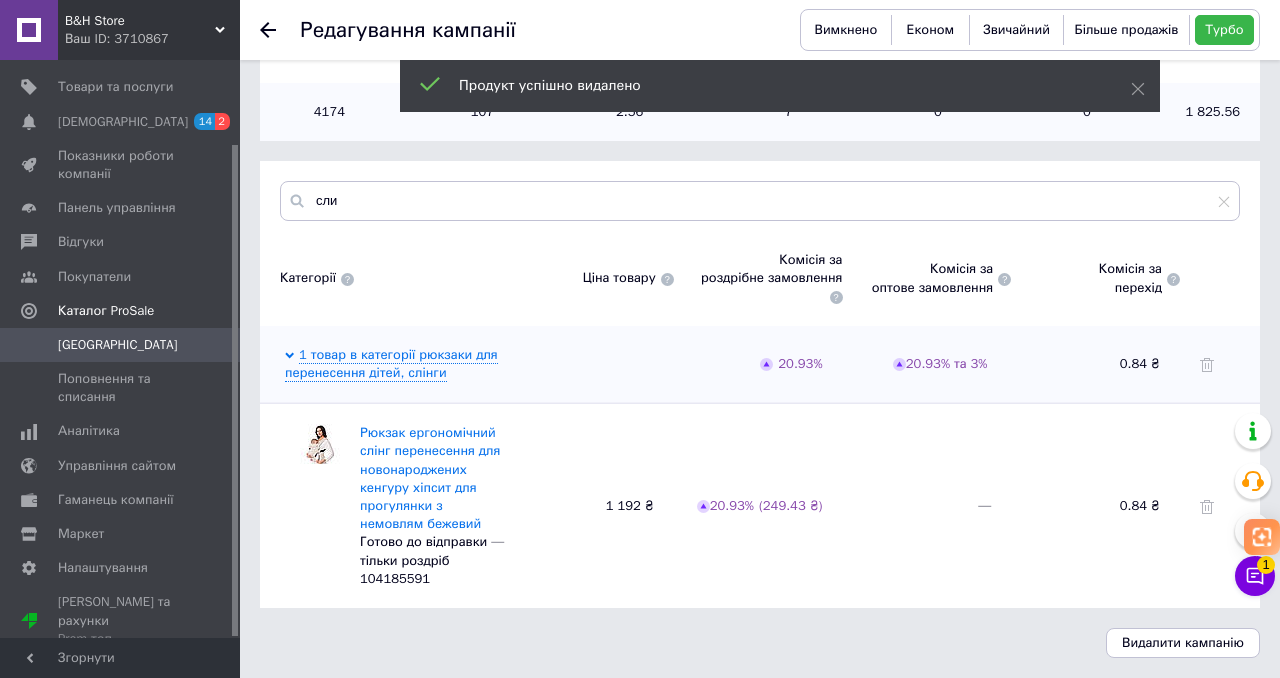 click at bounding box center (1220, 506) 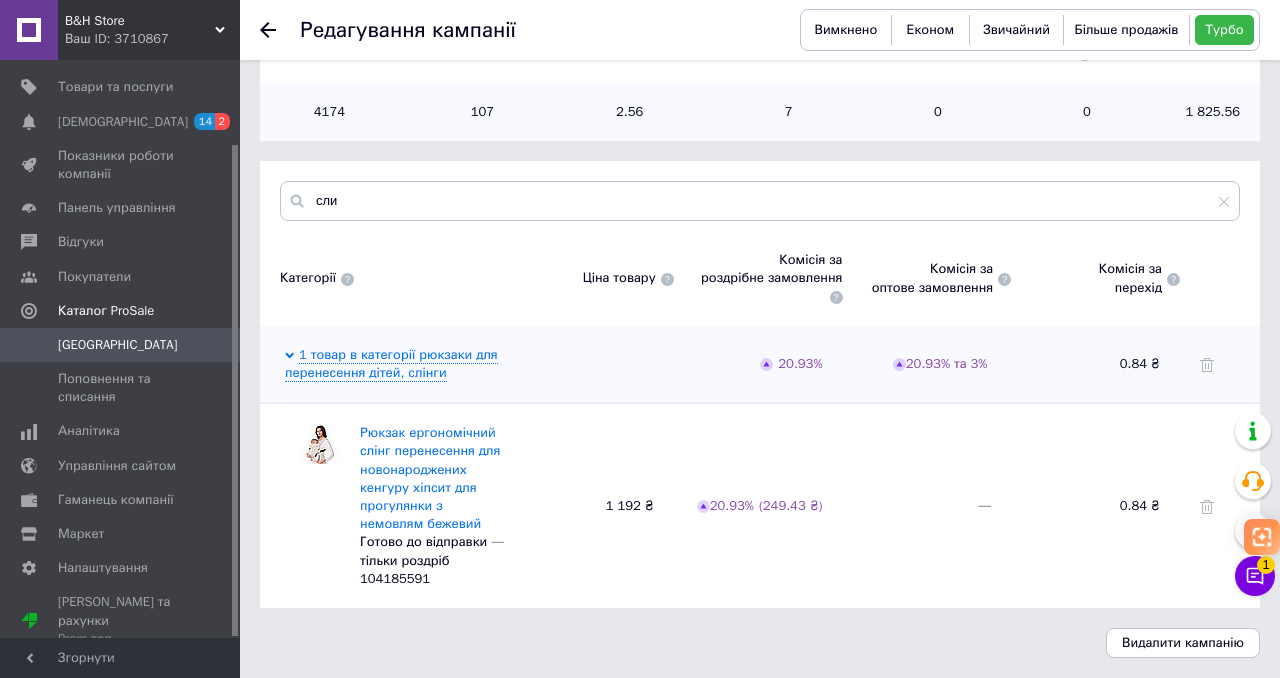 click at bounding box center [1220, 506] 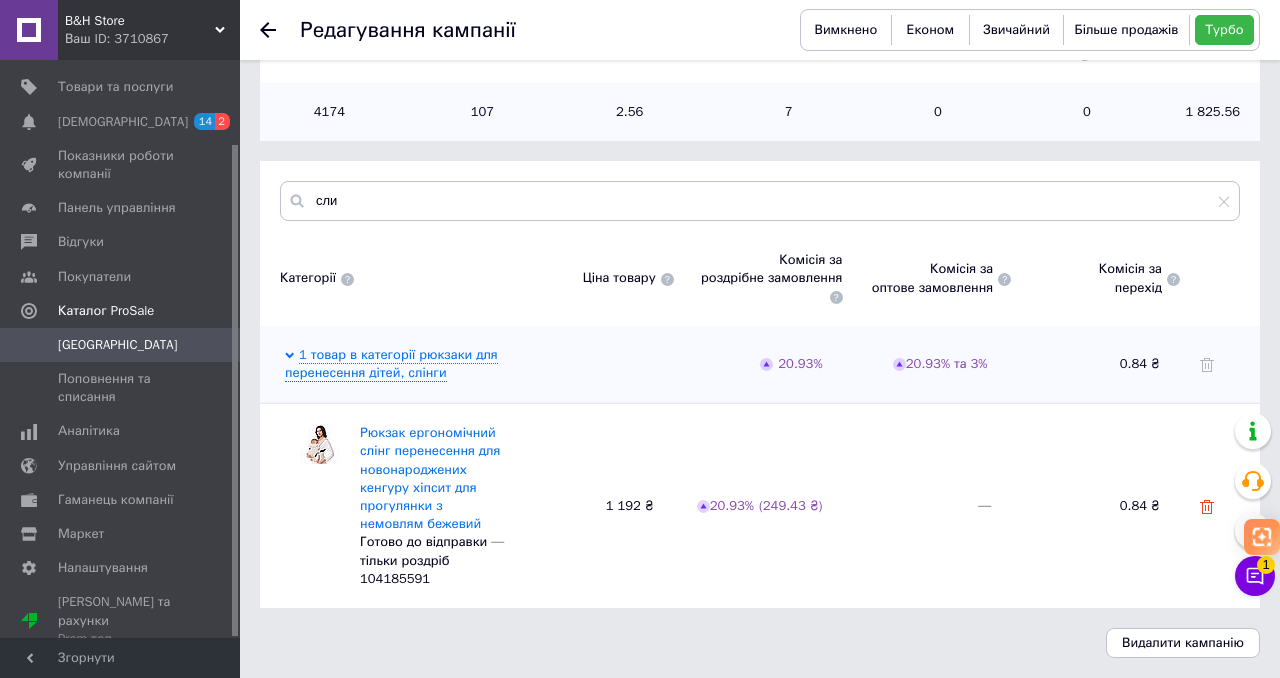 click 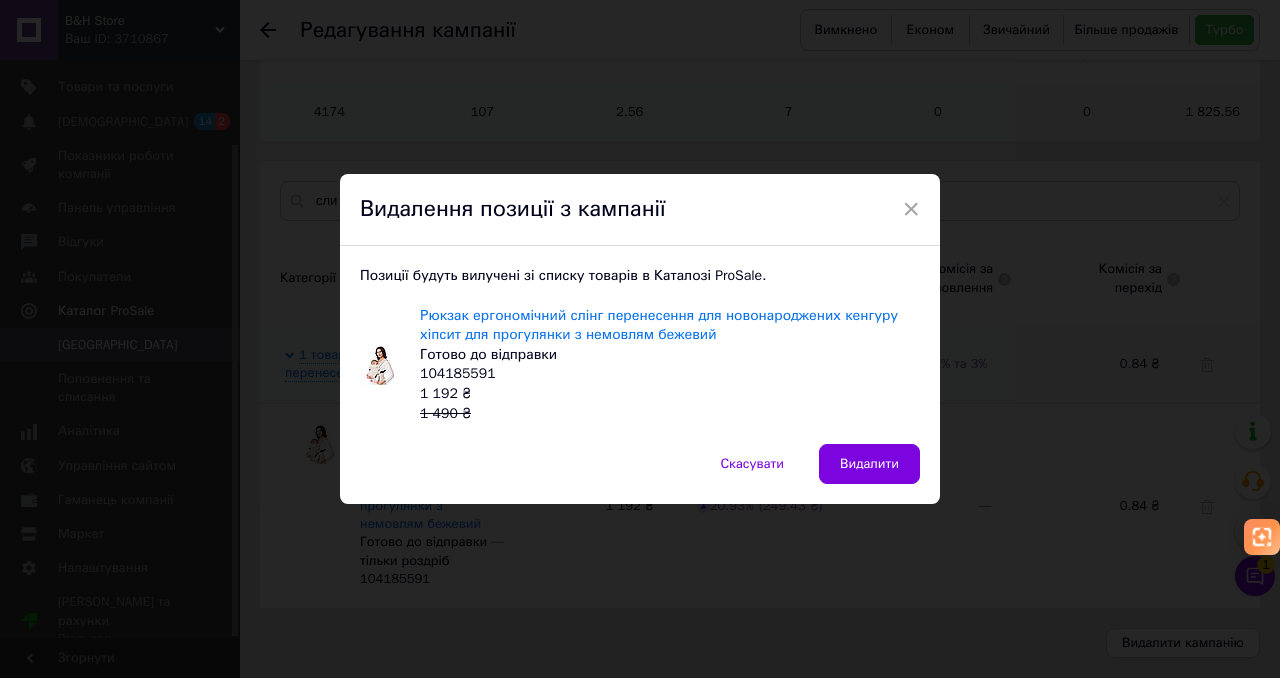 click on "Видалити" at bounding box center (869, 464) 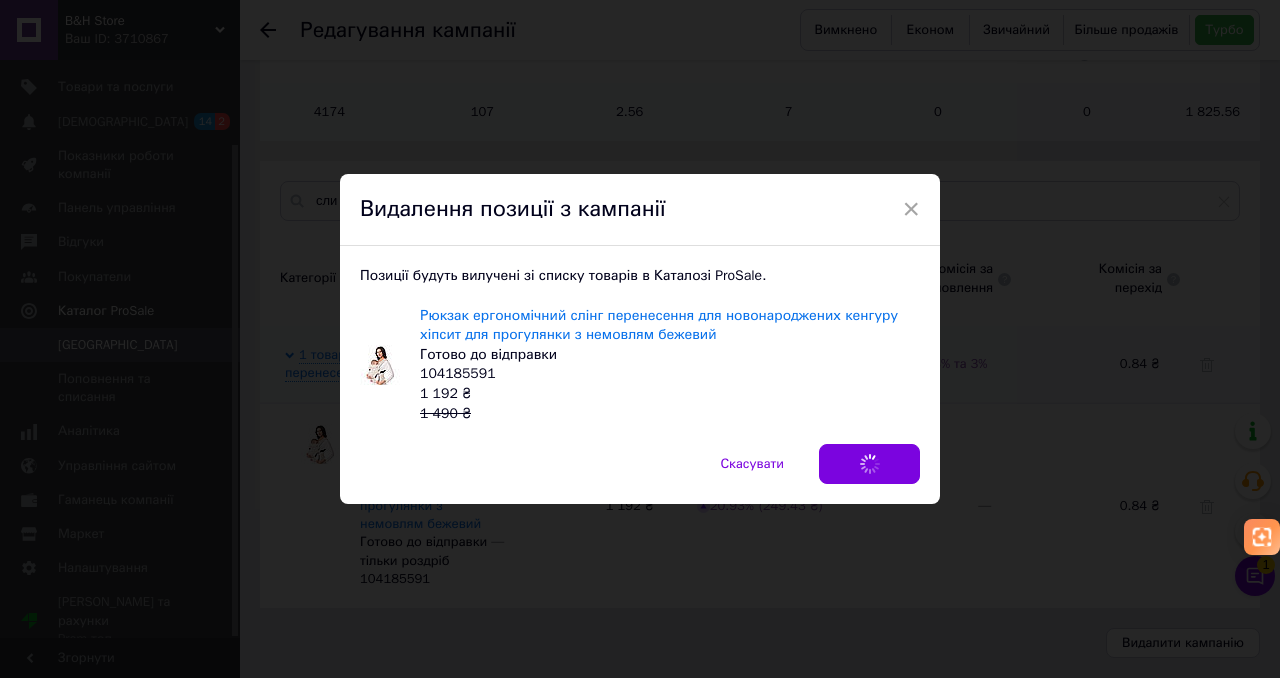 scroll, scrollTop: 253, scrollLeft: 0, axis: vertical 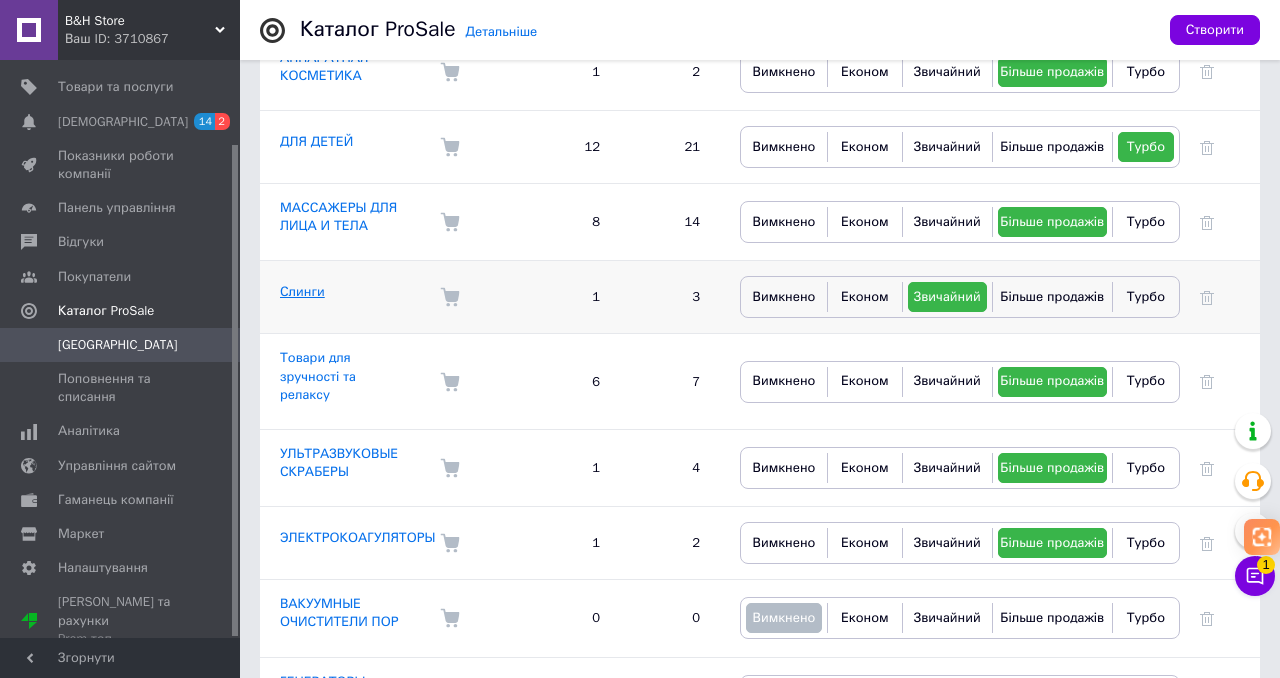 click on "Слинги" at bounding box center [302, 291] 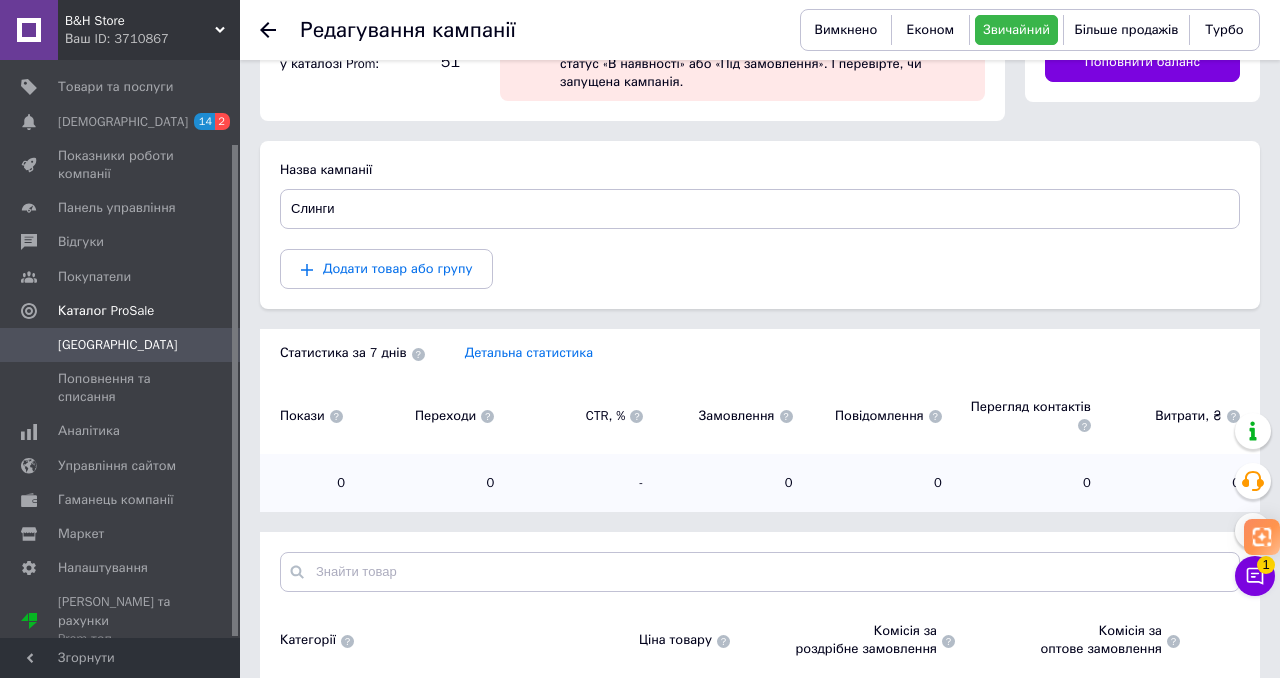 scroll, scrollTop: 271, scrollLeft: 0, axis: vertical 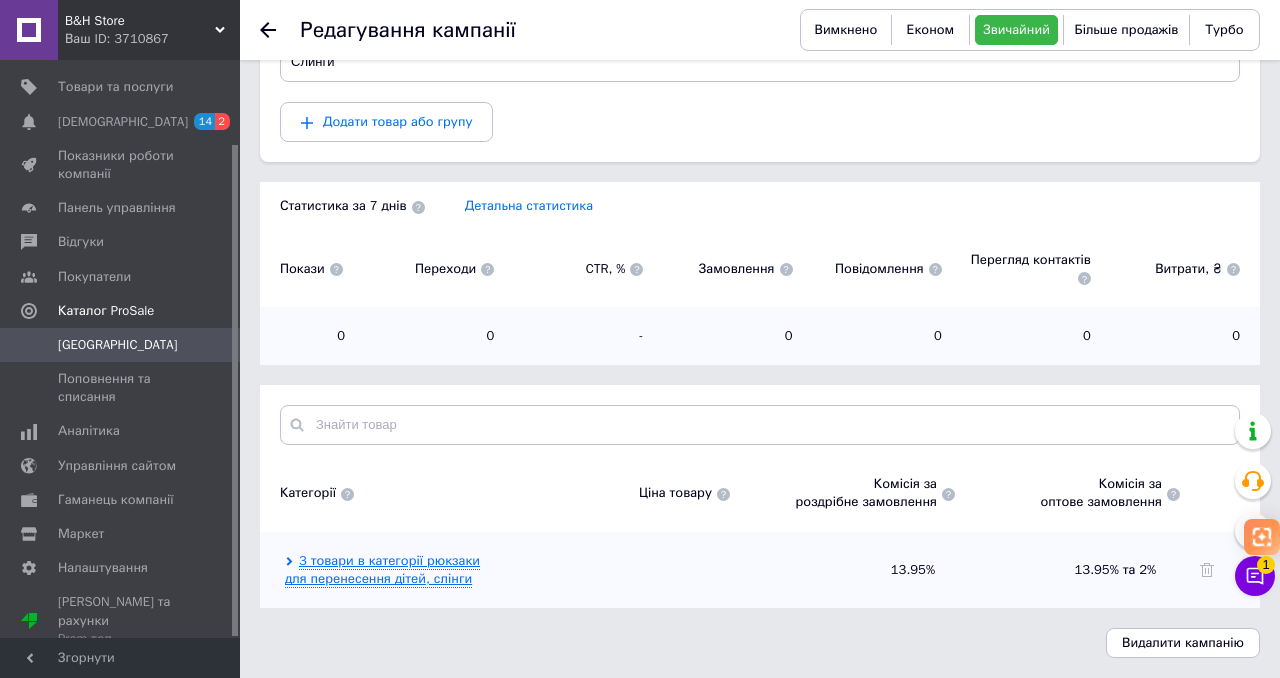 click on "3 товари в категорії рюкзаки для перенесення дітей, слінги" at bounding box center [382, 570] 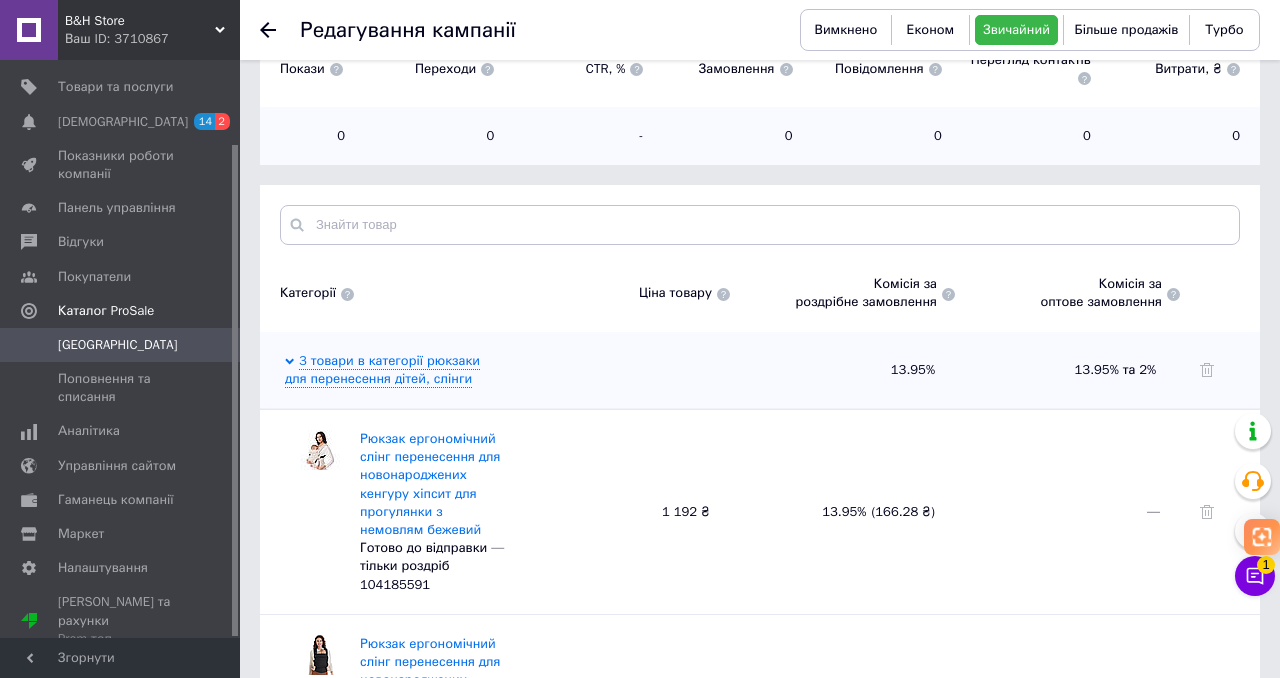 scroll, scrollTop: 572, scrollLeft: 0, axis: vertical 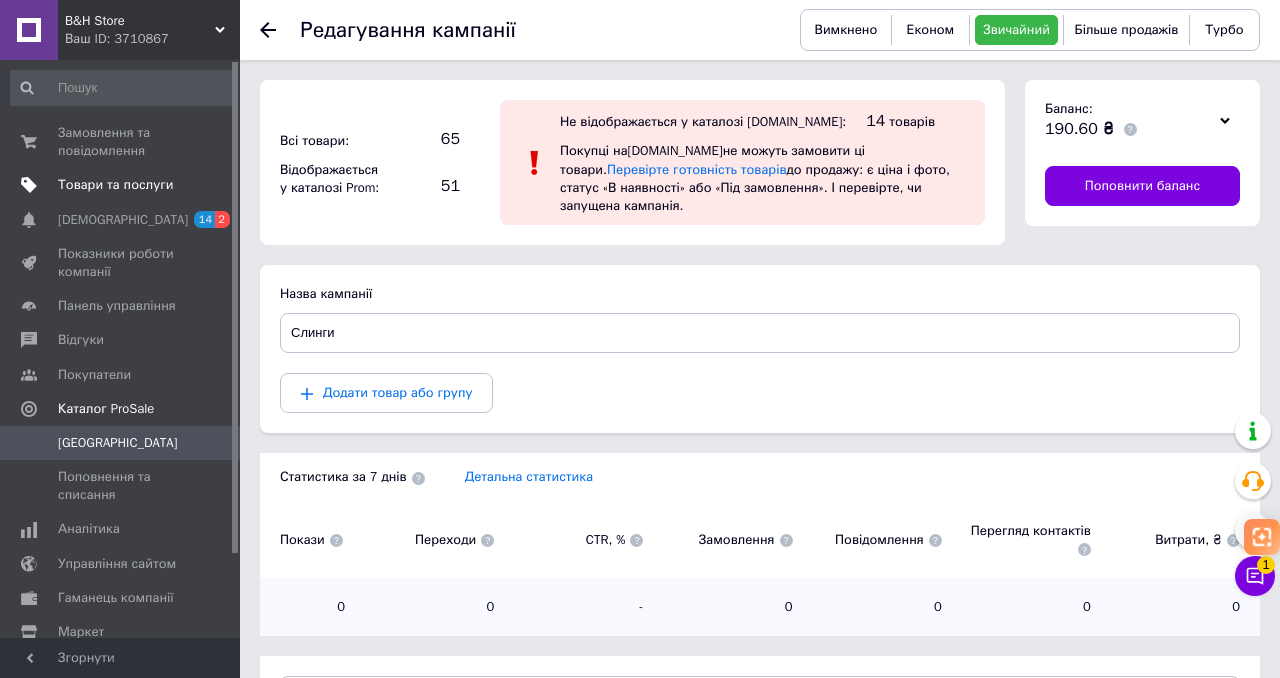 click on "Товари та послуги" at bounding box center [115, 185] 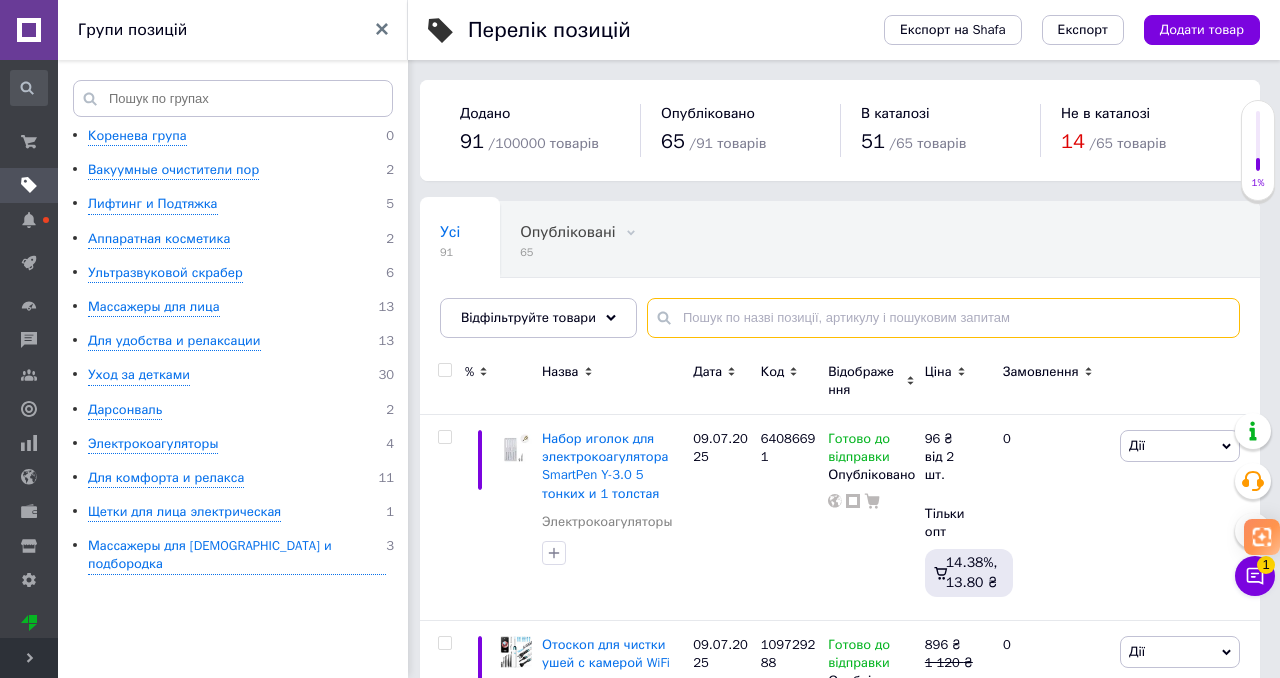 click at bounding box center (943, 318) 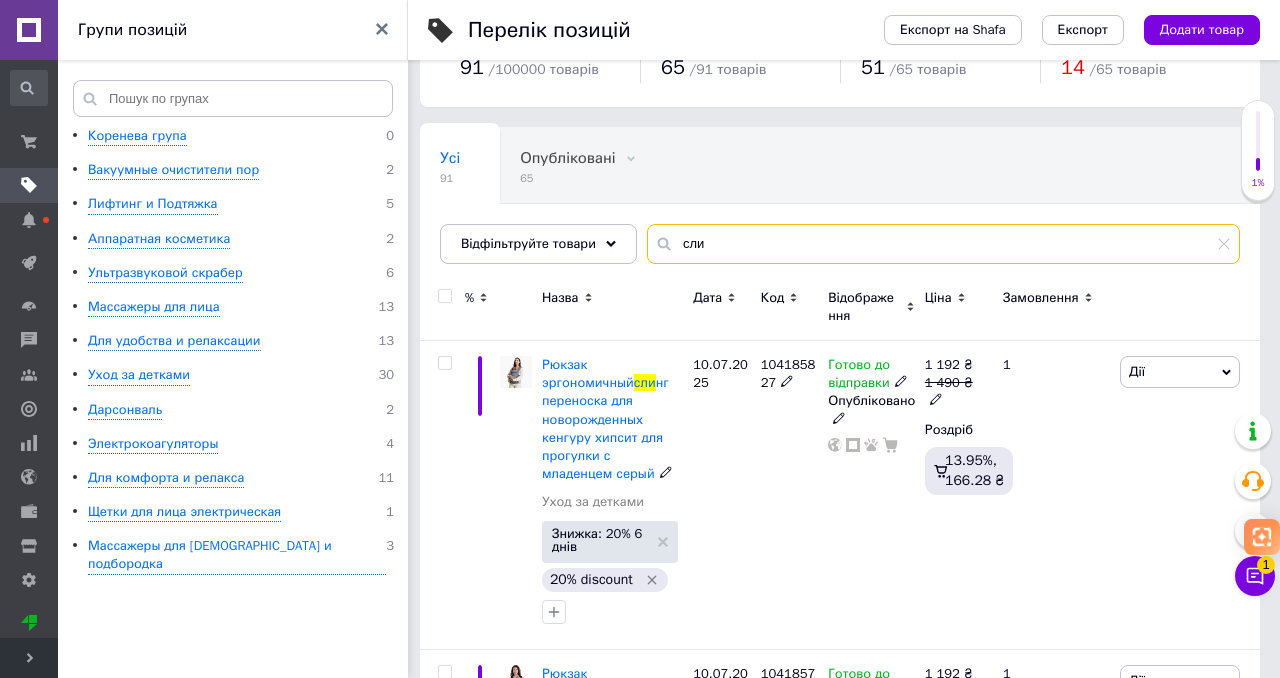 scroll, scrollTop: 100, scrollLeft: 0, axis: vertical 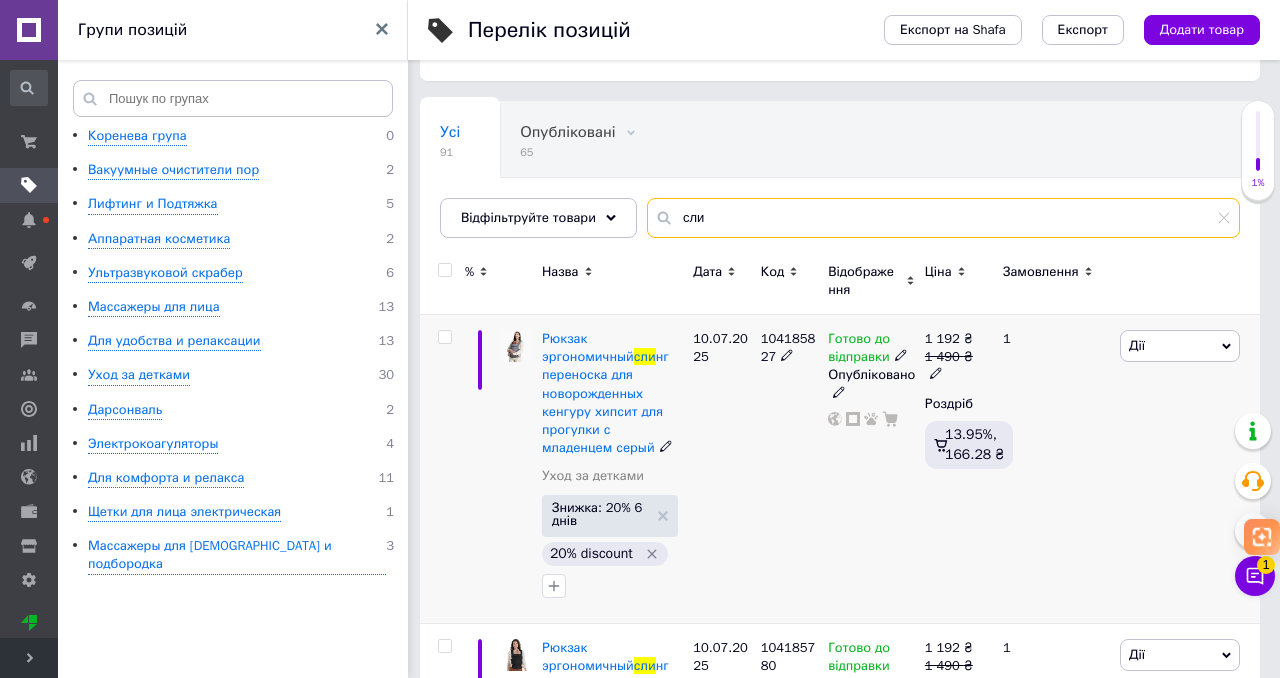 type on "сли" 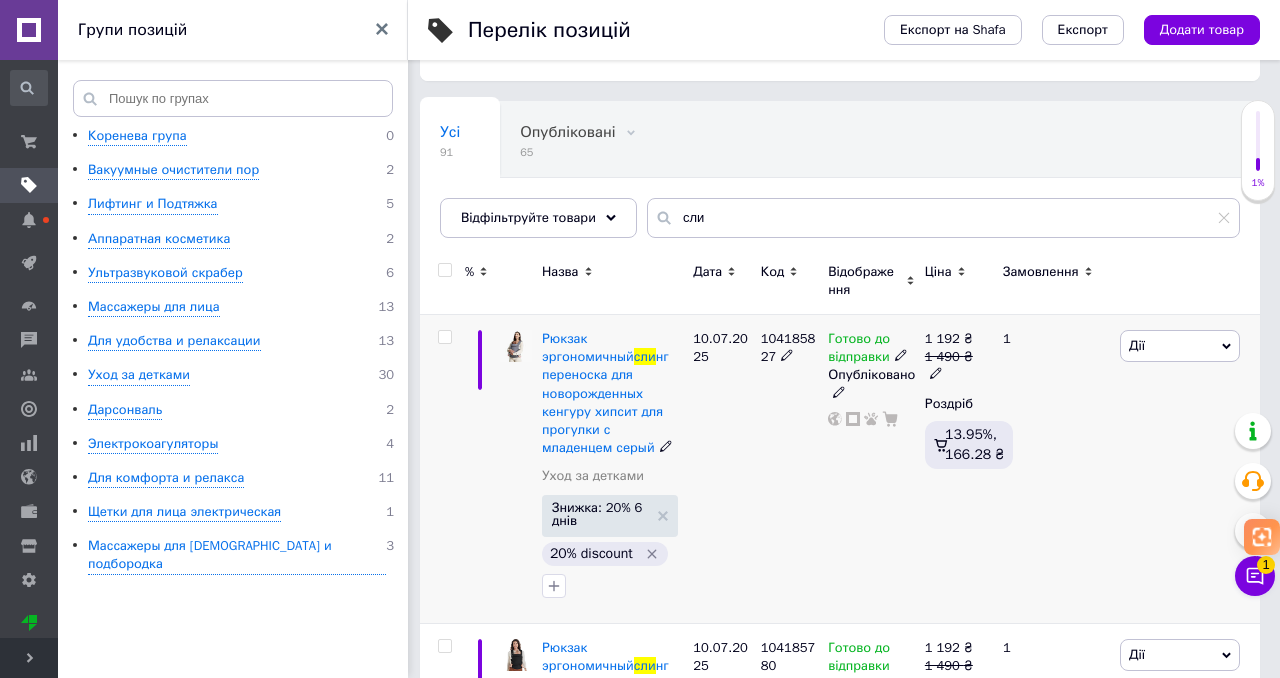 click 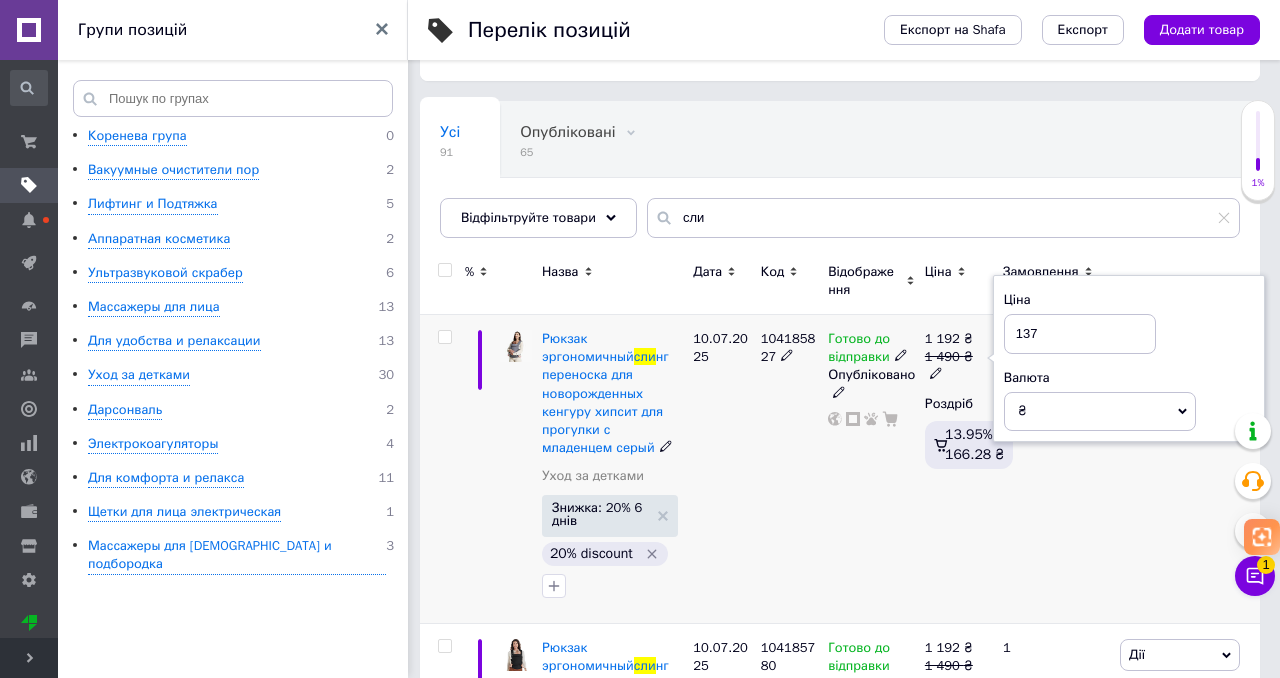 type on "1370" 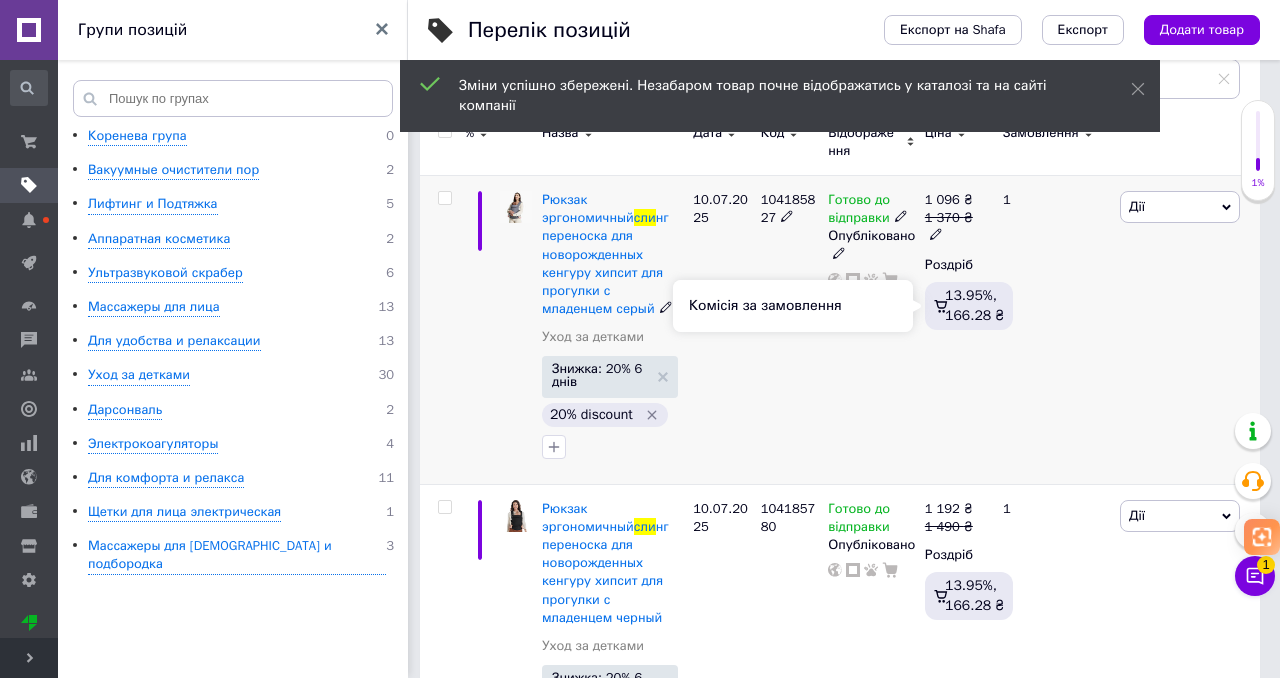 scroll, scrollTop: 241, scrollLeft: 0, axis: vertical 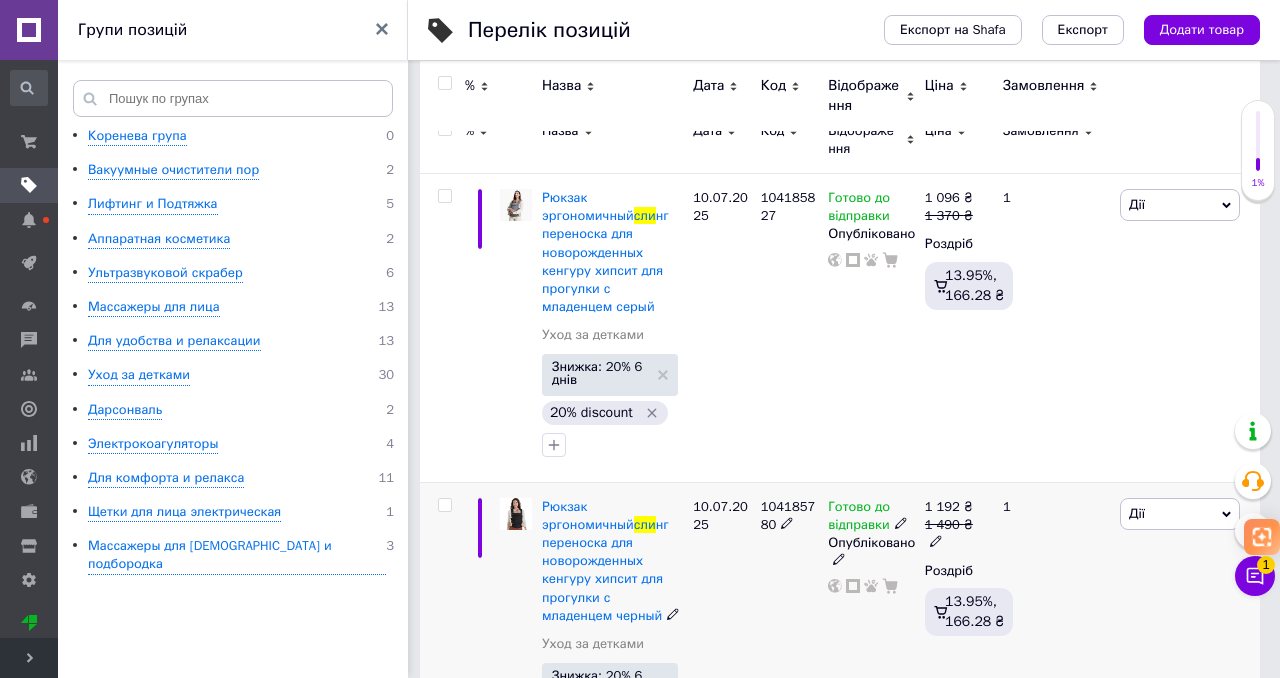click 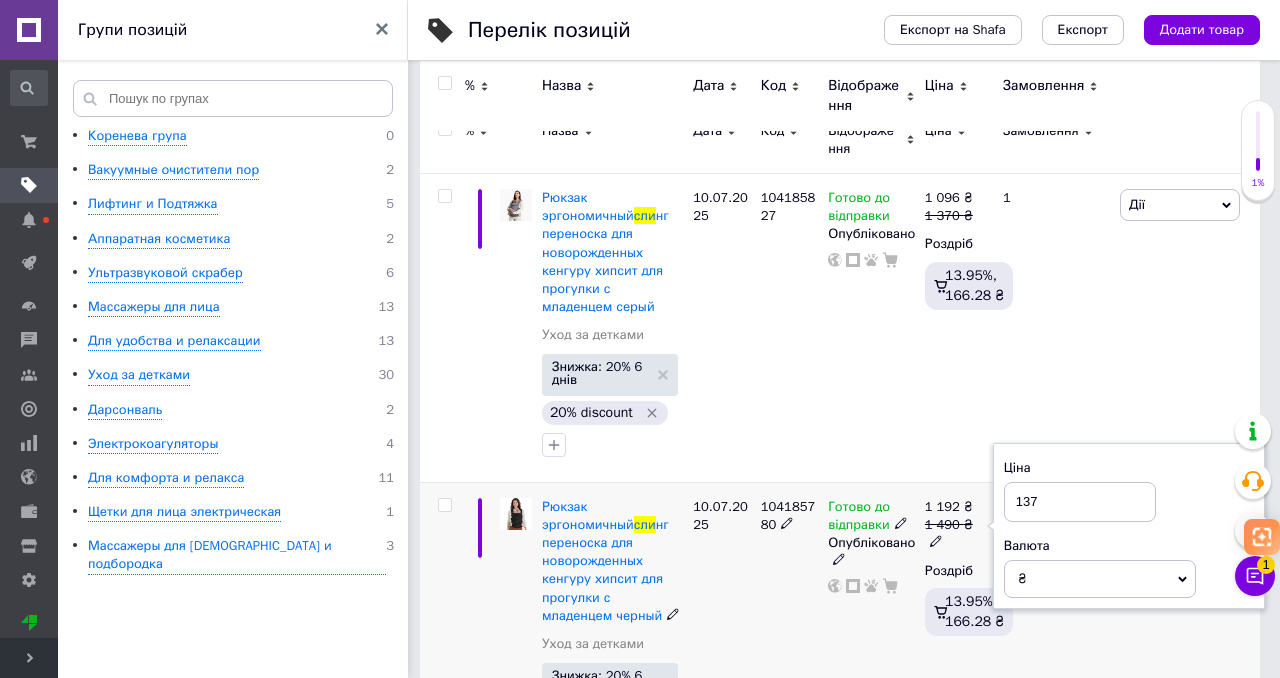 type on "1370" 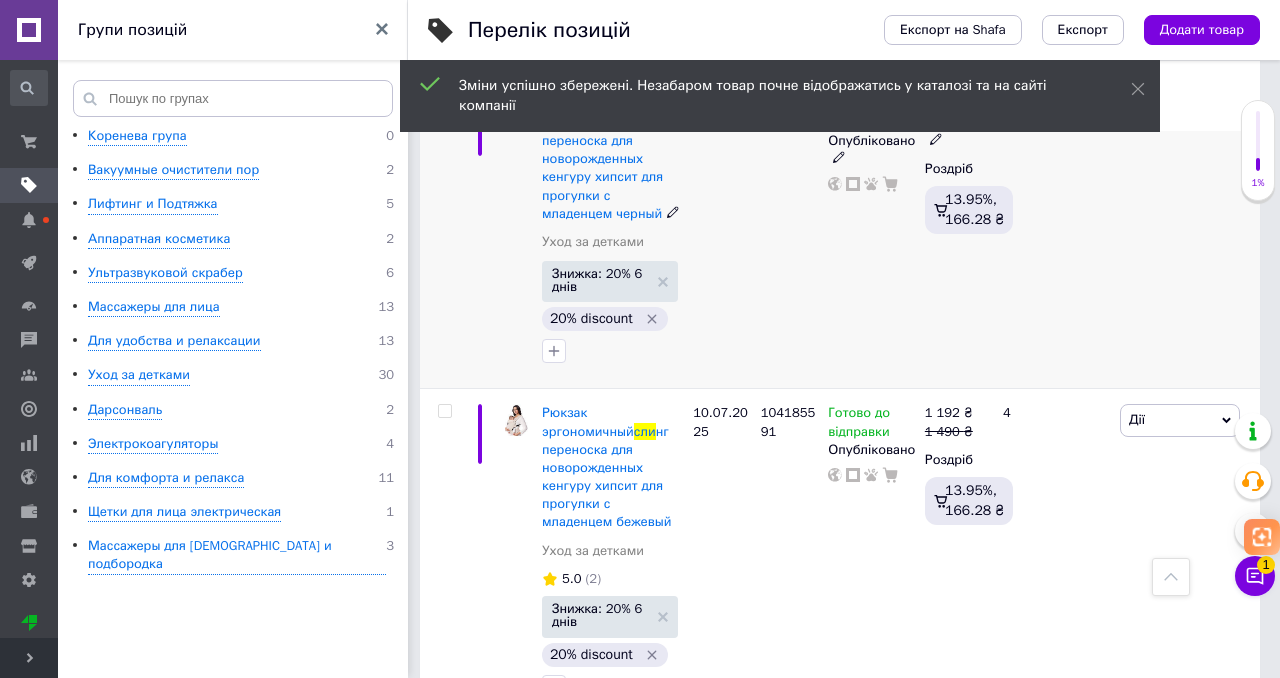 scroll, scrollTop: 701, scrollLeft: 0, axis: vertical 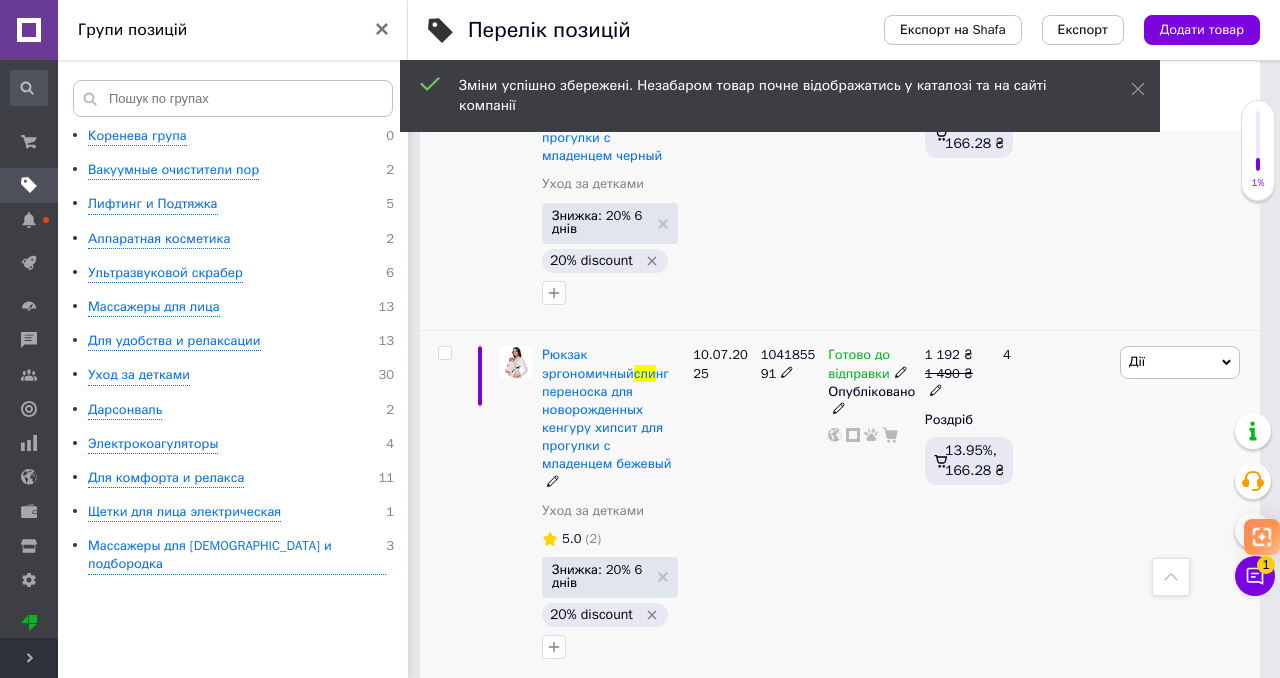 click 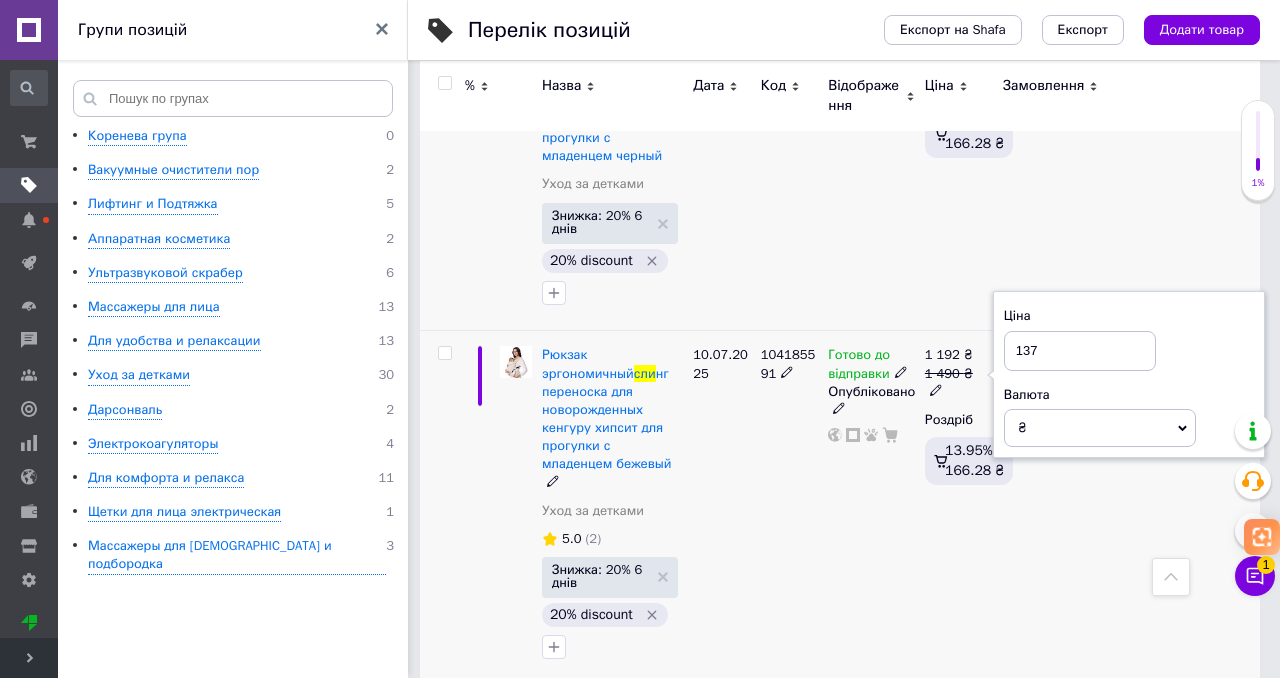 type on "1370" 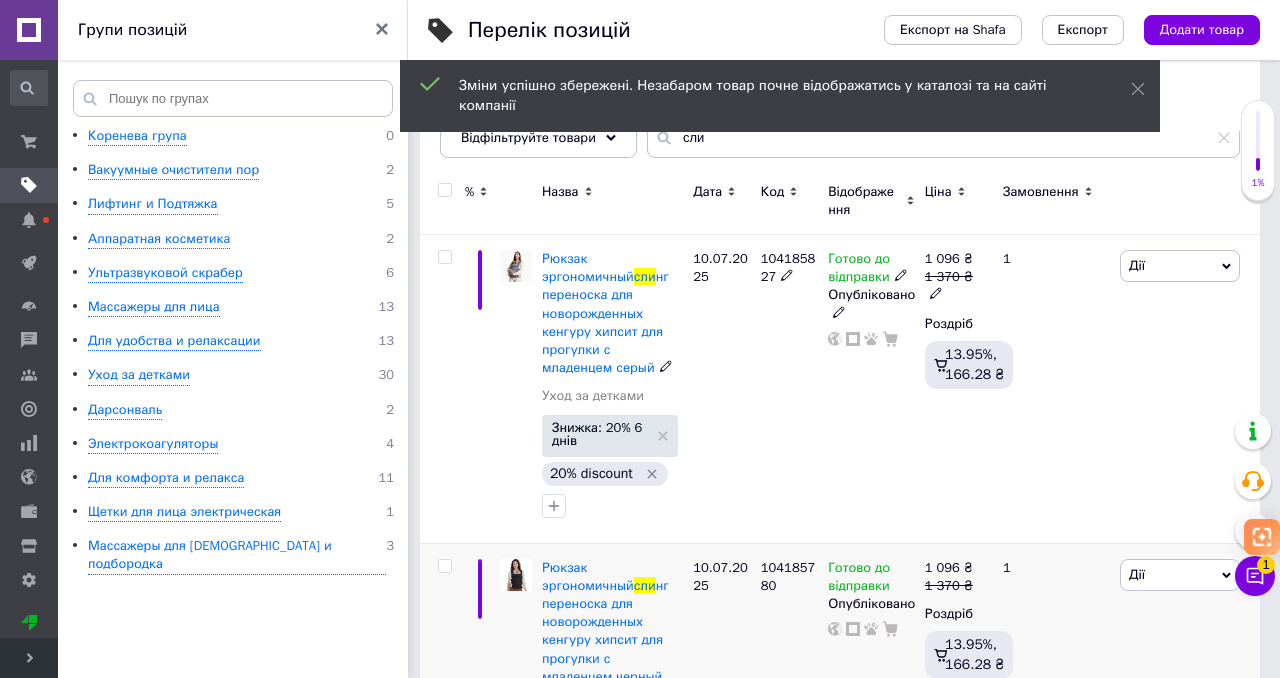 scroll, scrollTop: 0, scrollLeft: 0, axis: both 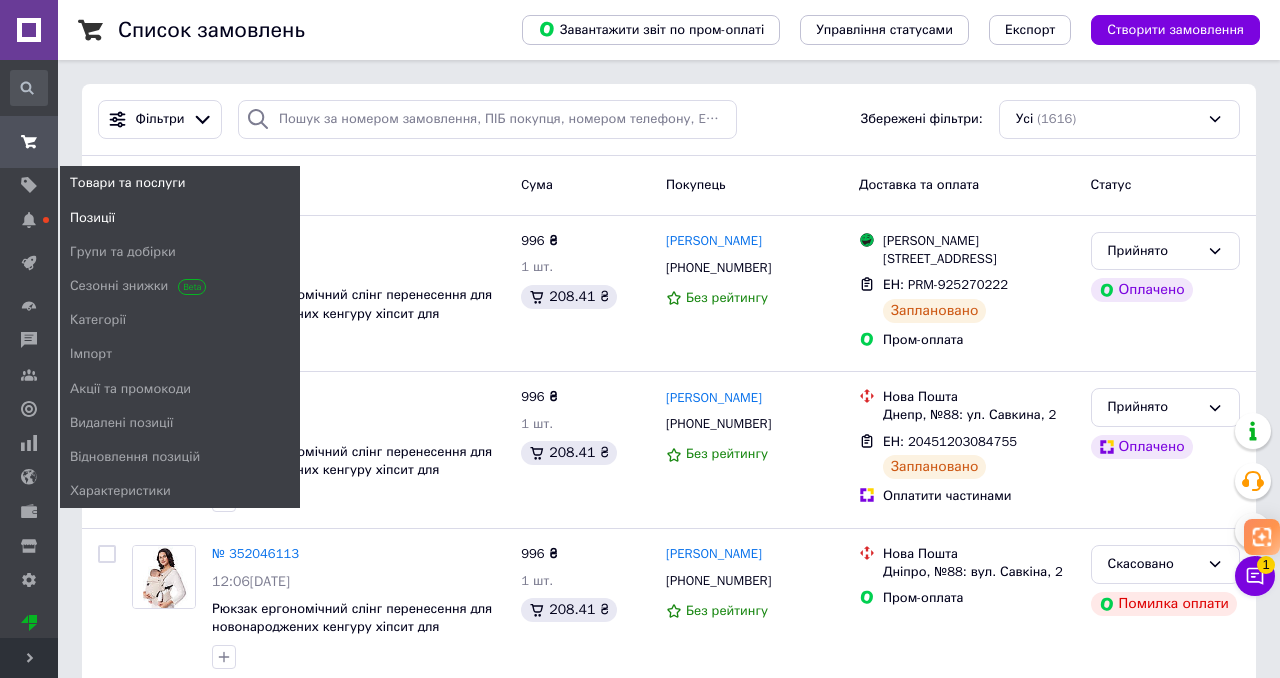 click on "Позиції" at bounding box center [92, 218] 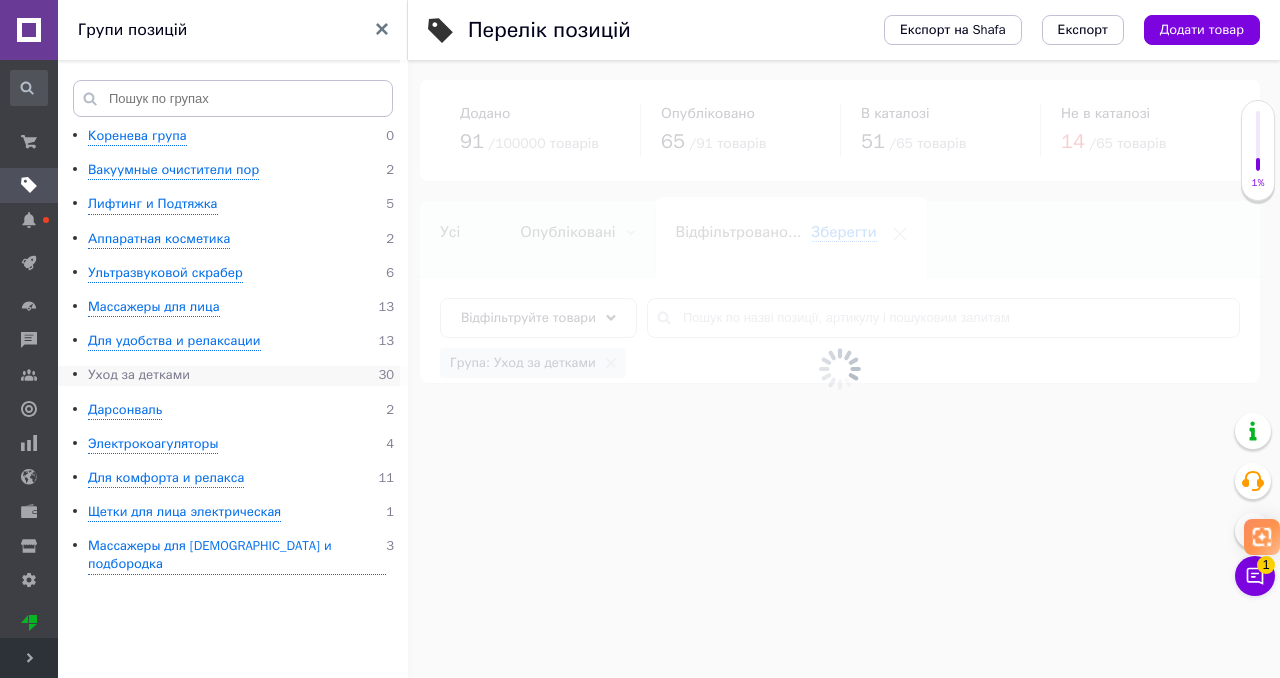 click on "Уход за детками" at bounding box center (139, 375) 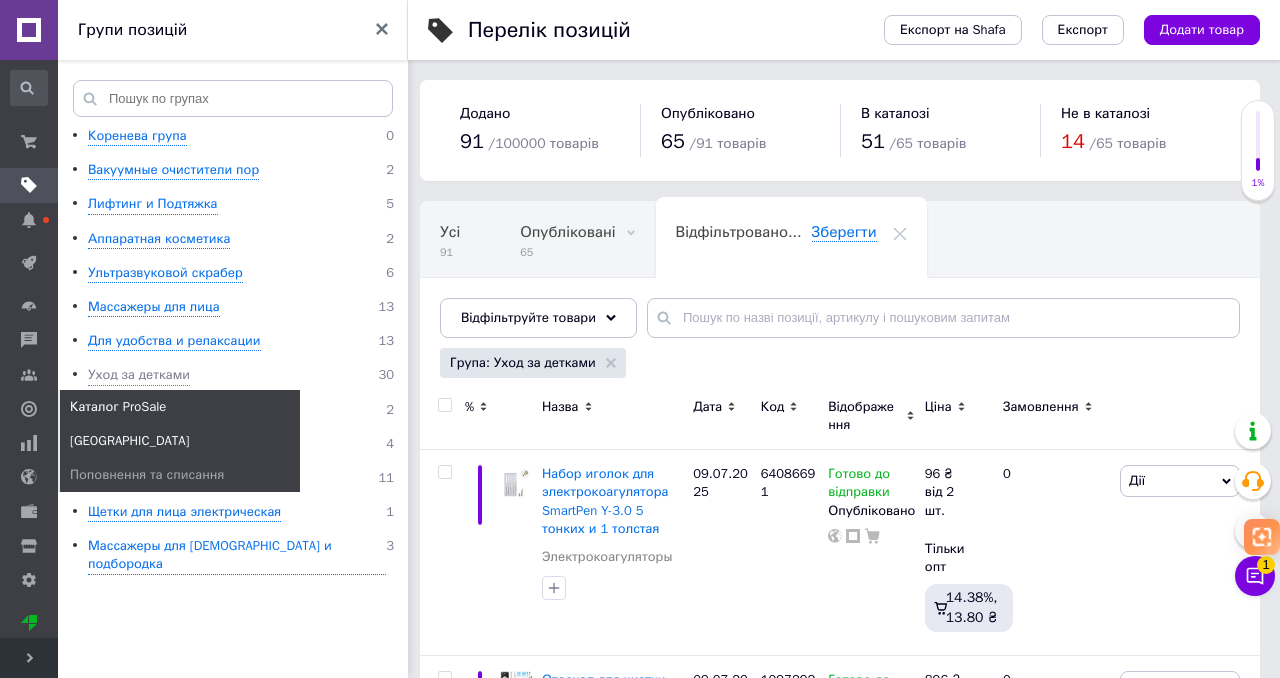 click on "[GEOGRAPHIC_DATA]" at bounding box center [130, 441] 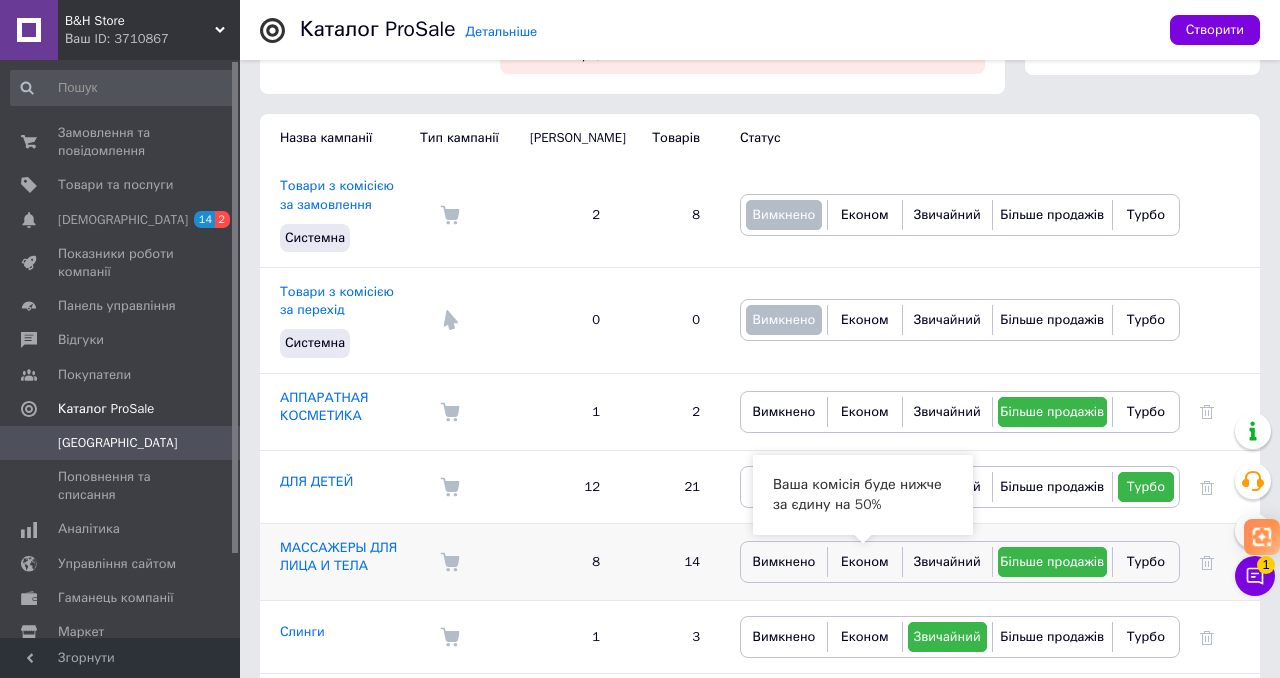 scroll, scrollTop: 207, scrollLeft: 0, axis: vertical 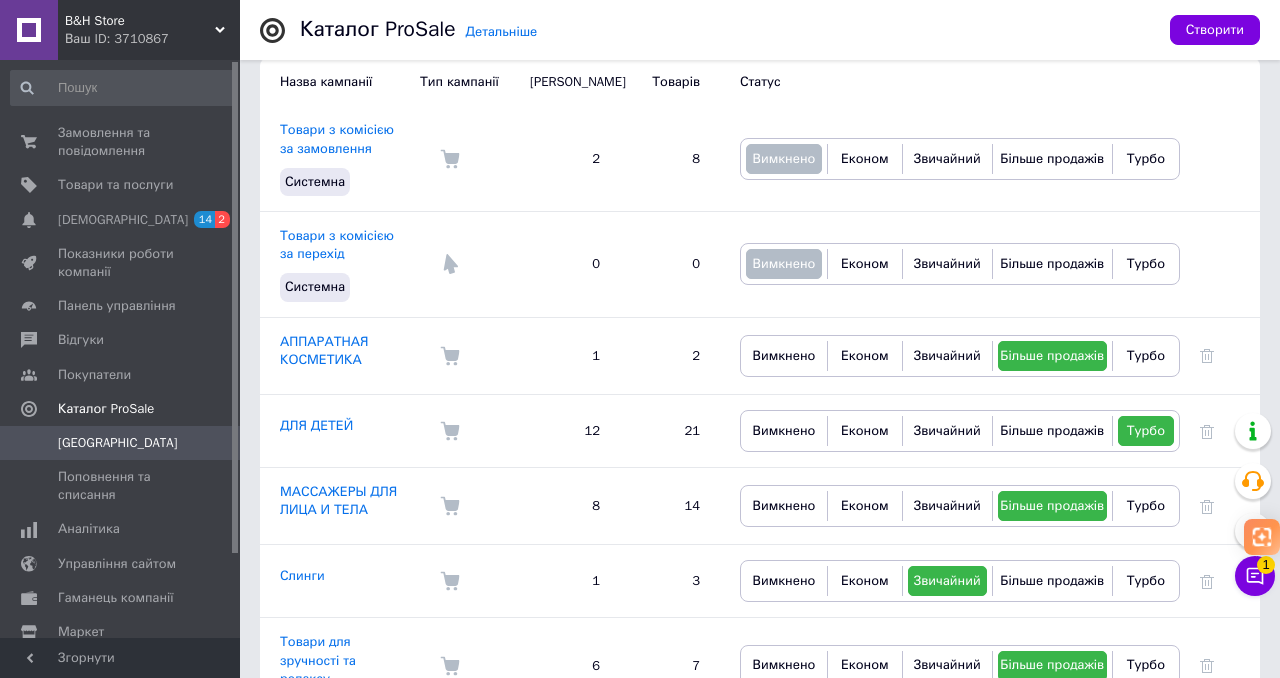 click on "Ваш ID: 3710867" at bounding box center (152, 39) 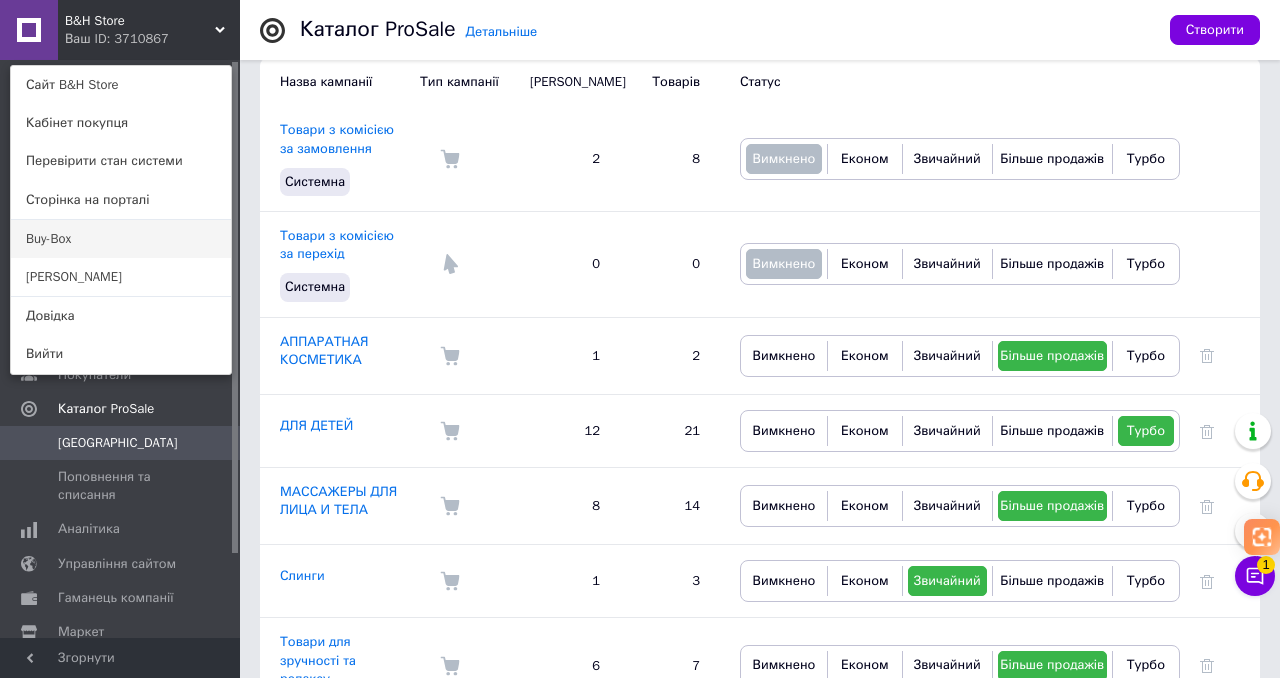 click on "Buy-Box" at bounding box center [121, 239] 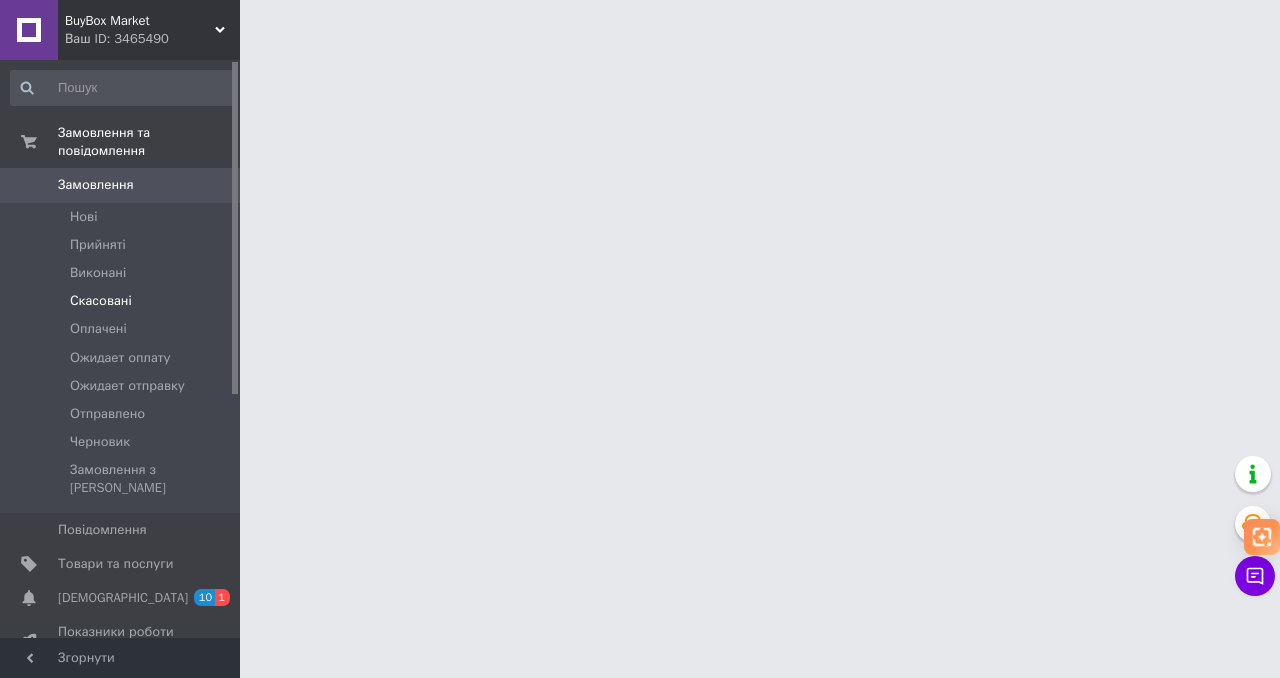 scroll, scrollTop: 0, scrollLeft: 0, axis: both 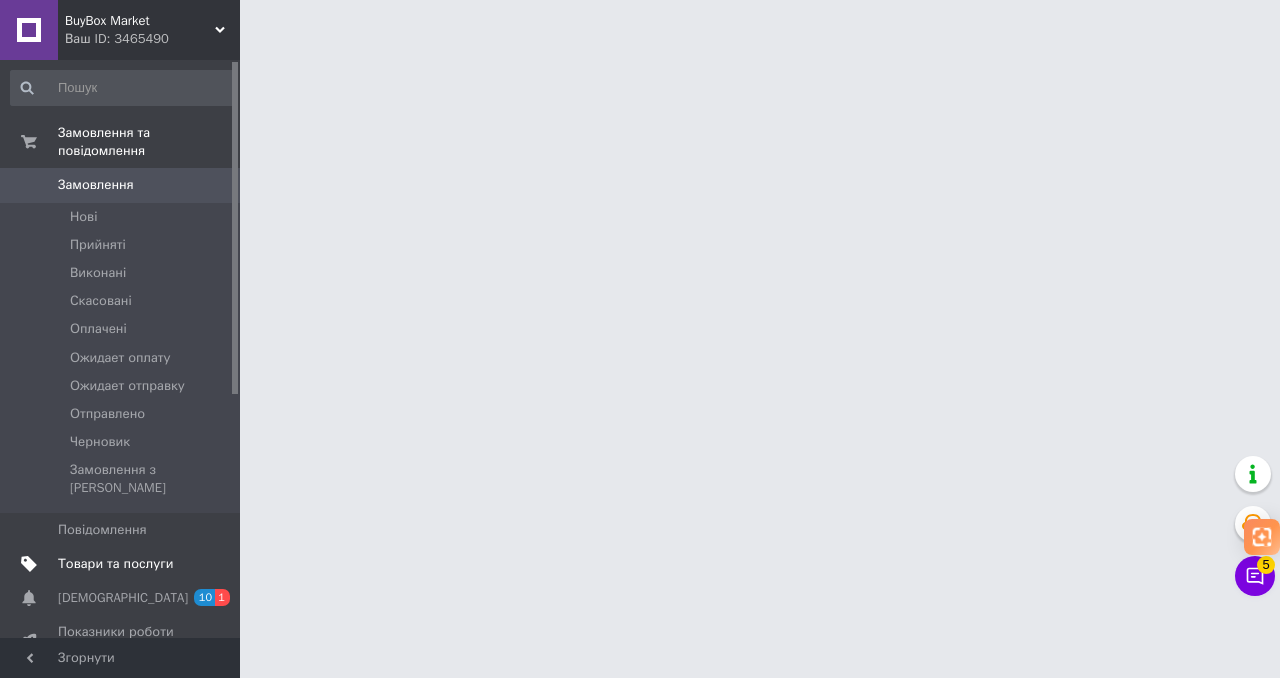 click on "Товари та послуги" at bounding box center (115, 564) 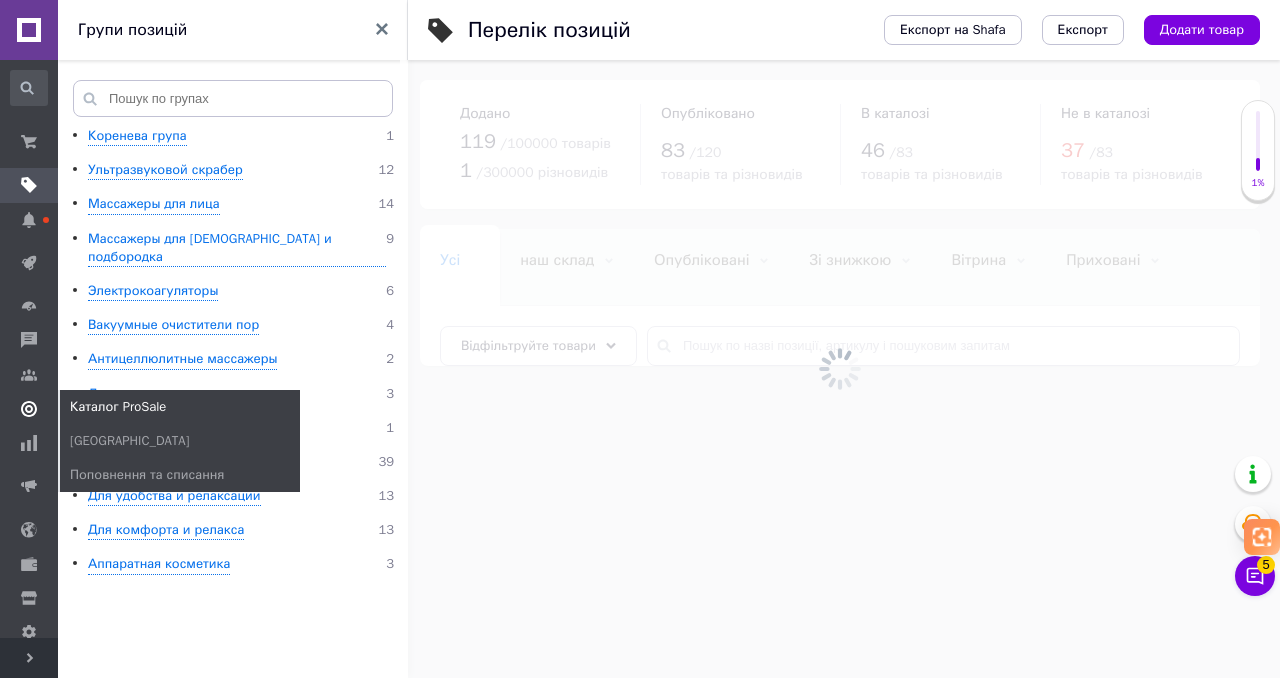 click 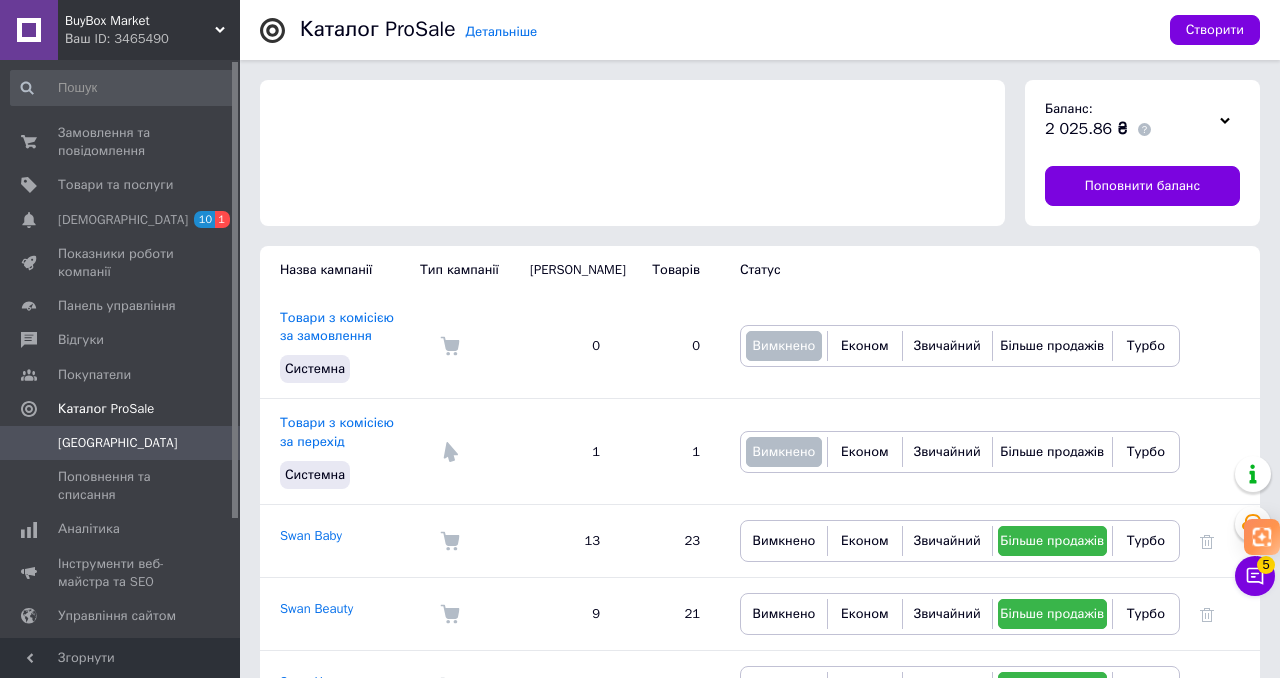 click on "[GEOGRAPHIC_DATA]" at bounding box center (118, 443) 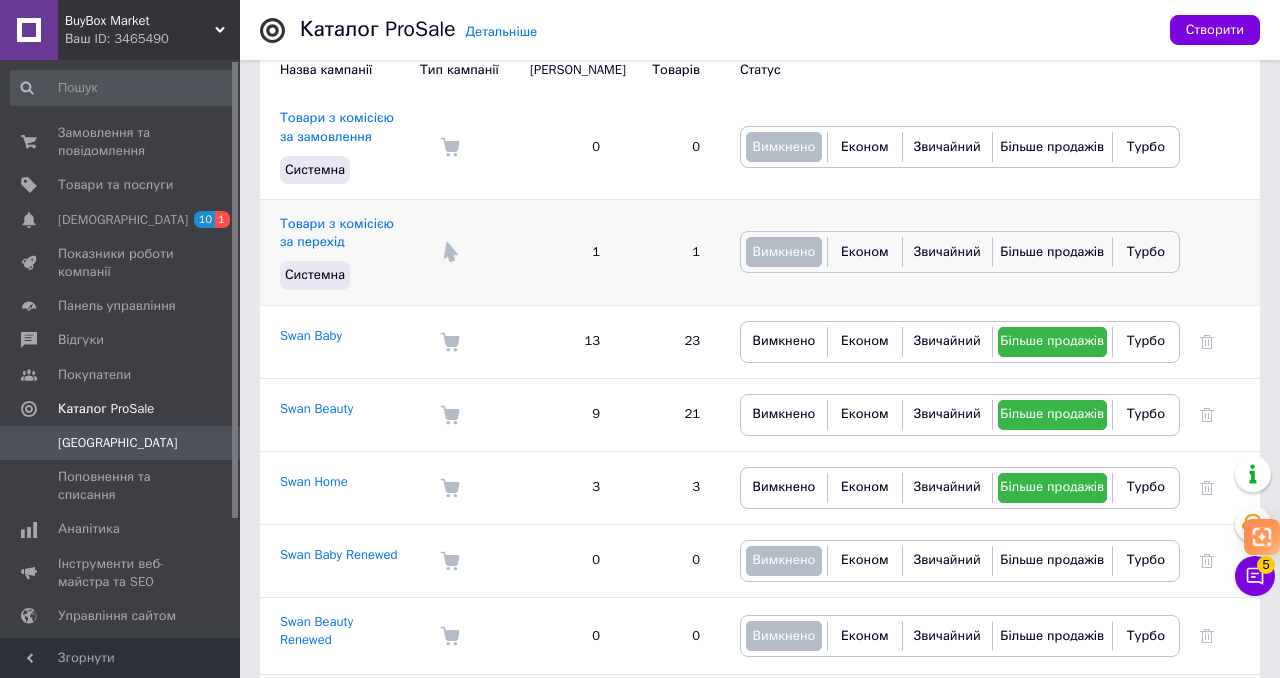 scroll, scrollTop: 252, scrollLeft: 0, axis: vertical 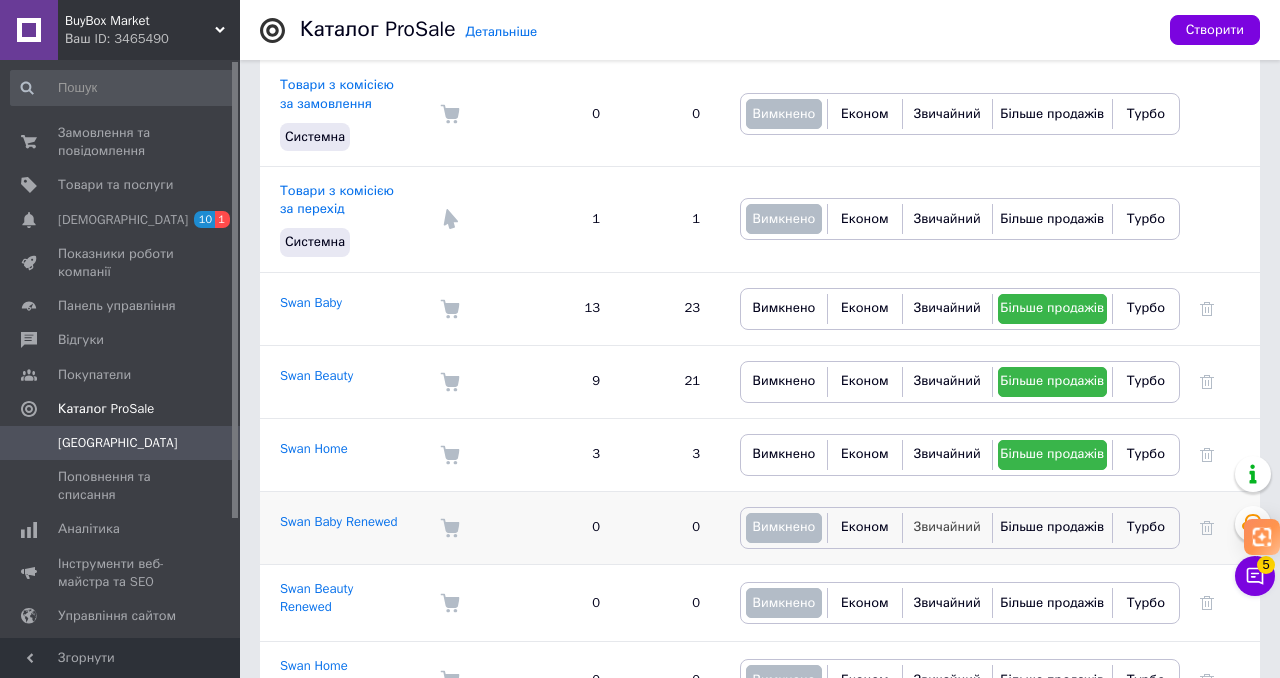click on "Звичайний" at bounding box center (947, 526) 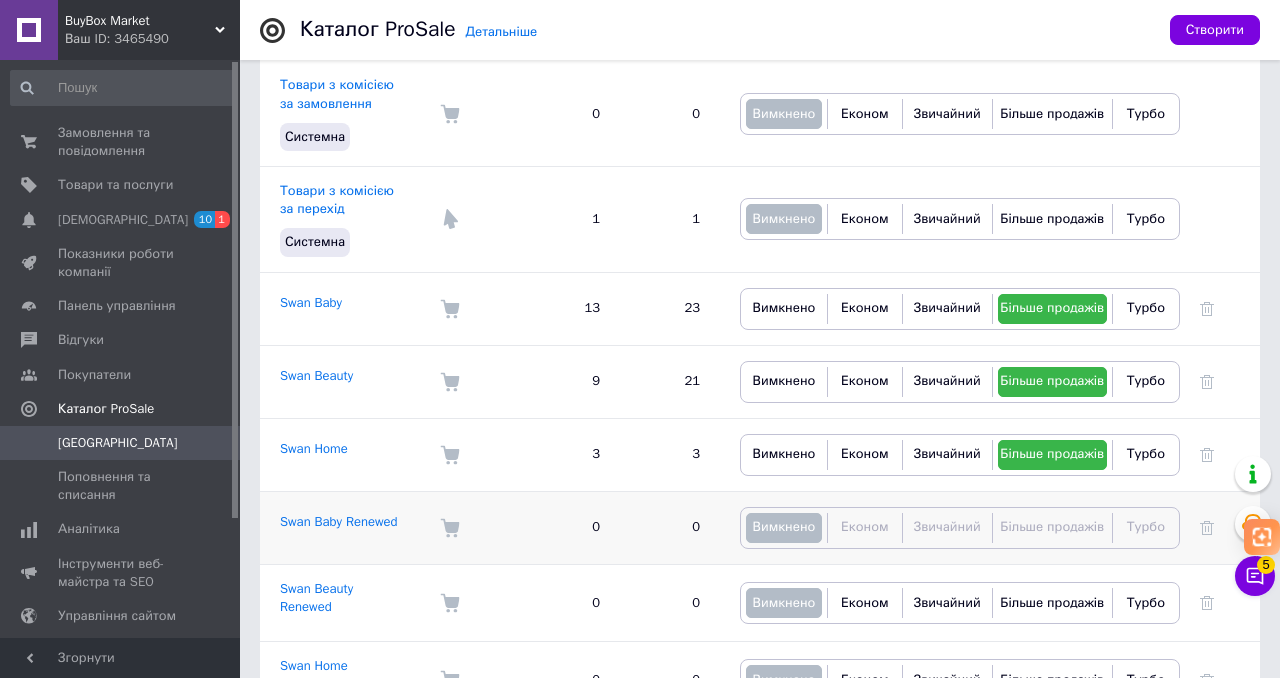 click on "Звичайний" at bounding box center (947, 526) 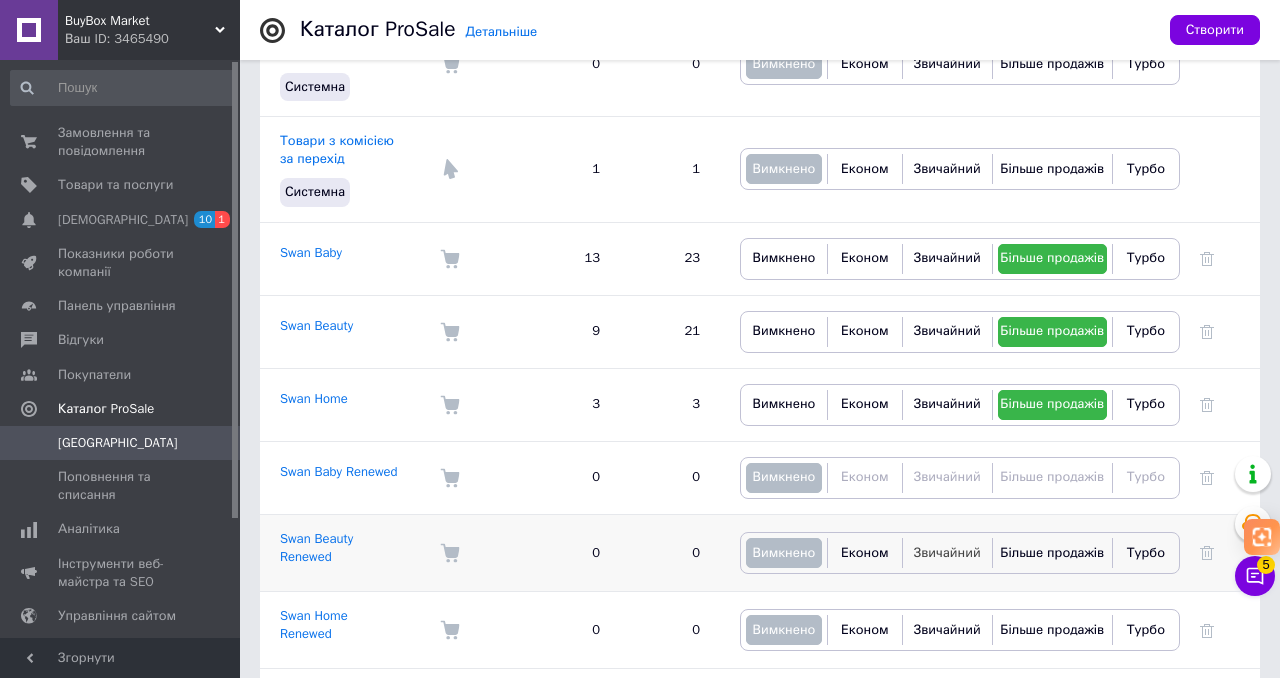scroll, scrollTop: 313, scrollLeft: 0, axis: vertical 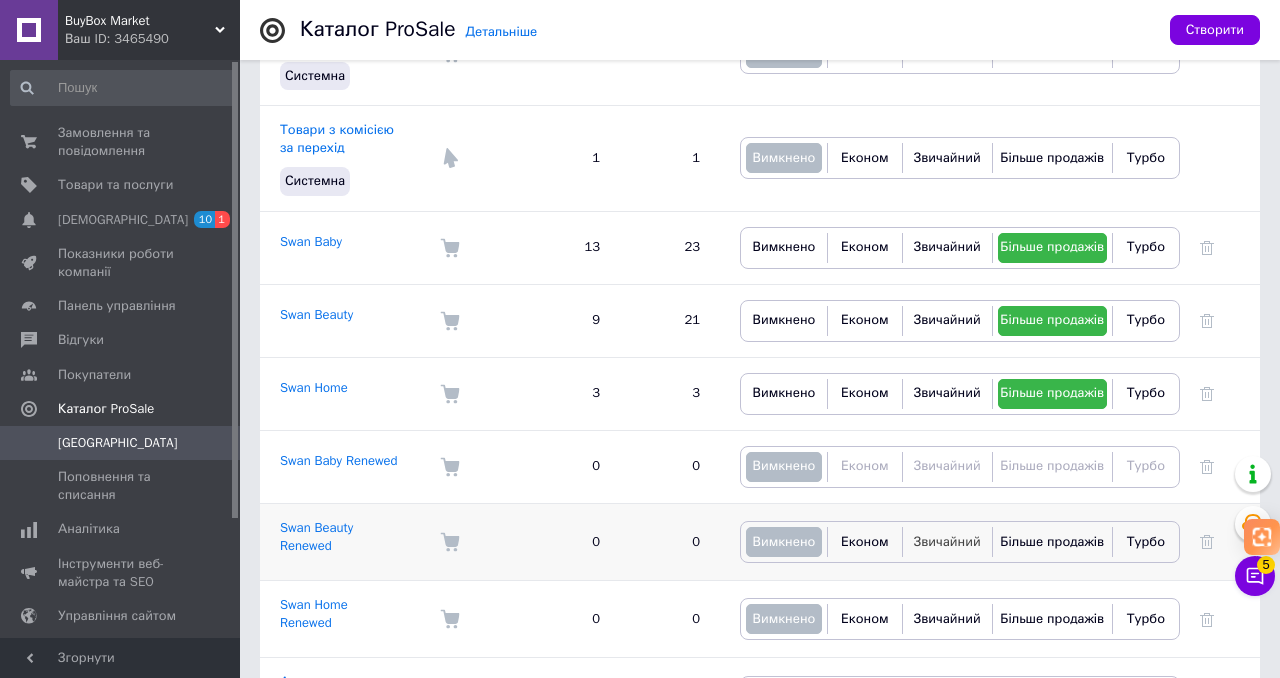 click on "Звичайний" at bounding box center [947, 541] 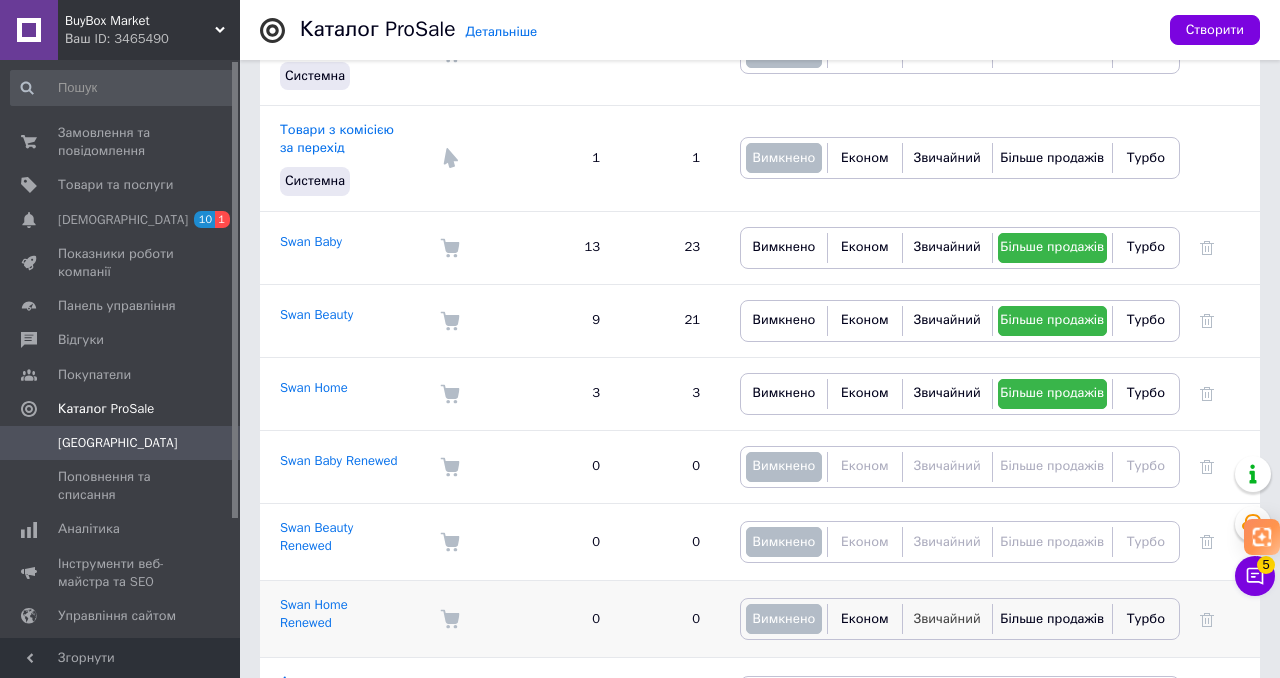 click on "Звичайний" at bounding box center (947, 618) 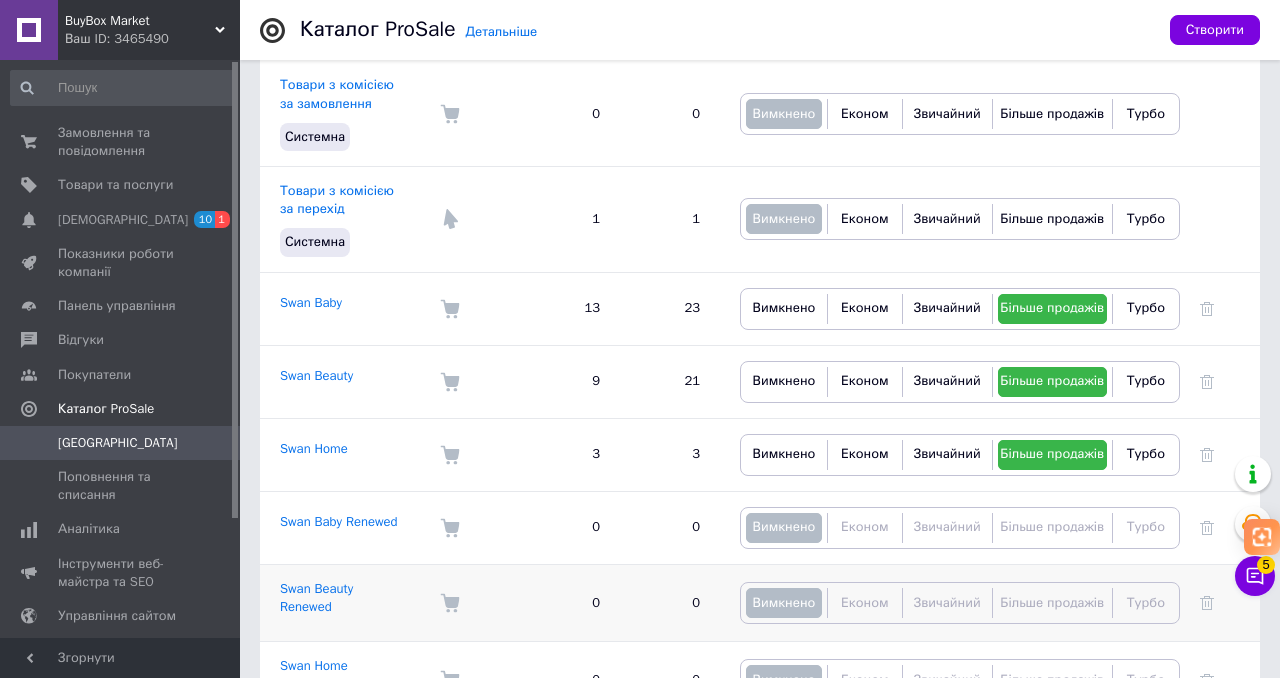 scroll, scrollTop: 235, scrollLeft: 0, axis: vertical 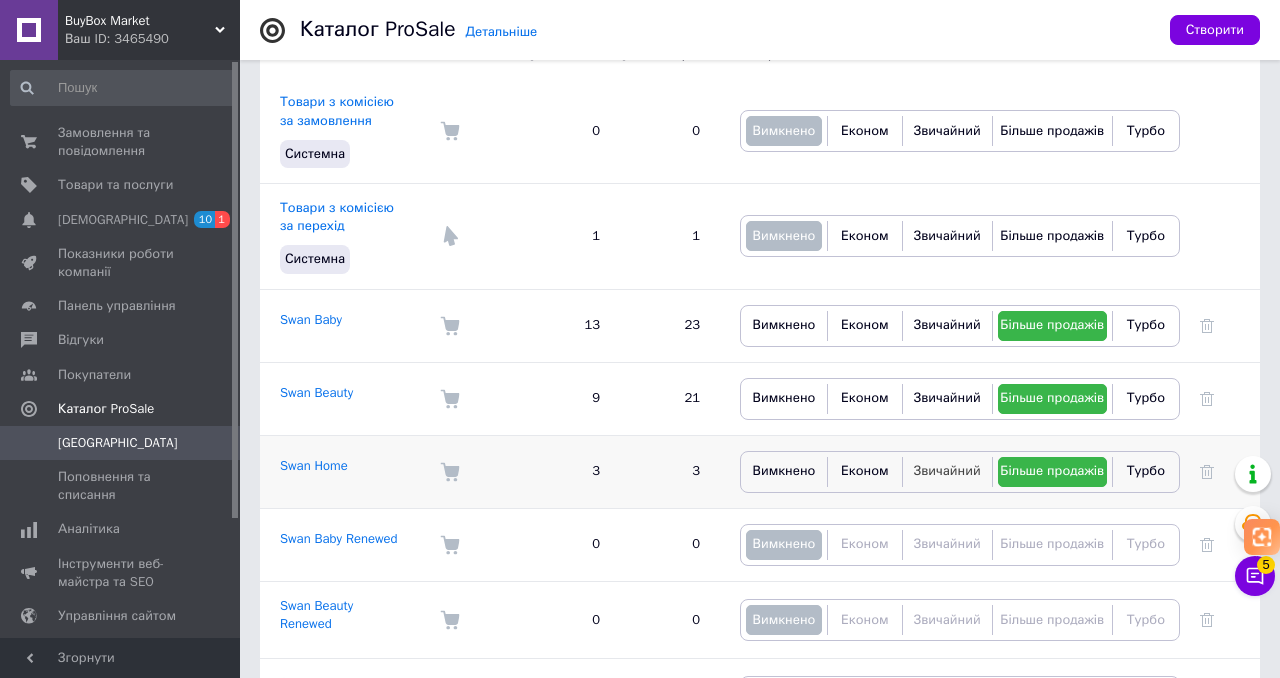 click on "Звичайний" at bounding box center [947, 470] 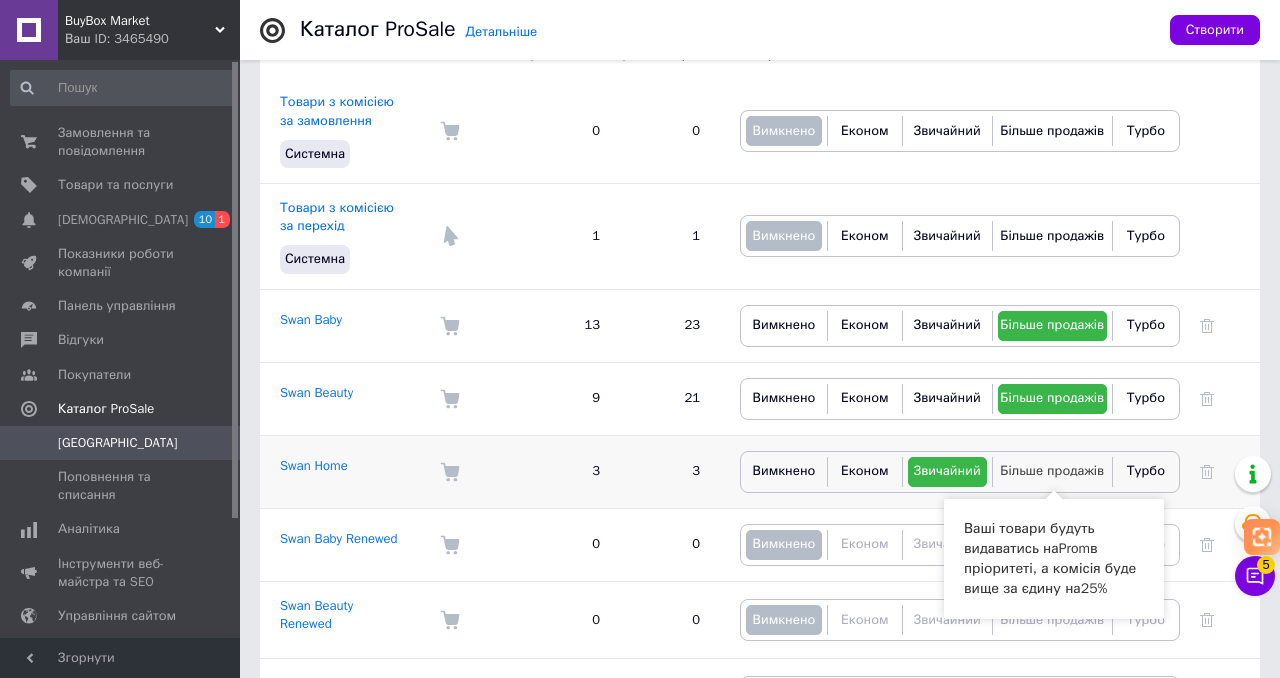 click on "Більше продажів" at bounding box center [1052, 470] 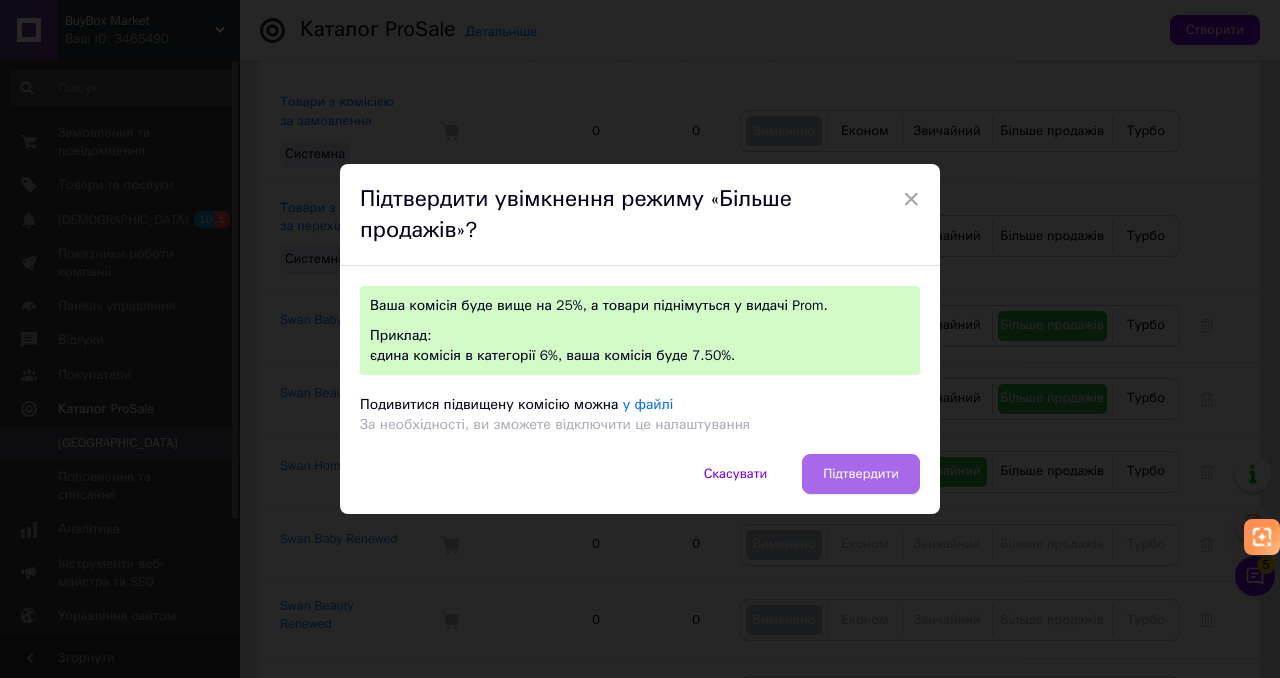 click on "Підтвердити" at bounding box center [861, 474] 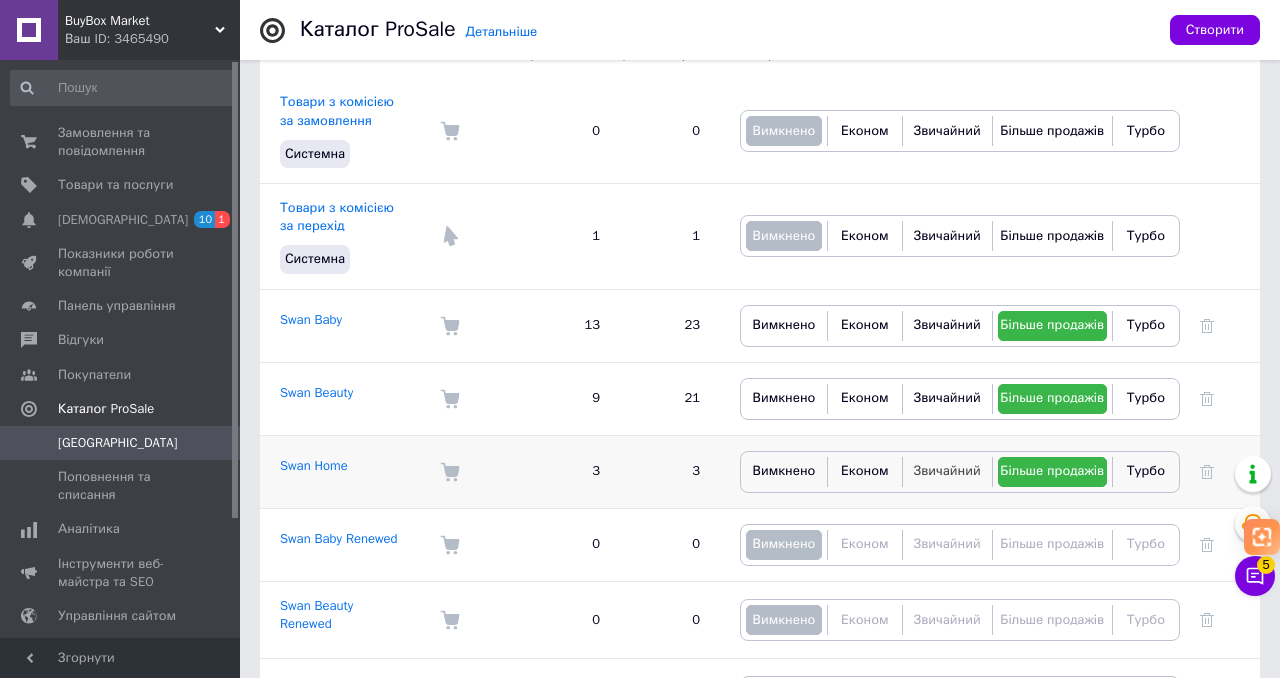 click on "Звичайний" at bounding box center (947, 470) 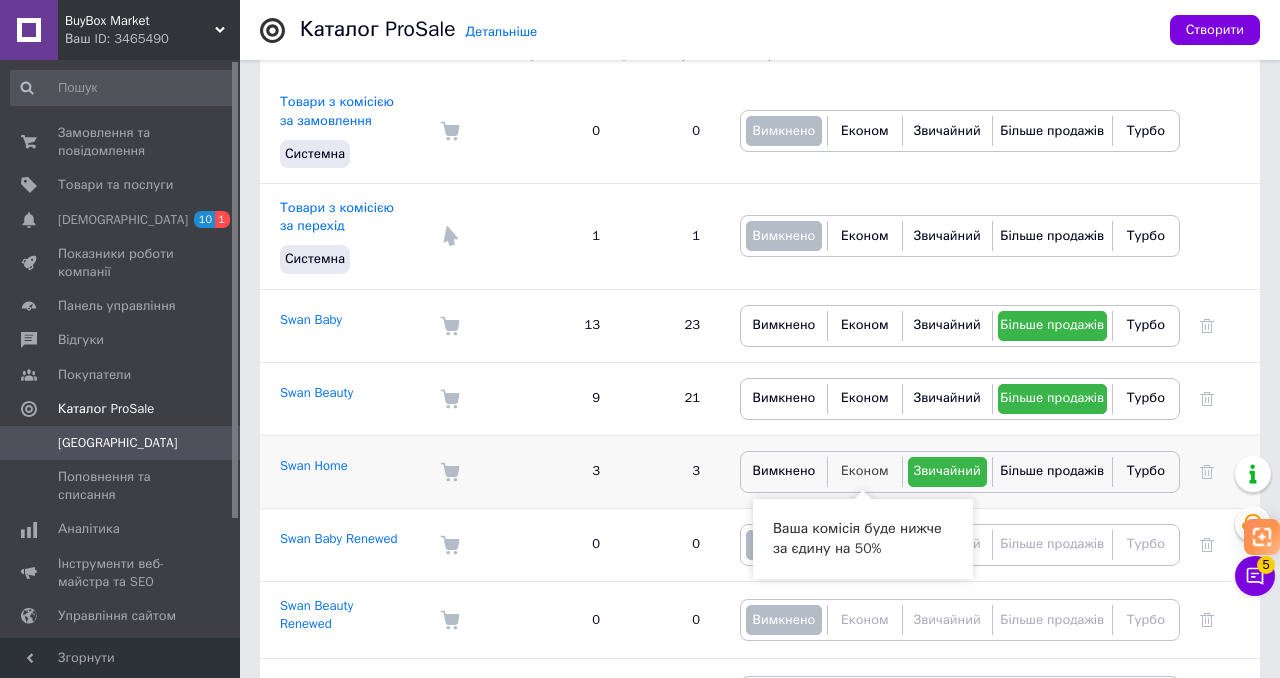 click on "Економ" at bounding box center (865, 470) 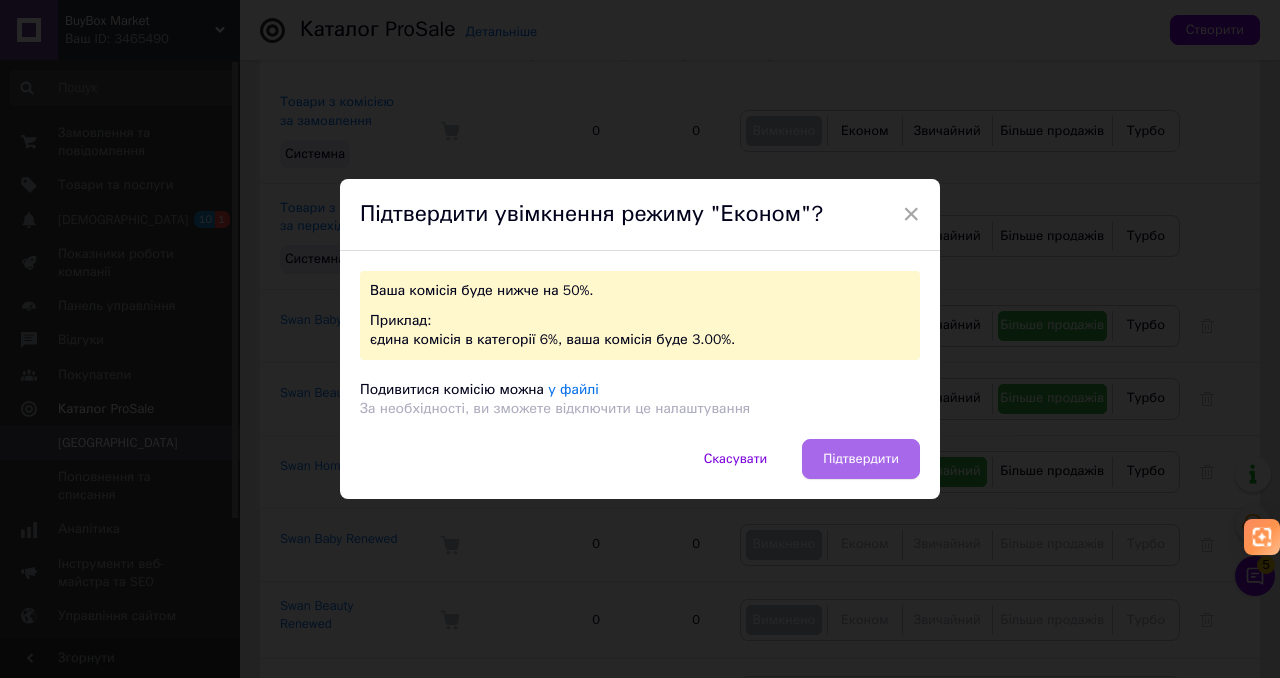 click on "Підтвердити" at bounding box center [861, 459] 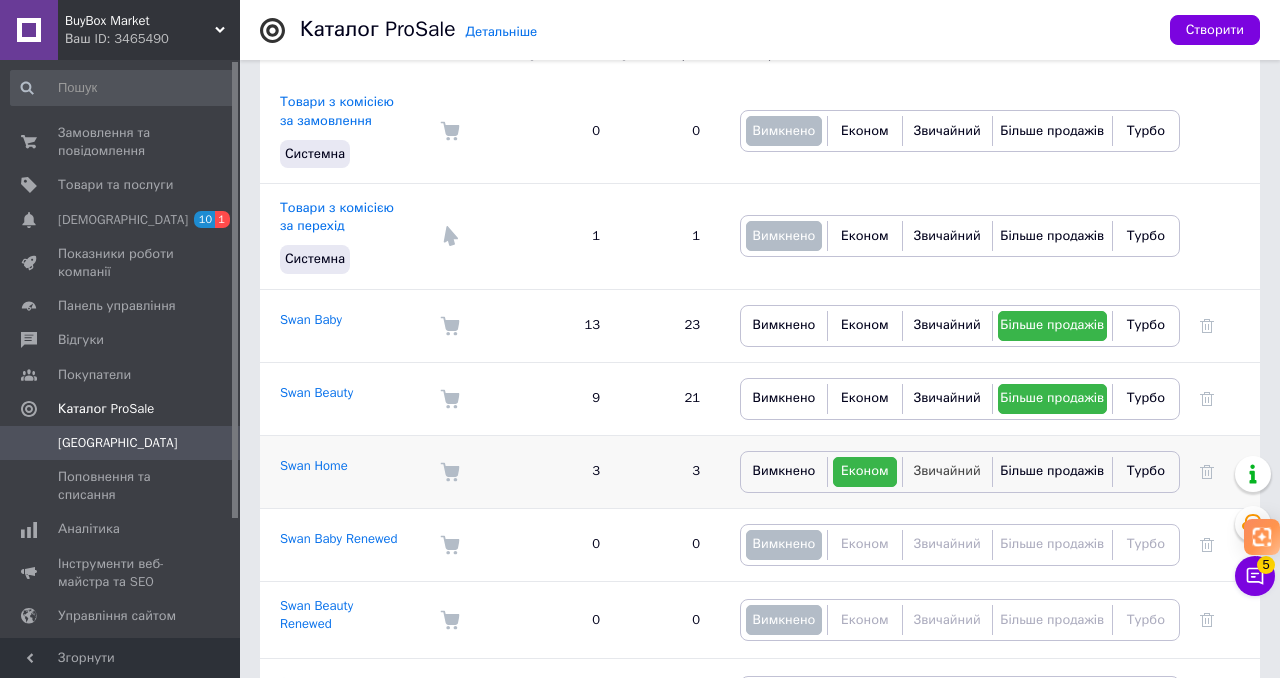 click on "Звичайний" at bounding box center [947, 470] 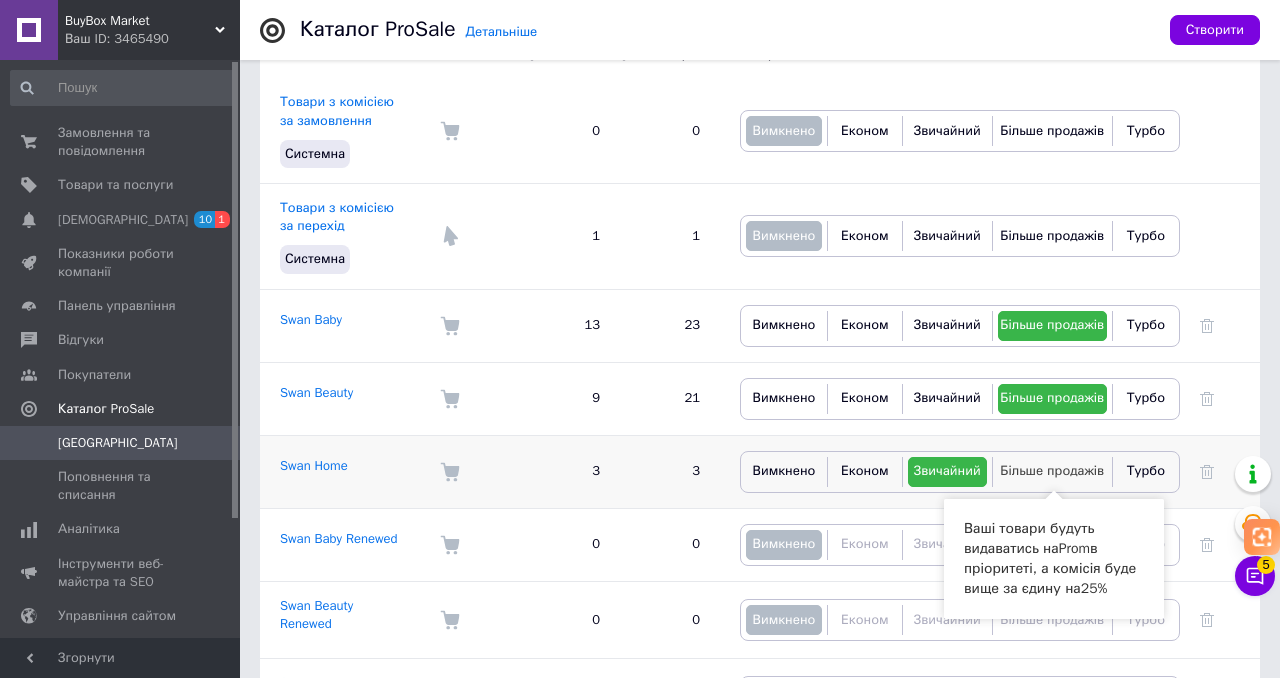 click on "Більше продажів" at bounding box center [1052, 470] 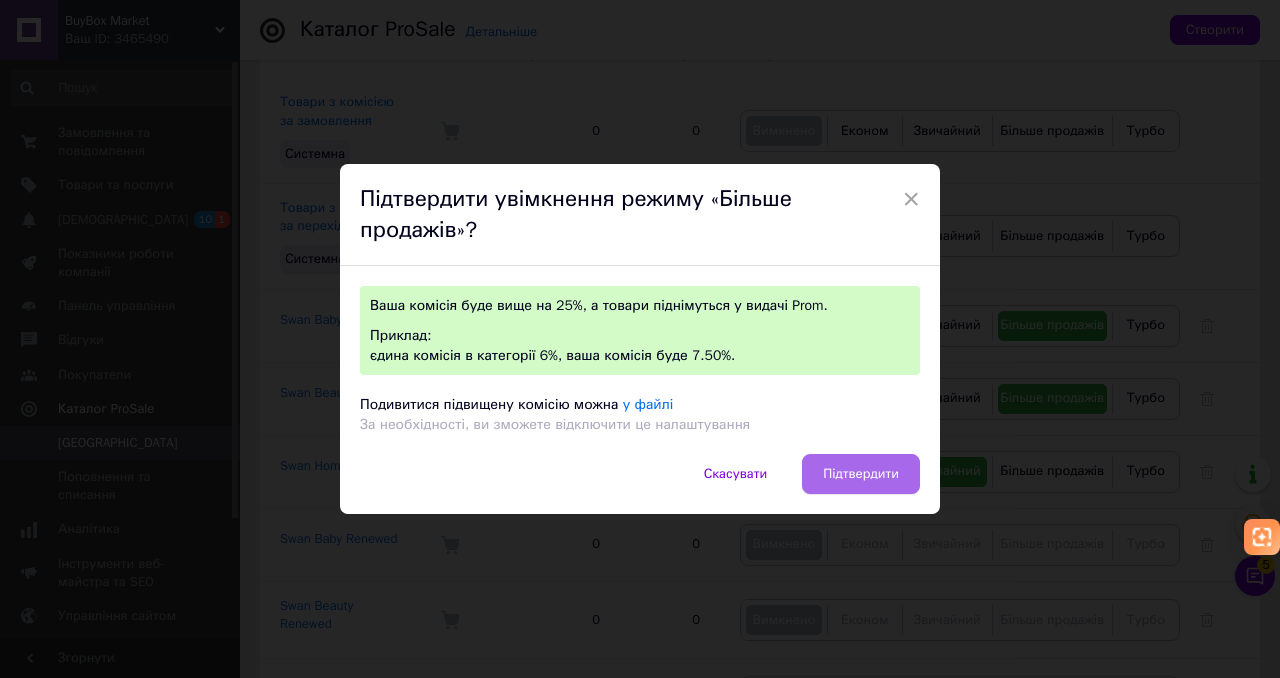 click on "Підтвердити" at bounding box center (861, 474) 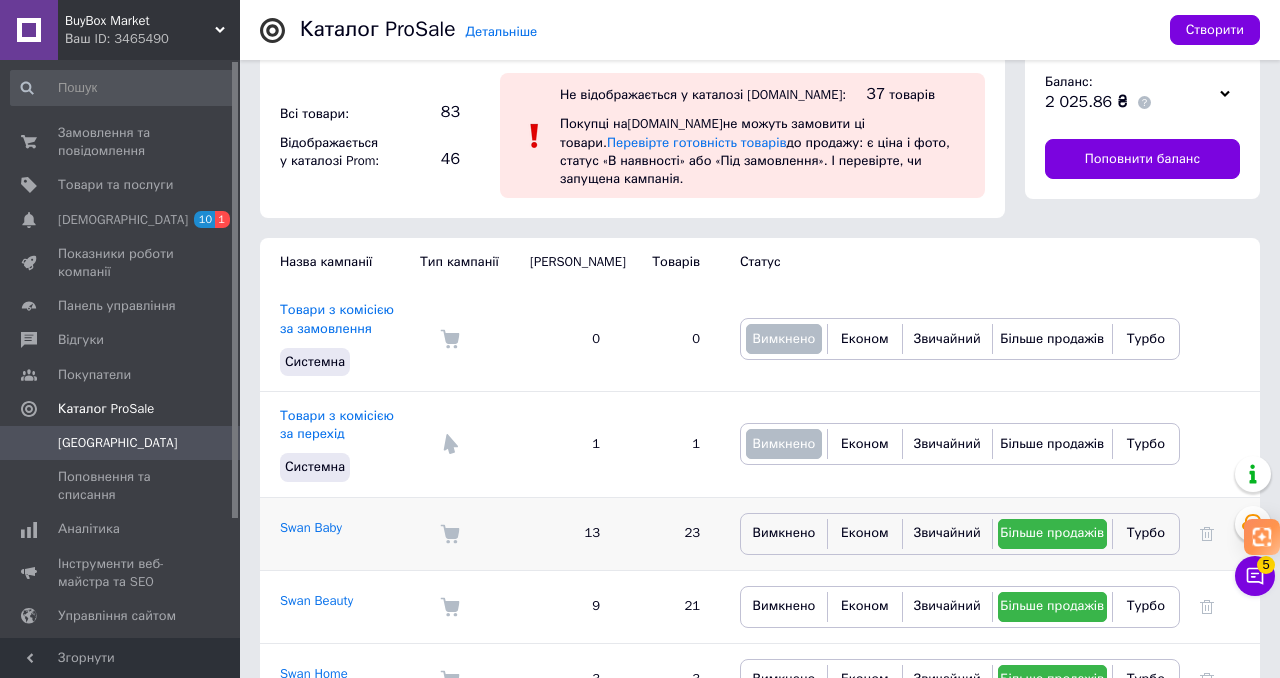 scroll, scrollTop: 0, scrollLeft: 0, axis: both 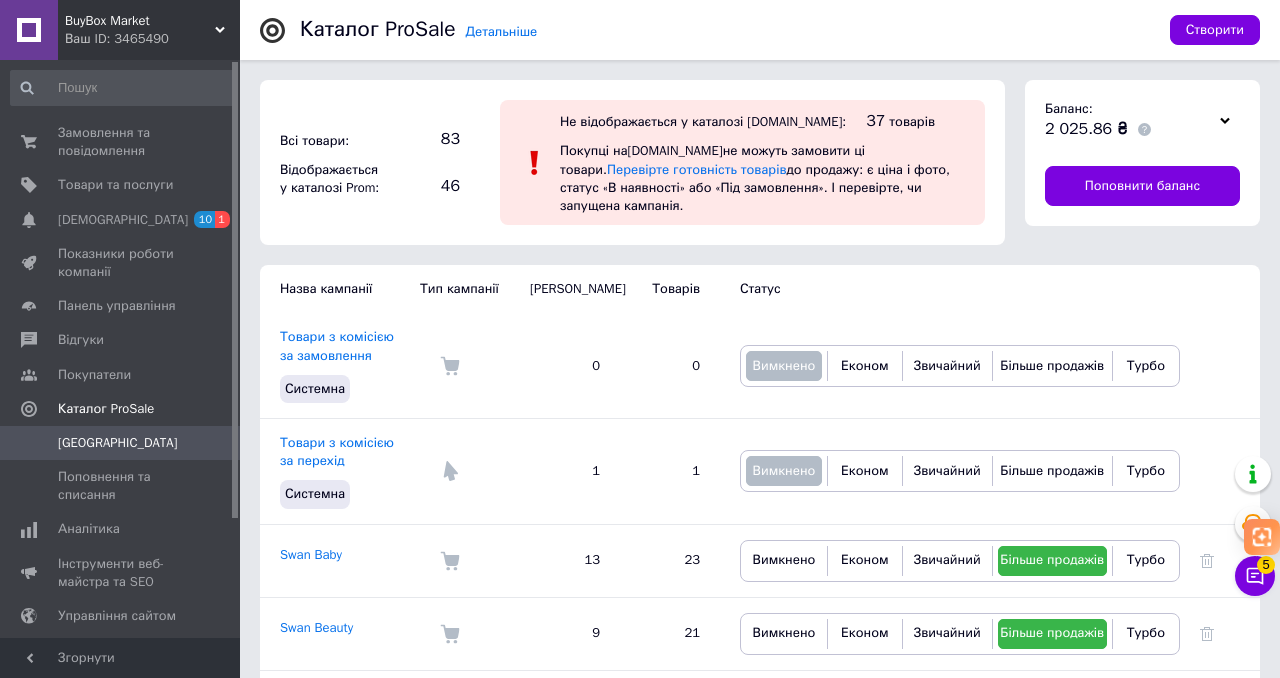 click 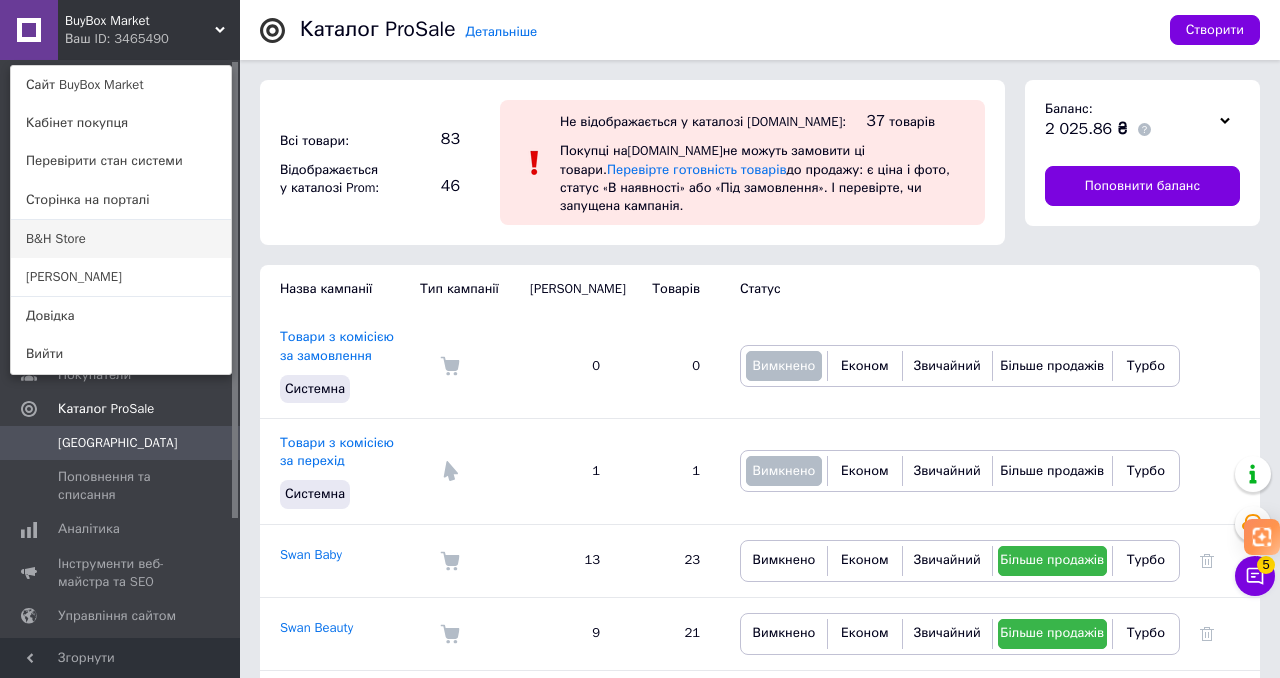click on "B&H Store" at bounding box center (121, 239) 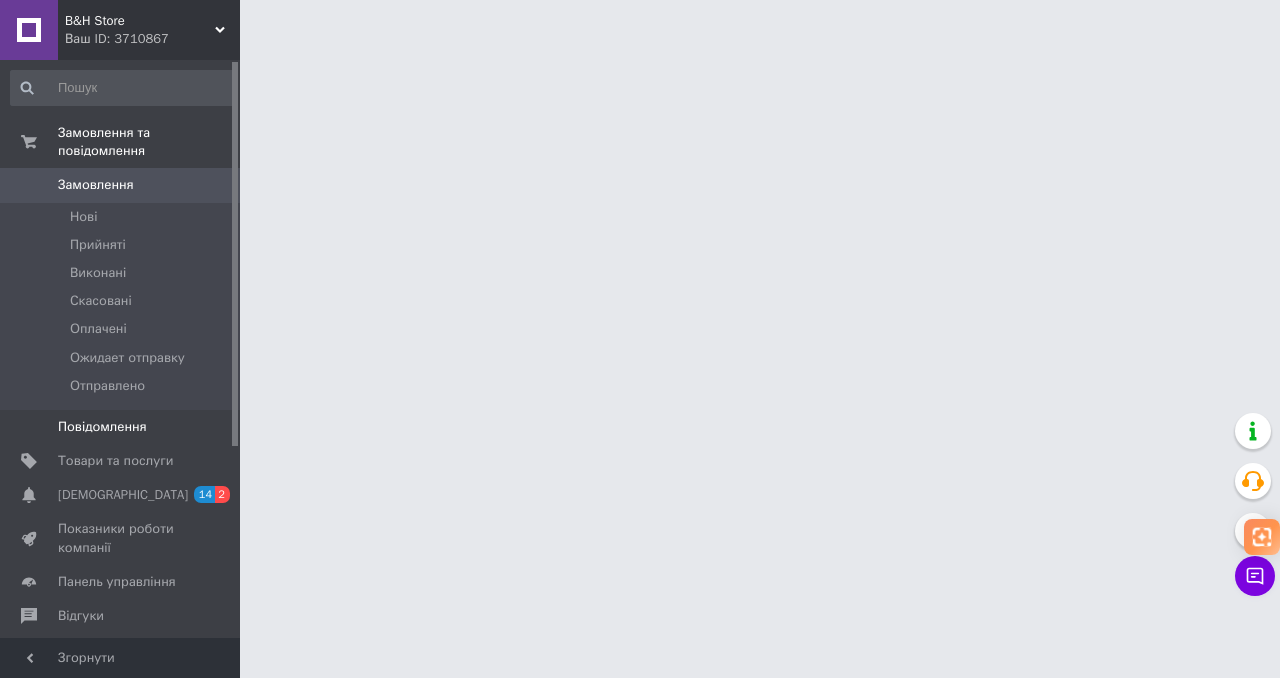 scroll, scrollTop: 0, scrollLeft: 0, axis: both 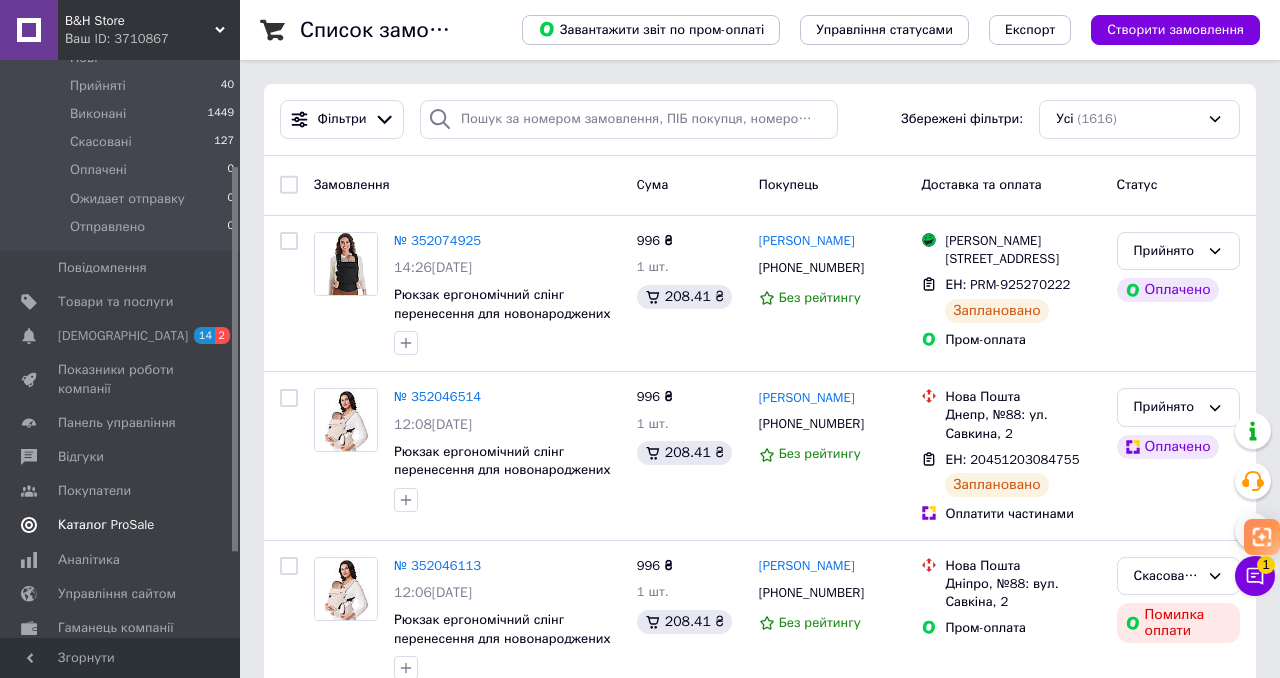 click on "Каталог ProSale" at bounding box center (106, 525) 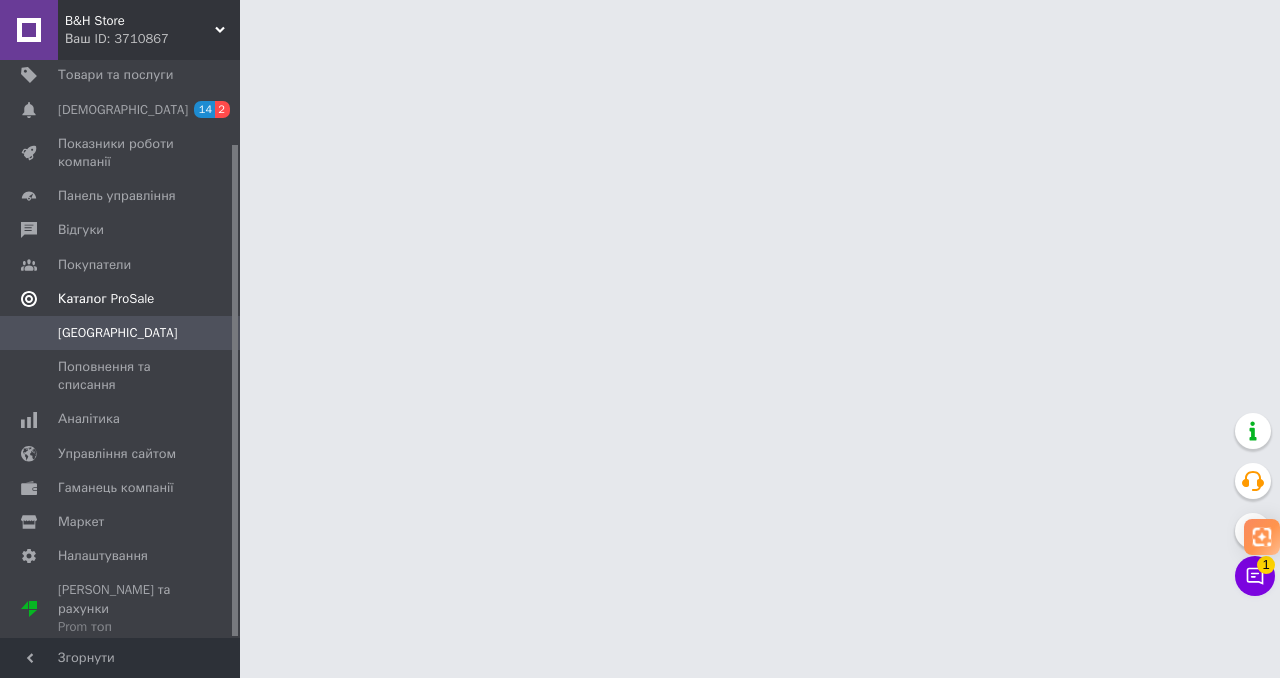 scroll, scrollTop: 98, scrollLeft: 0, axis: vertical 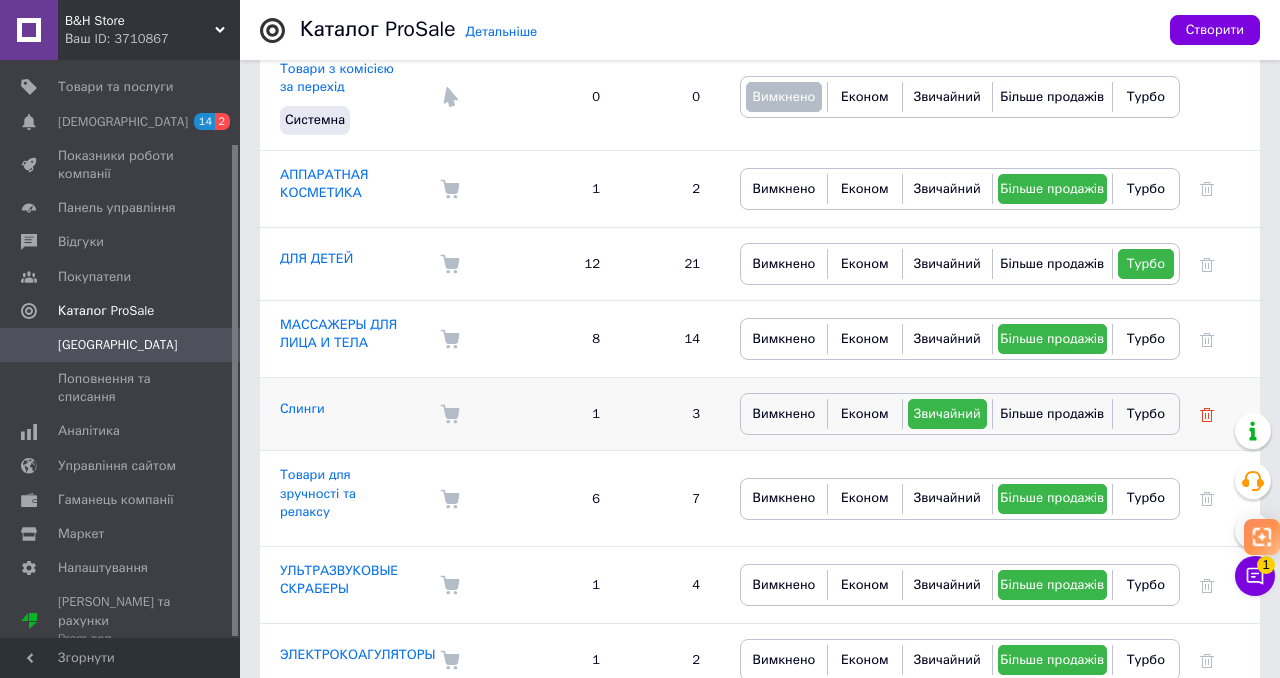 click 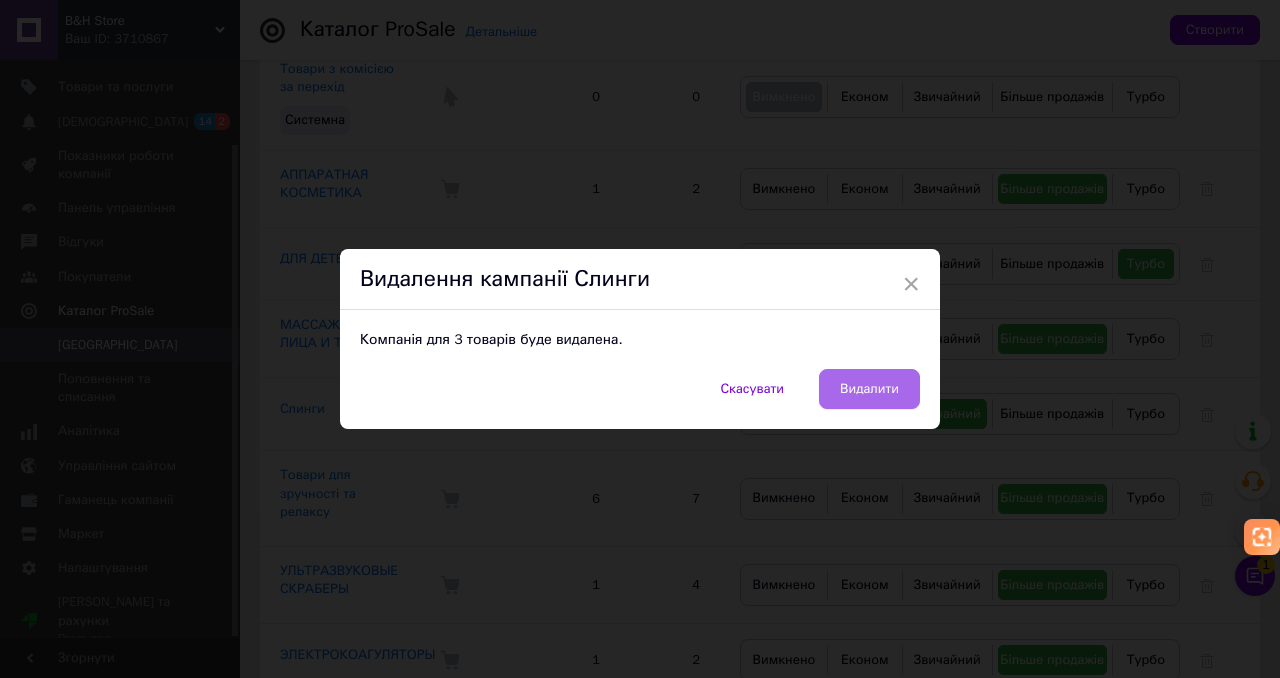 click on "Видалити" at bounding box center [869, 389] 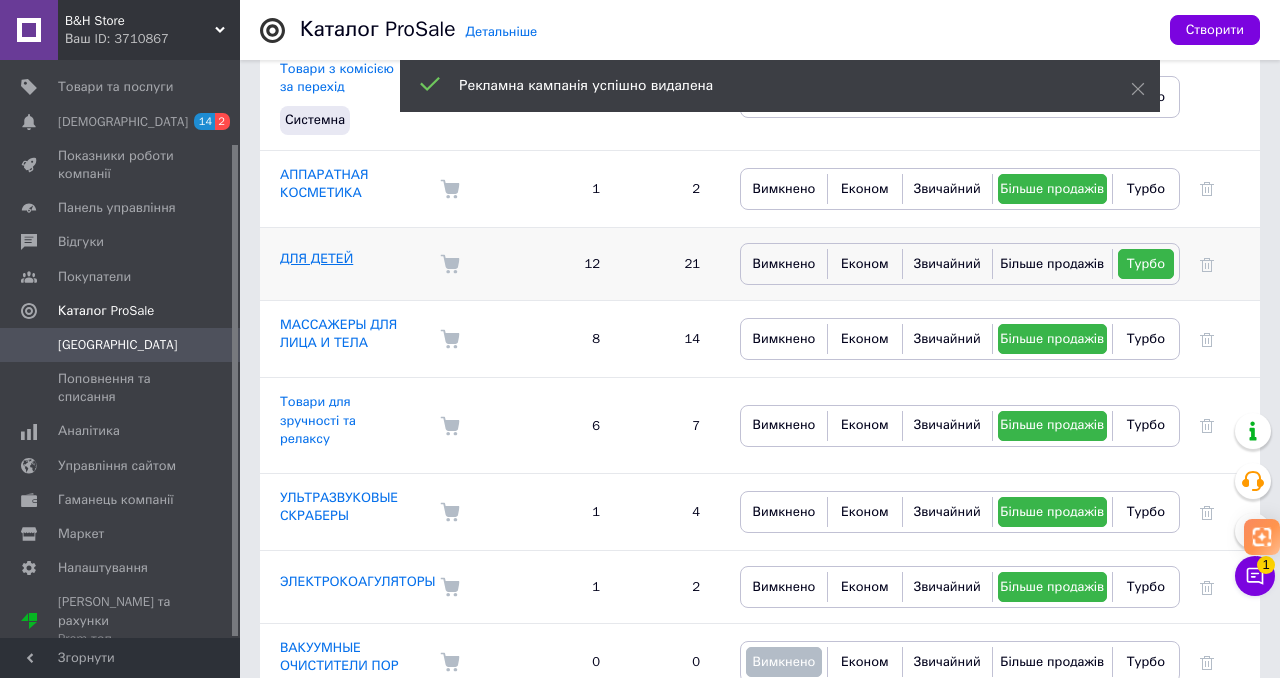 click on "ДЛЯ ДЕТЕЙ" at bounding box center (316, 258) 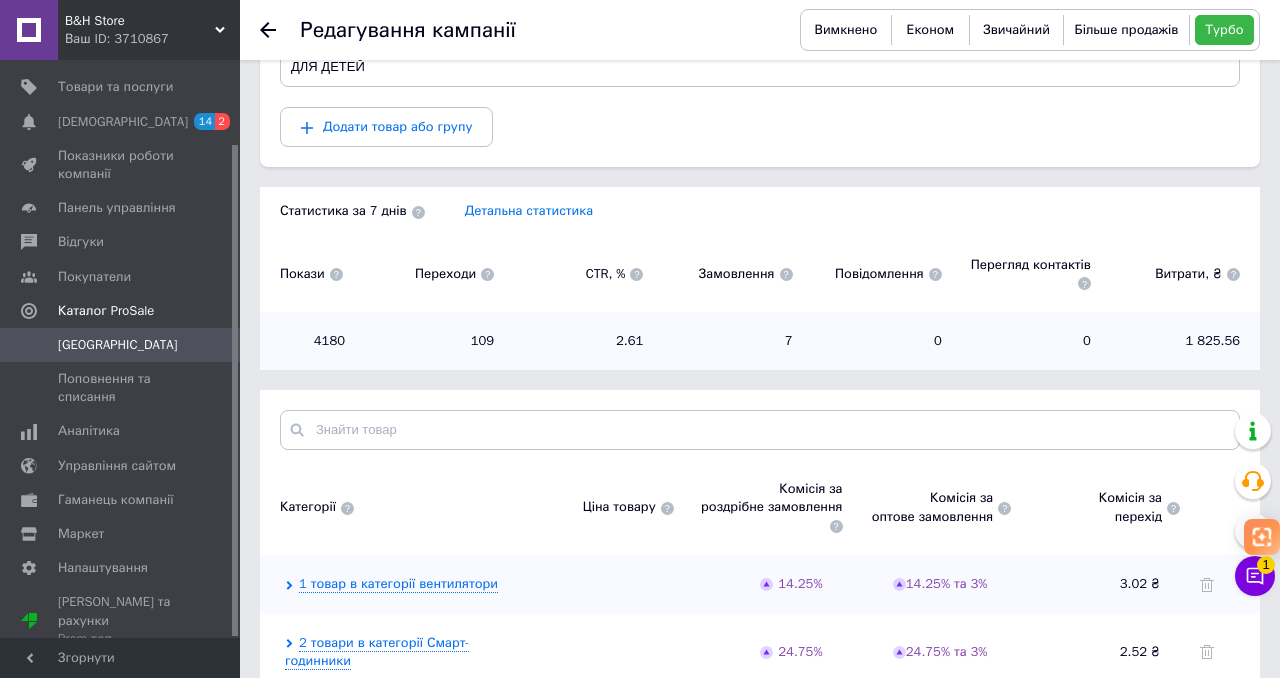 scroll, scrollTop: 0, scrollLeft: 0, axis: both 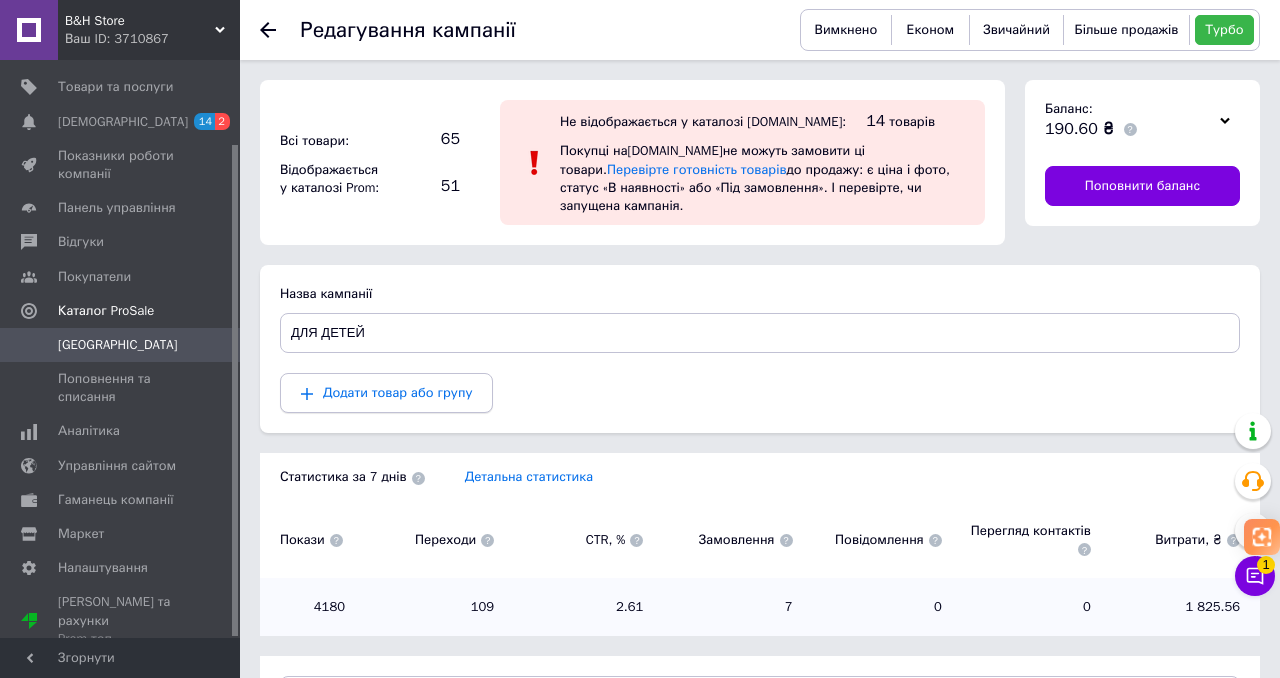 click on "Додати товар або групу" at bounding box center [397, 392] 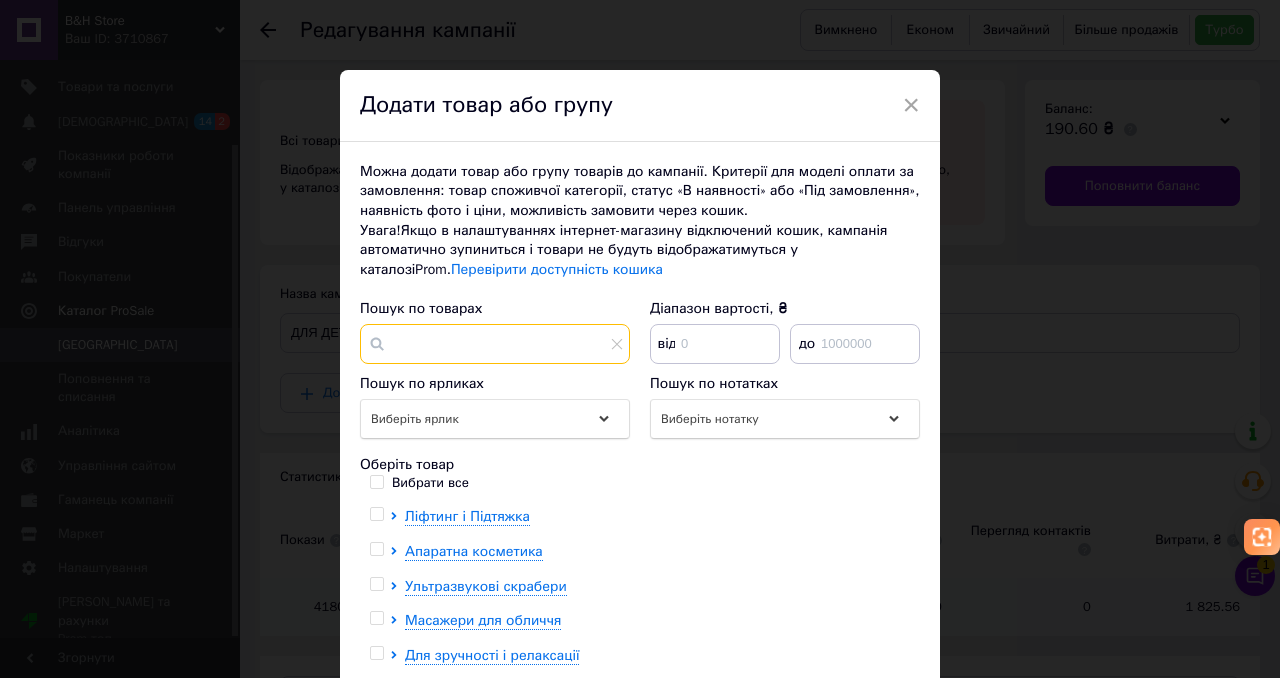 click at bounding box center [495, 344] 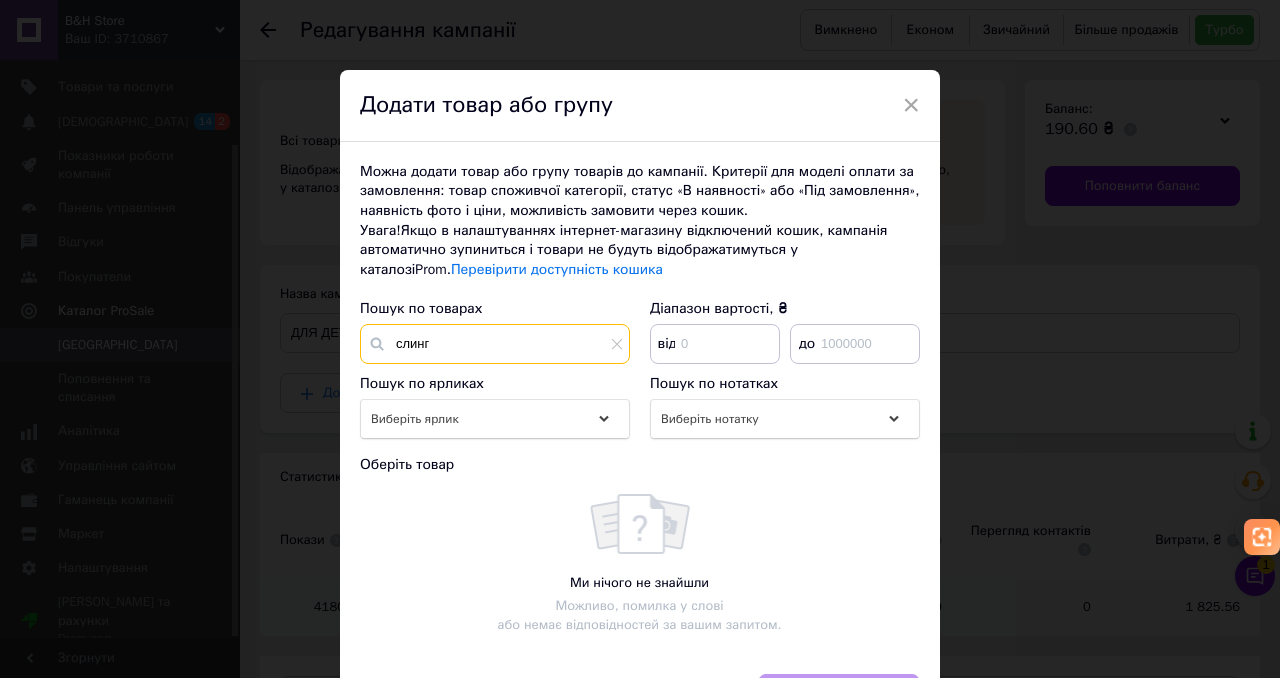 type on "слинг" 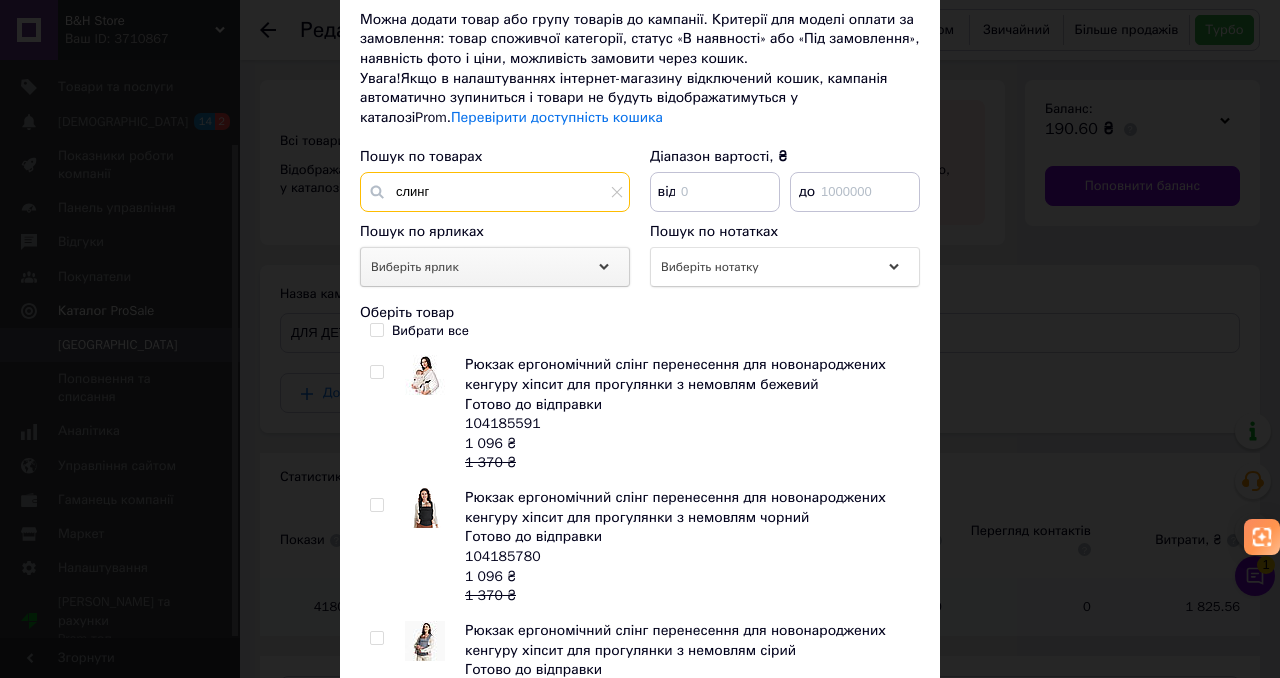 scroll, scrollTop: 181, scrollLeft: 0, axis: vertical 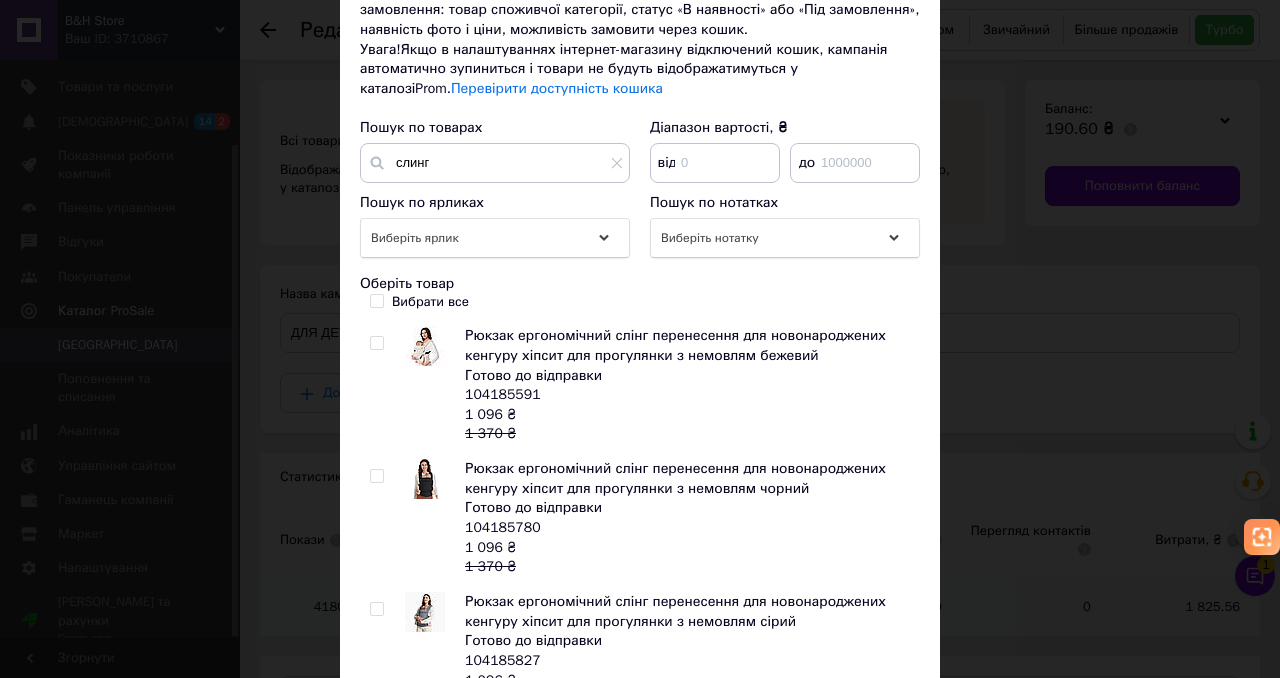 click at bounding box center (376, 343) 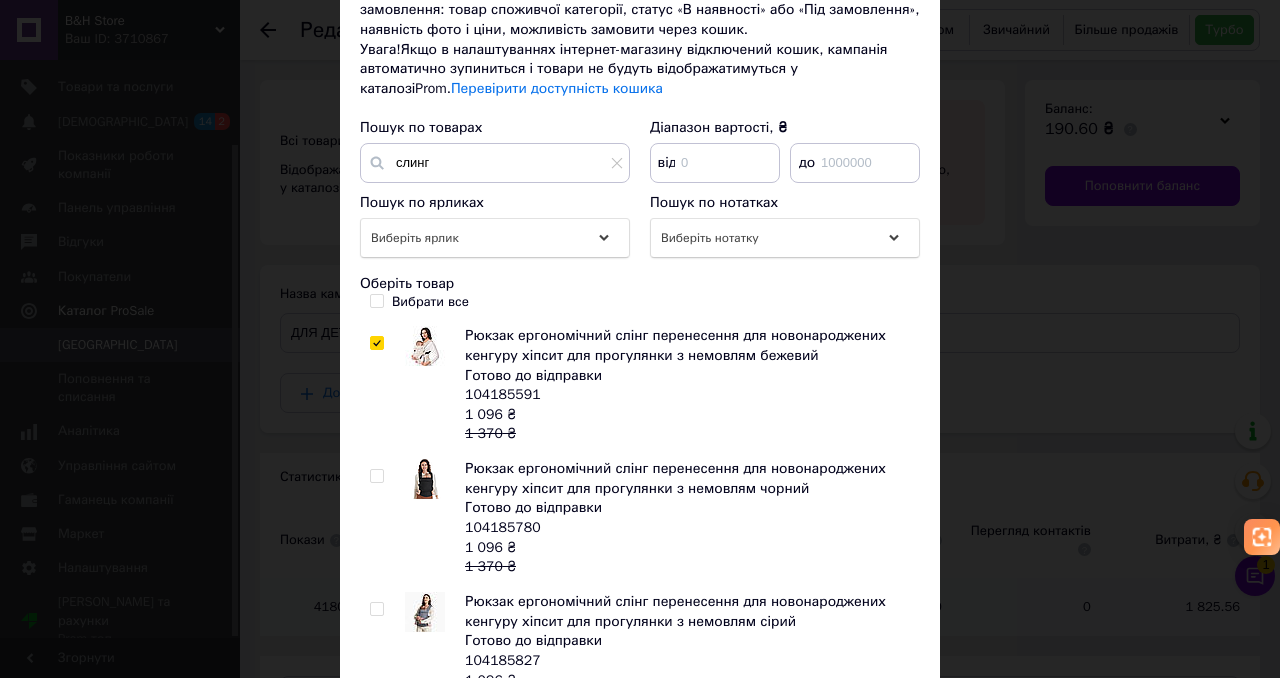 click at bounding box center [376, 476] 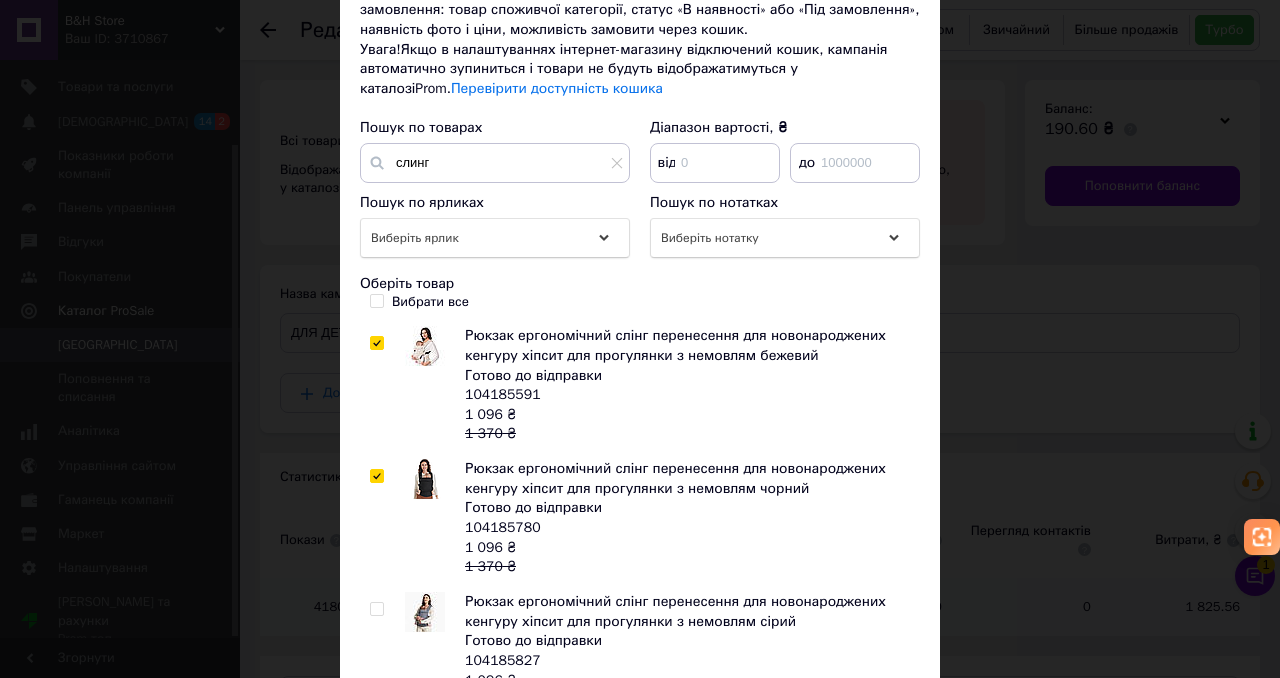 click at bounding box center (376, 609) 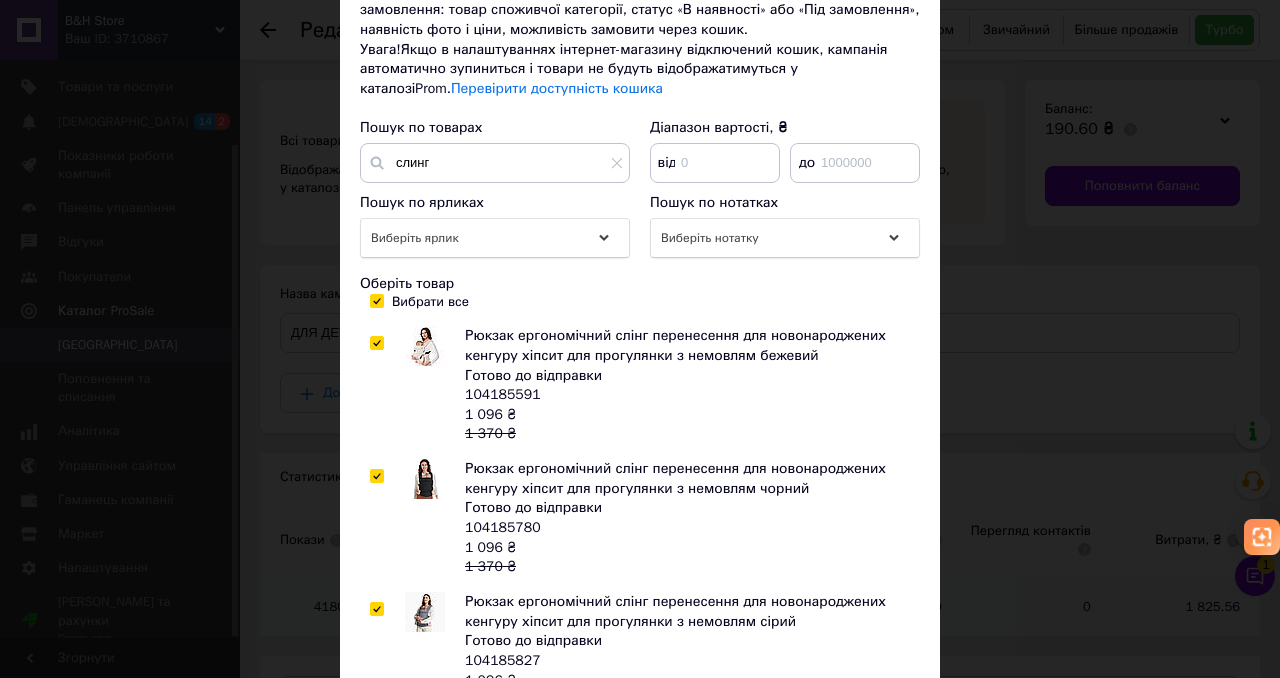 checkbox on "true" 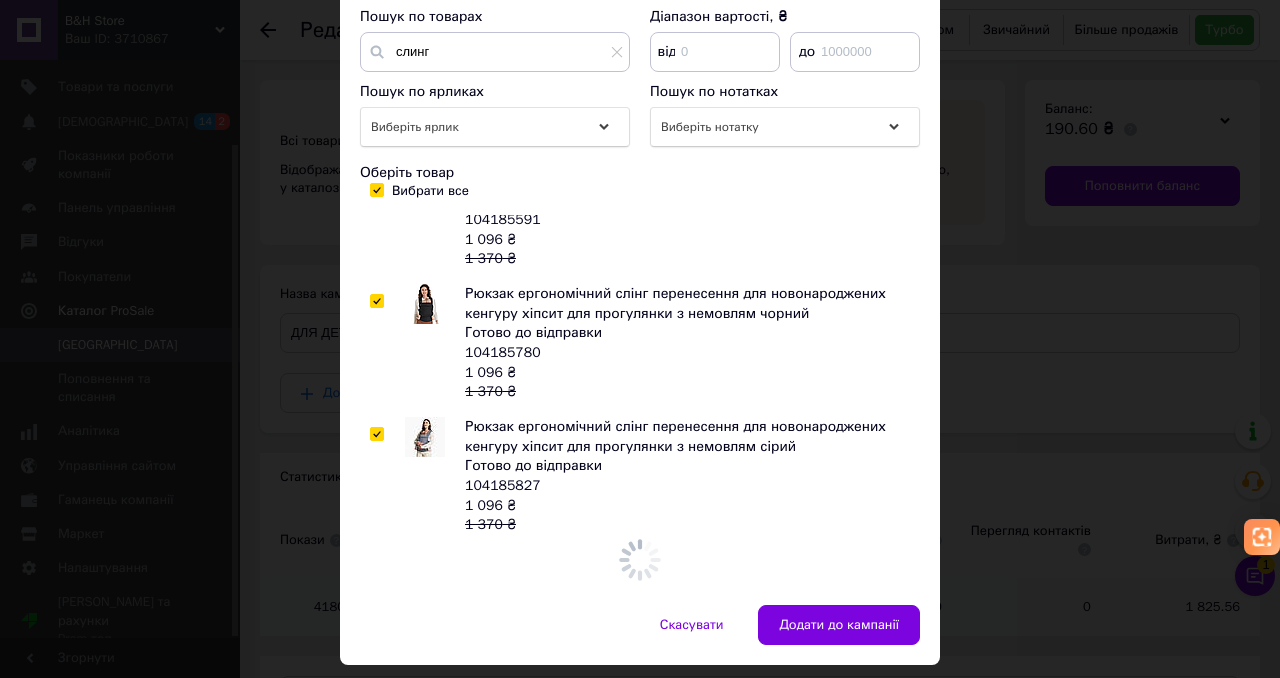 scroll, scrollTop: 349, scrollLeft: 0, axis: vertical 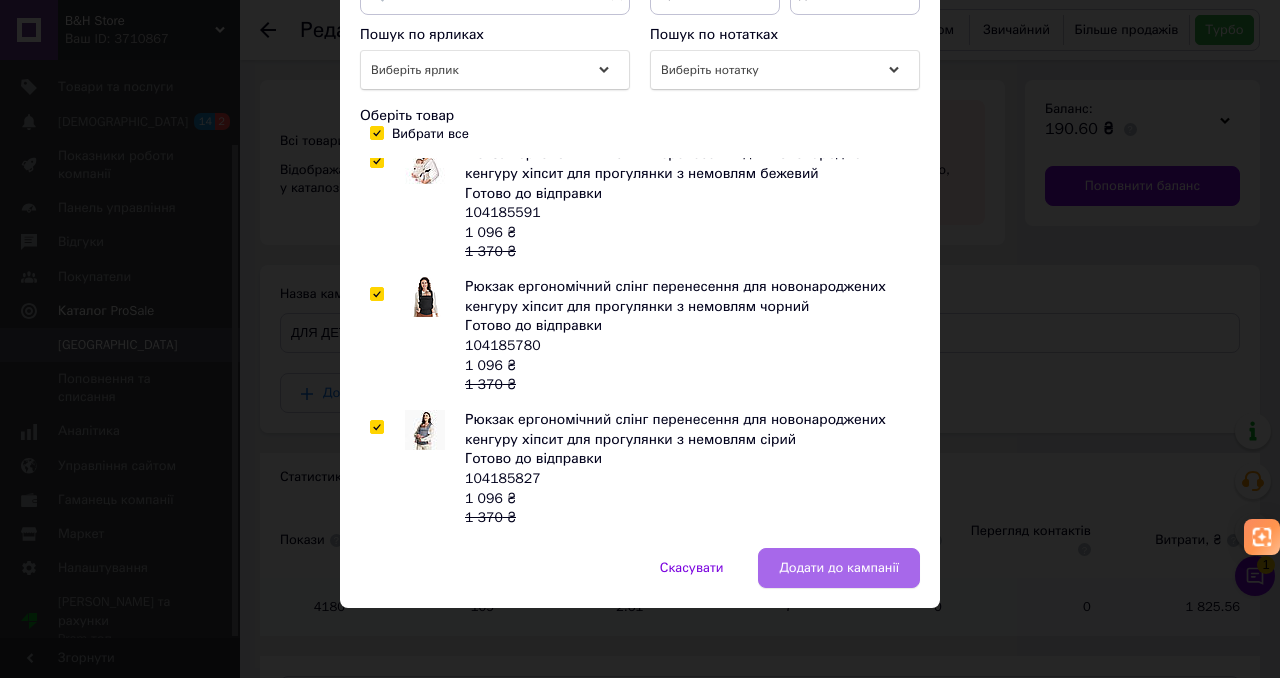 click on "Додати до кампанії" at bounding box center [839, 568] 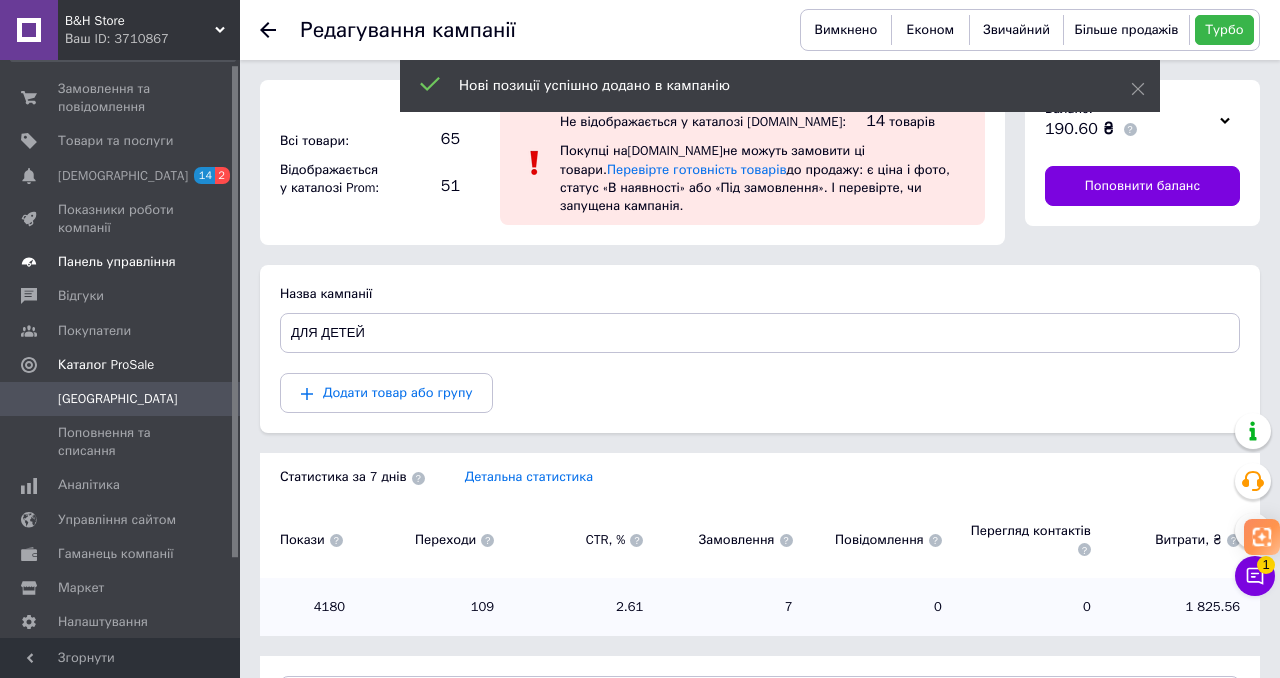 scroll, scrollTop: 0, scrollLeft: 0, axis: both 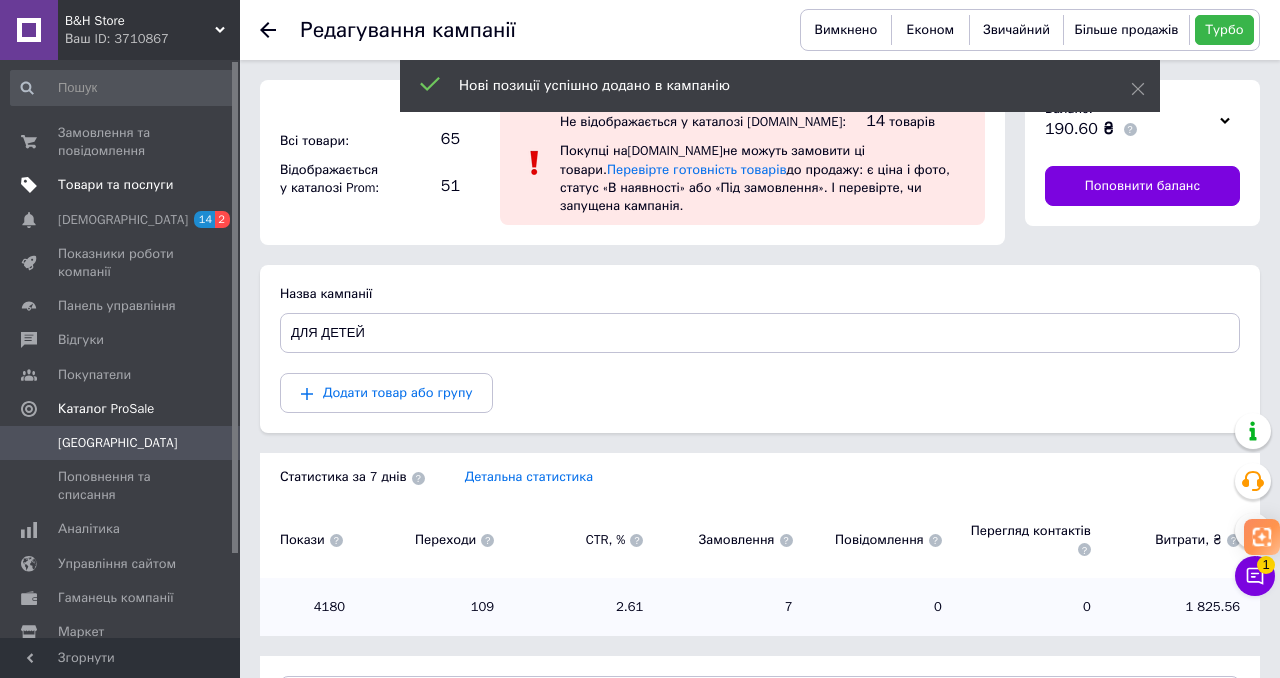 click on "Товари та послуги" at bounding box center [123, 185] 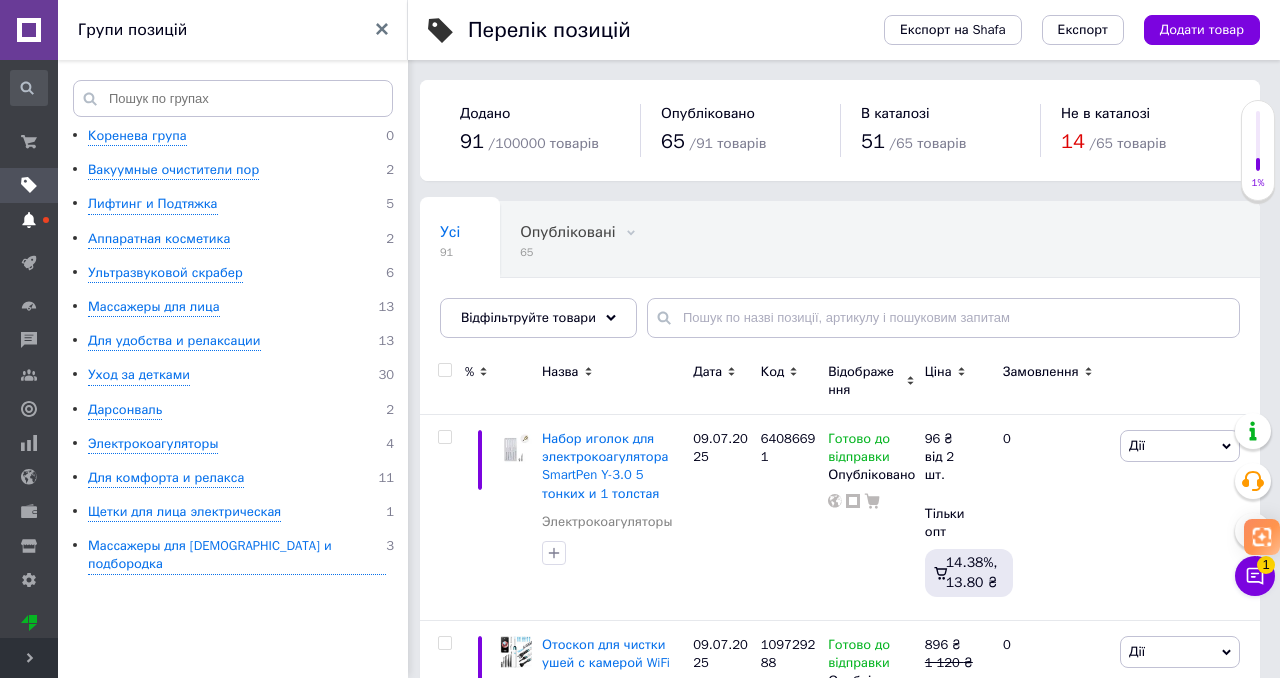 click 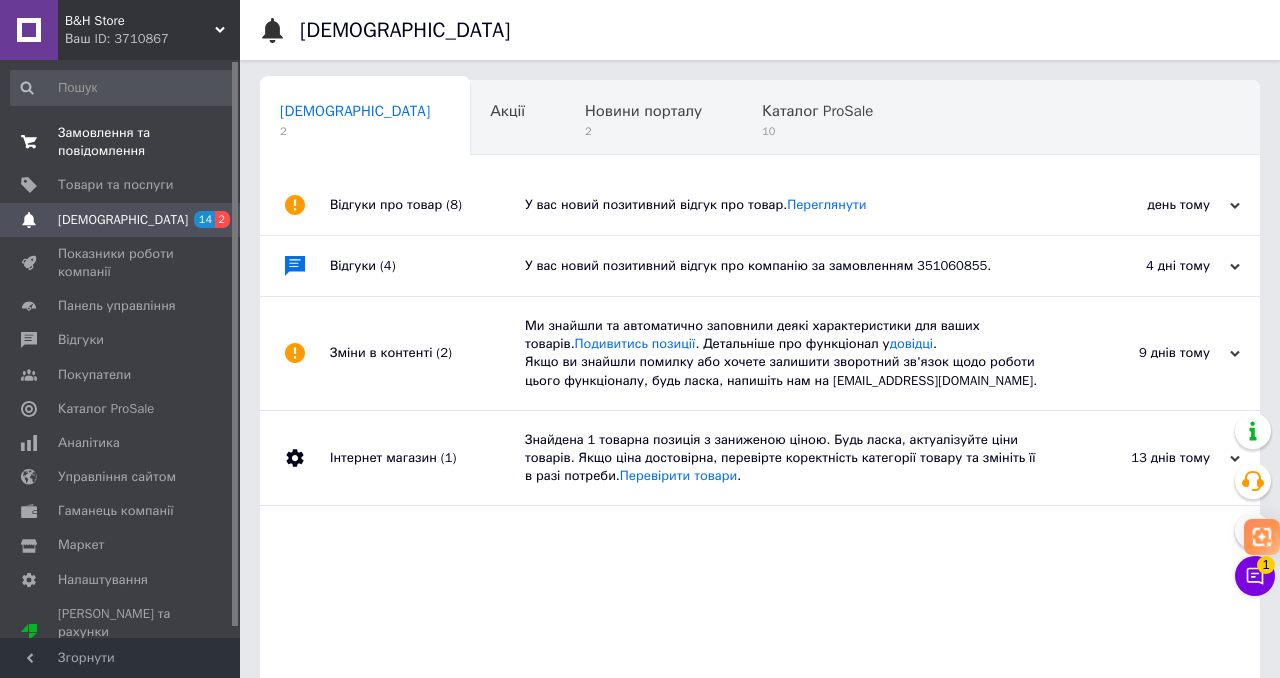 click on "Замовлення та повідомлення" at bounding box center [121, 142] 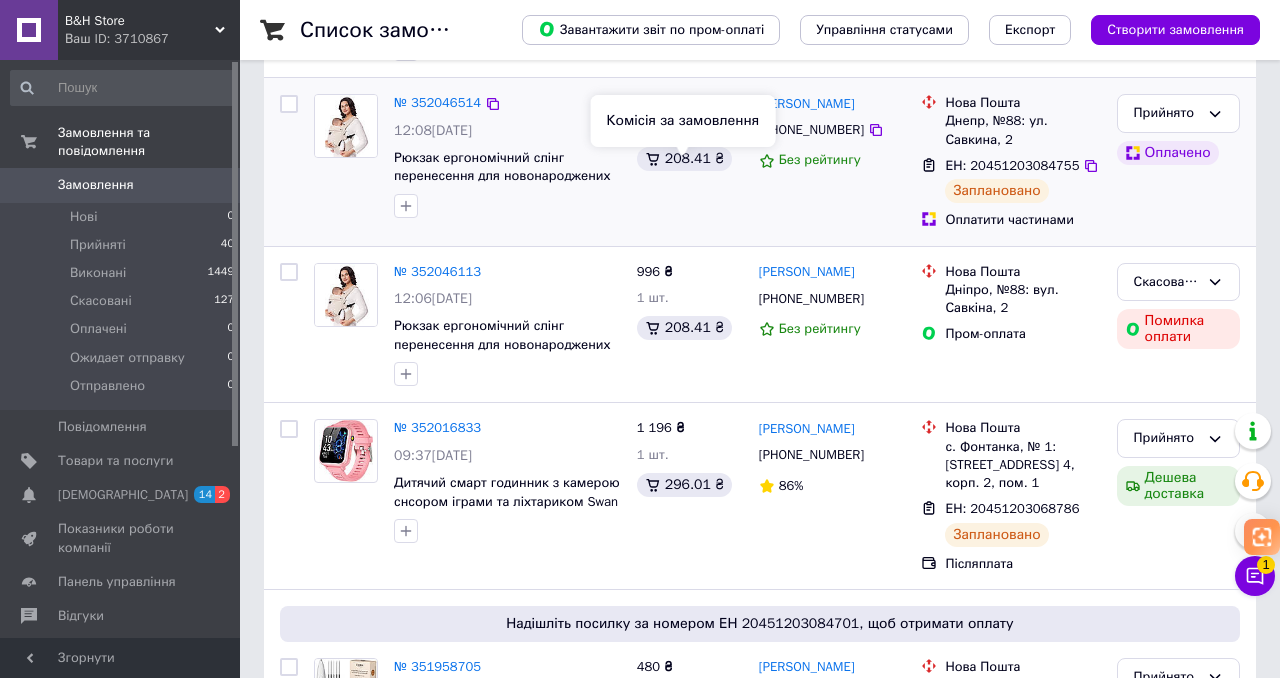 scroll, scrollTop: 295, scrollLeft: 0, axis: vertical 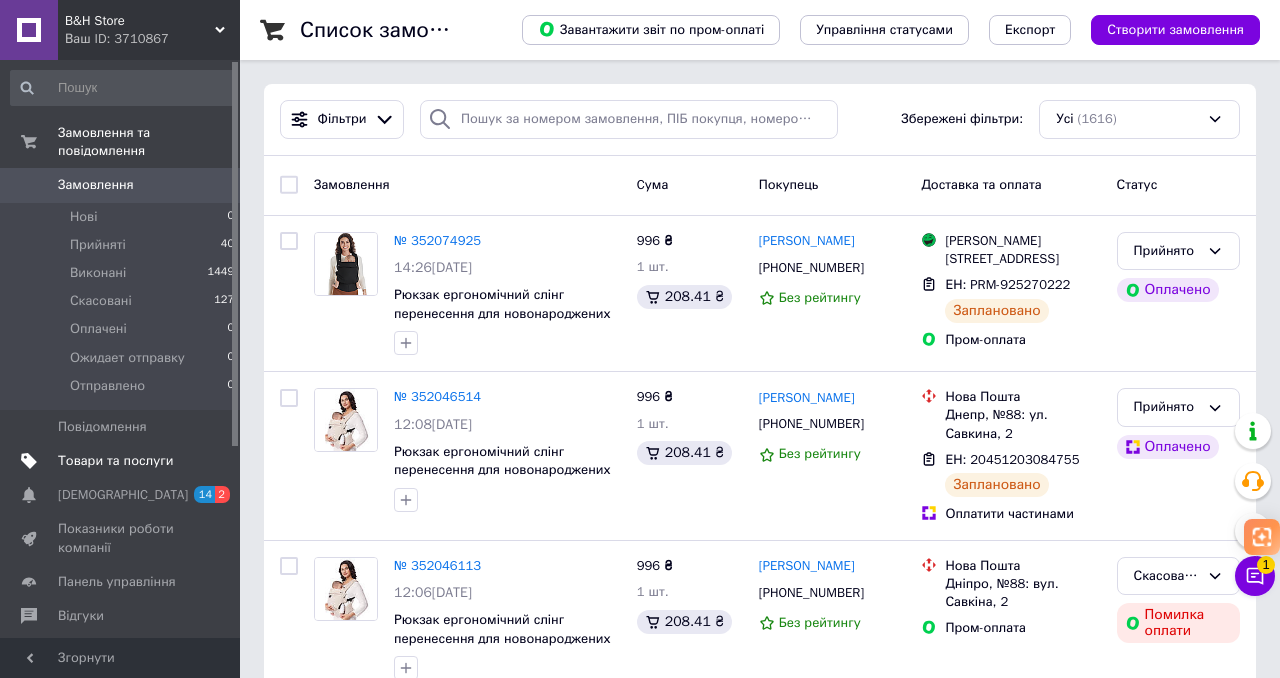 click on "Товари та послуги" at bounding box center (115, 461) 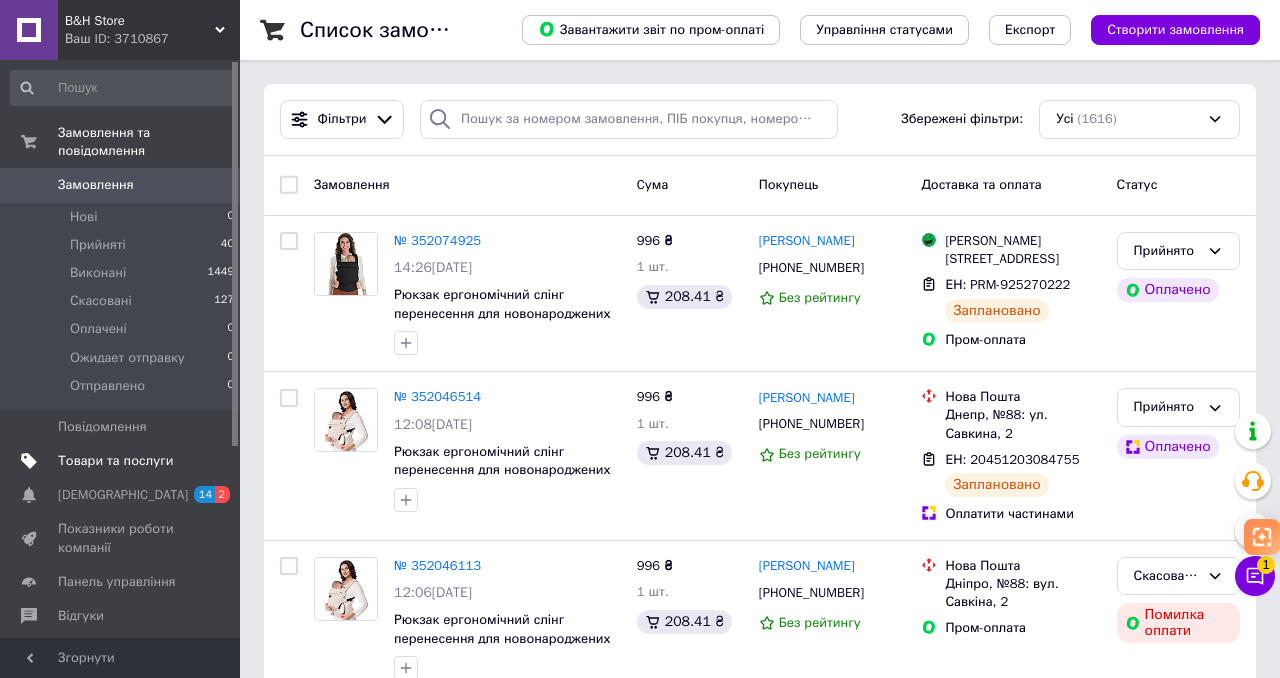 click on "Товари та послуги" at bounding box center [115, 461] 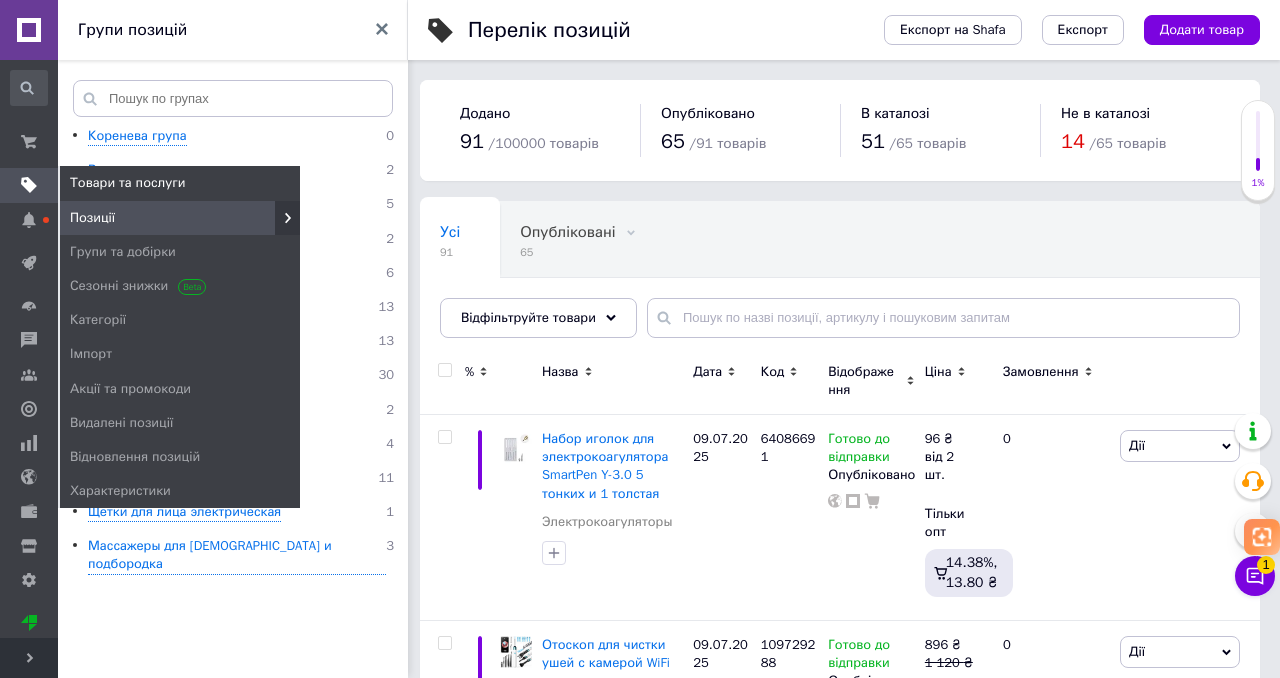 click on "Позиції" at bounding box center [92, 218] 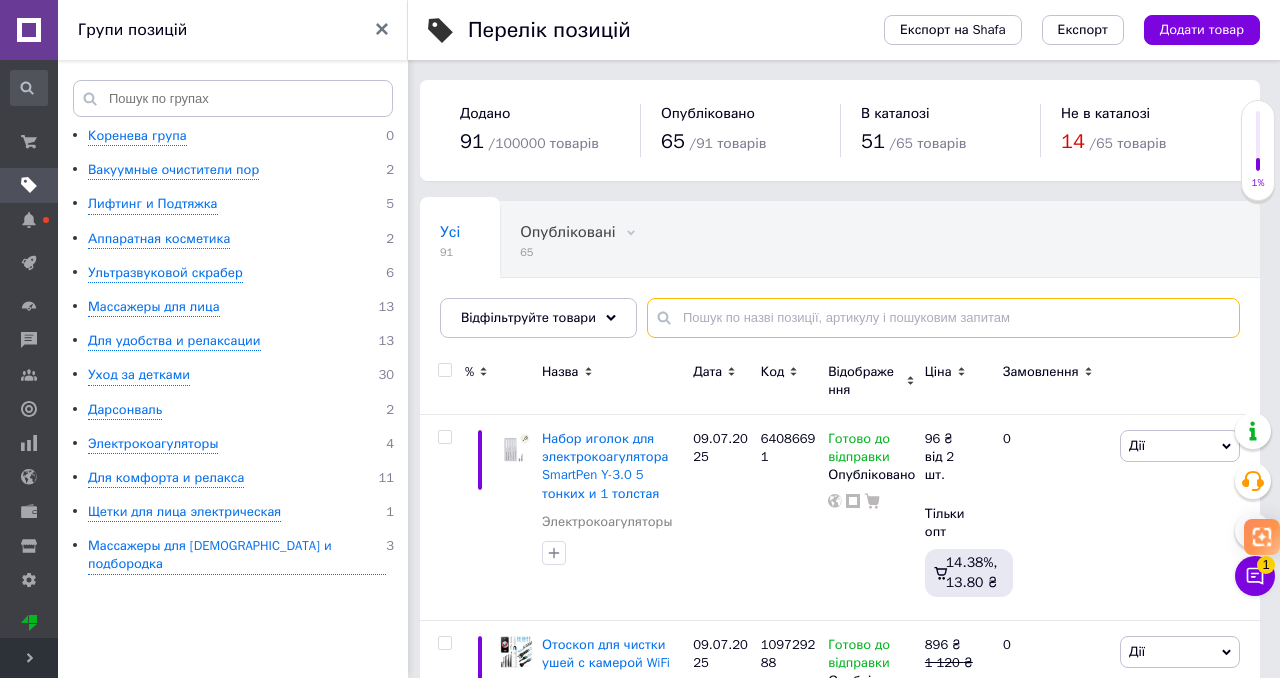 click at bounding box center [943, 318] 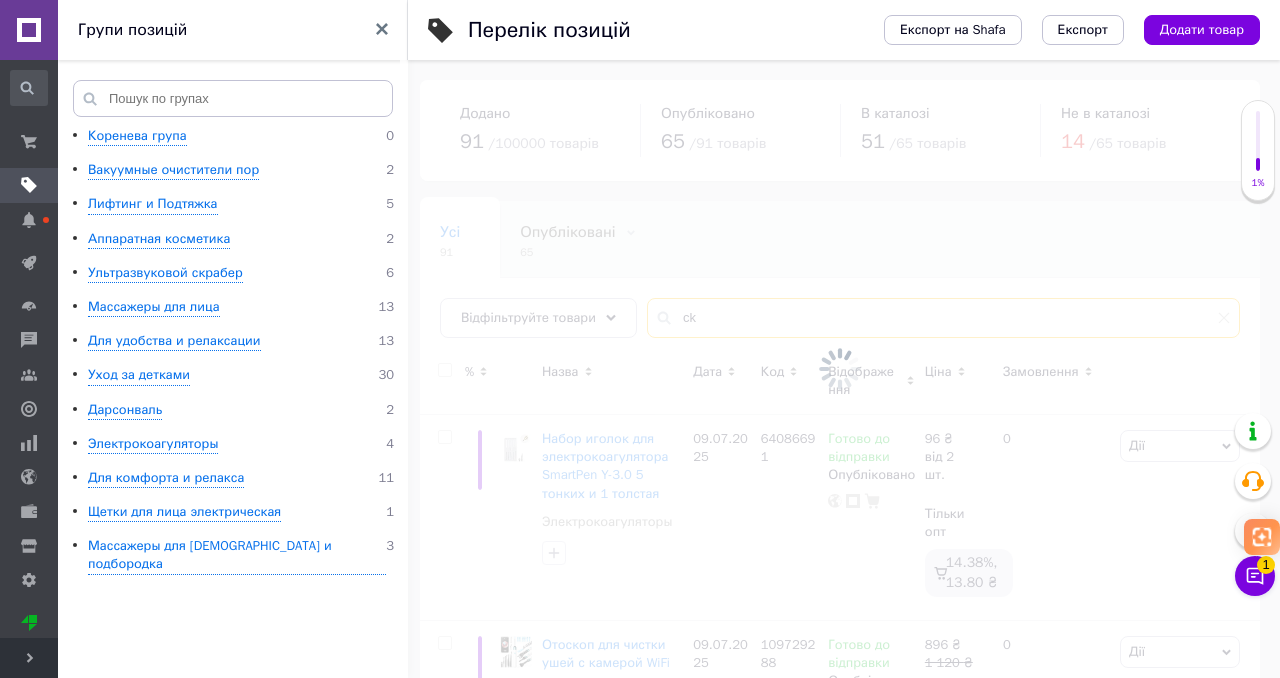 type on "c" 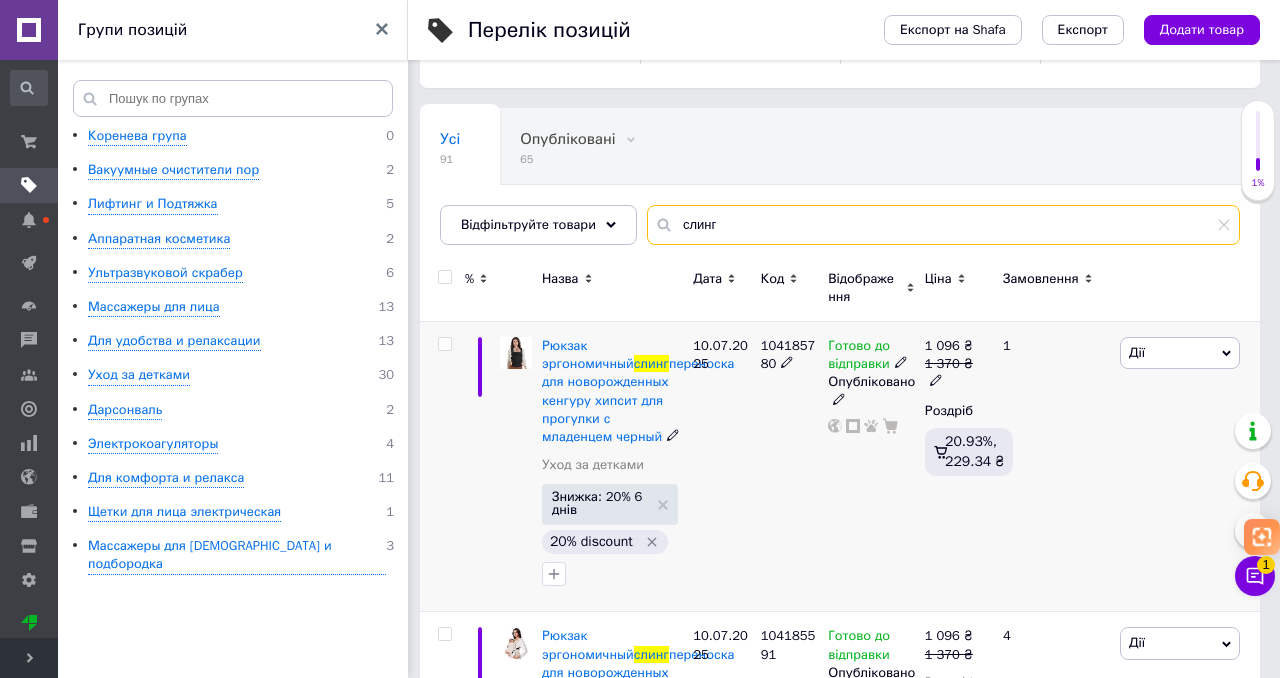 scroll, scrollTop: 86, scrollLeft: 0, axis: vertical 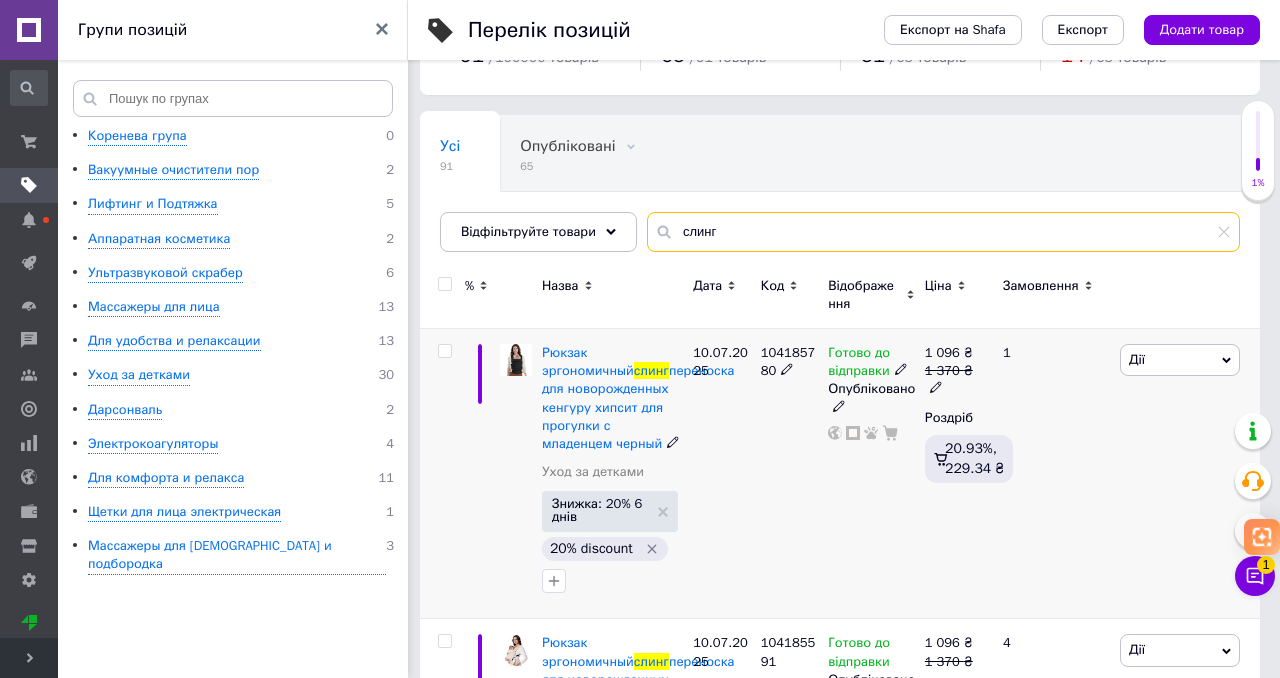 type on "слинг" 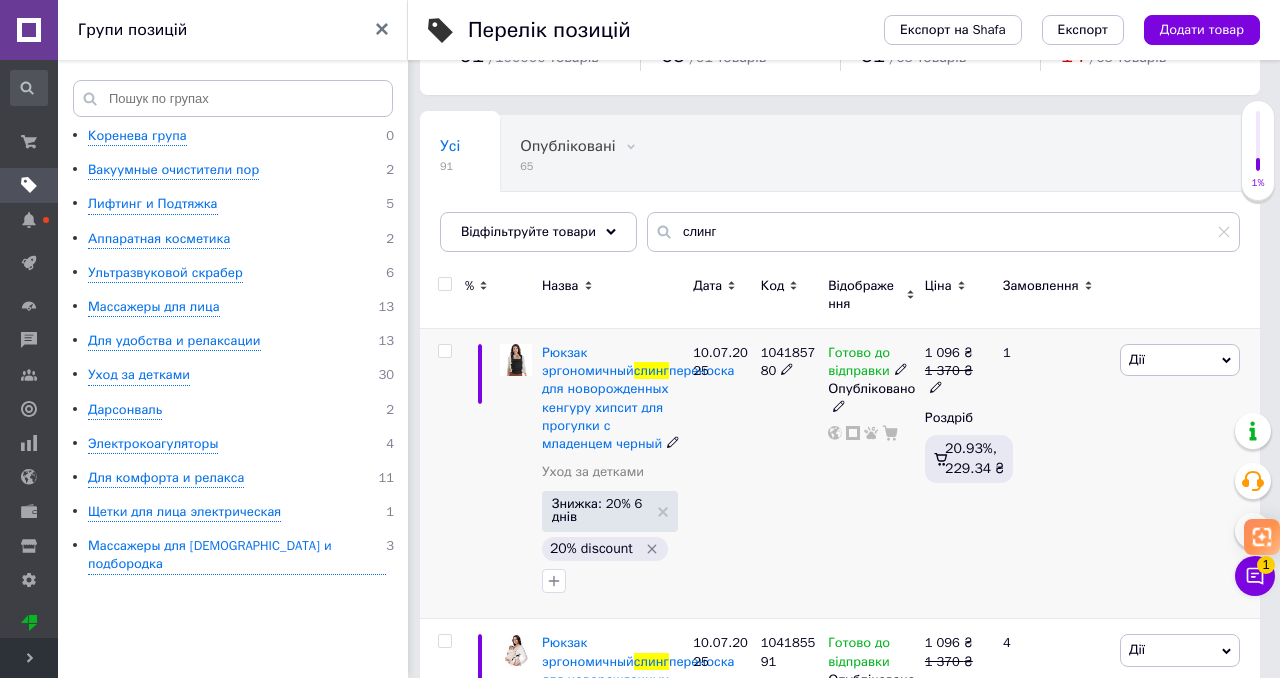 click 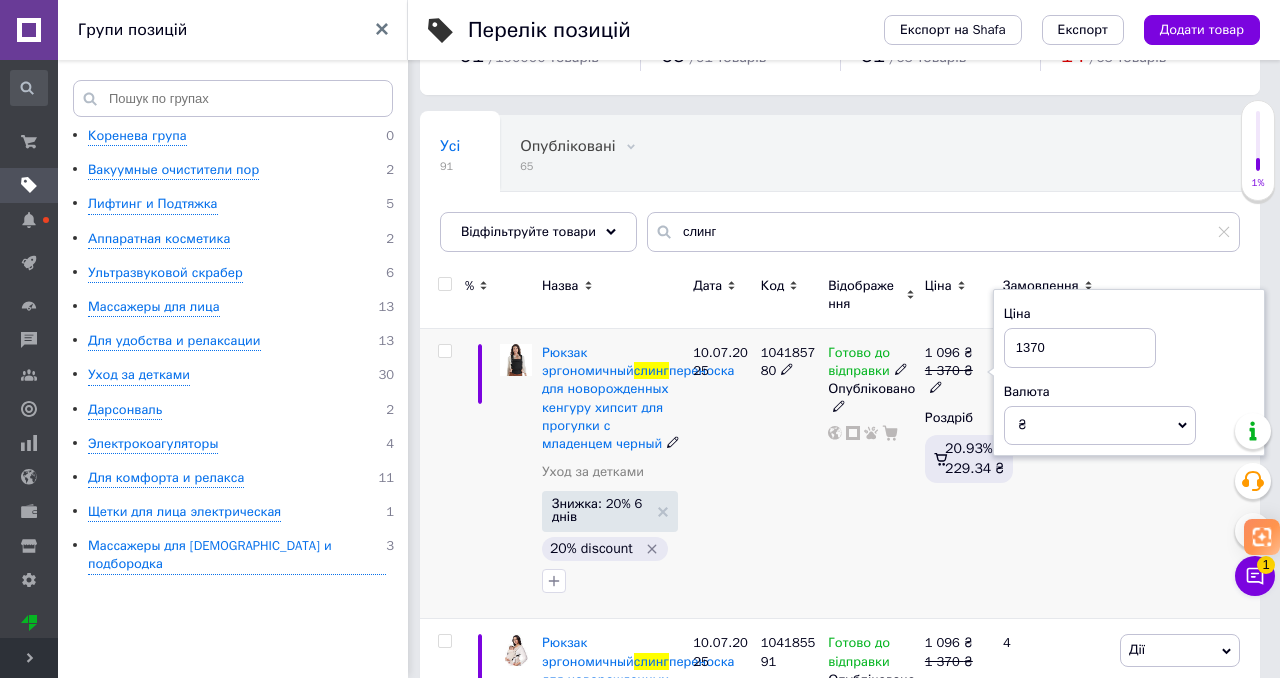 drag, startPoint x: 1046, startPoint y: 350, endPoint x: 1023, endPoint y: 347, distance: 23.194826 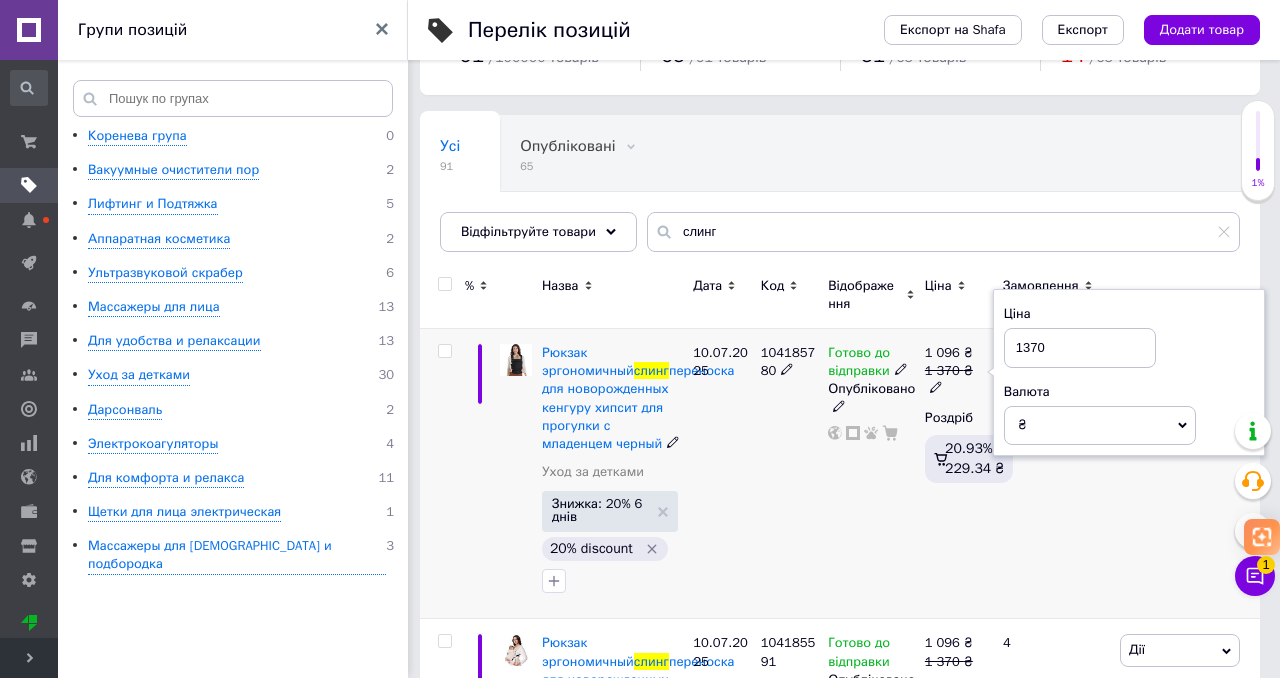 click on "1370" at bounding box center [1080, 348] 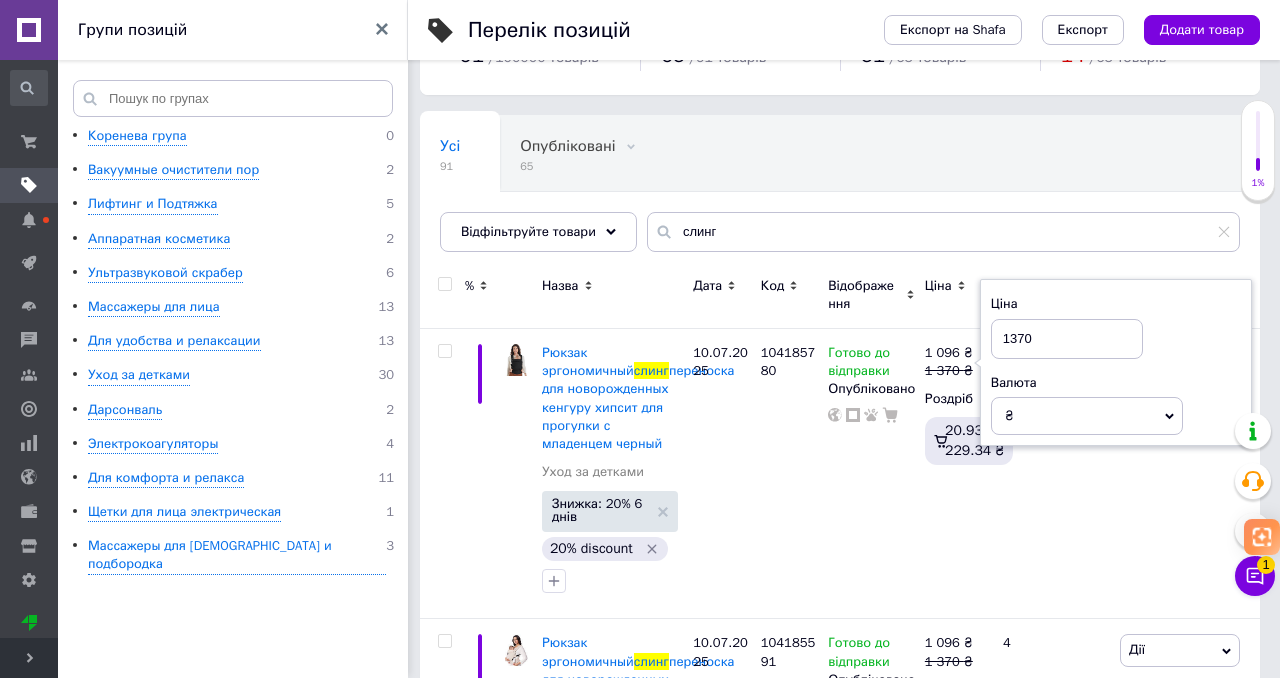 click on "Розгорнути" at bounding box center (29, 658) 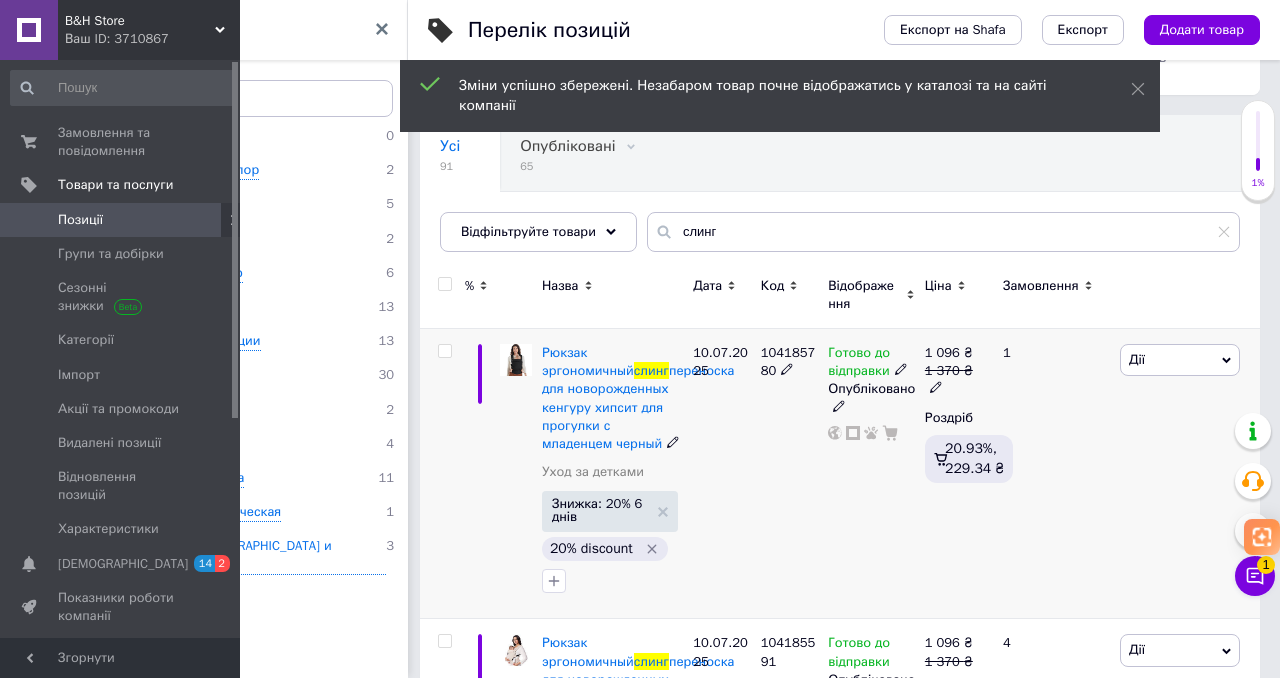 click 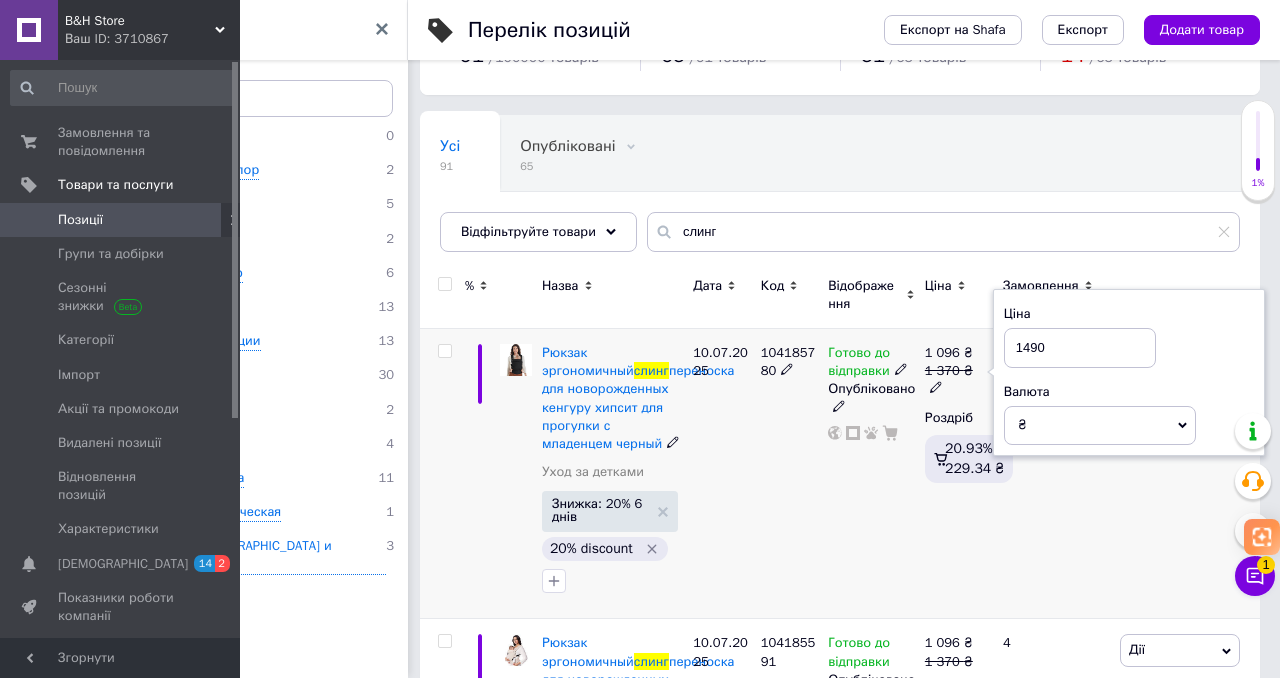 type on "1490" 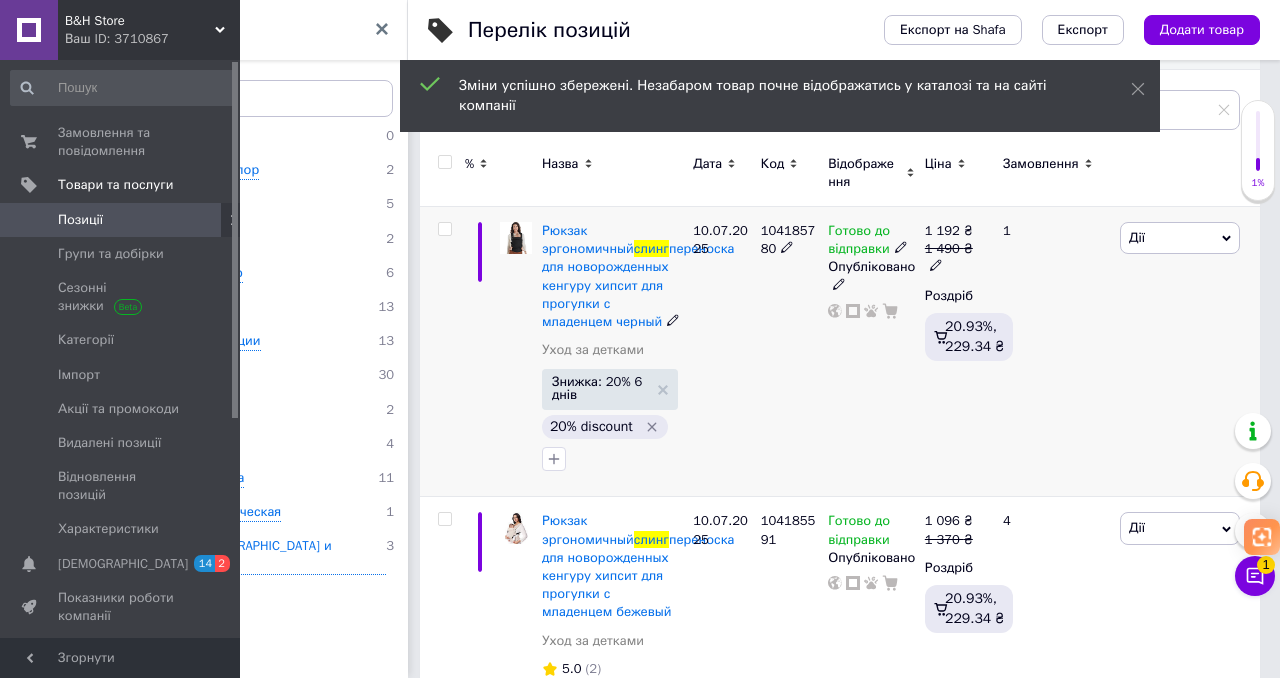 scroll, scrollTop: 251, scrollLeft: 0, axis: vertical 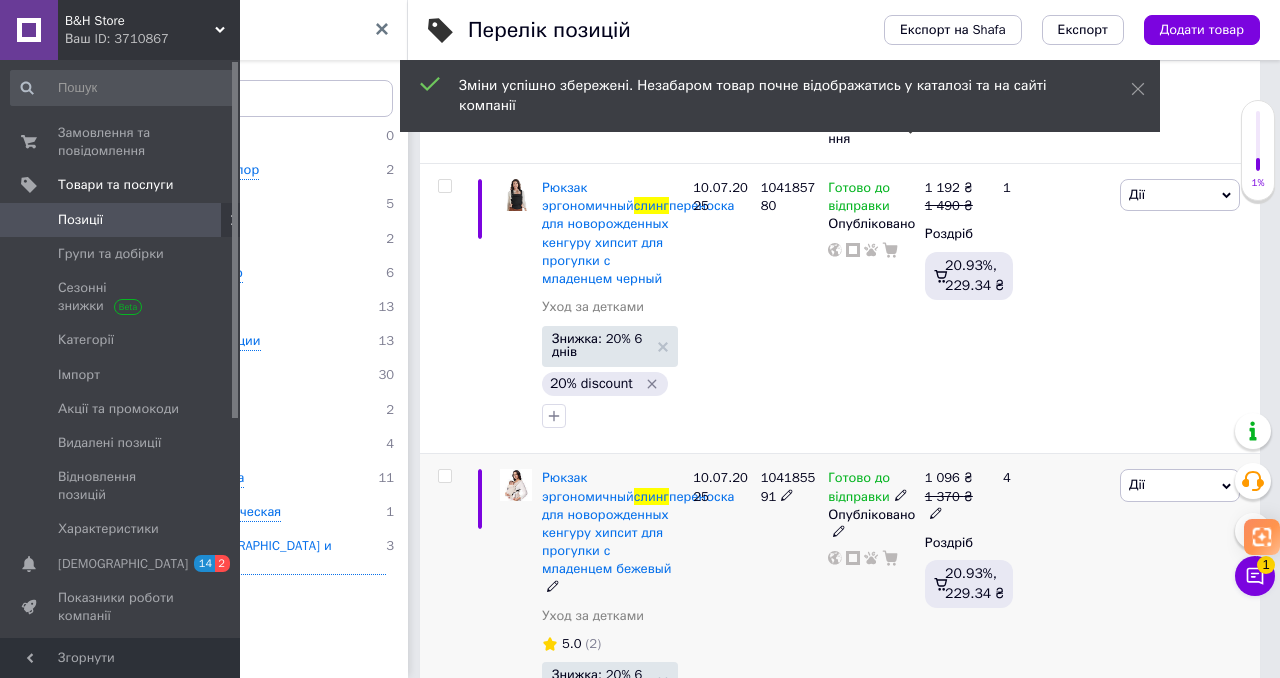click at bounding box center (936, 512) 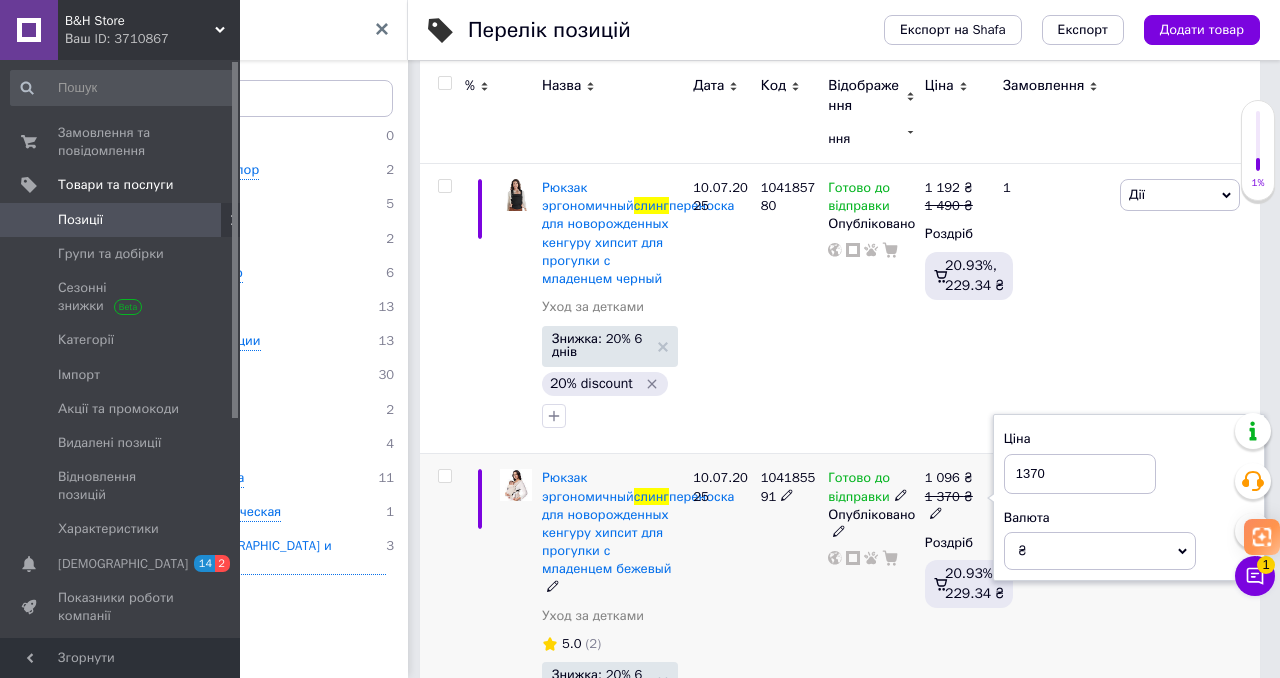 click on "1370" at bounding box center (1080, 474) 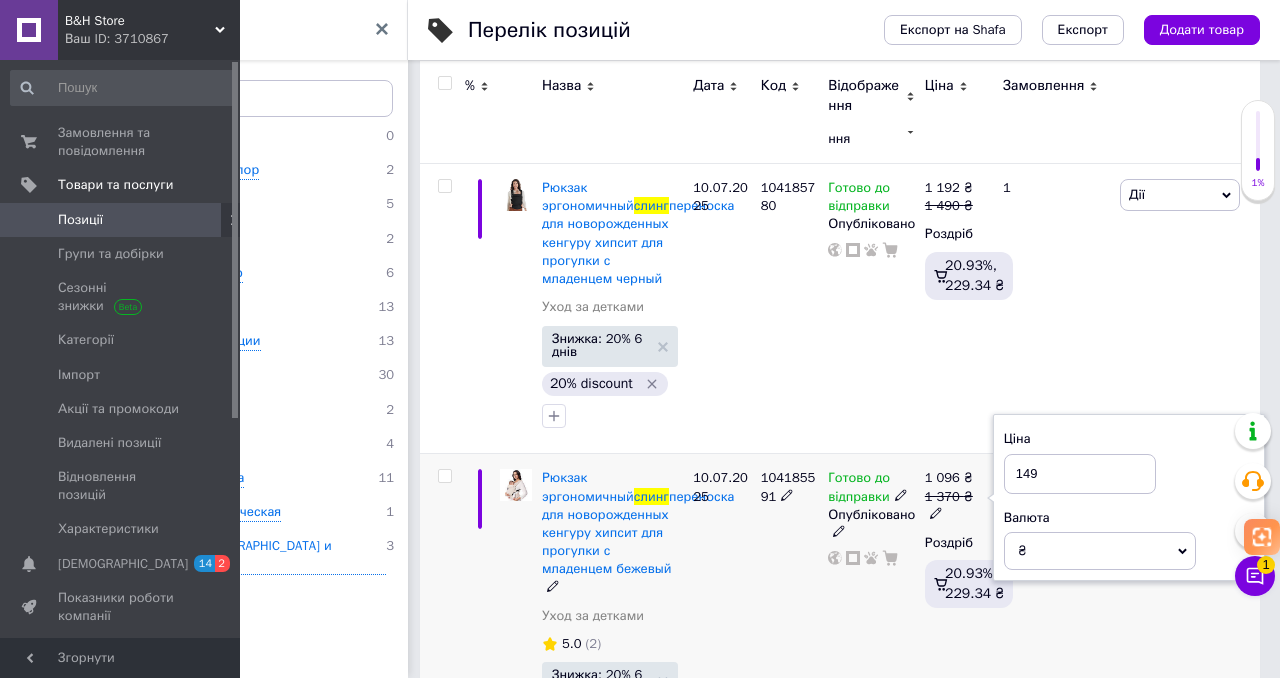type on "1490" 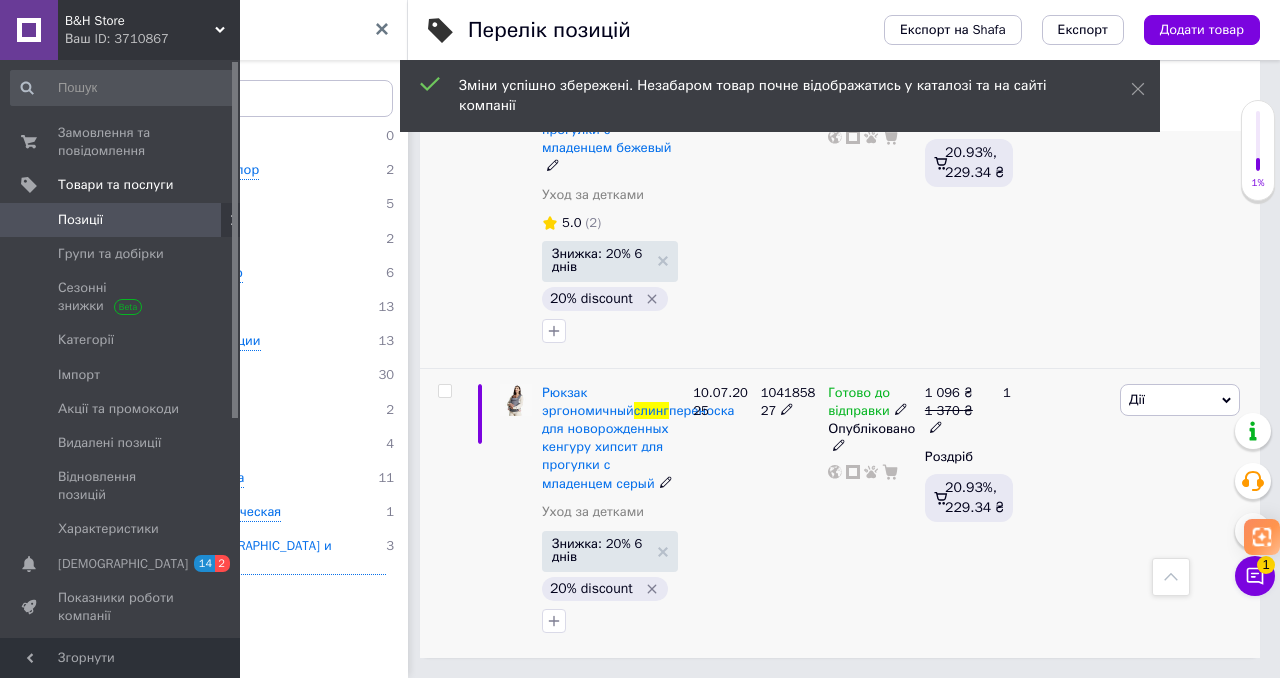 scroll, scrollTop: 707, scrollLeft: 0, axis: vertical 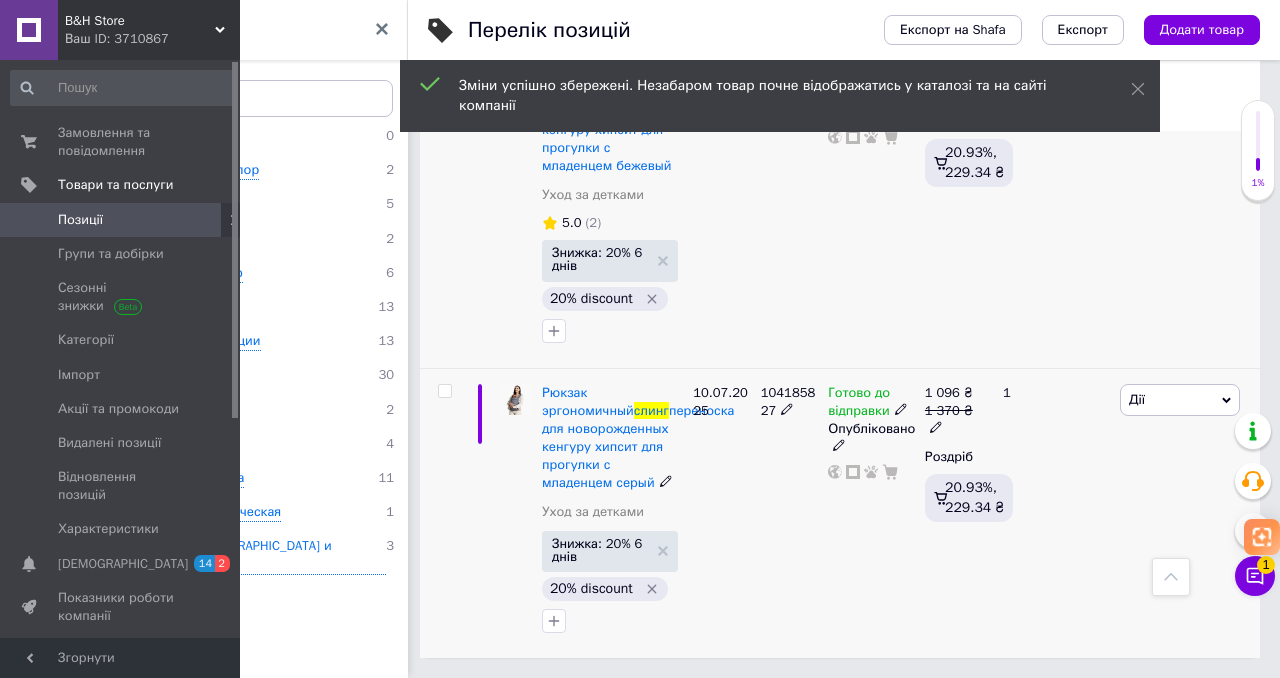 click 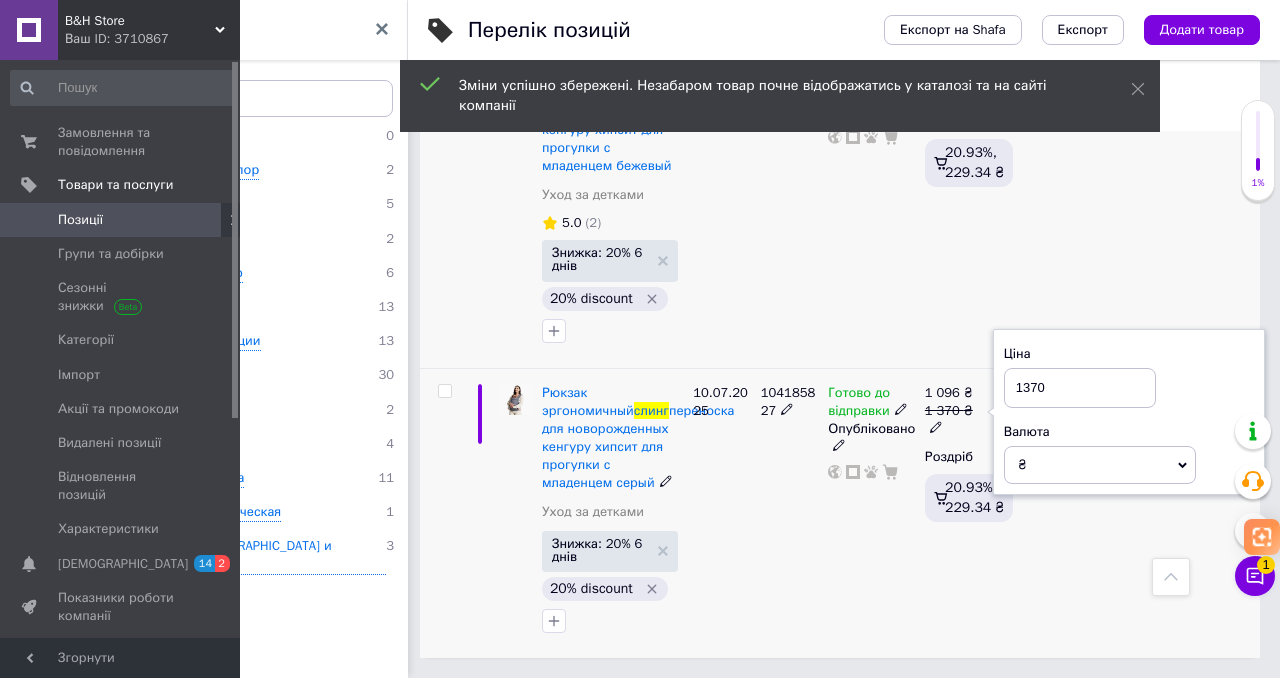 click on "1370" at bounding box center (1080, 388) 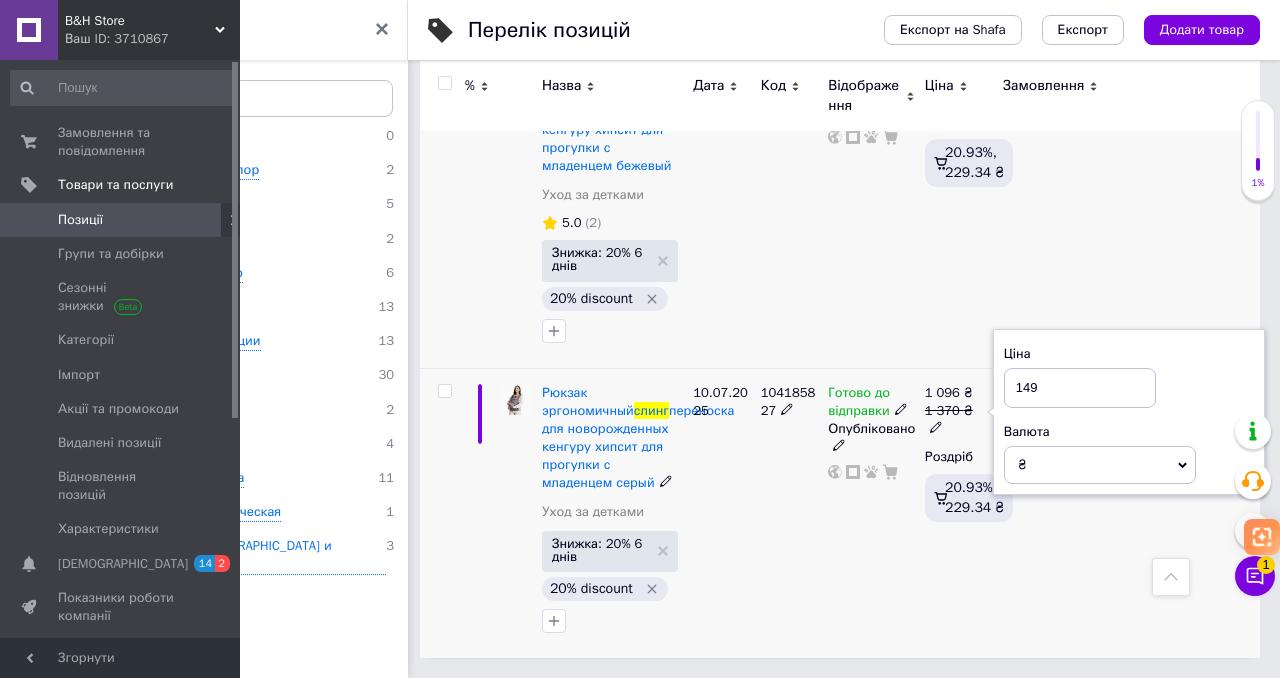 type on "1490" 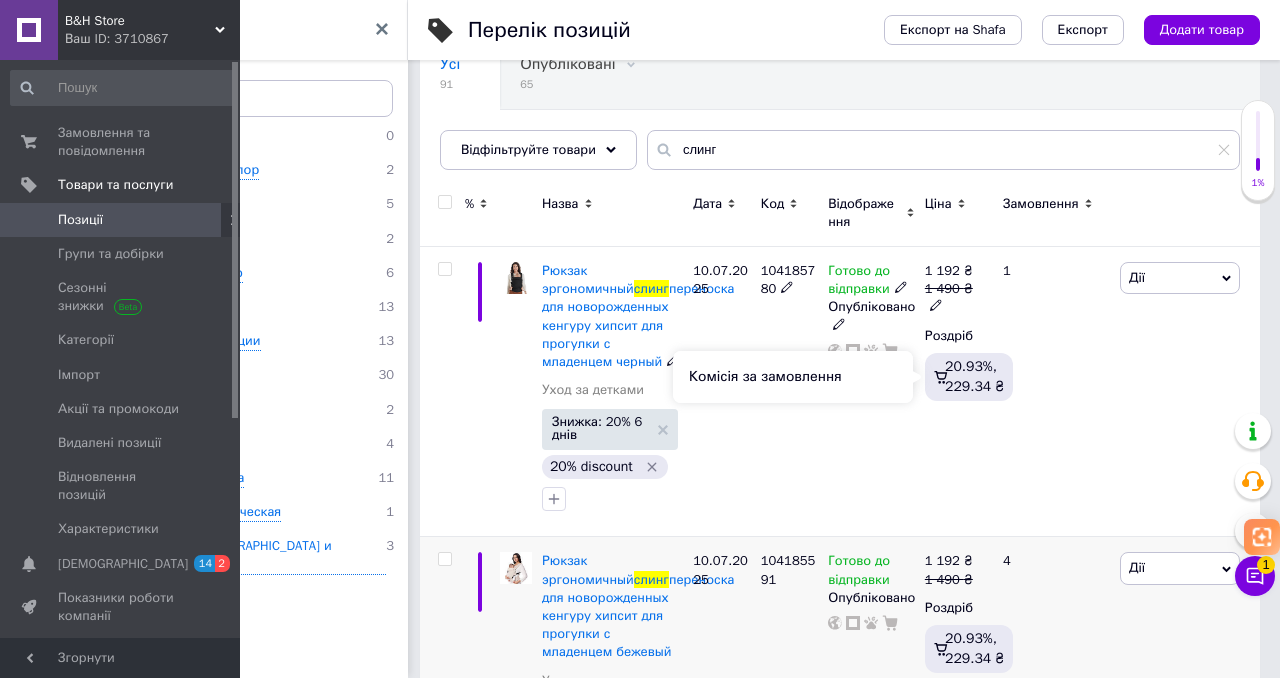 scroll, scrollTop: 215, scrollLeft: 0, axis: vertical 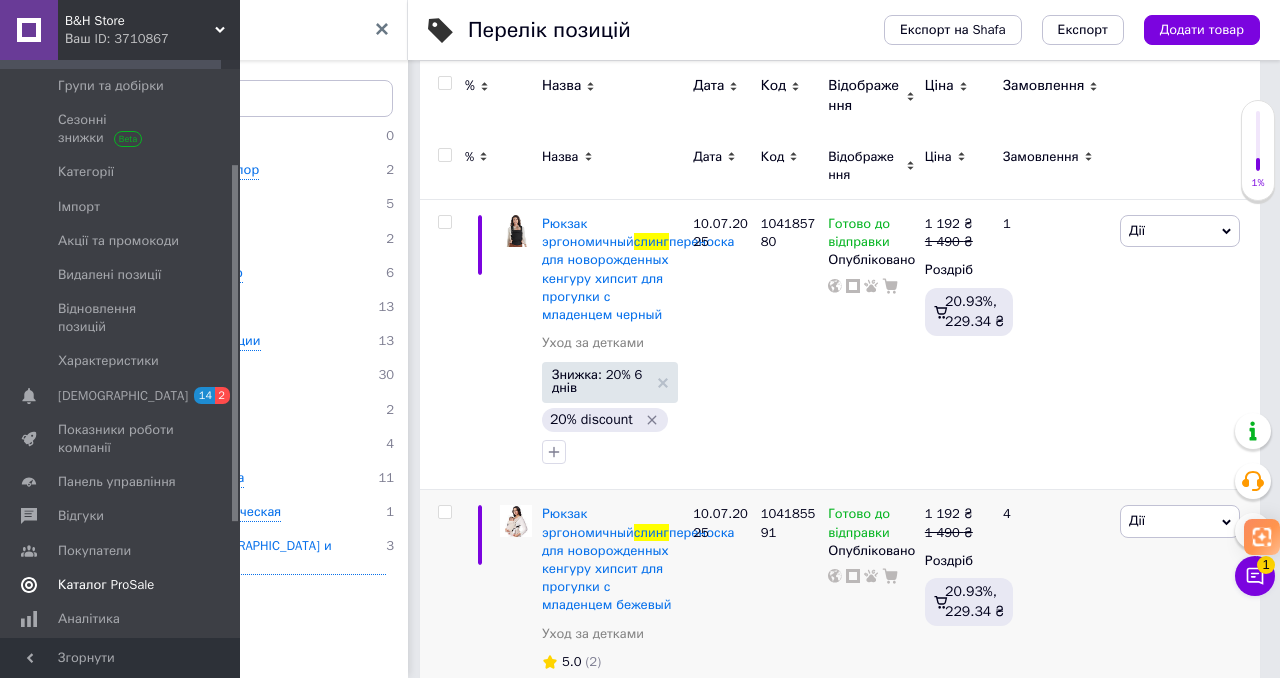 click on "Каталог ProSale" at bounding box center [106, 585] 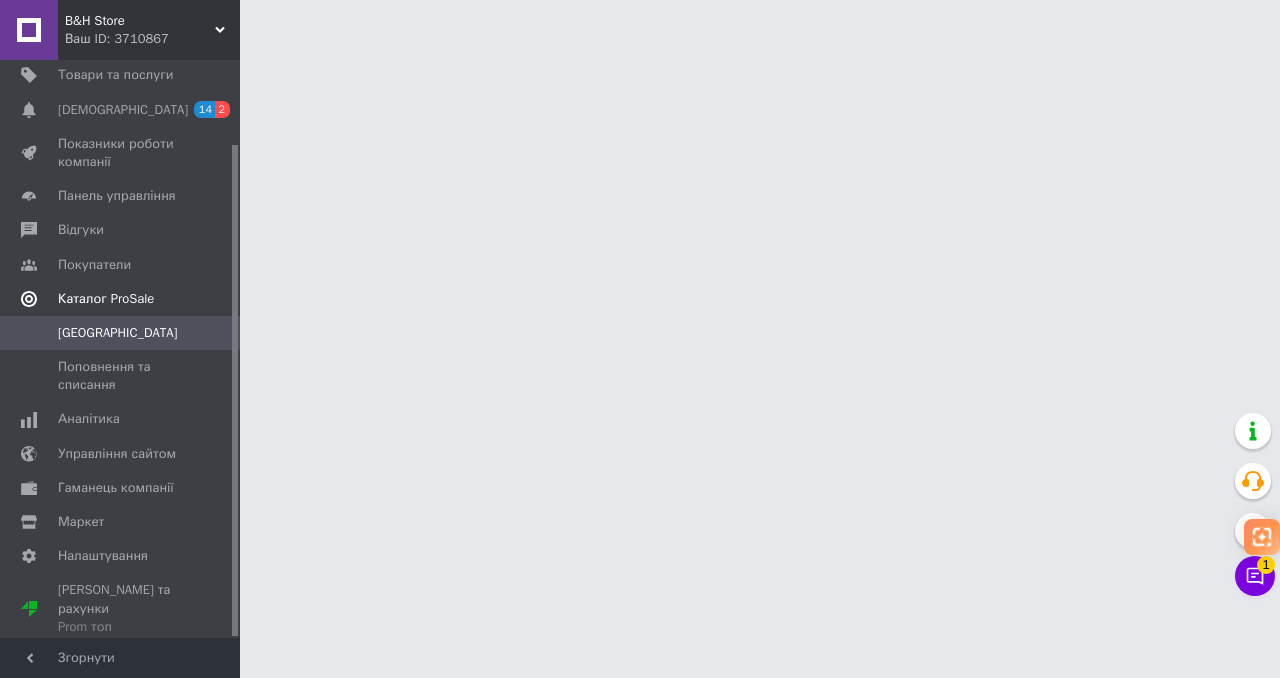 scroll, scrollTop: 0, scrollLeft: 0, axis: both 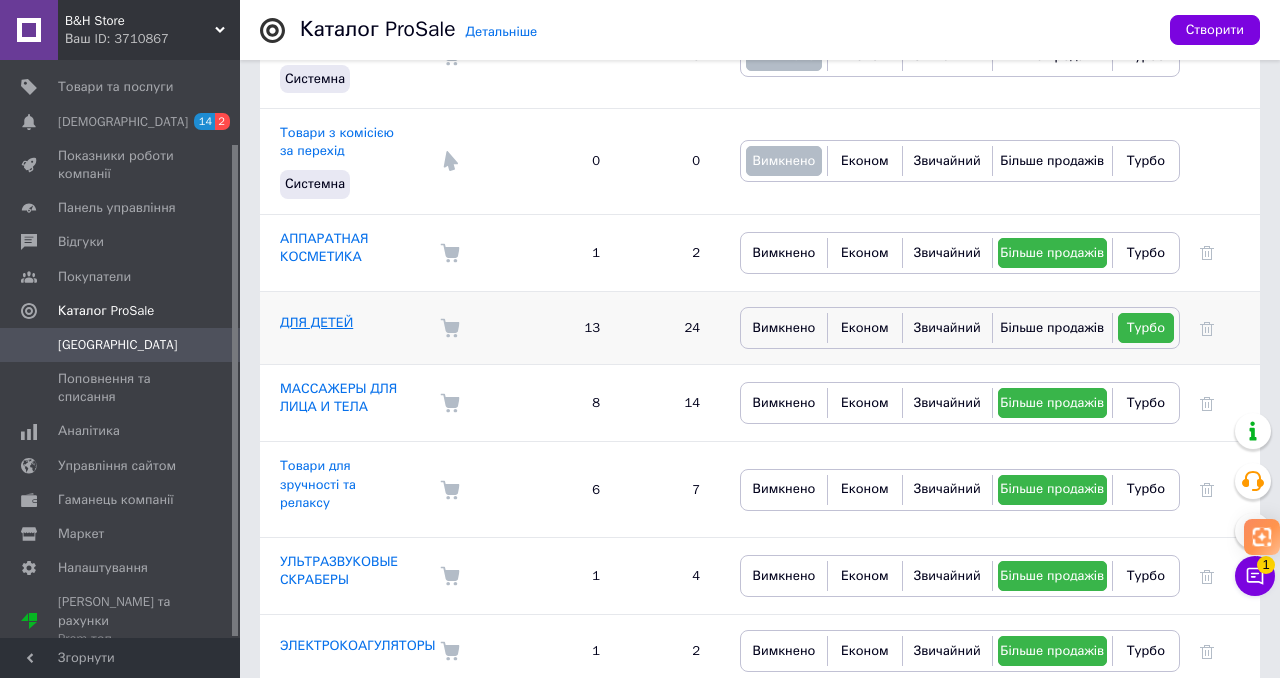 click on "ДЛЯ ДЕТЕЙ" at bounding box center [316, 322] 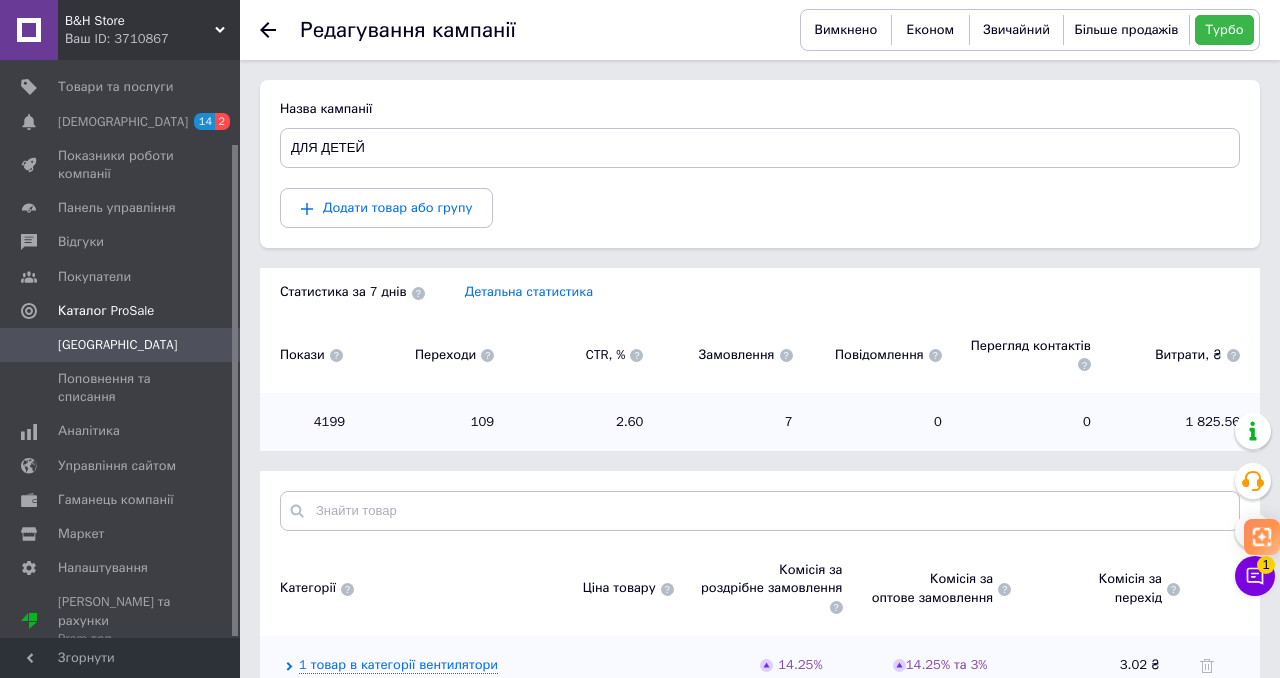 scroll, scrollTop: 179, scrollLeft: 0, axis: vertical 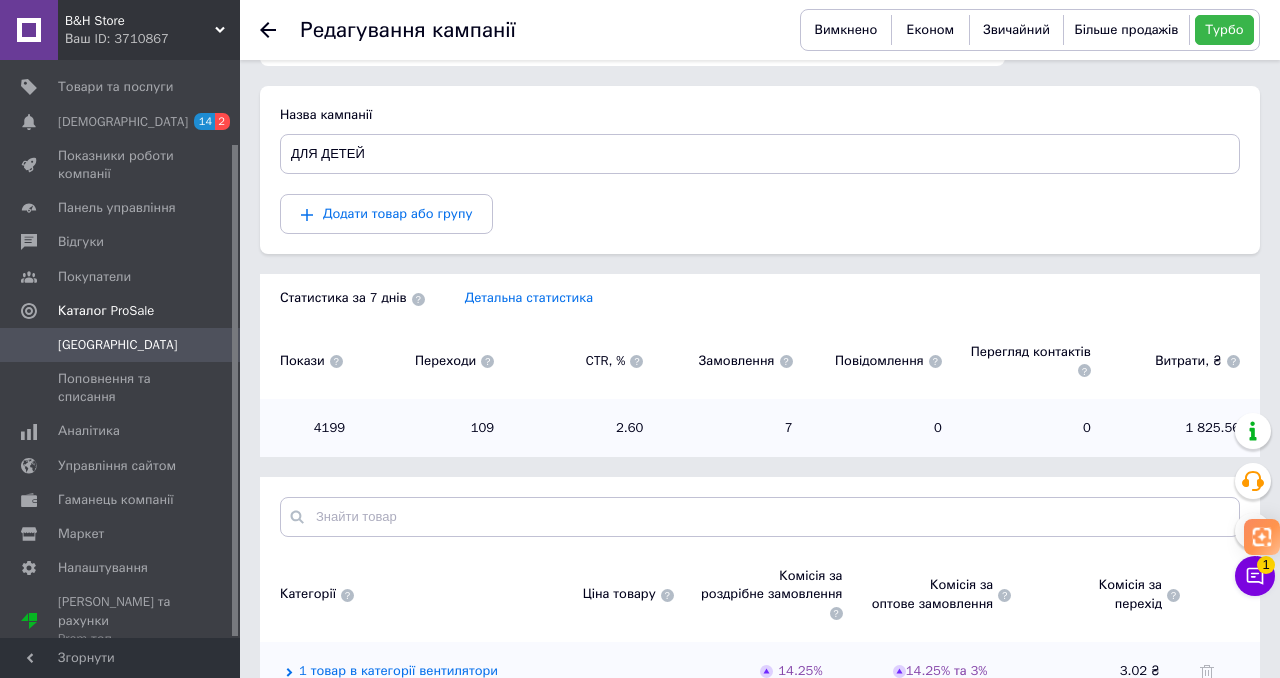 click at bounding box center [760, 517] 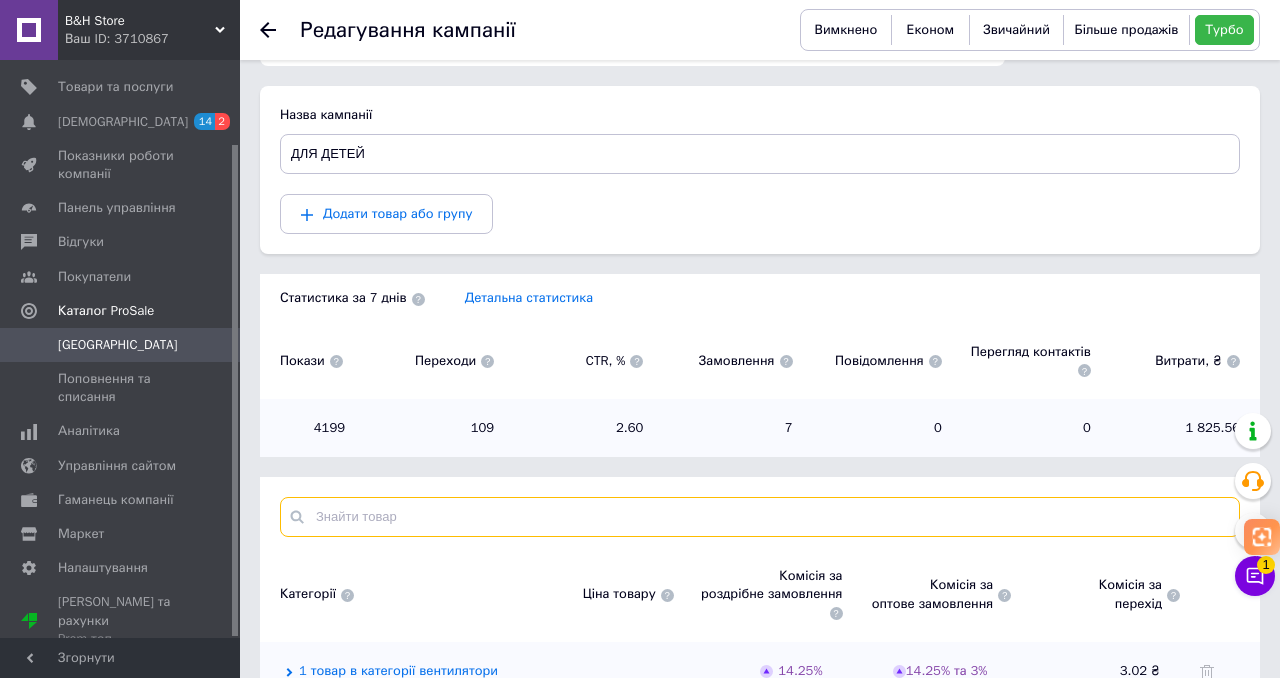 click at bounding box center [760, 517] 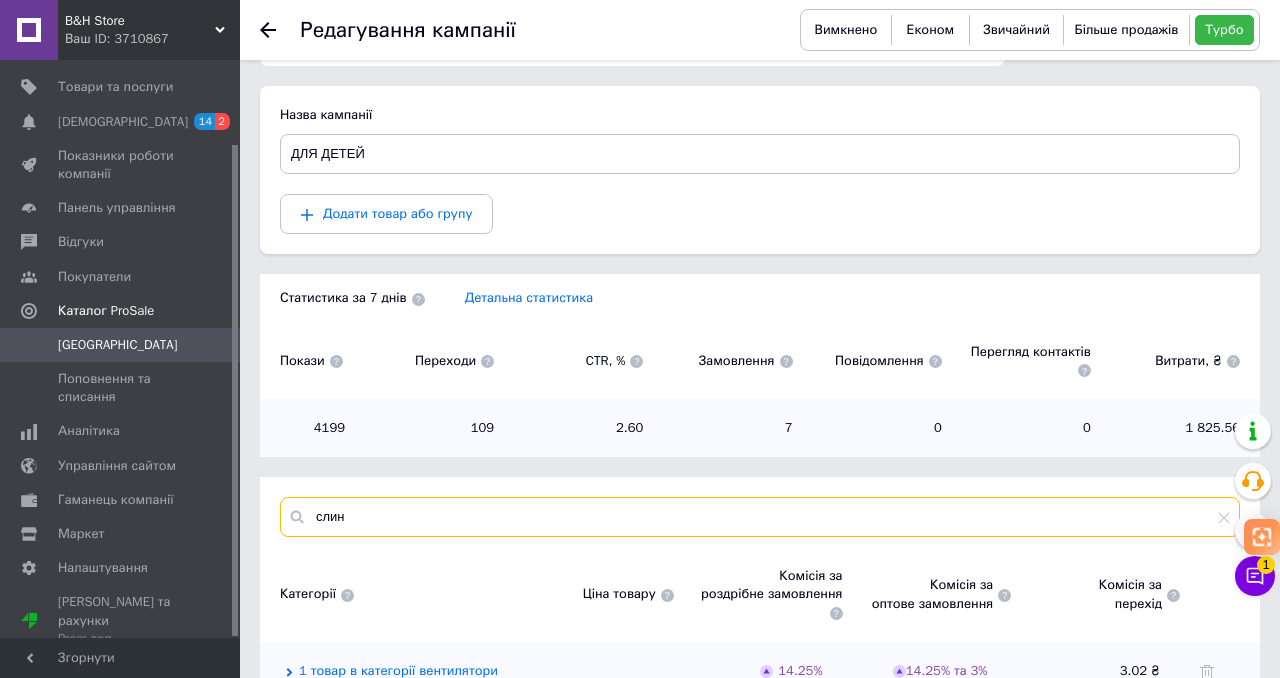 type on "слин" 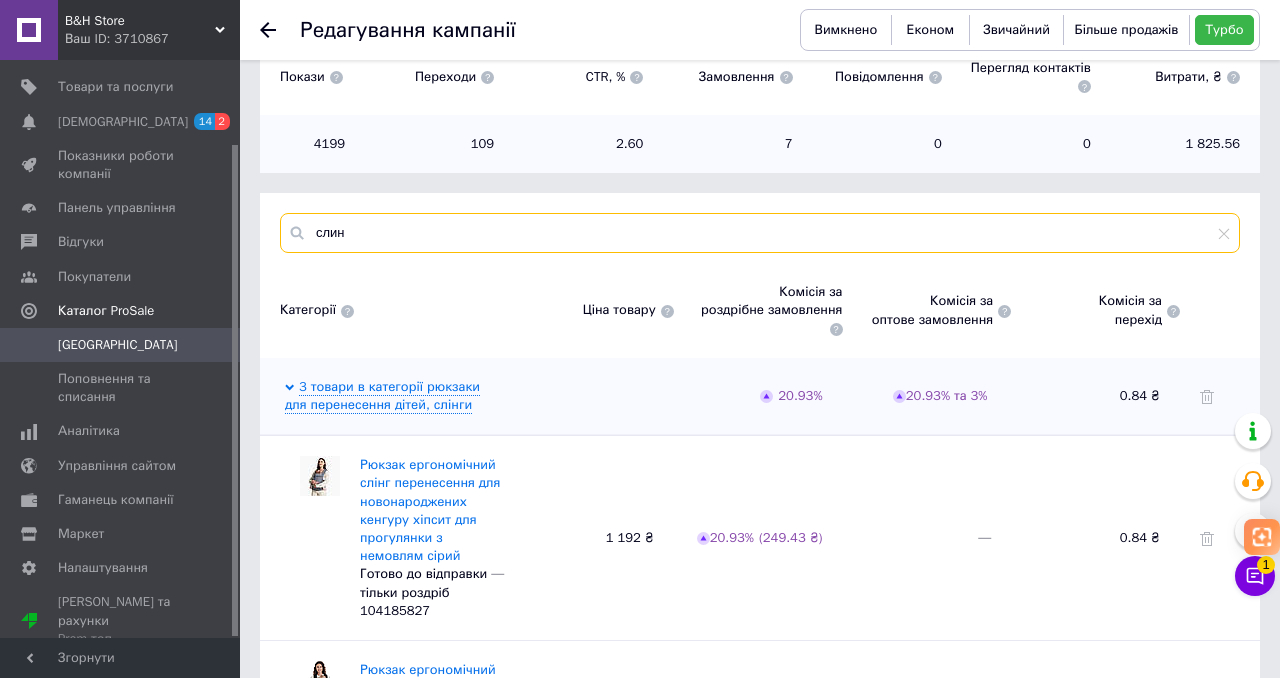 scroll, scrollTop: 608, scrollLeft: 0, axis: vertical 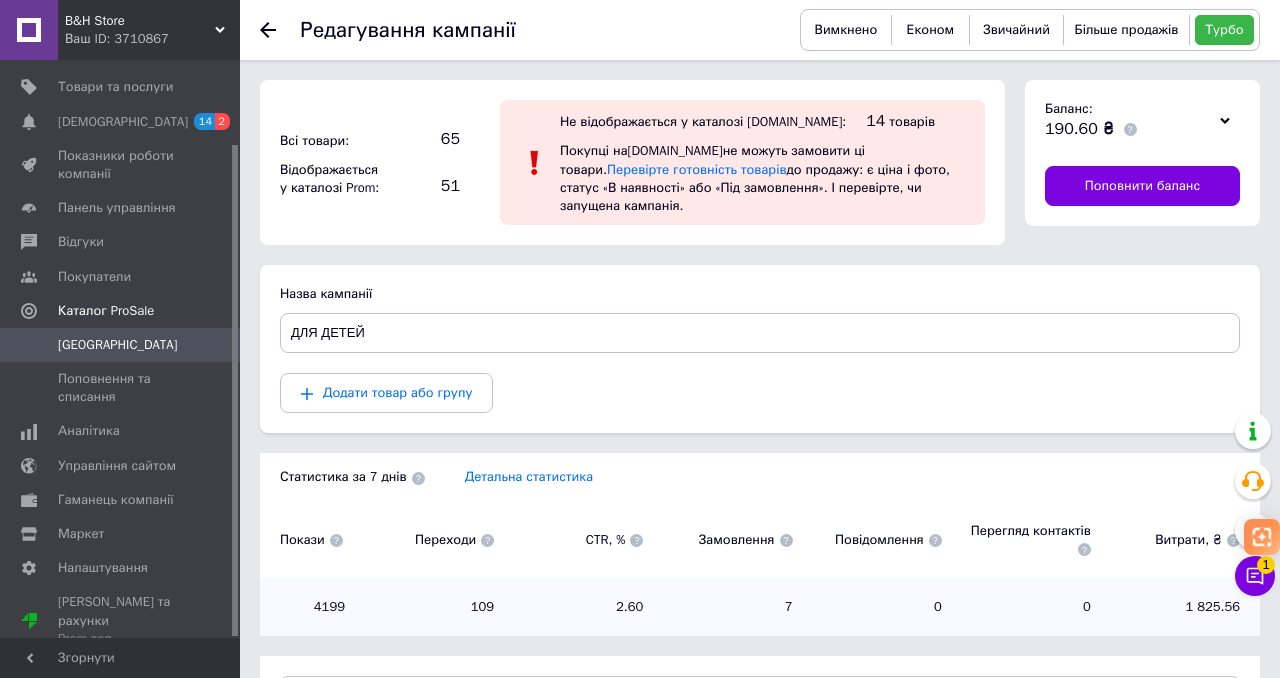 click on "B&H Store" at bounding box center (140, 21) 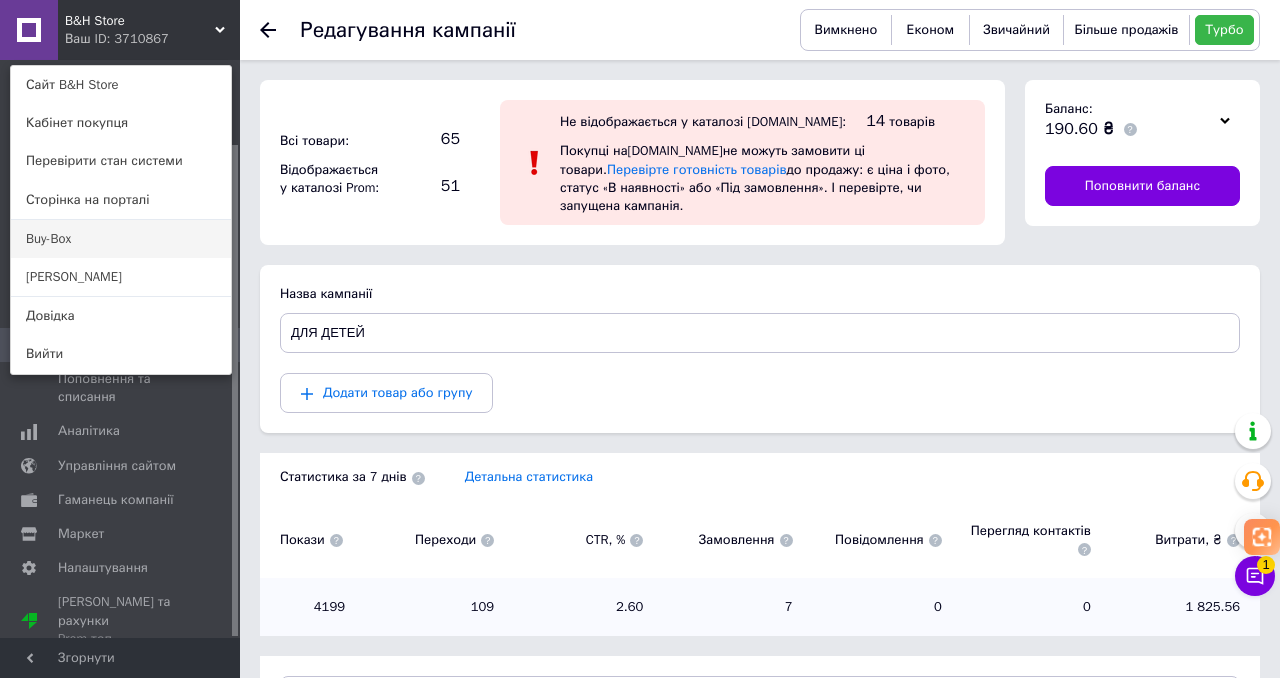 click on "Buy-Box" at bounding box center (121, 239) 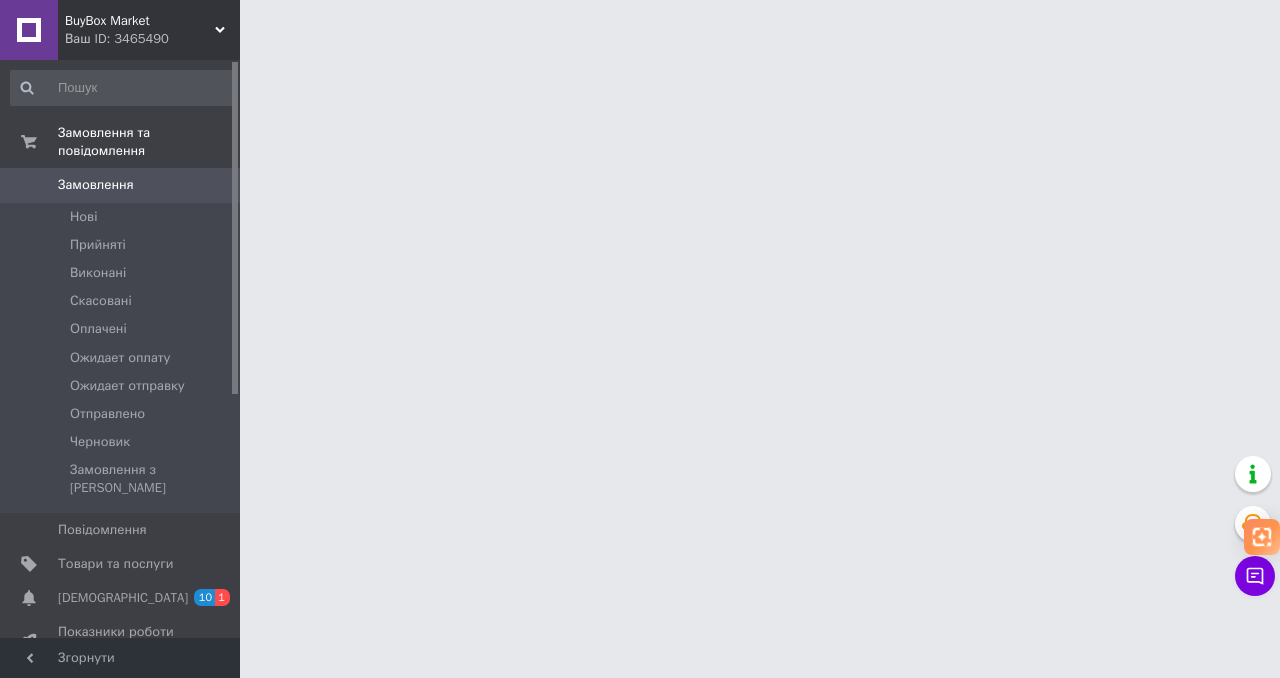 scroll, scrollTop: 0, scrollLeft: 0, axis: both 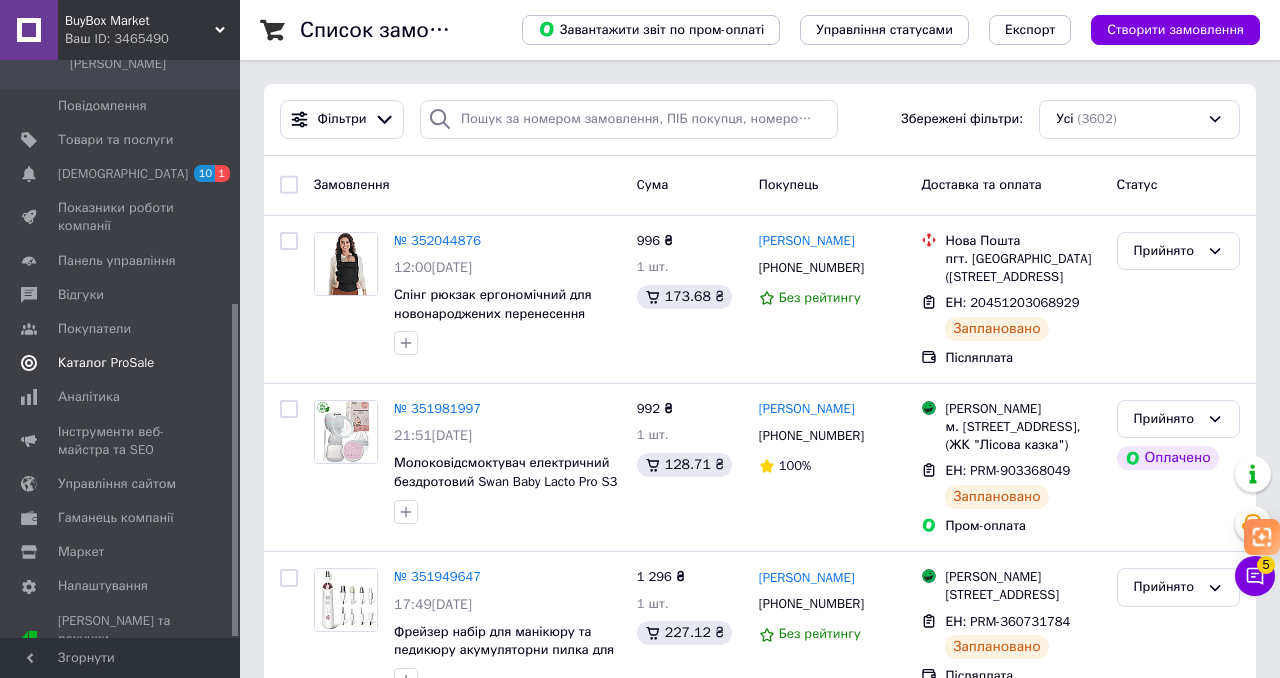 click on "Каталог ProSale" at bounding box center (106, 363) 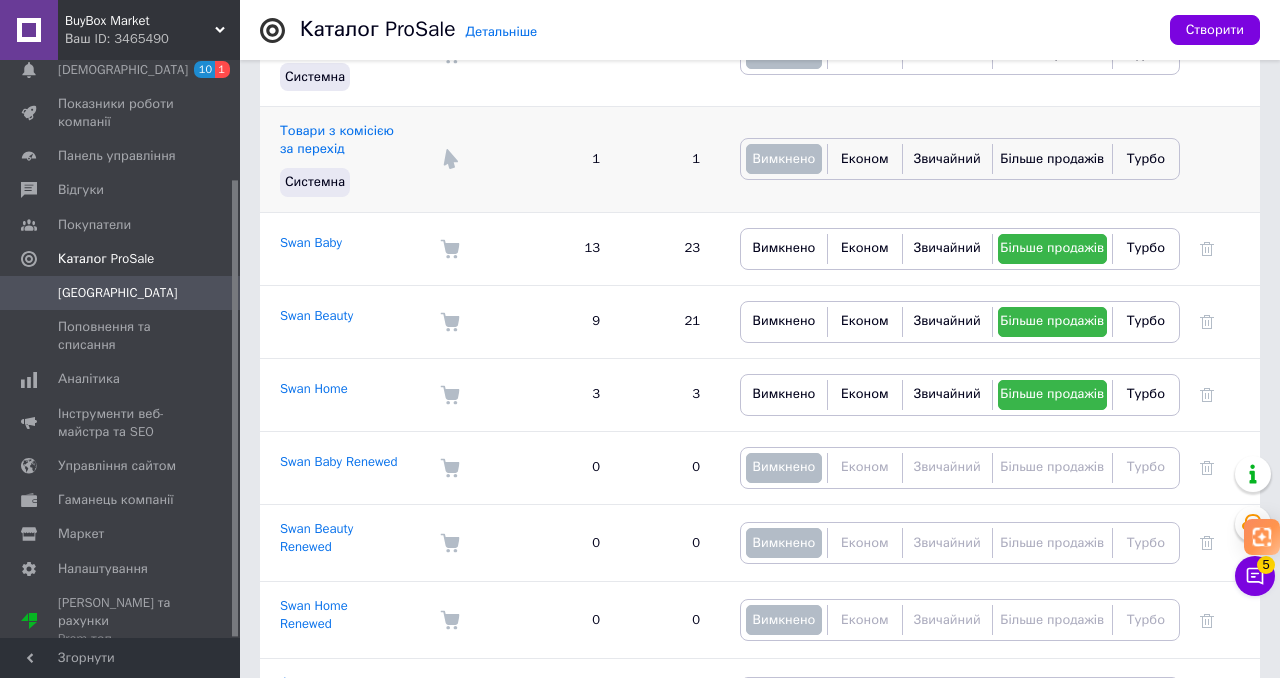 scroll, scrollTop: 315, scrollLeft: 0, axis: vertical 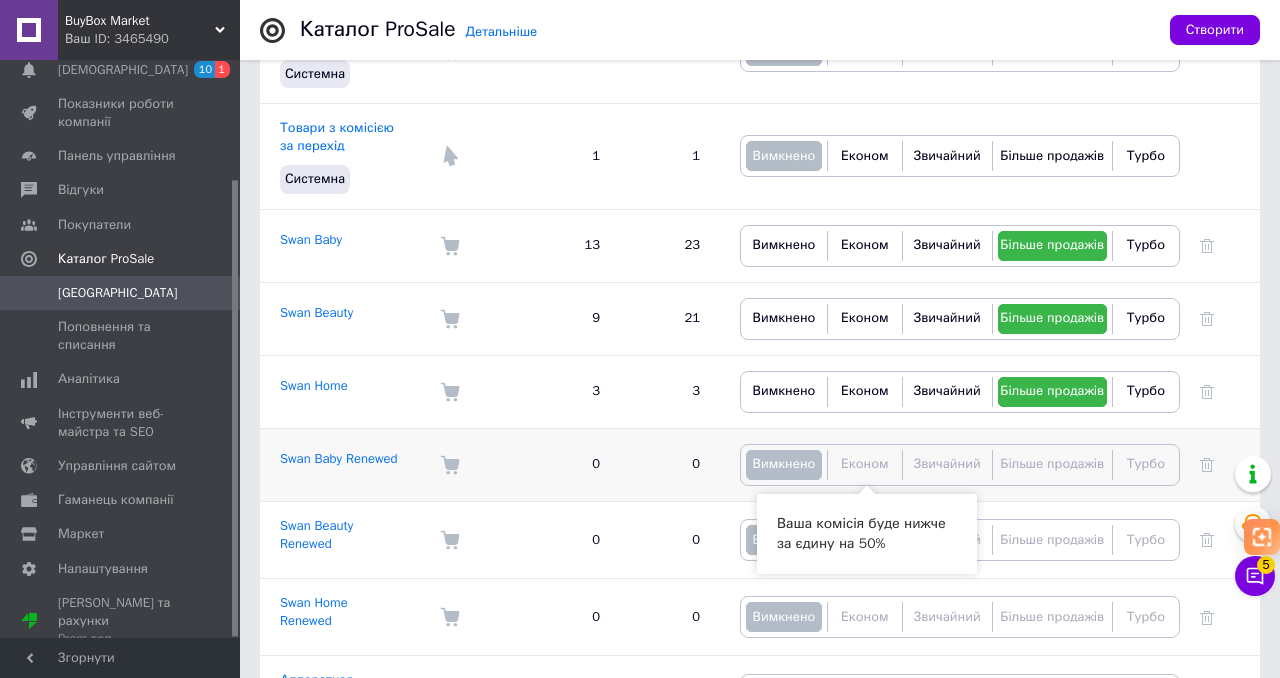 click on "Економ" at bounding box center (865, 463) 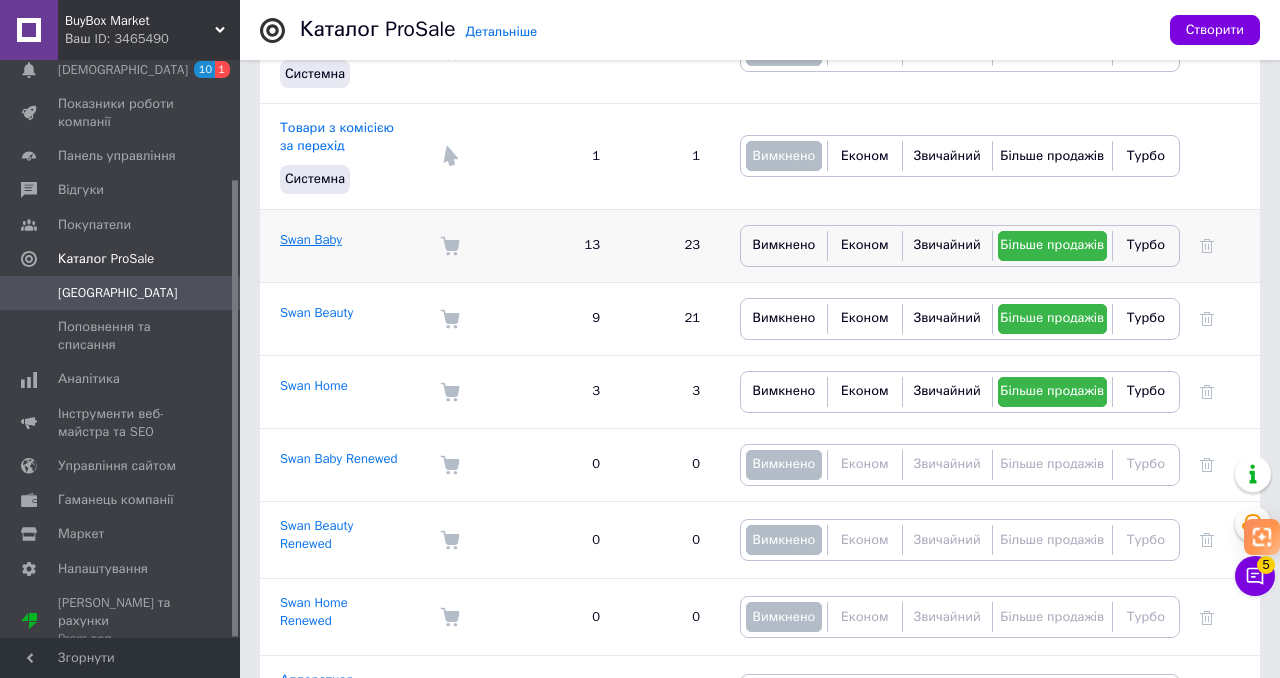 click on "Swan Baby" at bounding box center (311, 239) 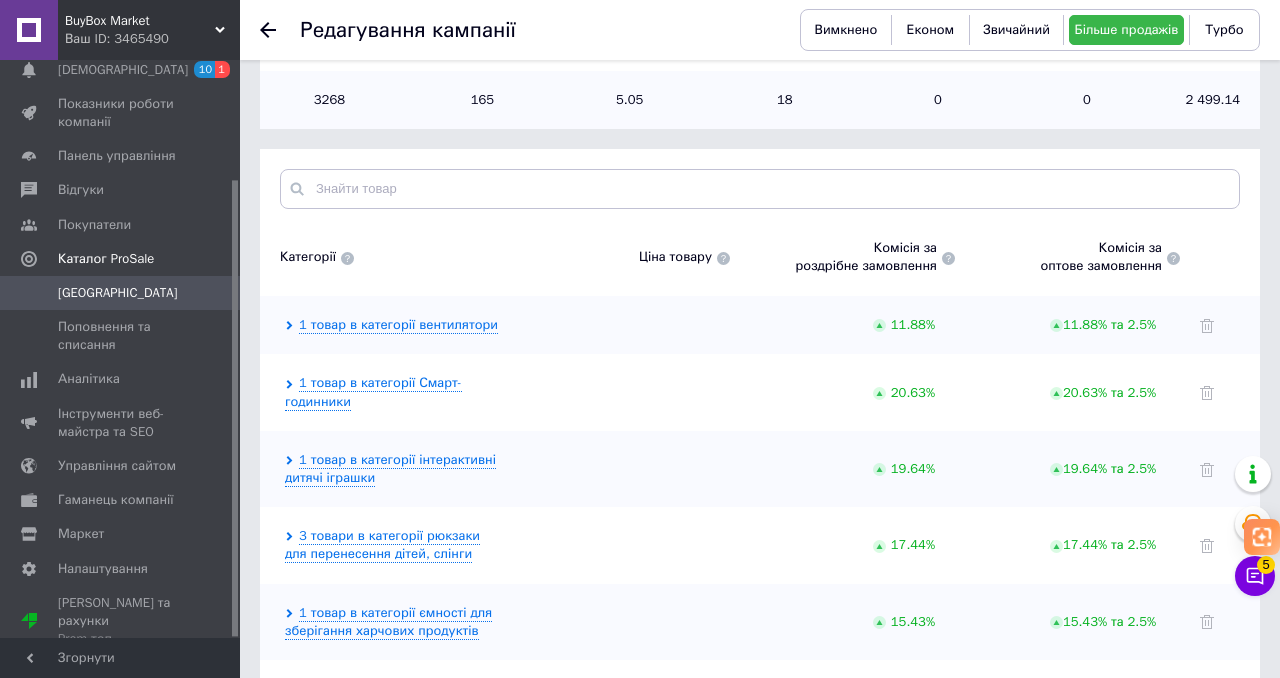 scroll, scrollTop: 0, scrollLeft: 0, axis: both 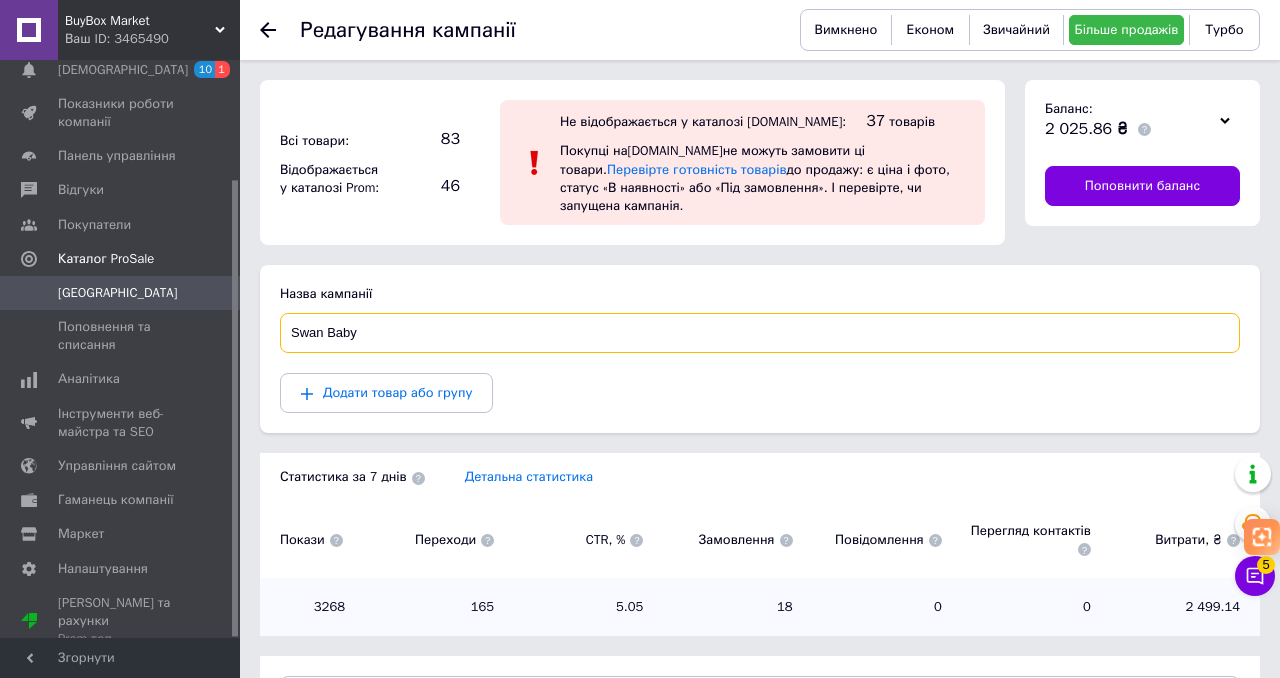 click on "Swan Baby" at bounding box center [760, 333] 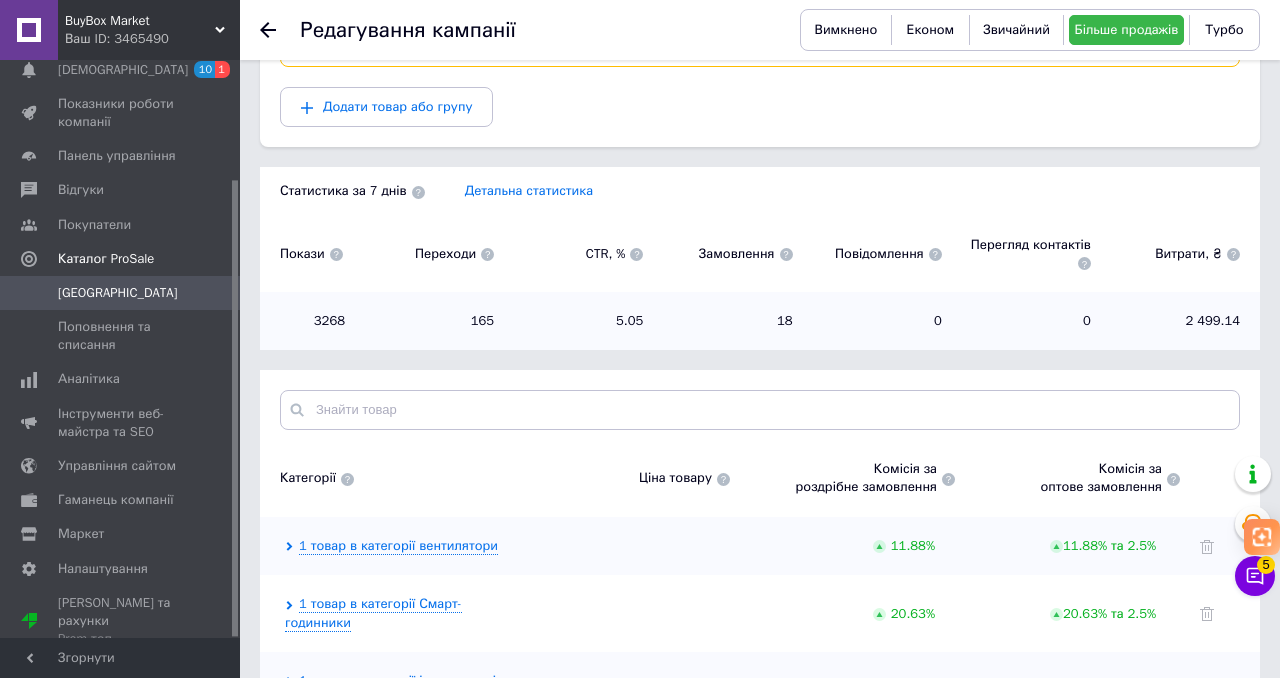 scroll, scrollTop: 292, scrollLeft: 0, axis: vertical 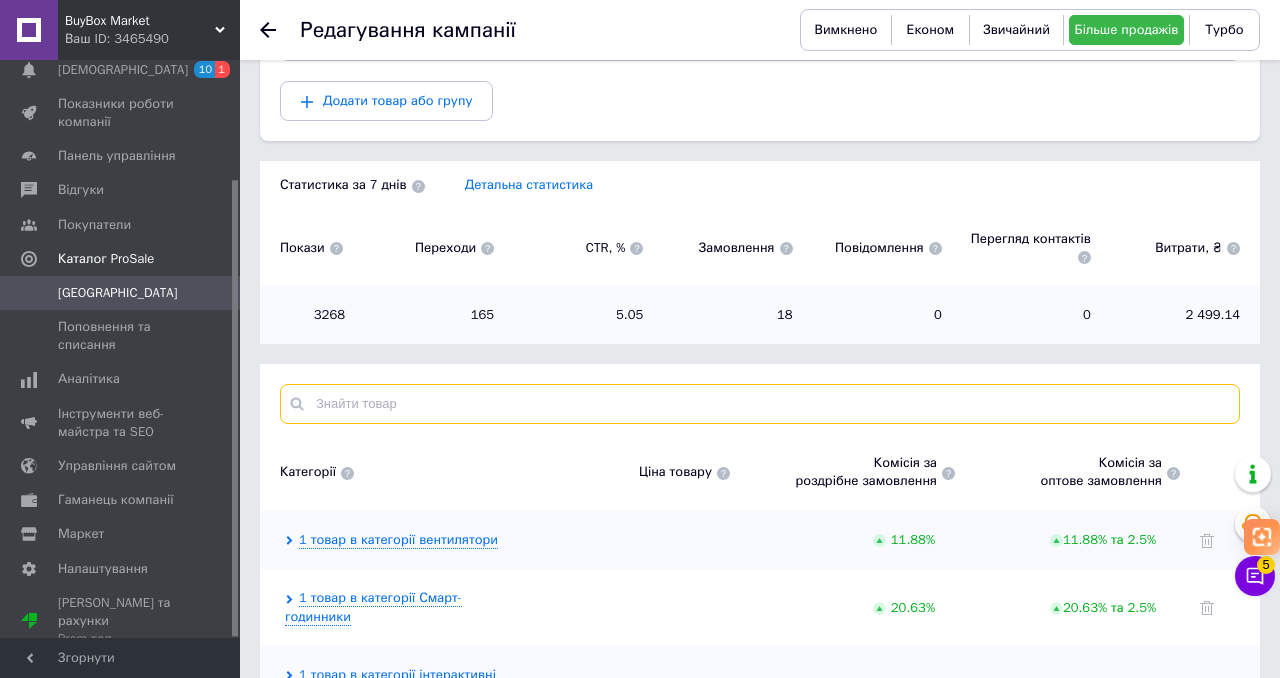 click at bounding box center (760, 404) 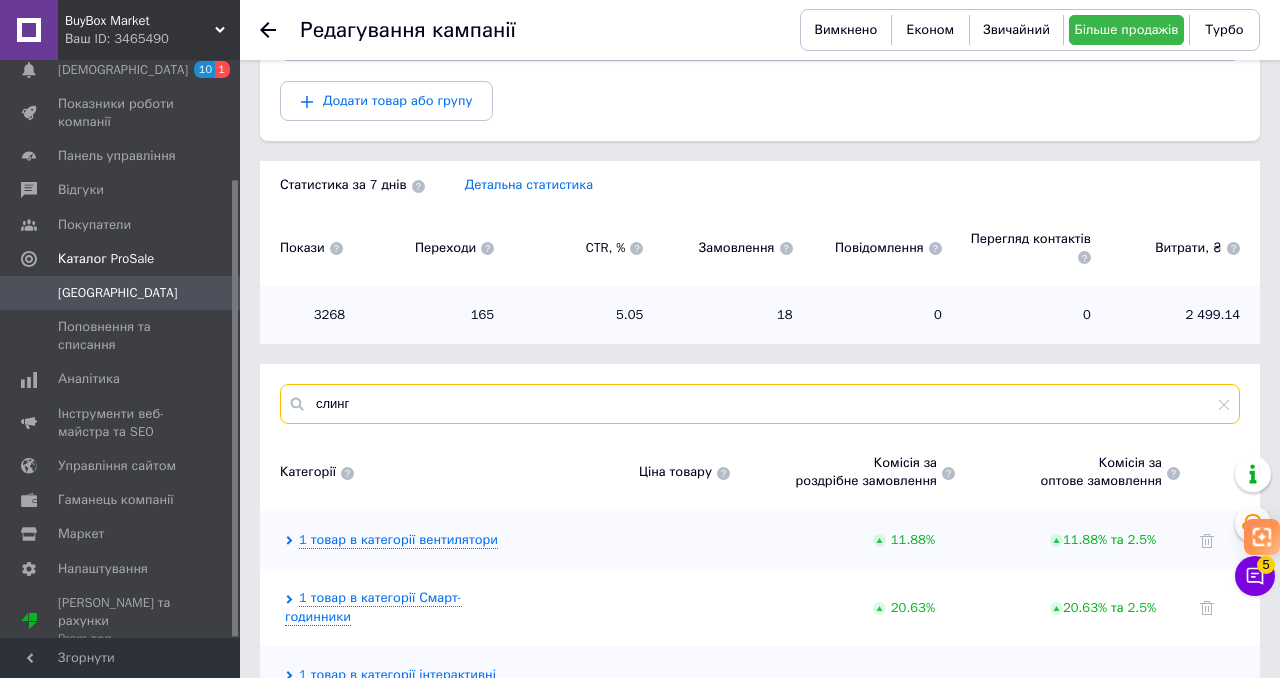 type on "слинг" 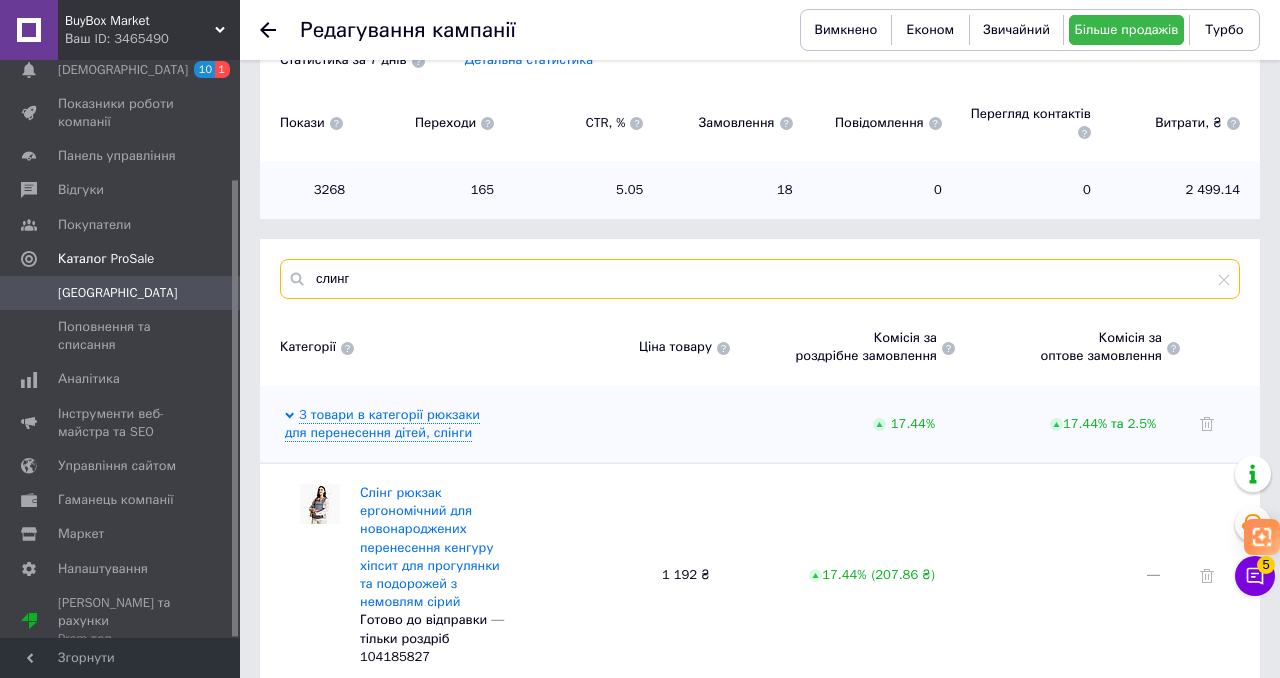 scroll, scrollTop: 572, scrollLeft: 0, axis: vertical 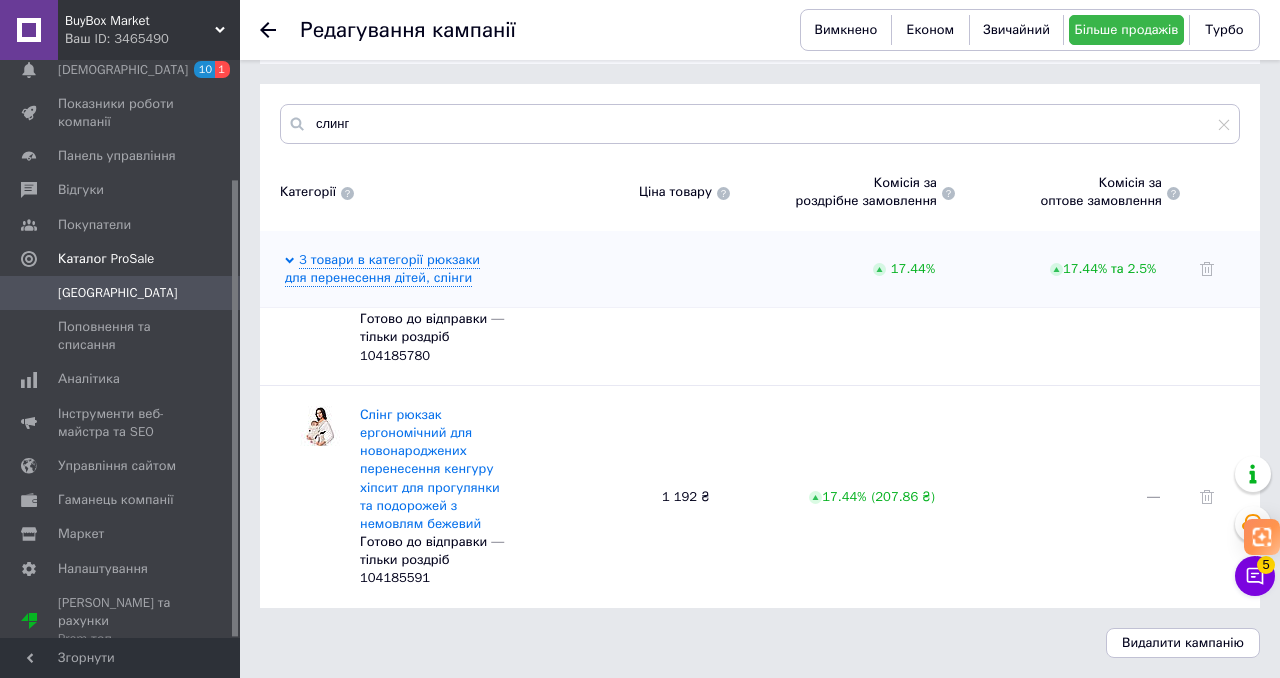 click on "BuyBox Market" at bounding box center (140, 21) 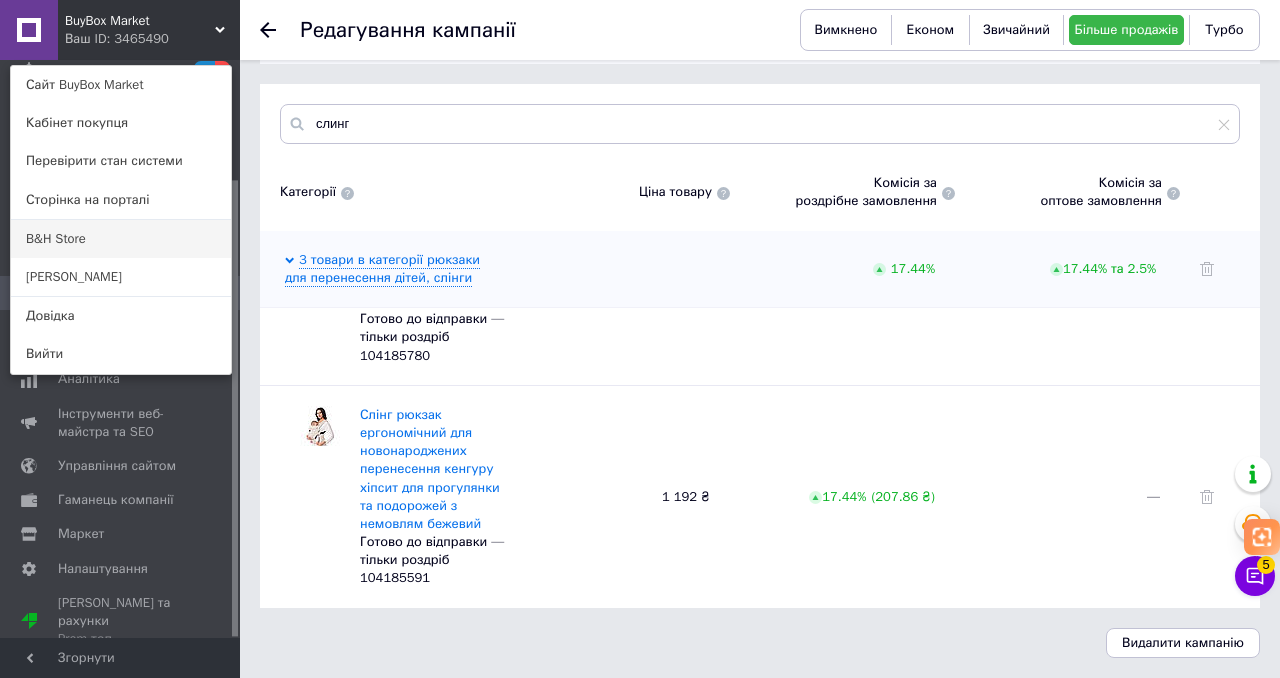 click on "B&H Store" at bounding box center [121, 239] 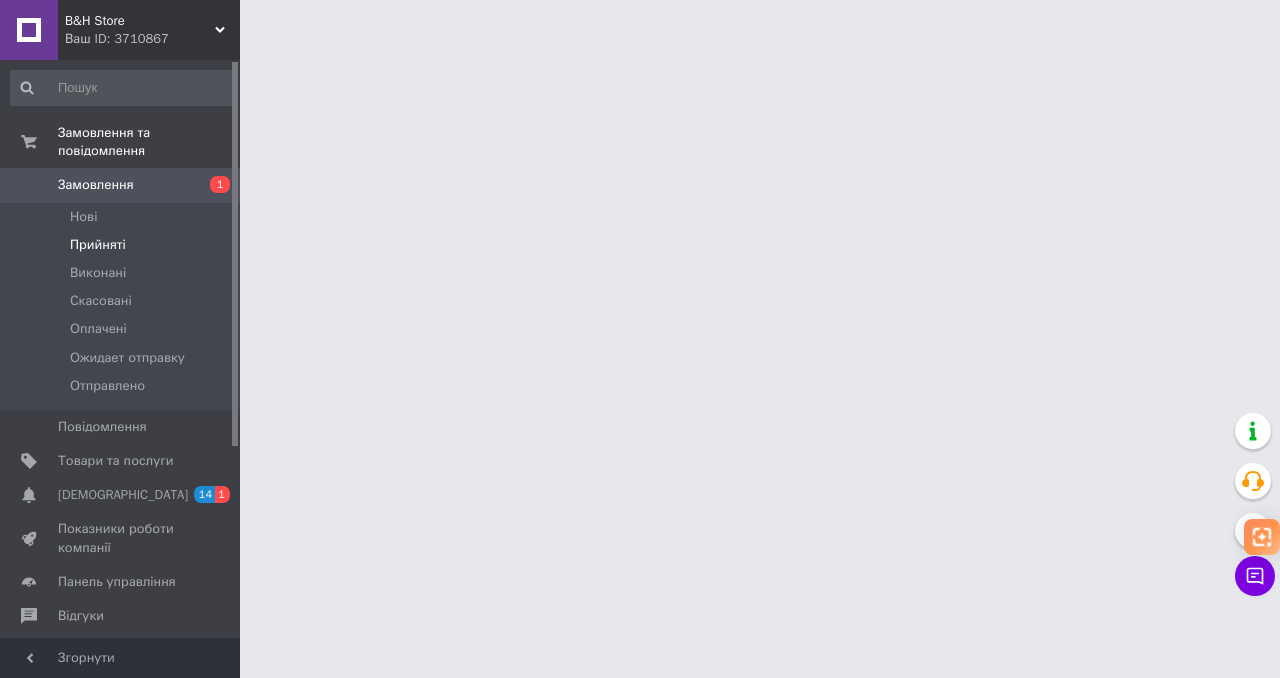 scroll, scrollTop: 0, scrollLeft: 0, axis: both 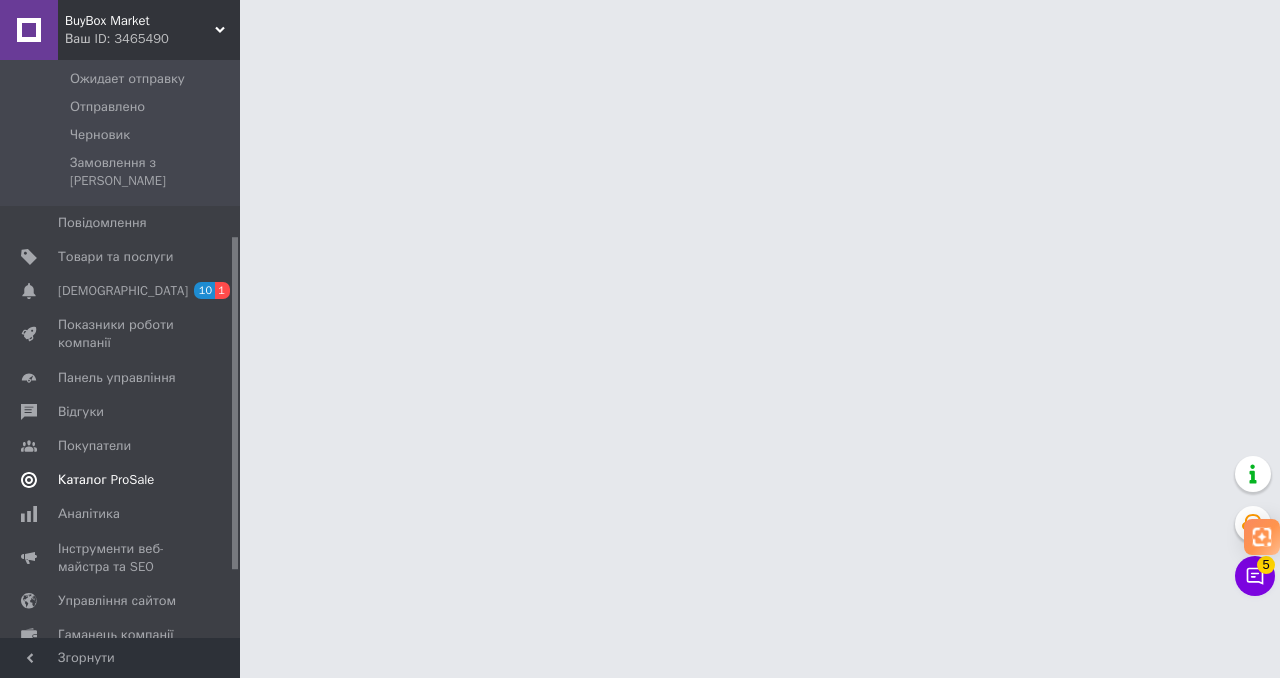 click on "Каталог ProSale" at bounding box center [123, 480] 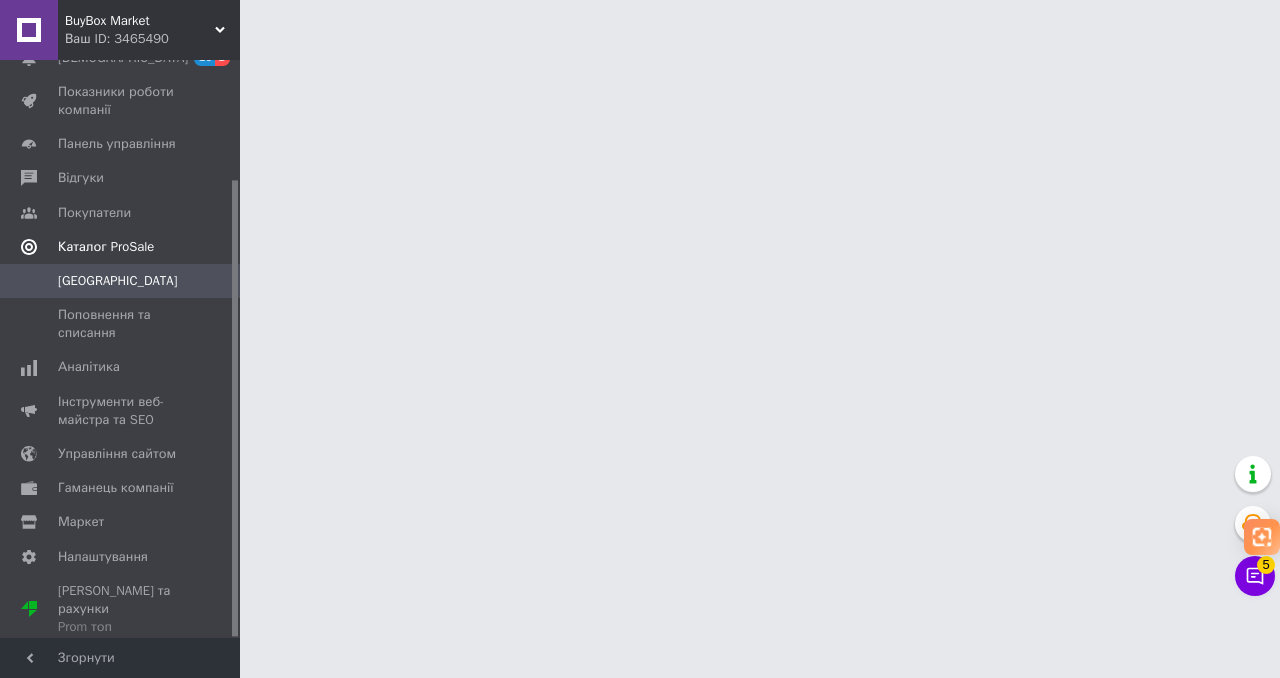 scroll, scrollTop: 150, scrollLeft: 0, axis: vertical 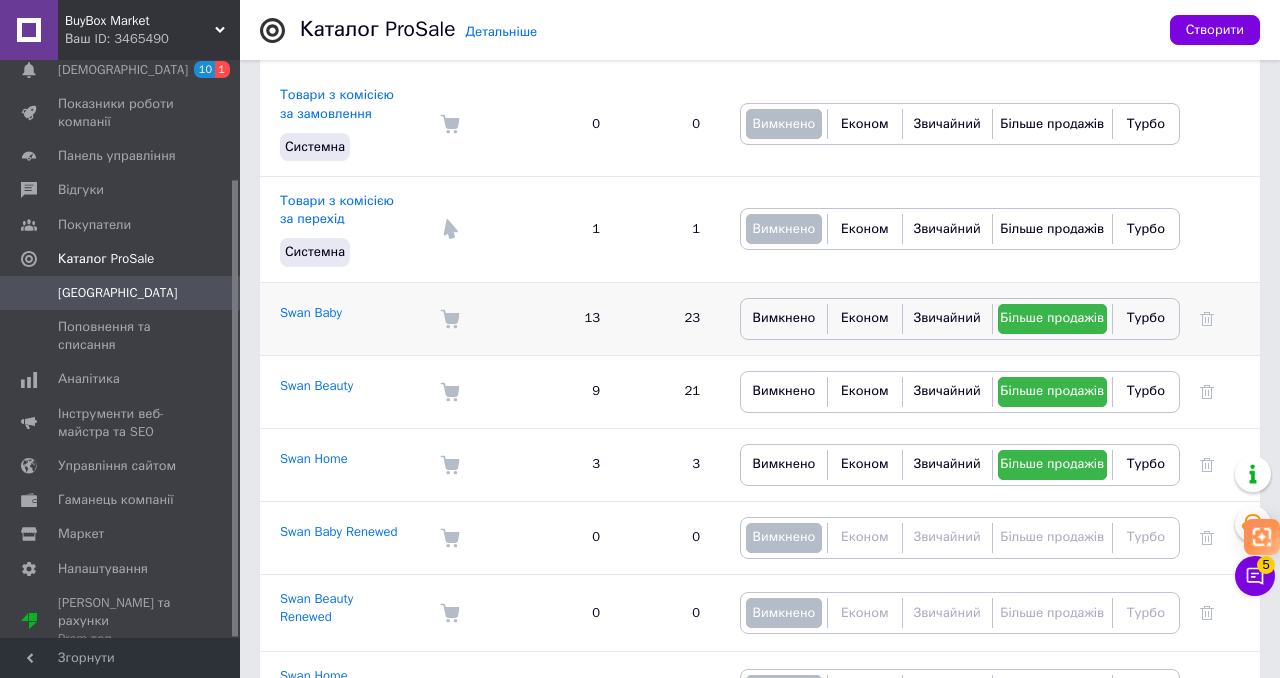 click on "Swan Baby" at bounding box center (340, 318) 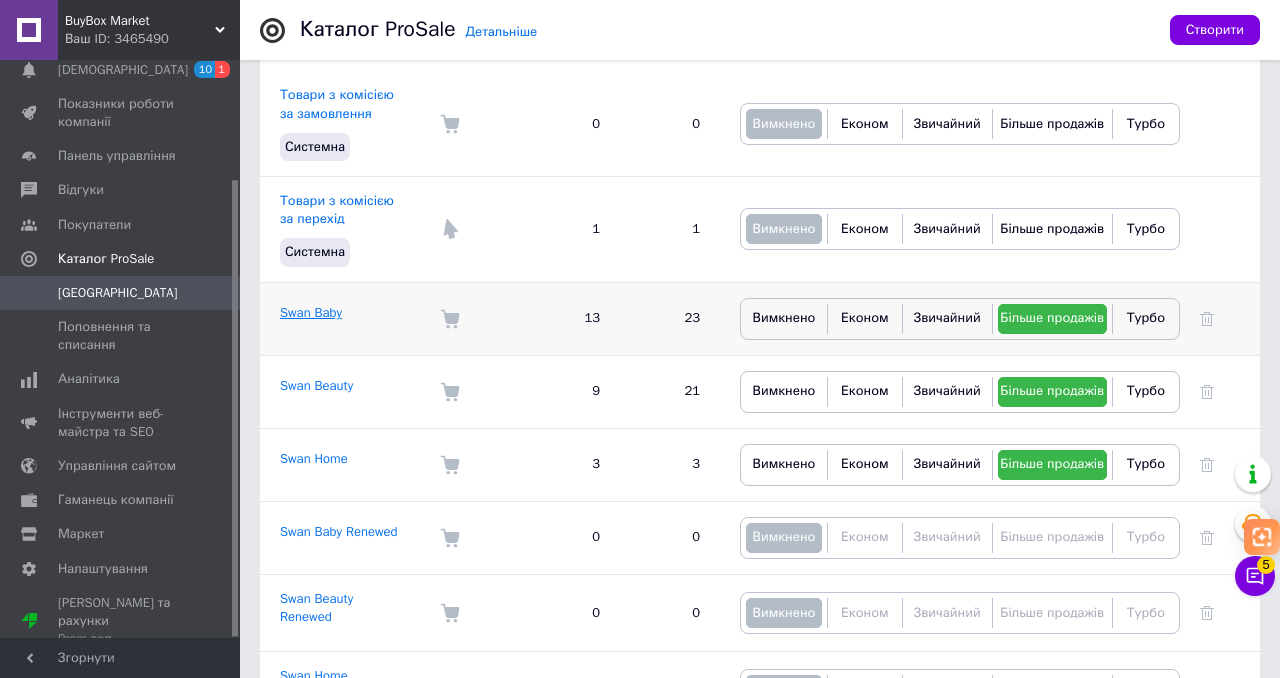 click on "Swan Baby" at bounding box center (311, 312) 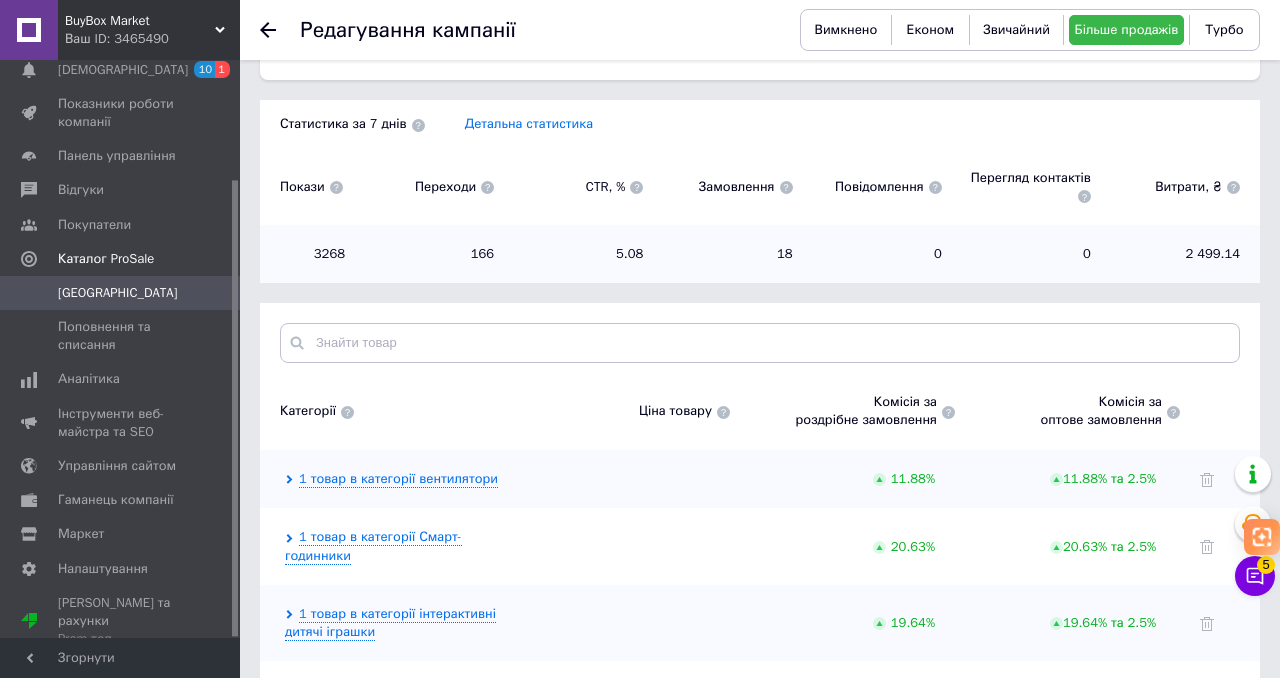 scroll, scrollTop: 392, scrollLeft: 0, axis: vertical 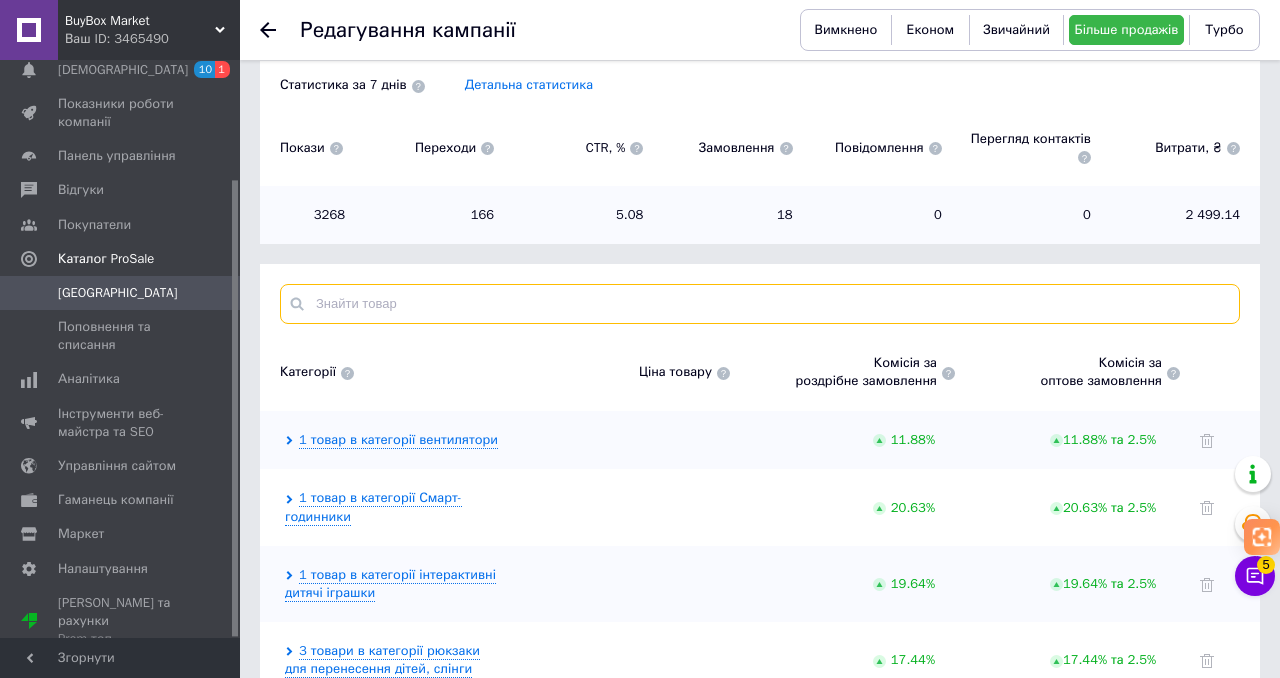 click at bounding box center [760, 304] 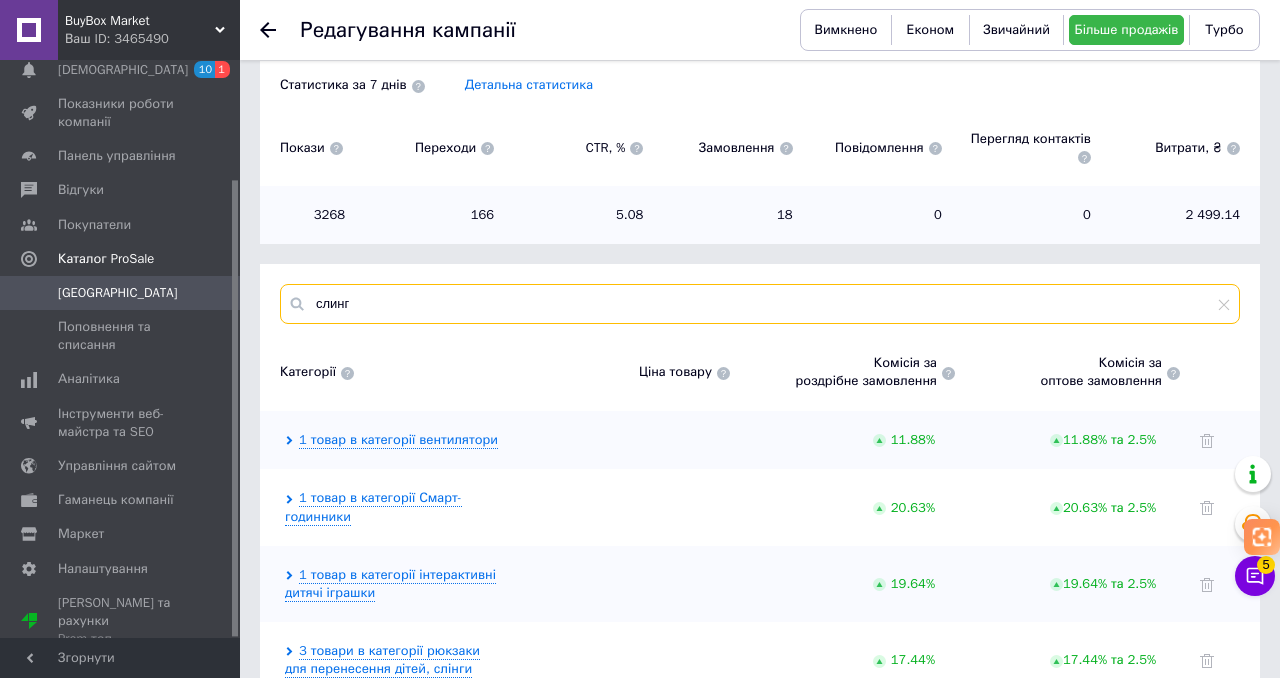 type on "слинг" 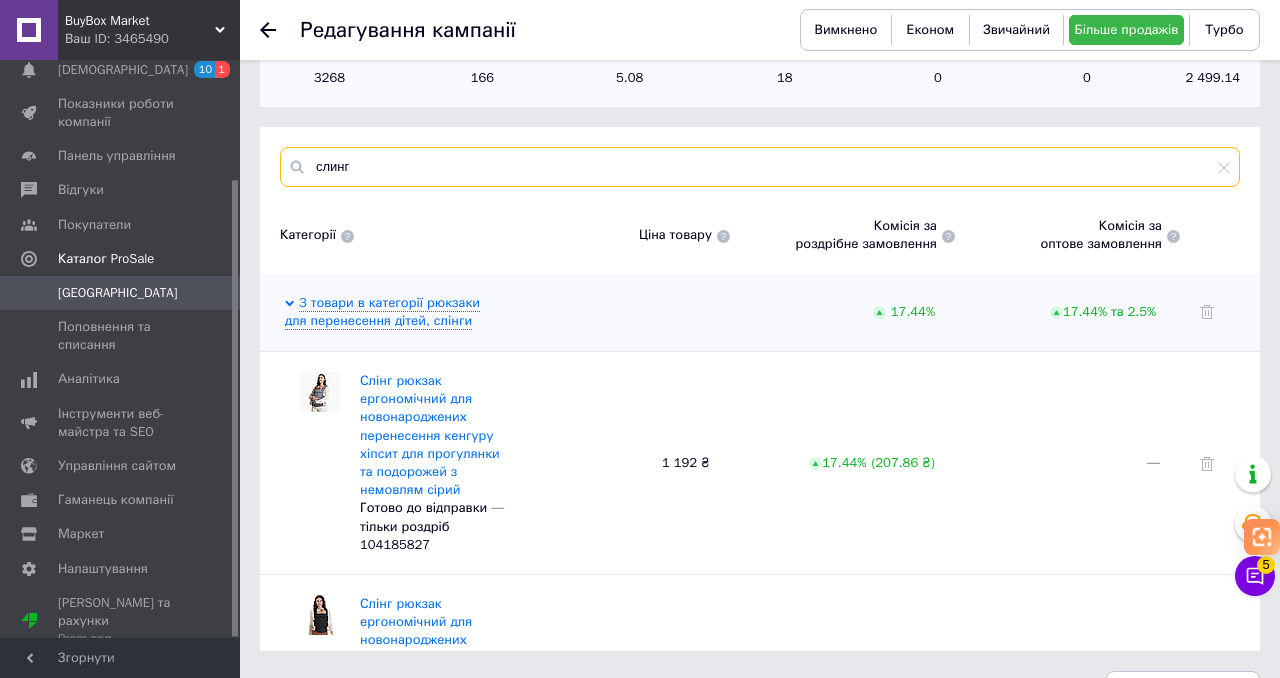 scroll, scrollTop: 572, scrollLeft: 0, axis: vertical 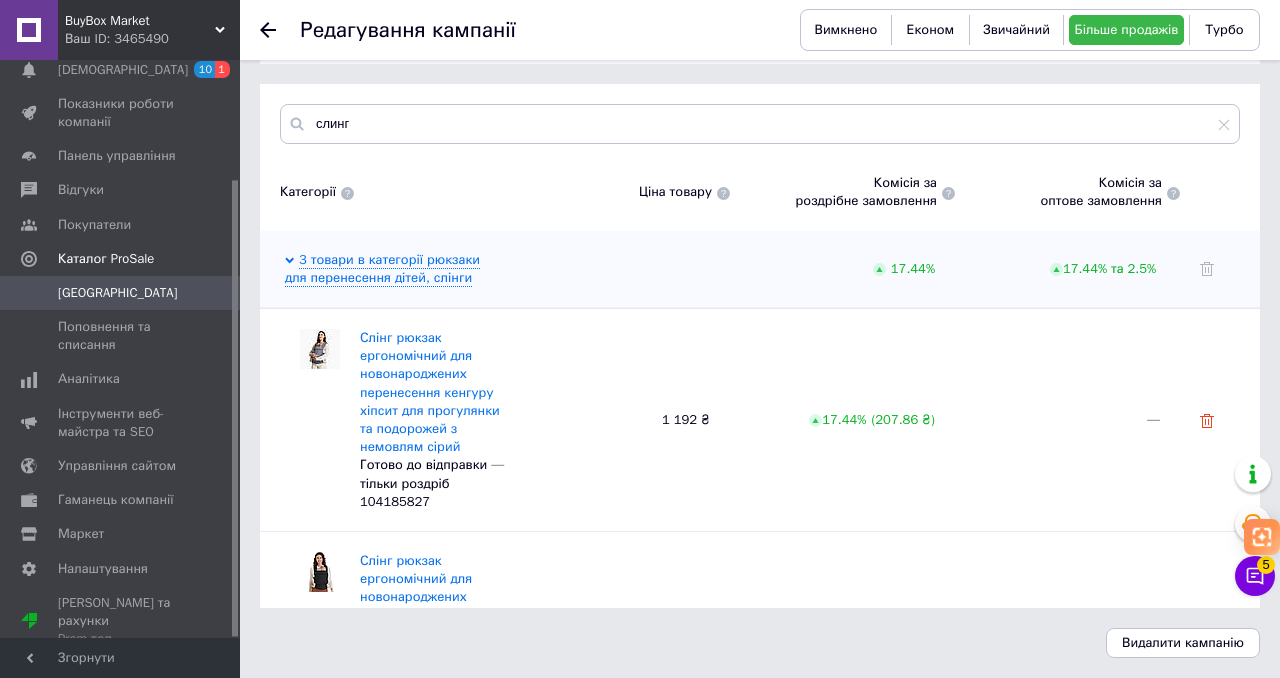 click 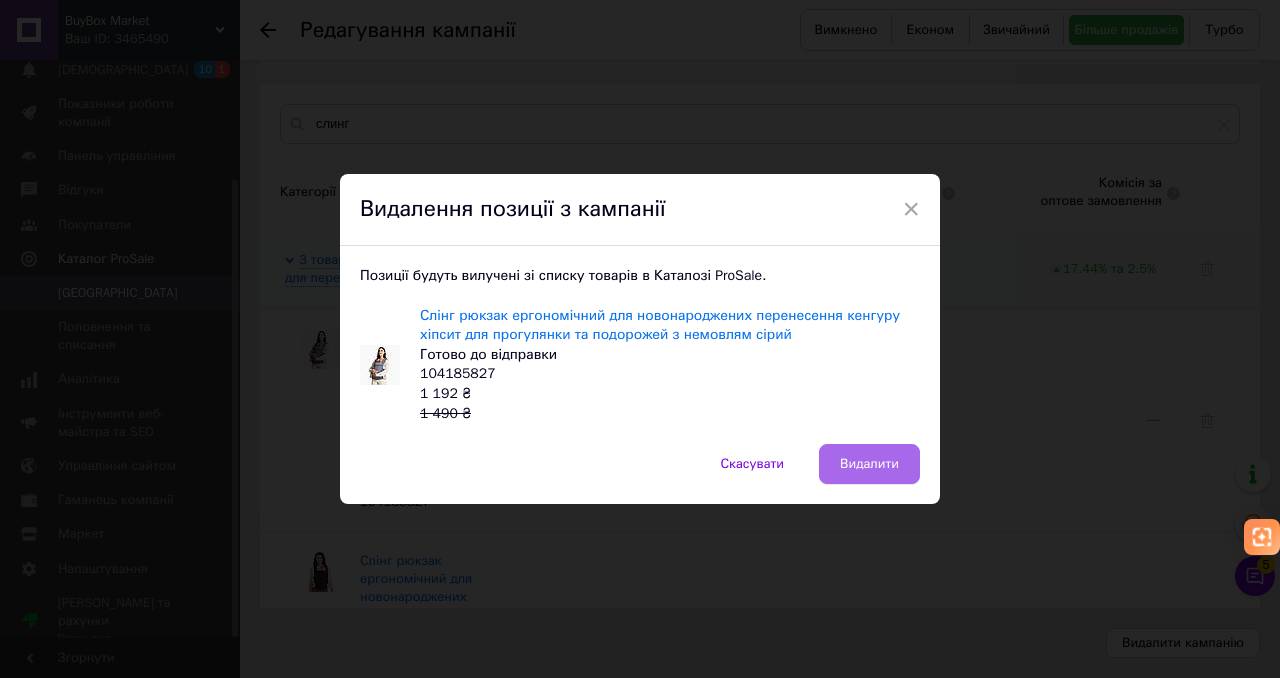 click on "Видалити" at bounding box center (869, 464) 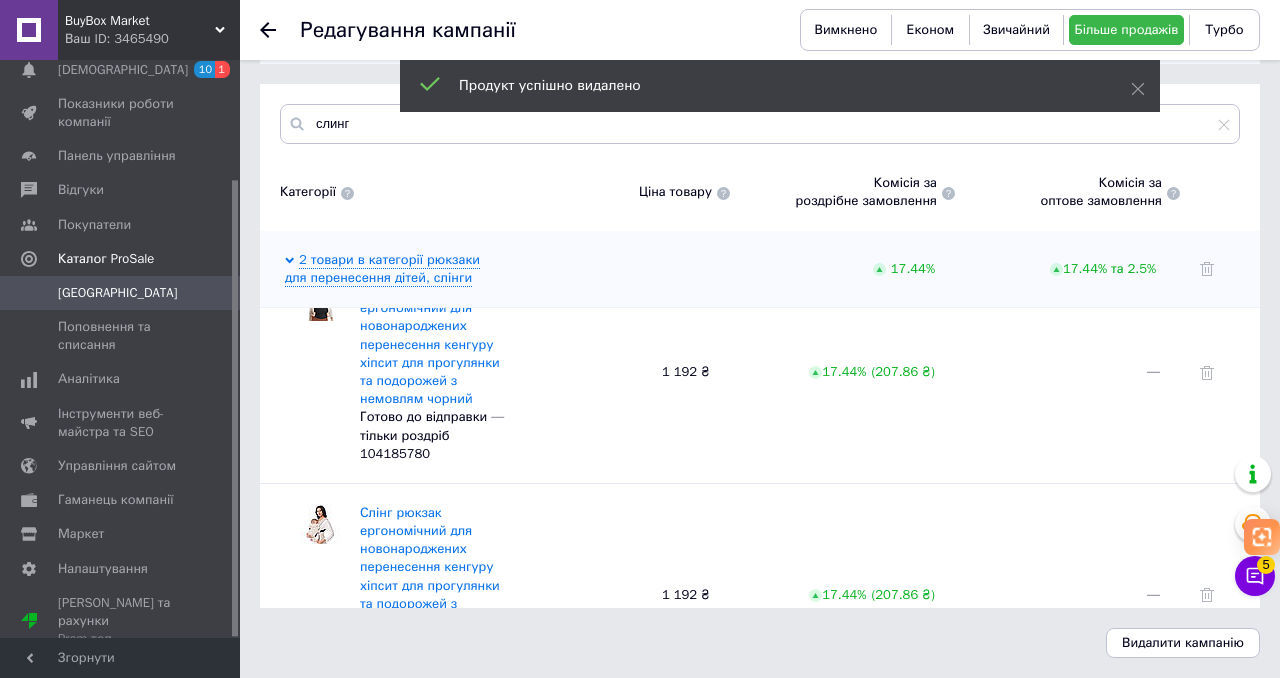 scroll, scrollTop: 66, scrollLeft: 0, axis: vertical 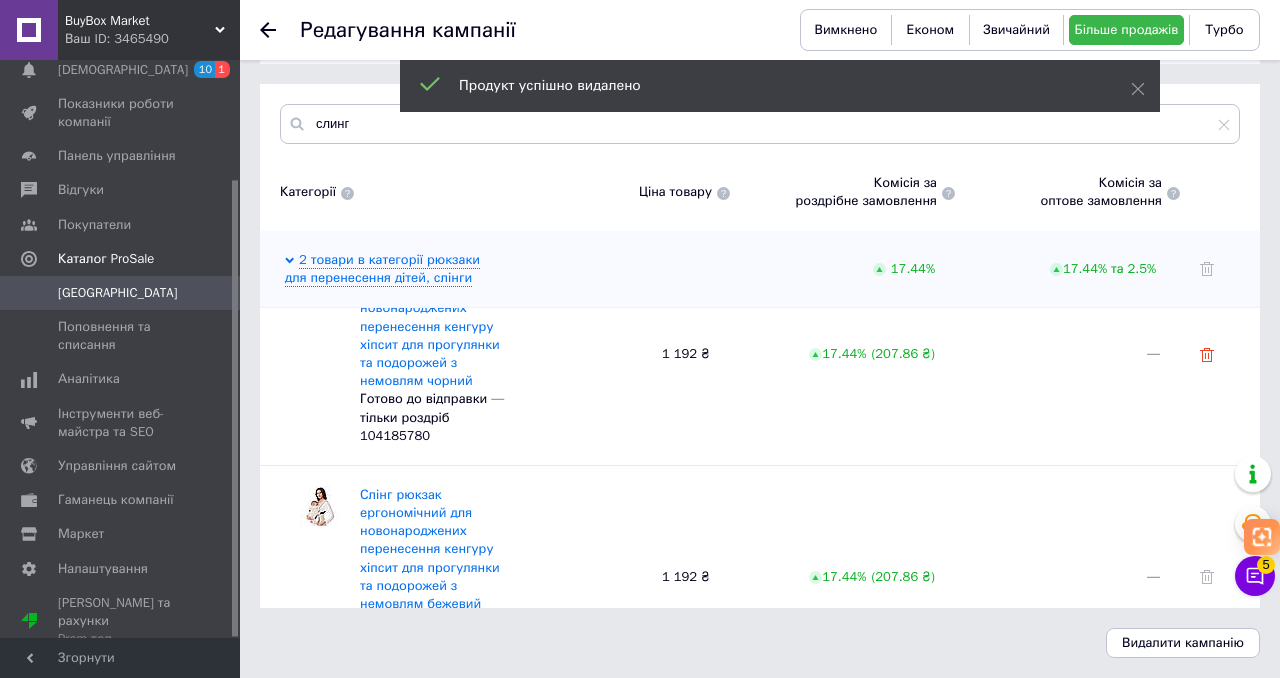 click 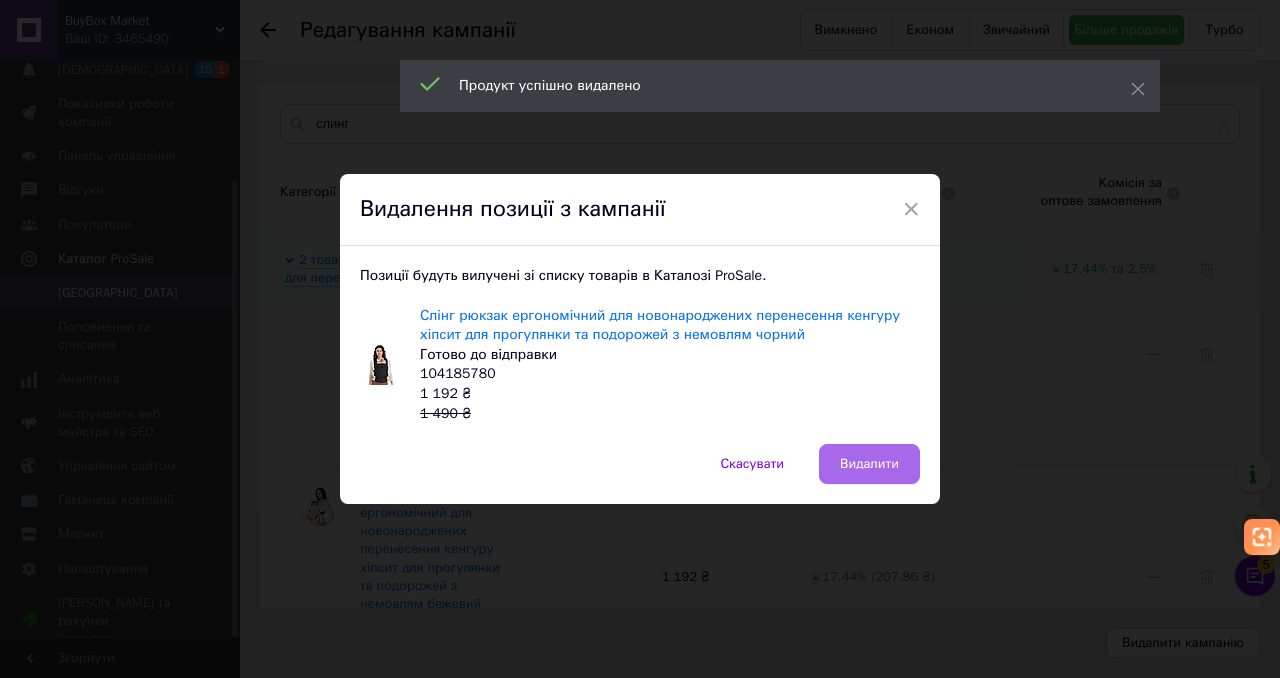 click on "Видалити" at bounding box center [869, 464] 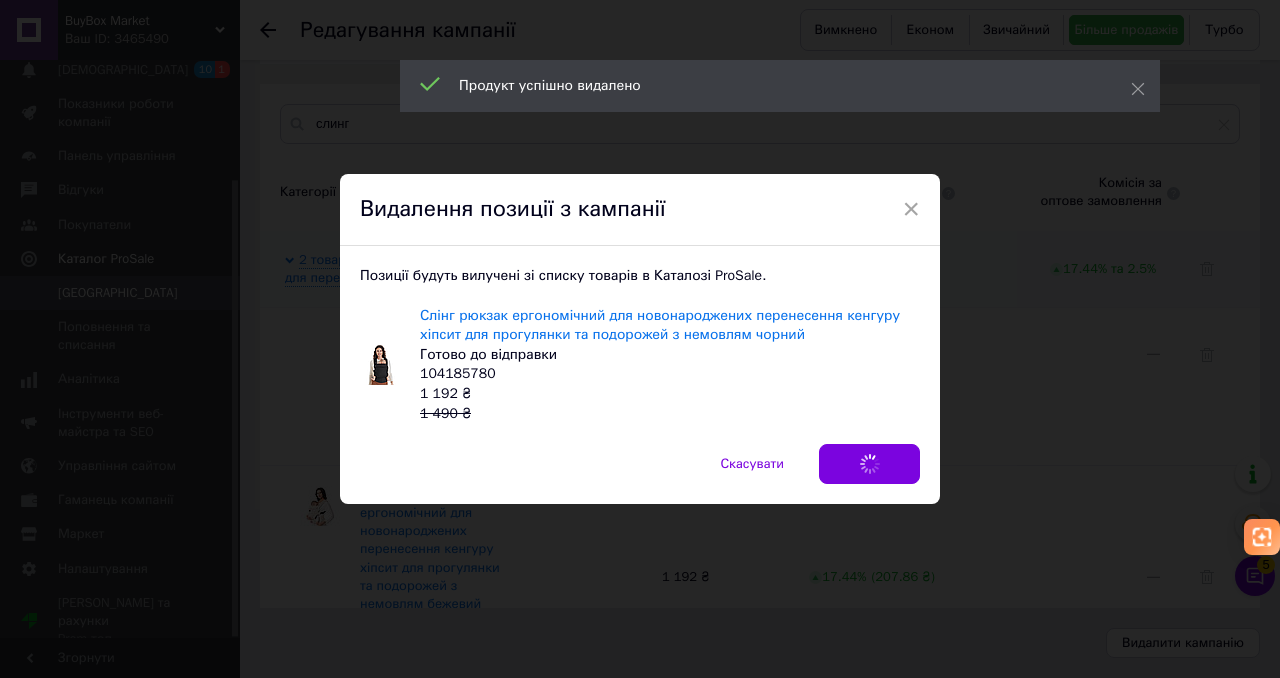 scroll, scrollTop: 0, scrollLeft: 0, axis: both 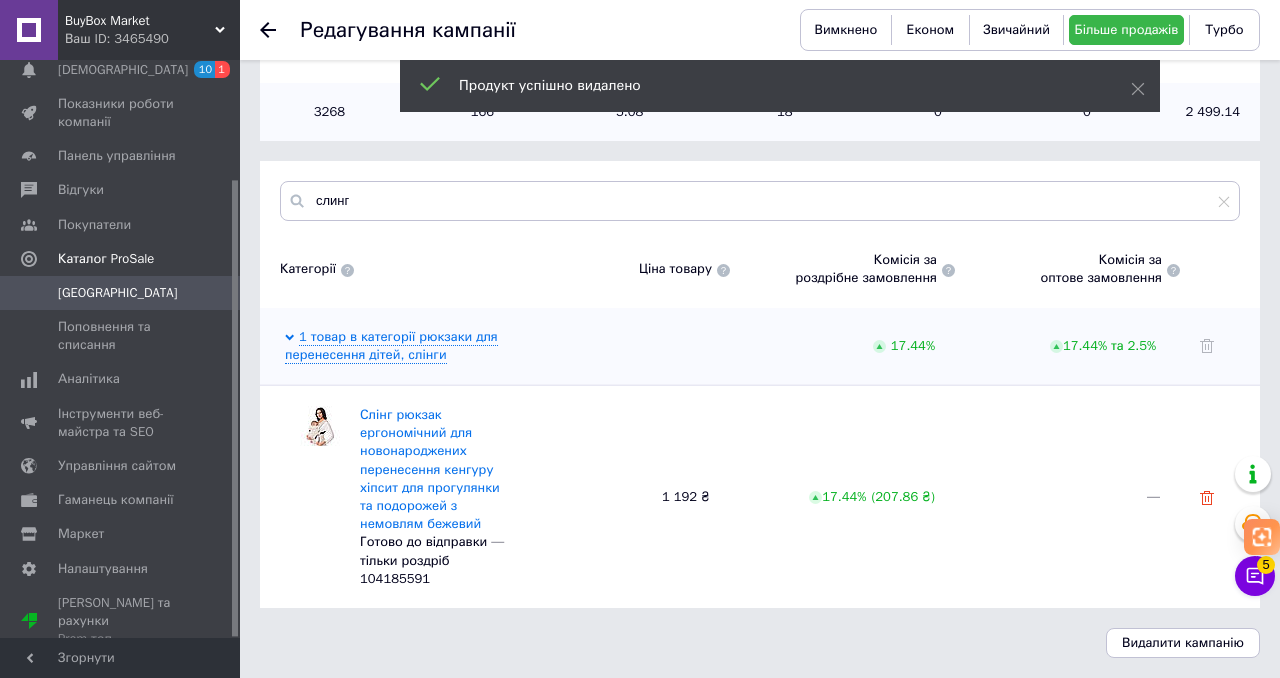 click 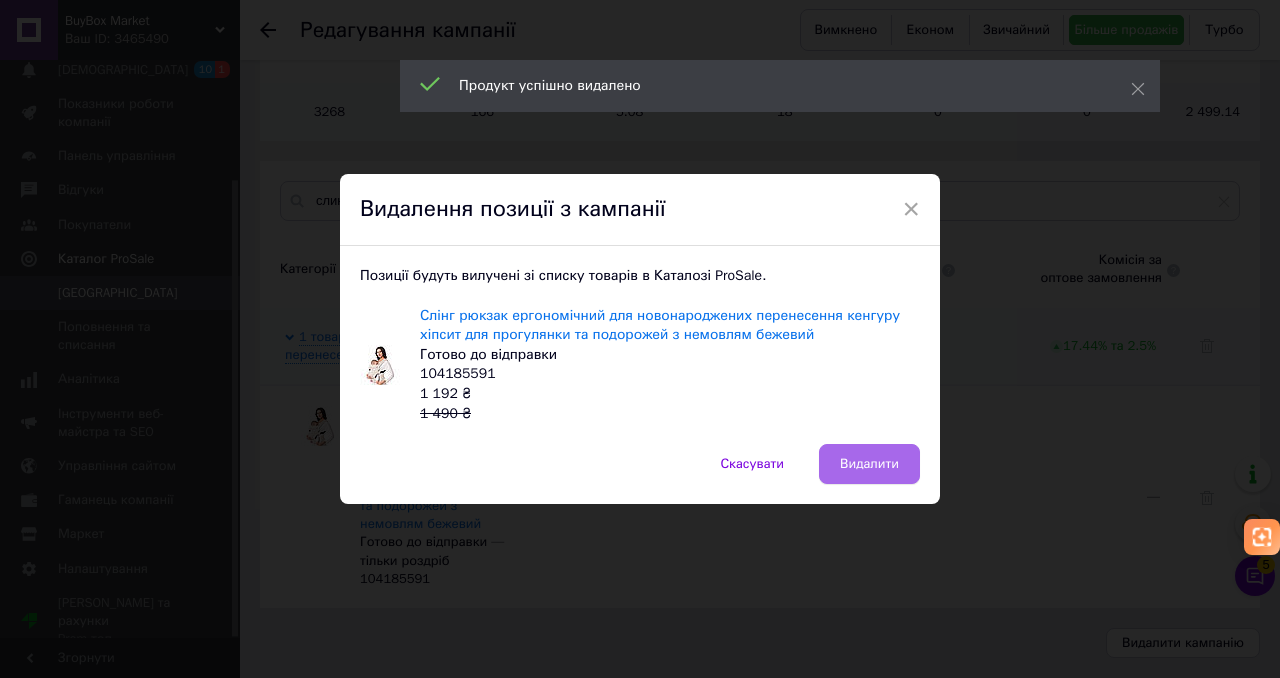 click on "Видалити" at bounding box center (869, 464) 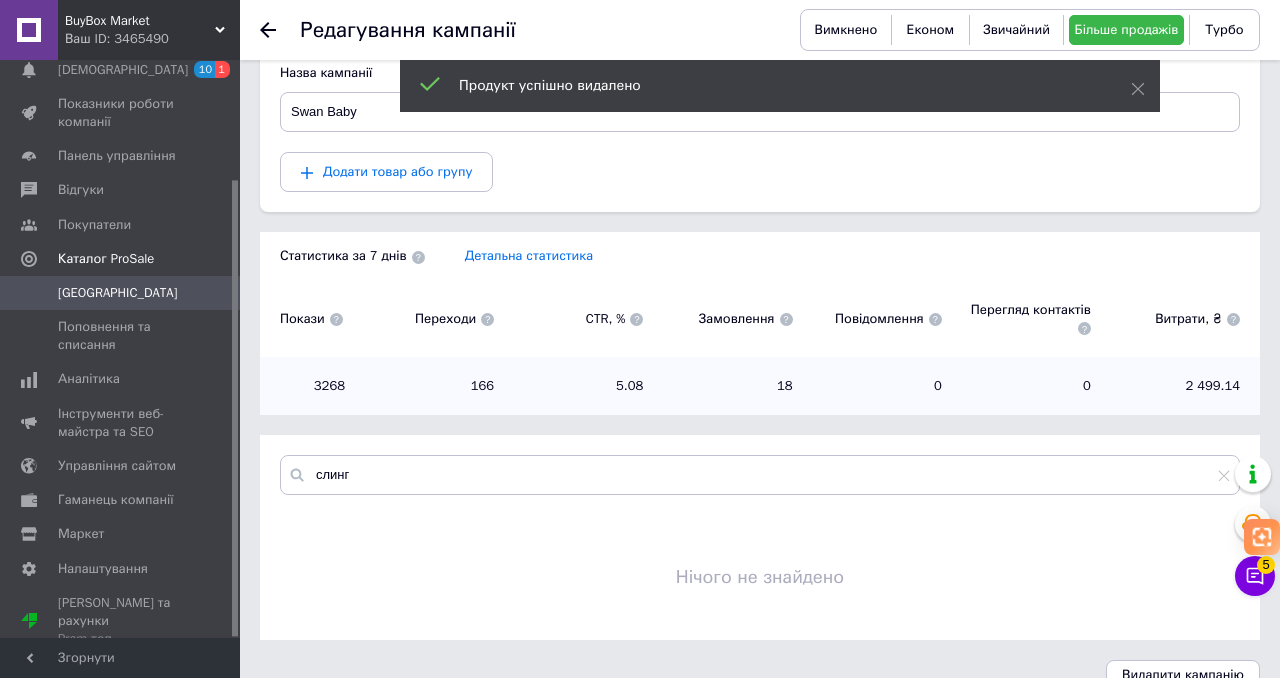 scroll, scrollTop: 218, scrollLeft: 0, axis: vertical 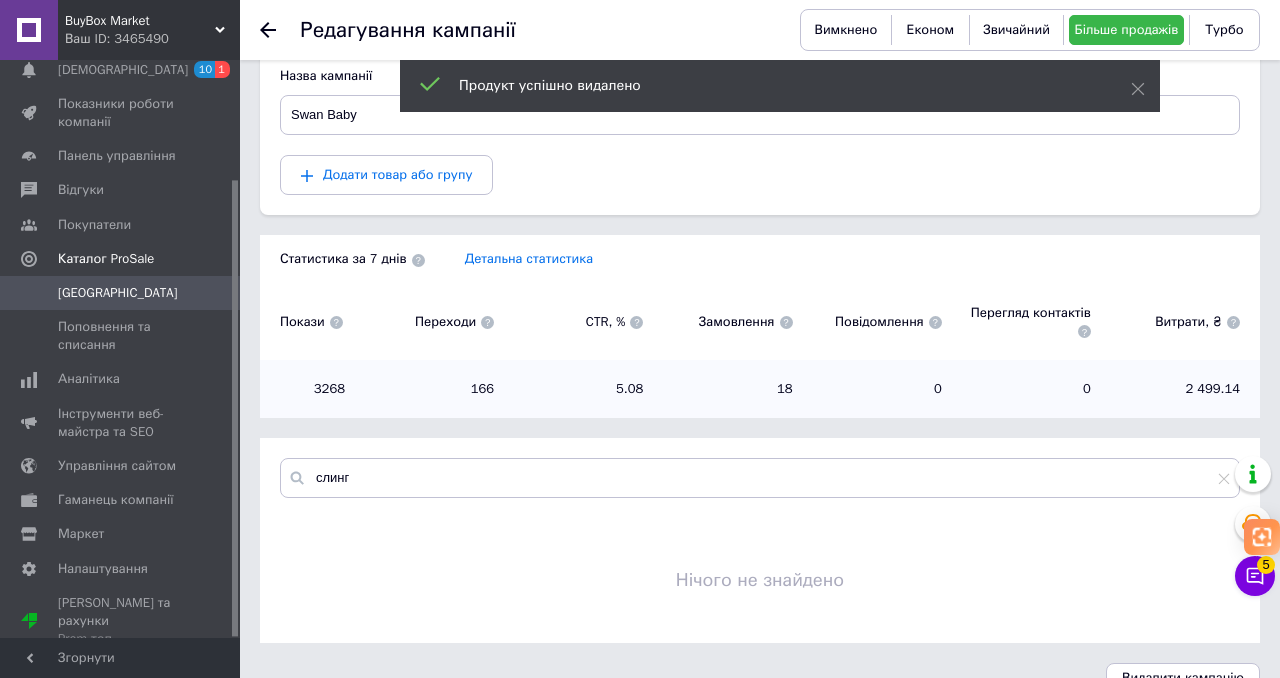 click on "[GEOGRAPHIC_DATA]" at bounding box center (121, 293) 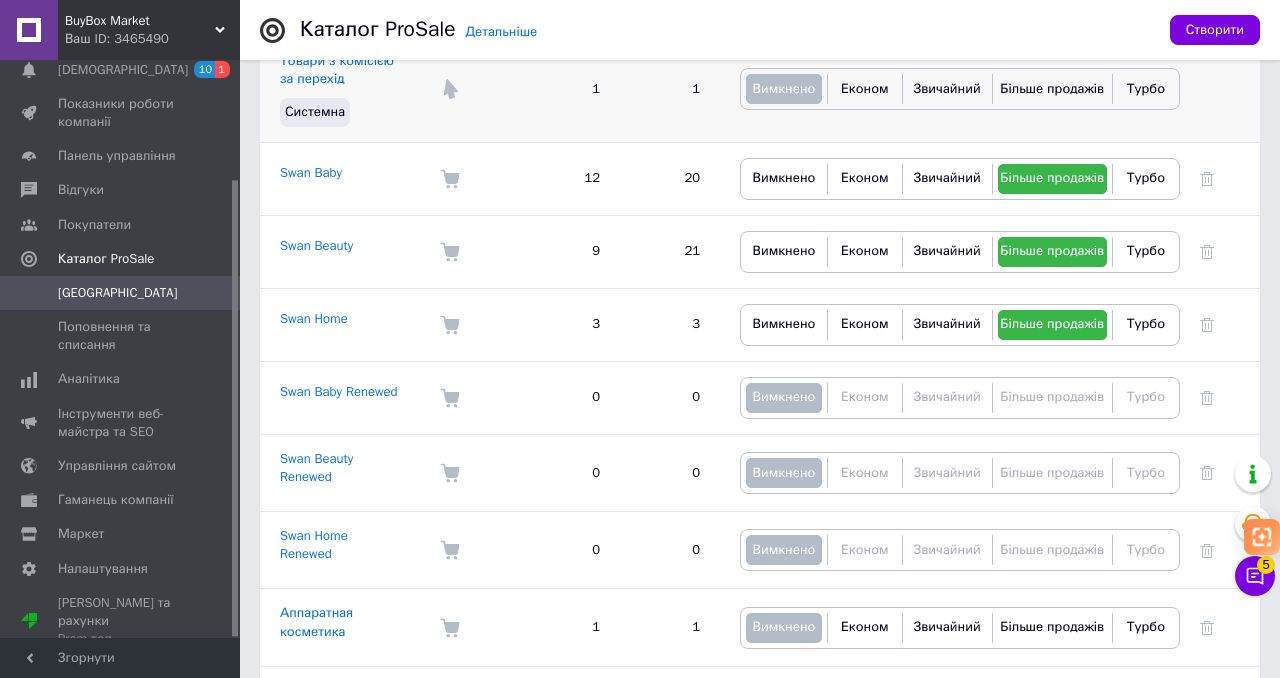 scroll, scrollTop: 386, scrollLeft: 0, axis: vertical 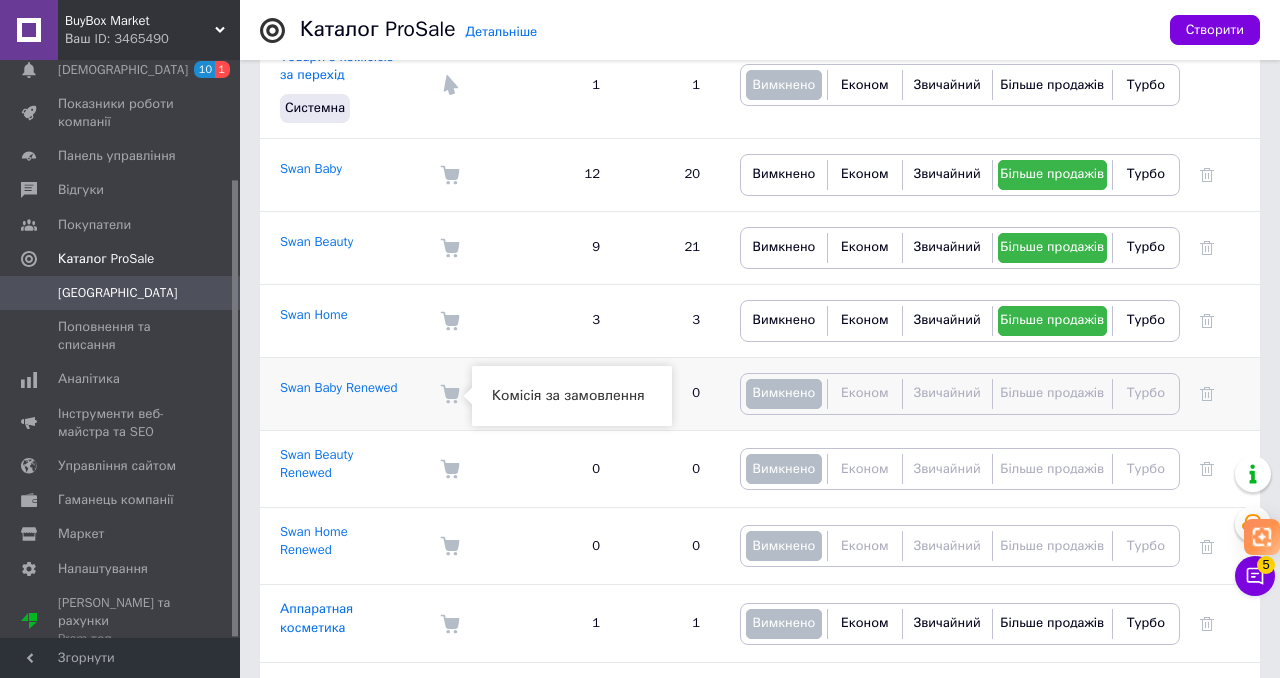 click at bounding box center [450, 394] 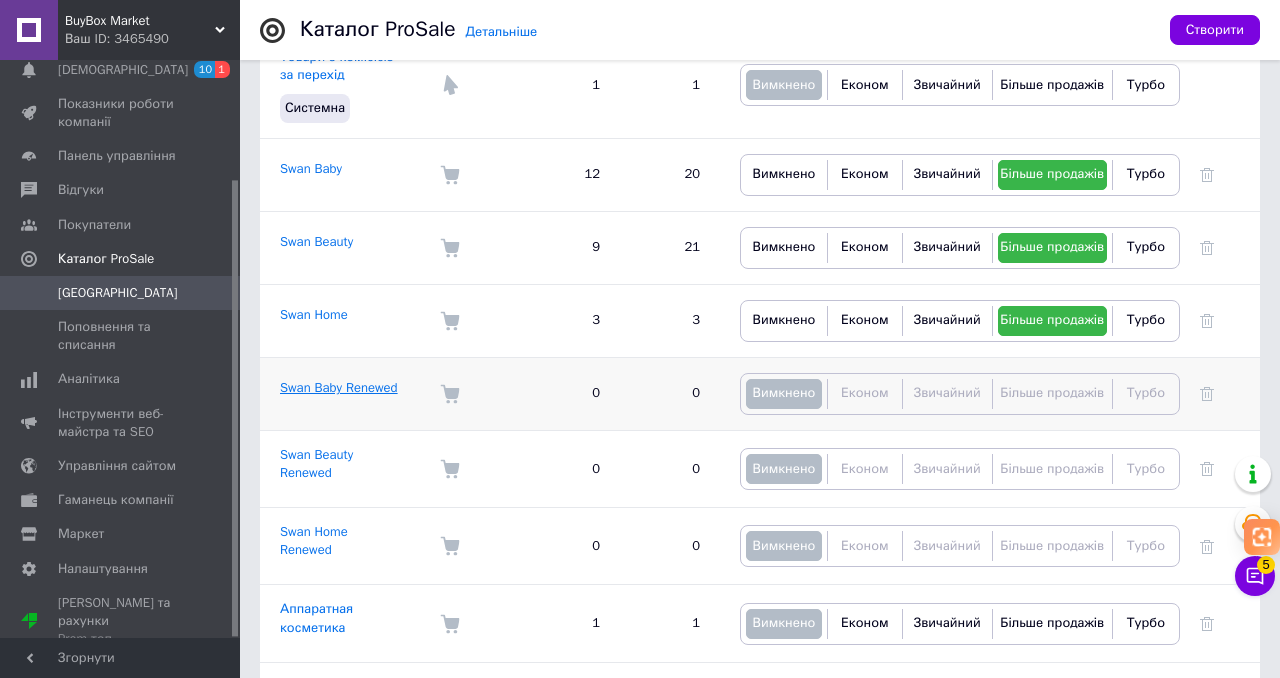 click on "Swan Baby Renewed" at bounding box center (339, 387) 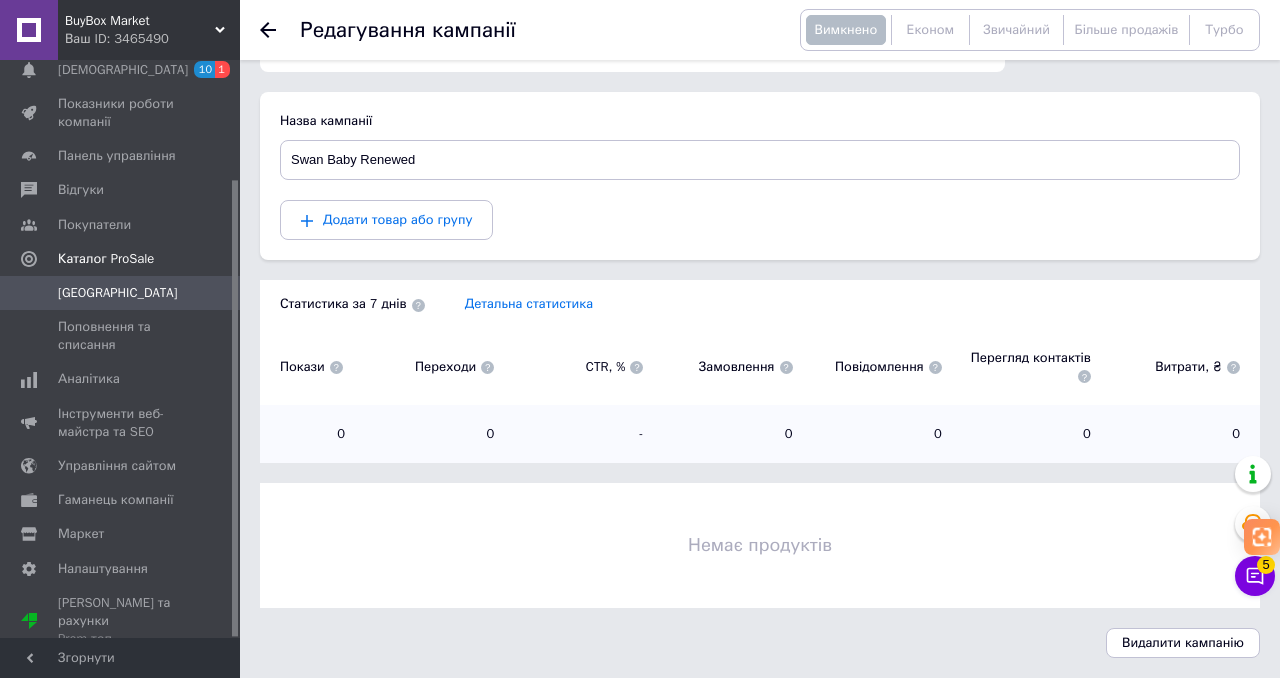 scroll, scrollTop: 162, scrollLeft: 0, axis: vertical 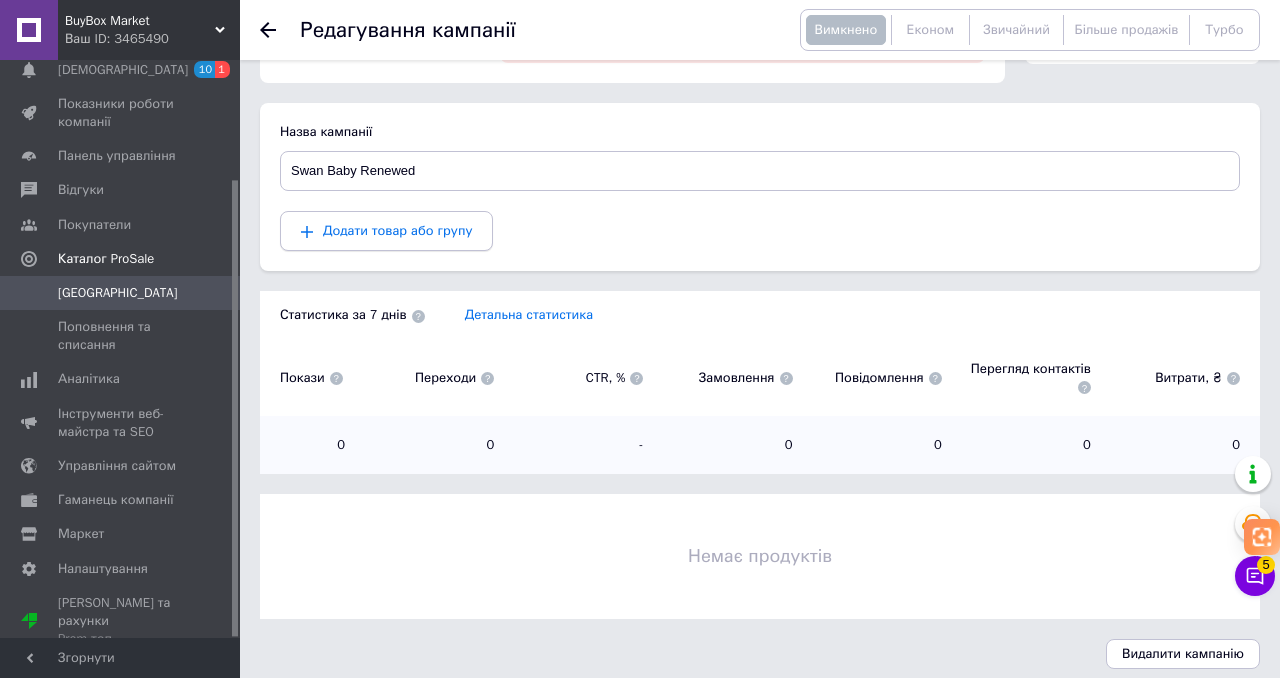 click on "Додати товар або групу" at bounding box center (397, 230) 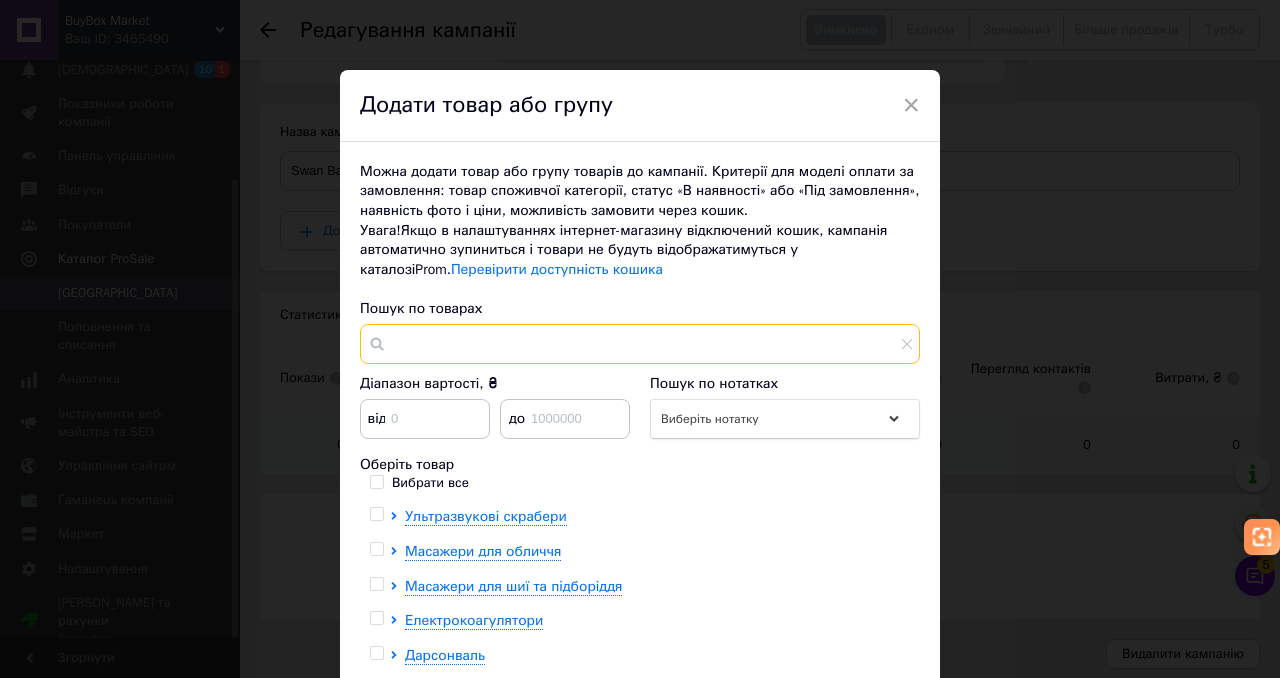 click at bounding box center [640, 344] 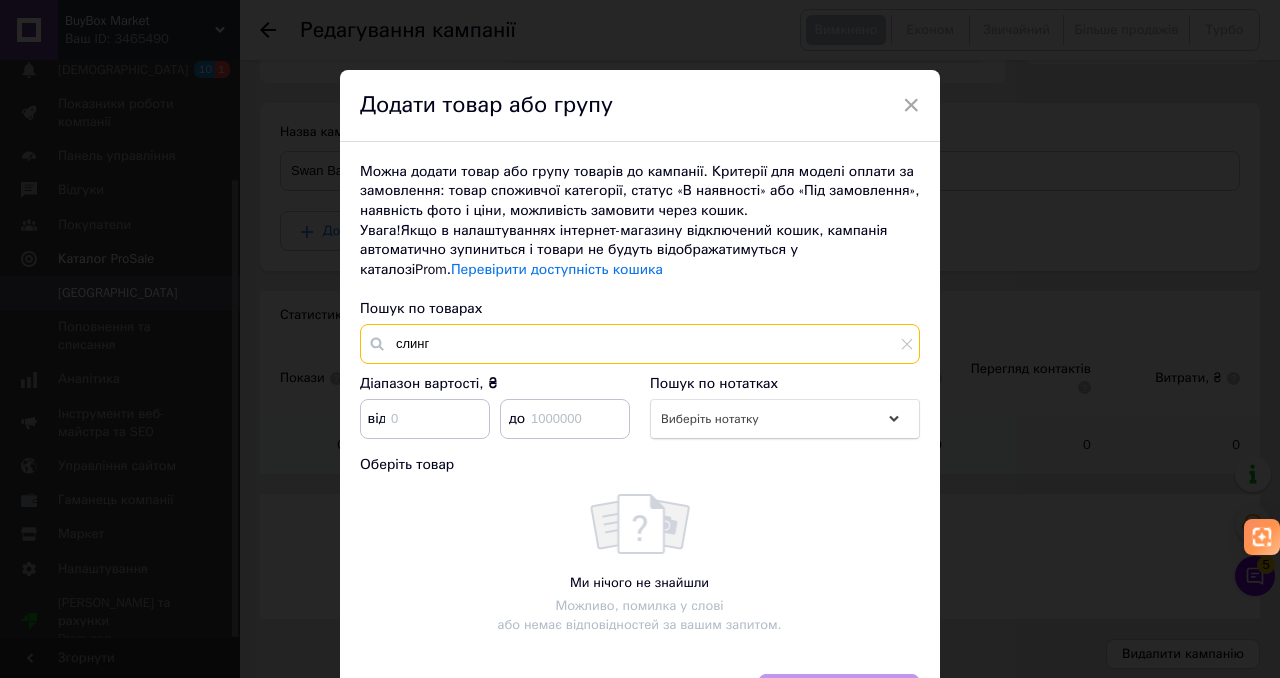 type on "слинг" 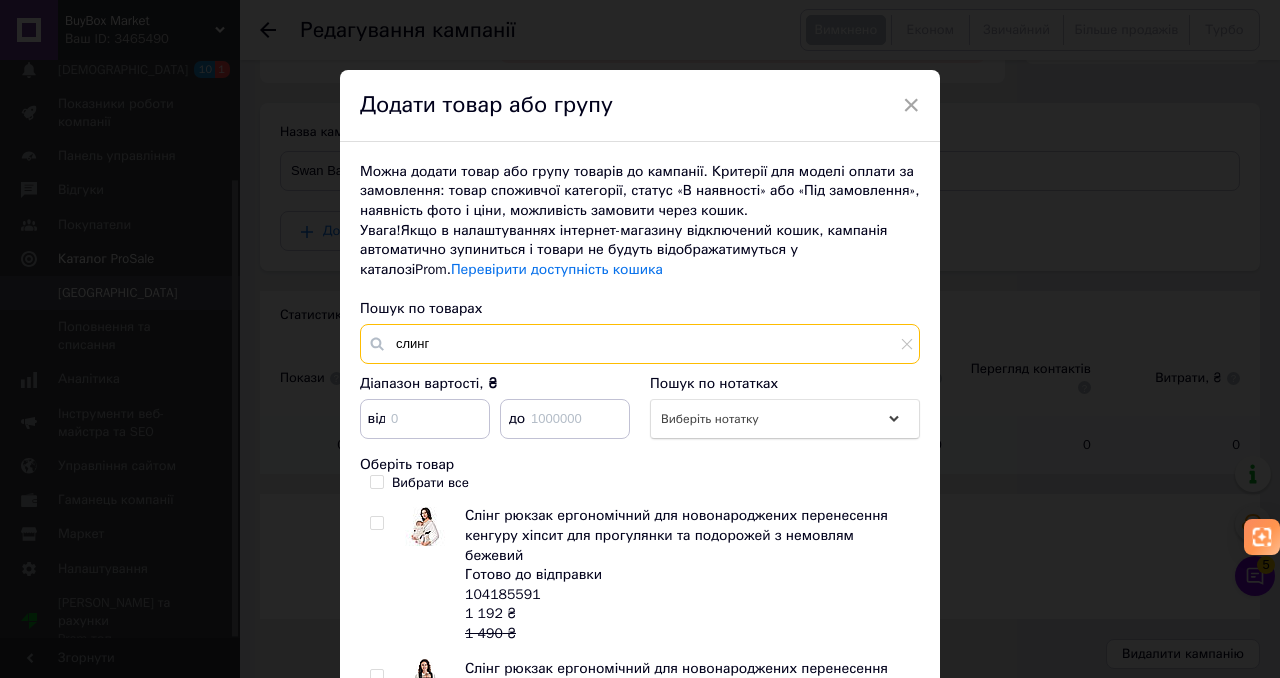scroll, scrollTop: 0, scrollLeft: 0, axis: both 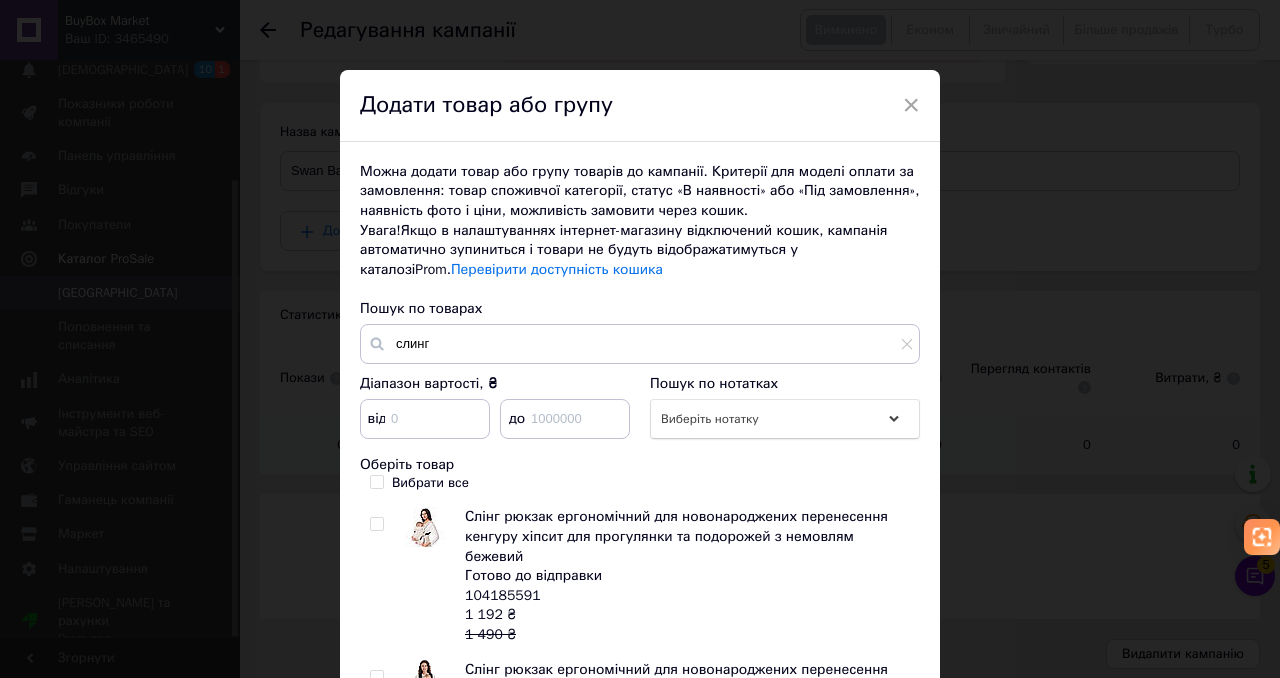 click at bounding box center (376, 524) 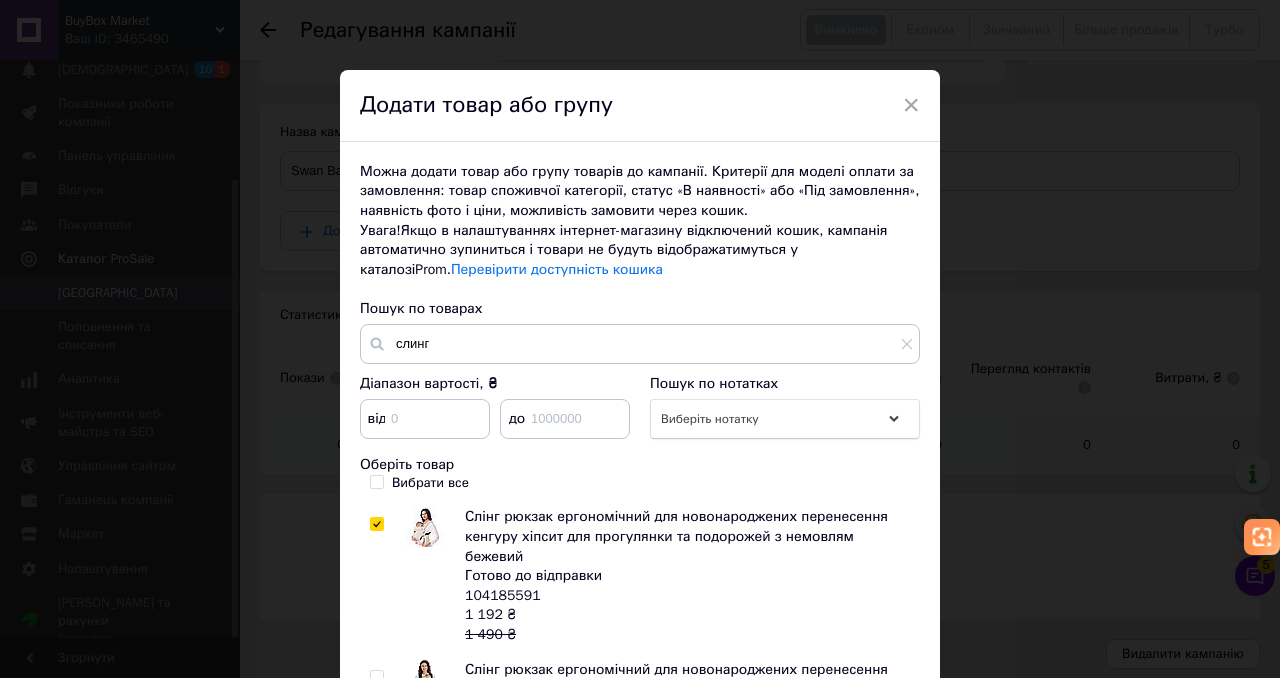 checkbox on "true" 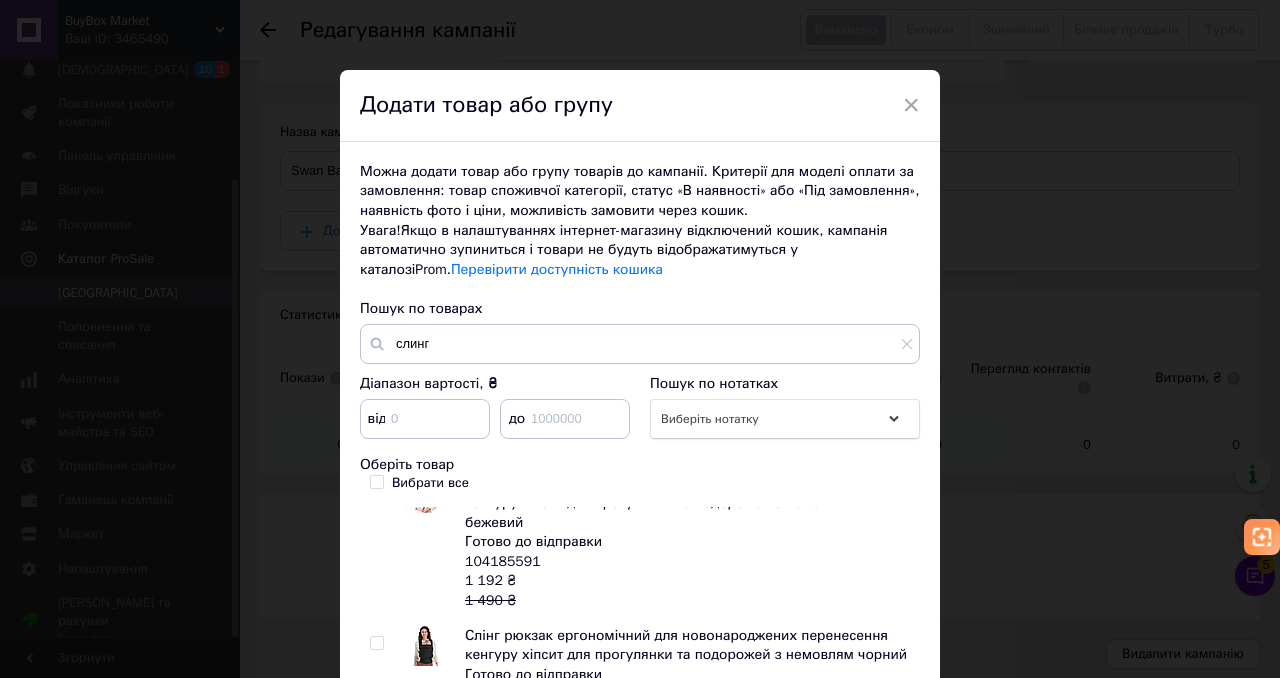 click at bounding box center (376, 643) 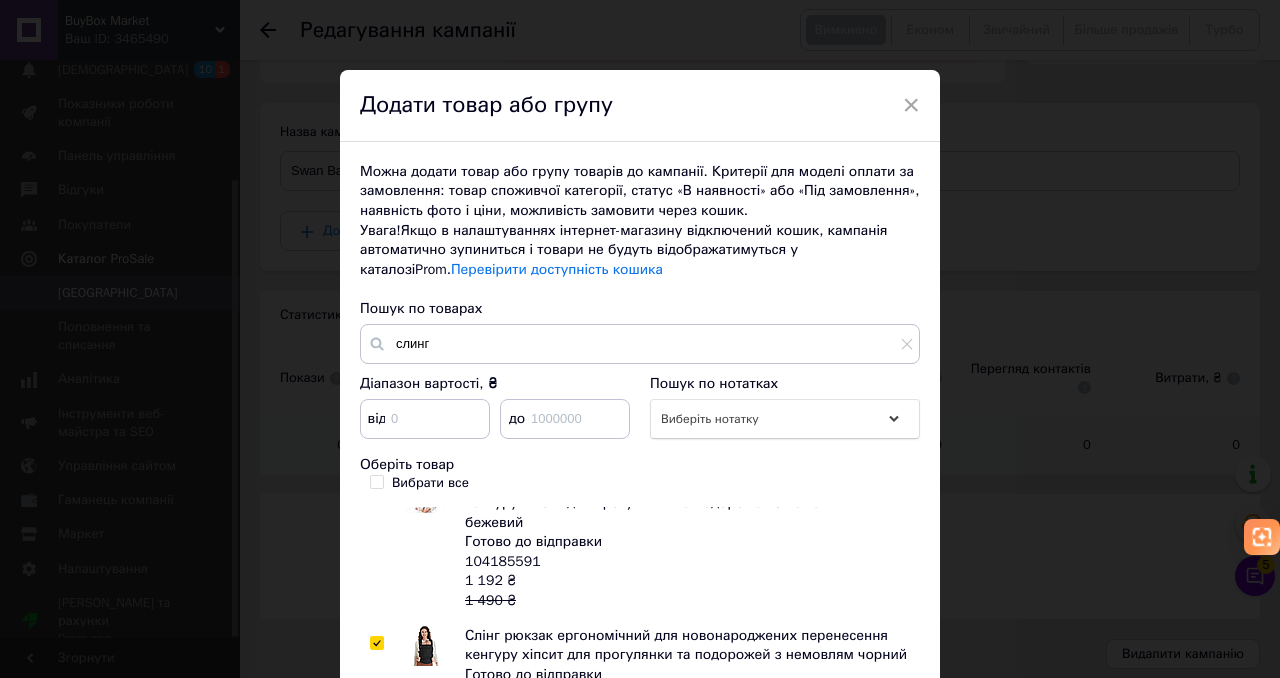 checkbox on "true" 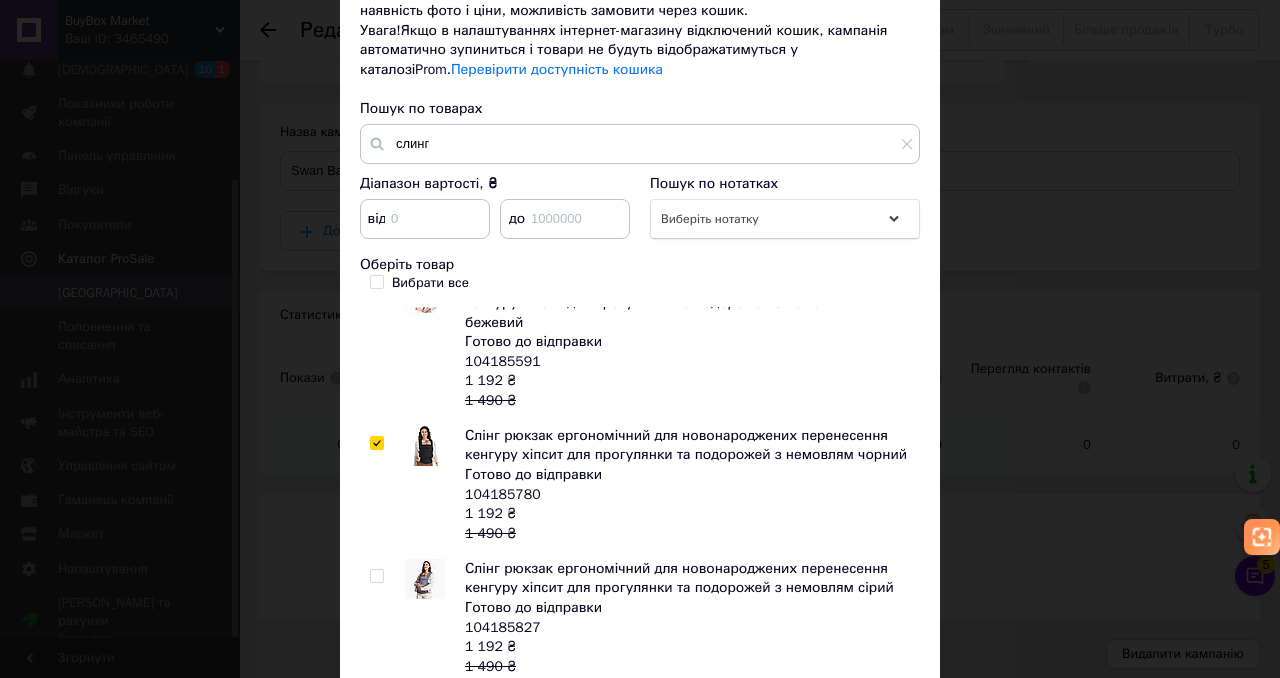 click at bounding box center [376, 576] 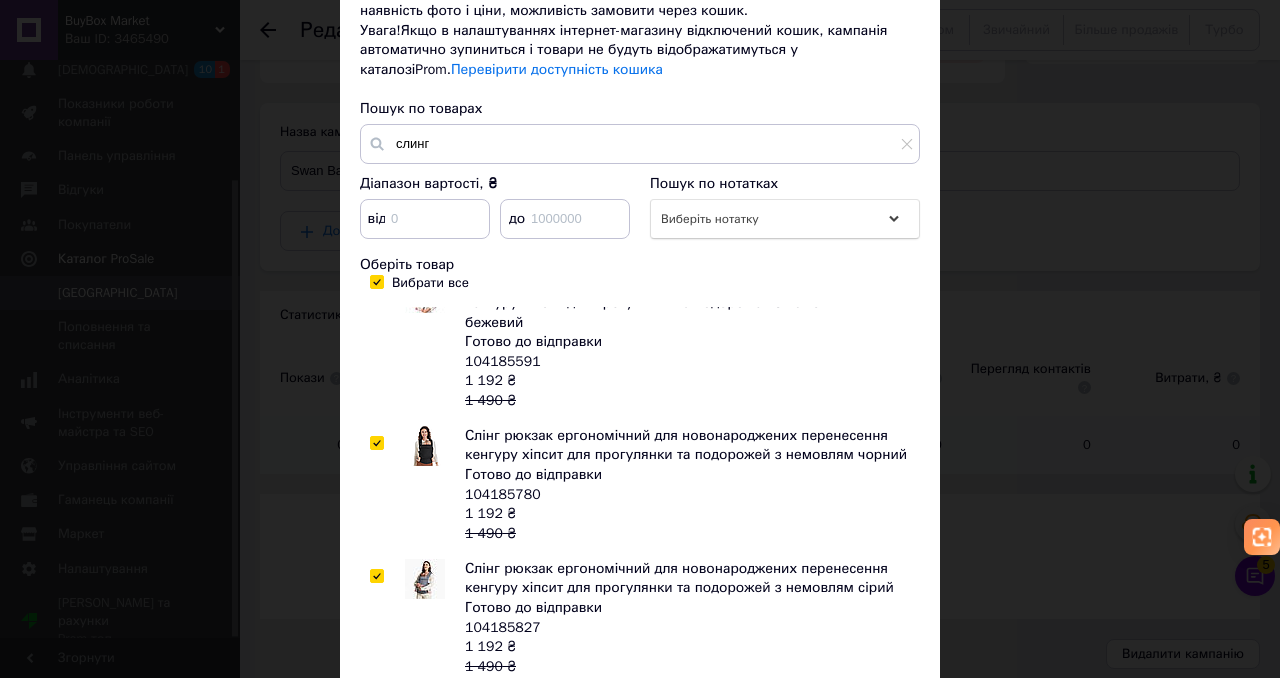 checkbox on "true" 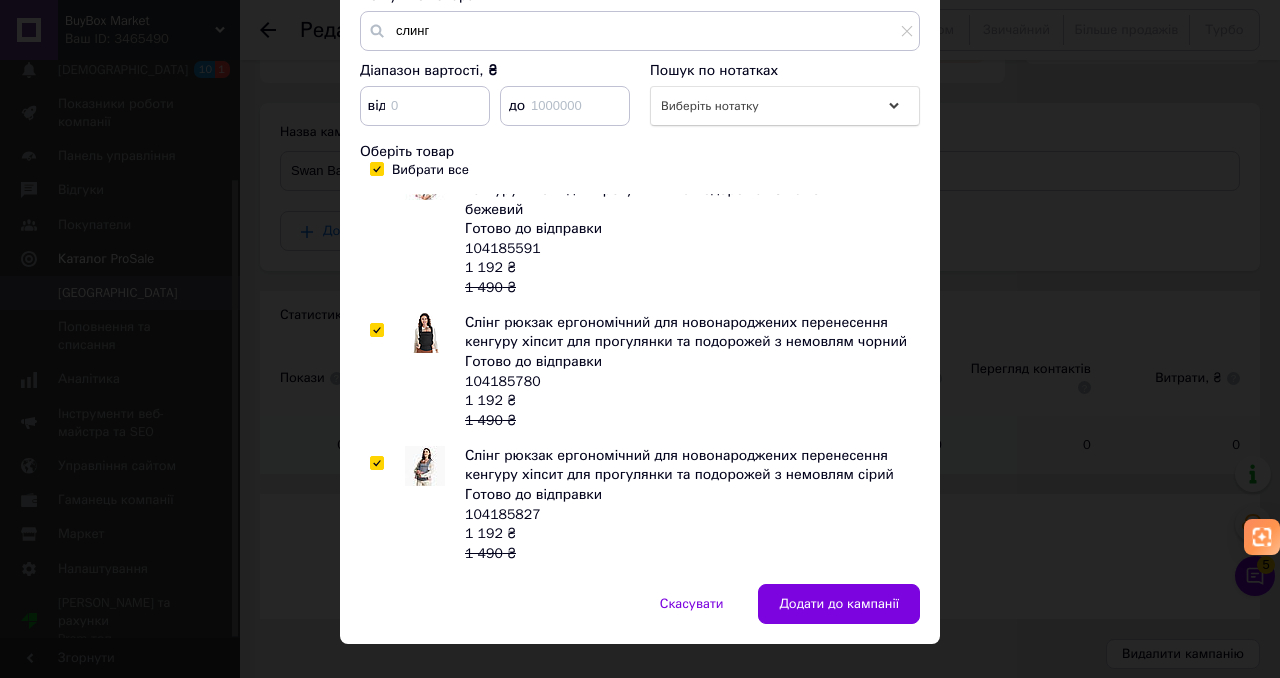 scroll, scrollTop: 349, scrollLeft: 0, axis: vertical 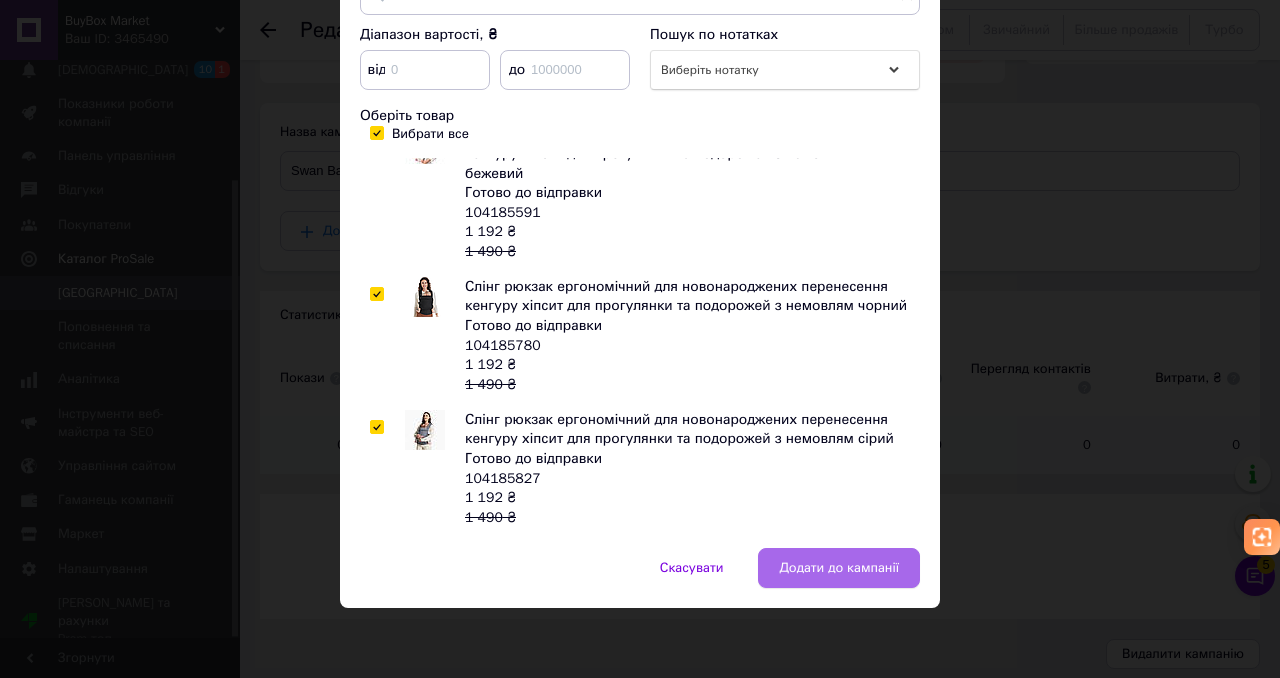 click on "Додати до кампанії" at bounding box center (839, 568) 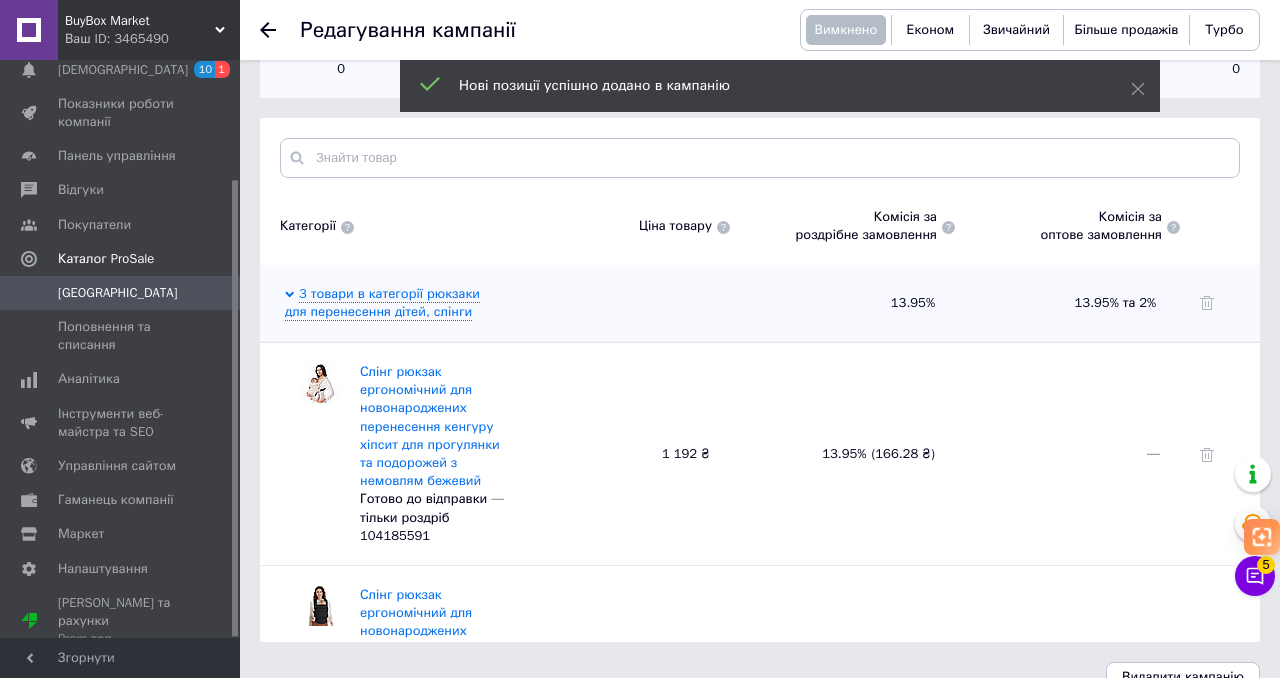 scroll, scrollTop: 572, scrollLeft: 0, axis: vertical 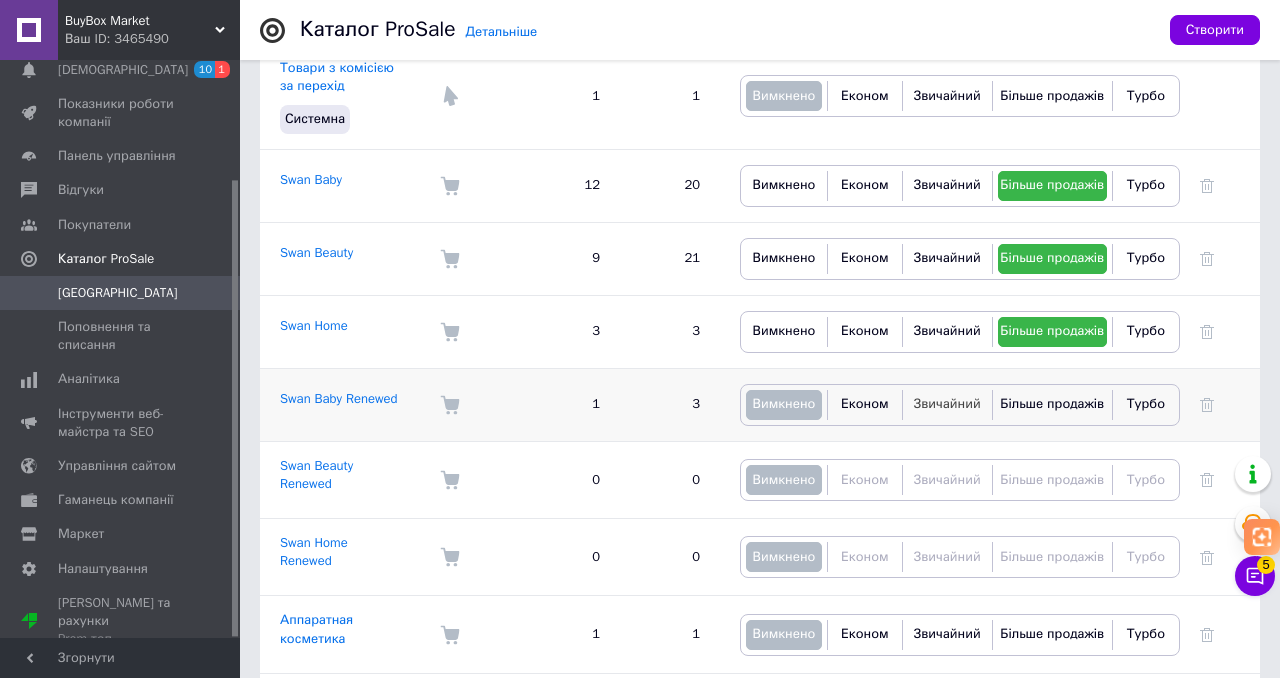 click on "Звичайний" at bounding box center (947, 403) 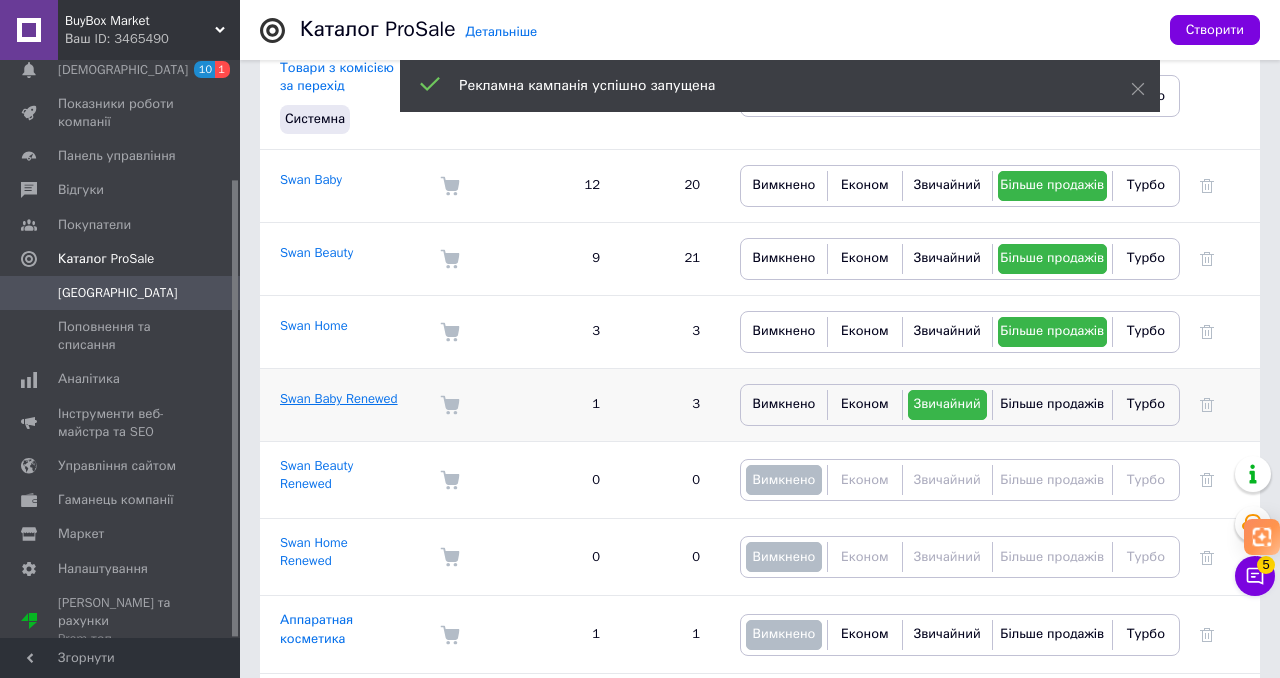 click on "Swan Baby Renewed" at bounding box center (339, 398) 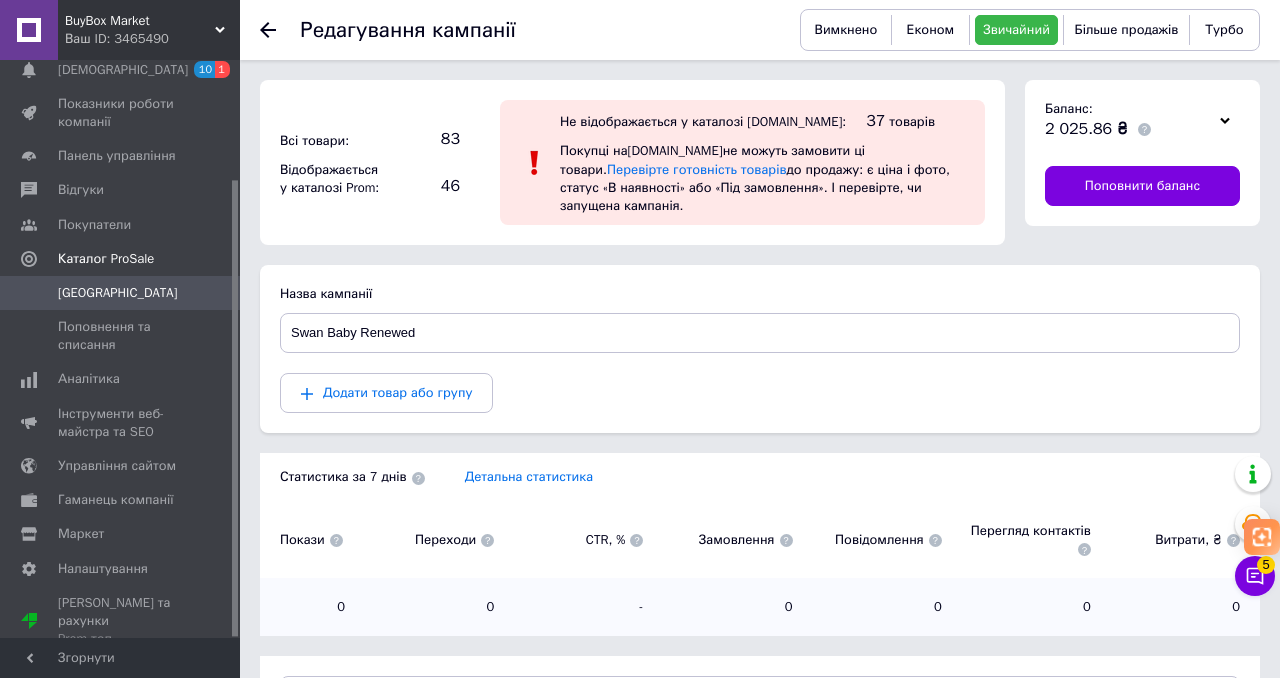 scroll, scrollTop: 271, scrollLeft: 0, axis: vertical 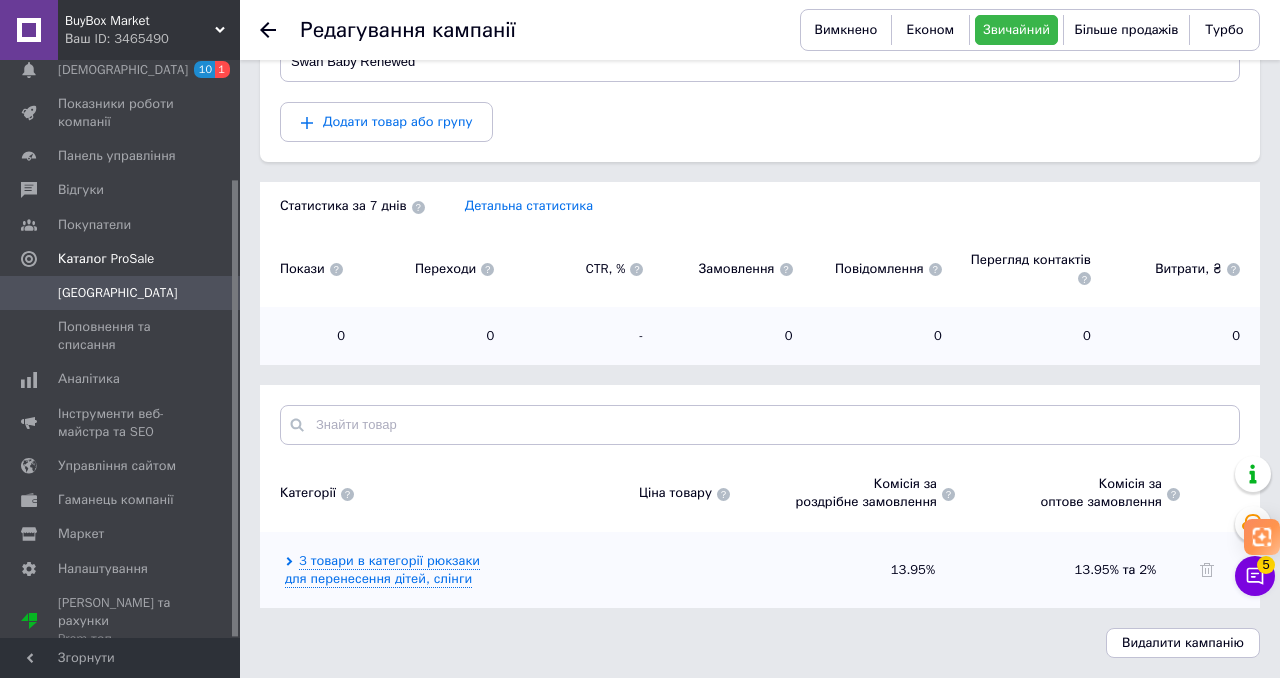 click on "3 товари в категорії рюкзаки для перенесення дітей, слінги 13.95% 13.95%   та   2%" at bounding box center [760, 570] 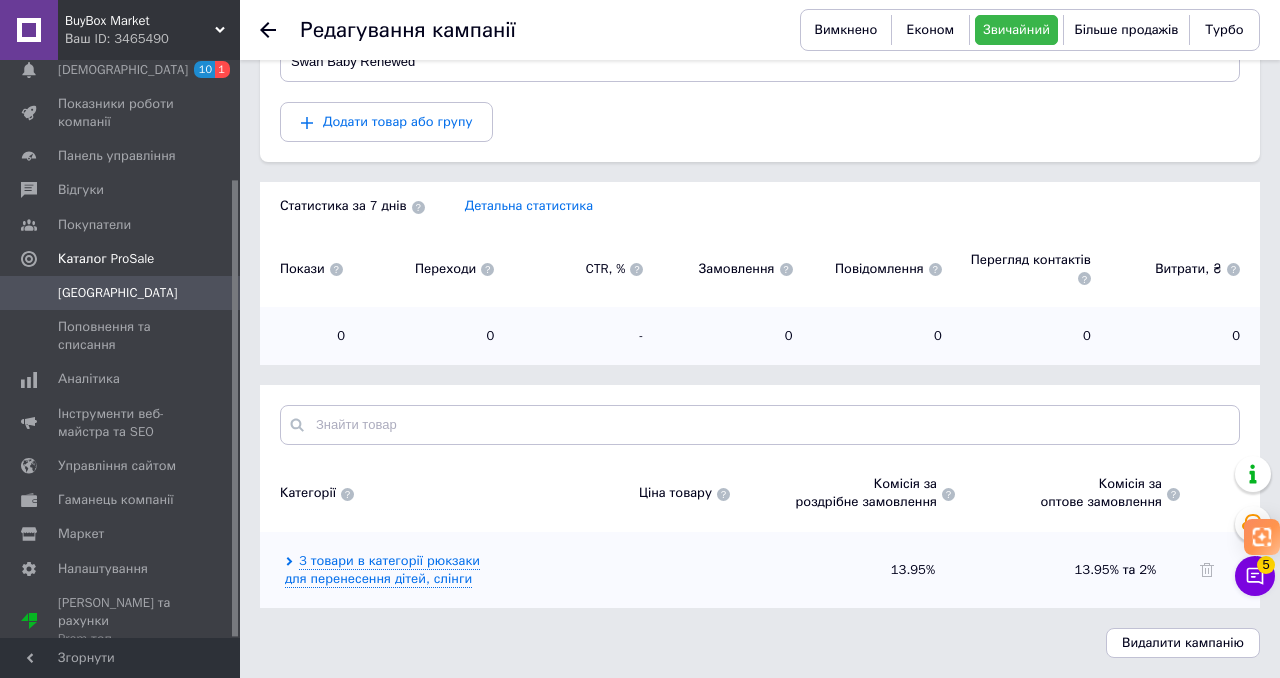 click on "3 товари в категорії рюкзаки для перенесення дітей, слінги 13.95% 13.95%   та   2%" at bounding box center [760, 570] 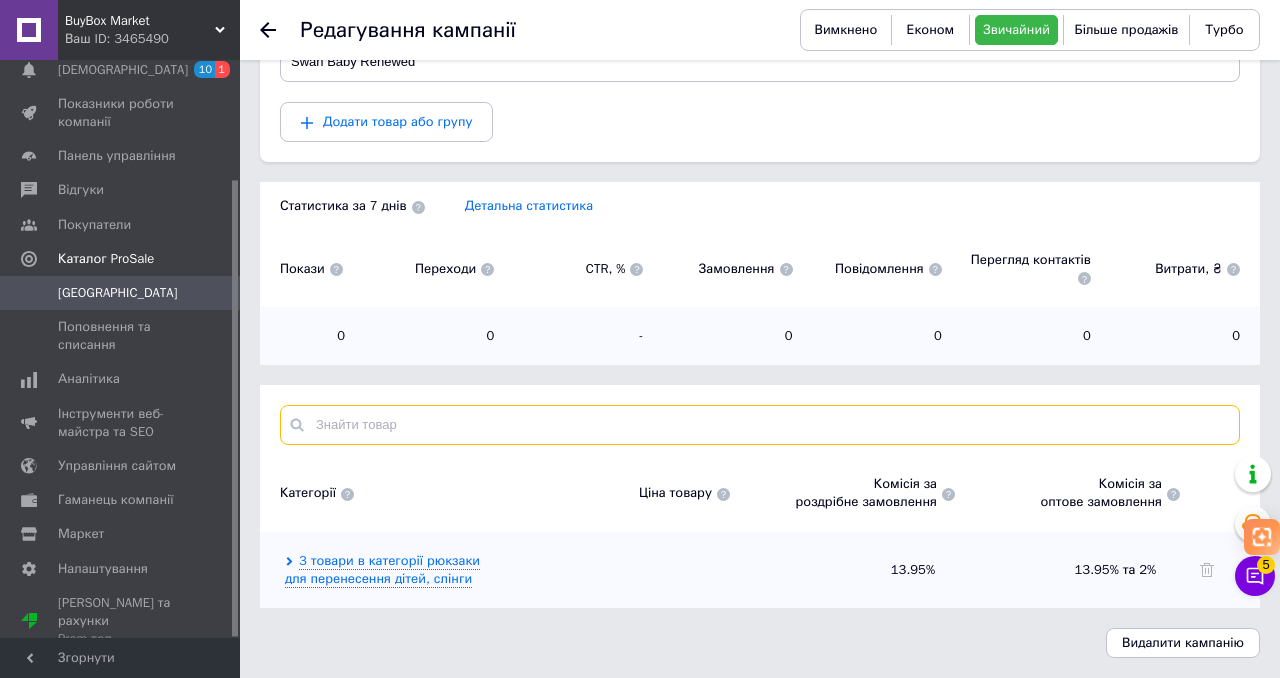 click at bounding box center [760, 425] 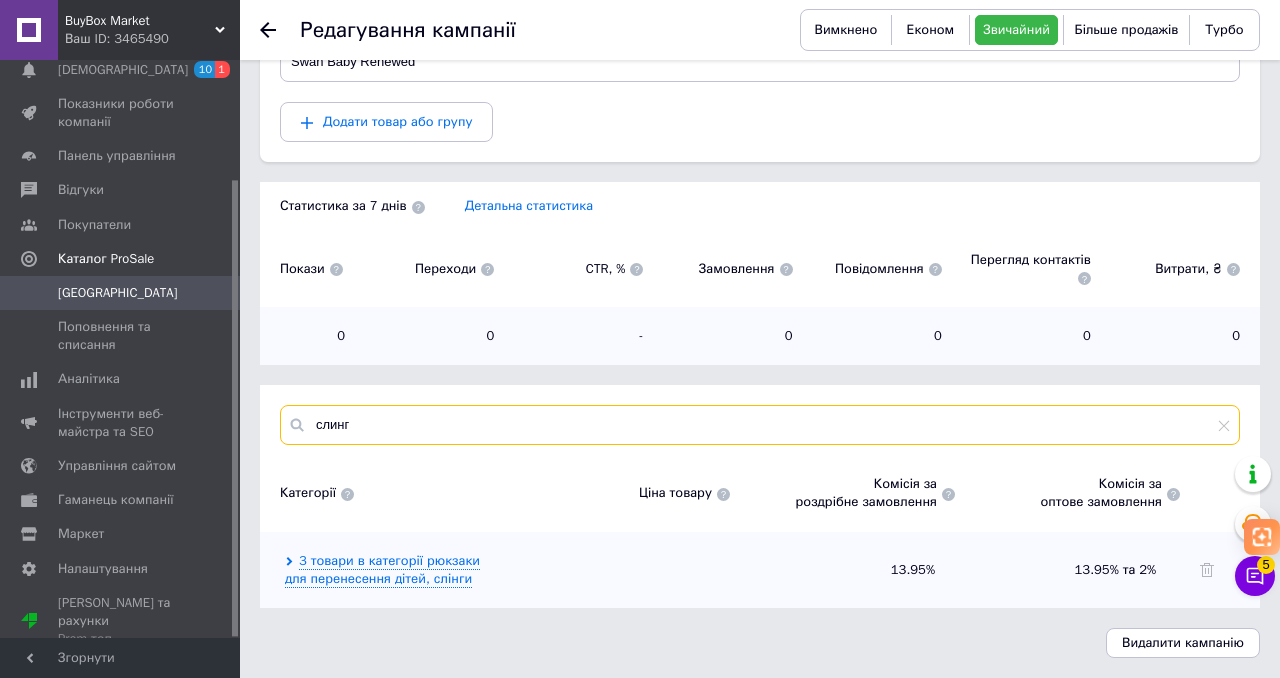 type on "слинг" 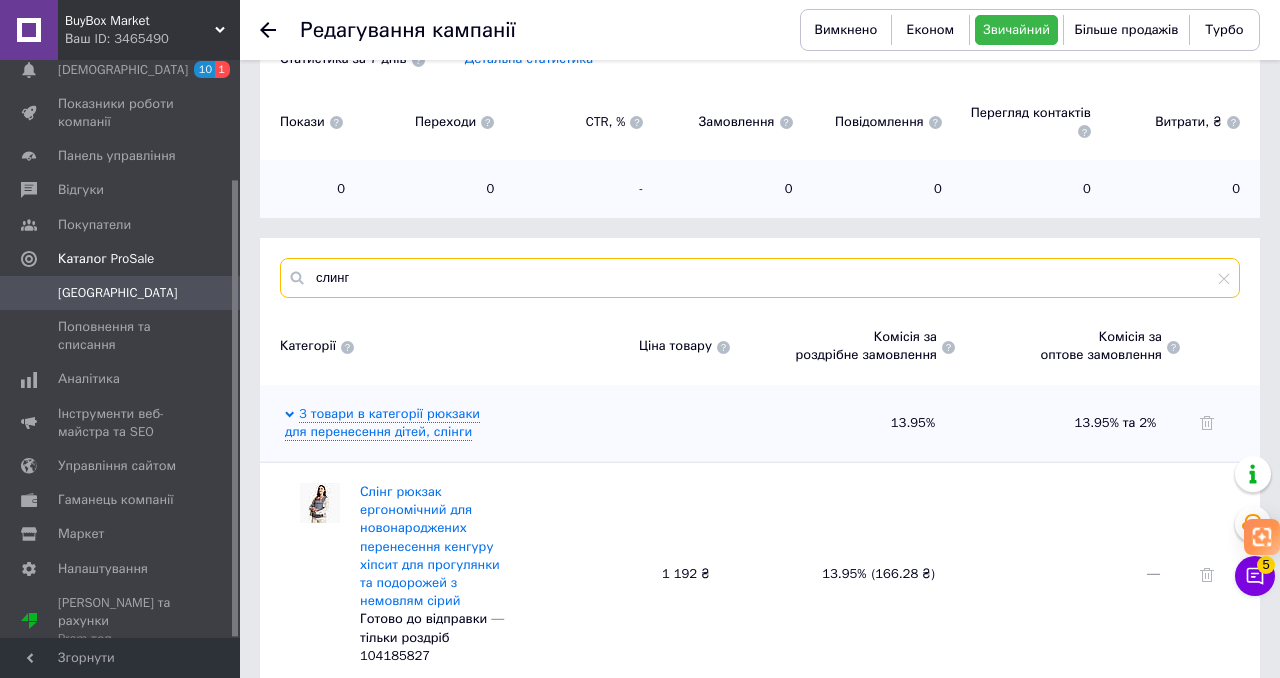 scroll, scrollTop: 420, scrollLeft: 0, axis: vertical 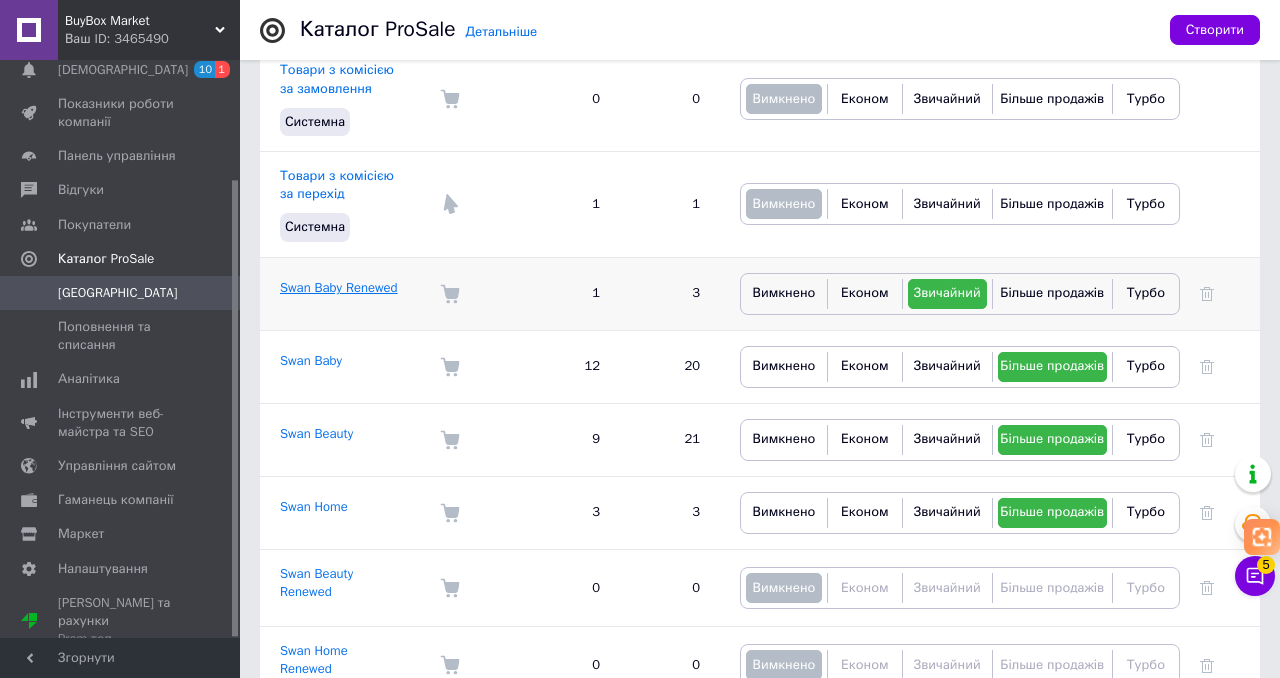 click on "Swan Baby Renewed" at bounding box center (339, 287) 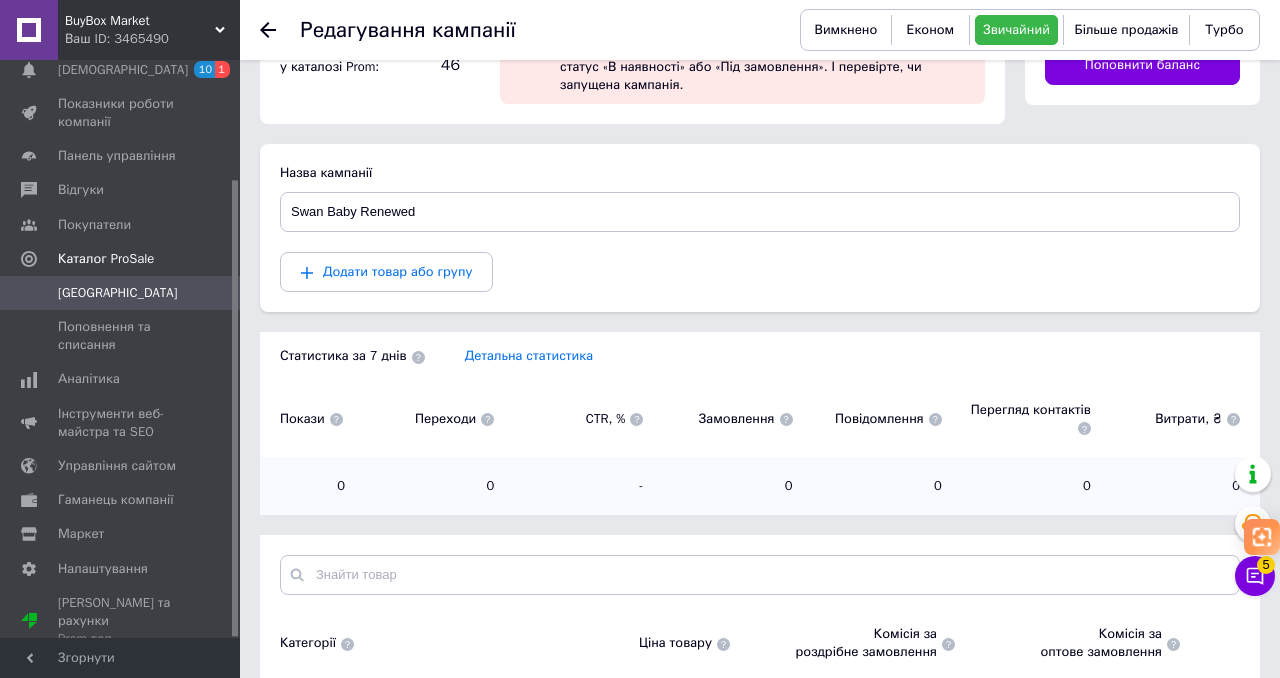 scroll, scrollTop: 271, scrollLeft: 0, axis: vertical 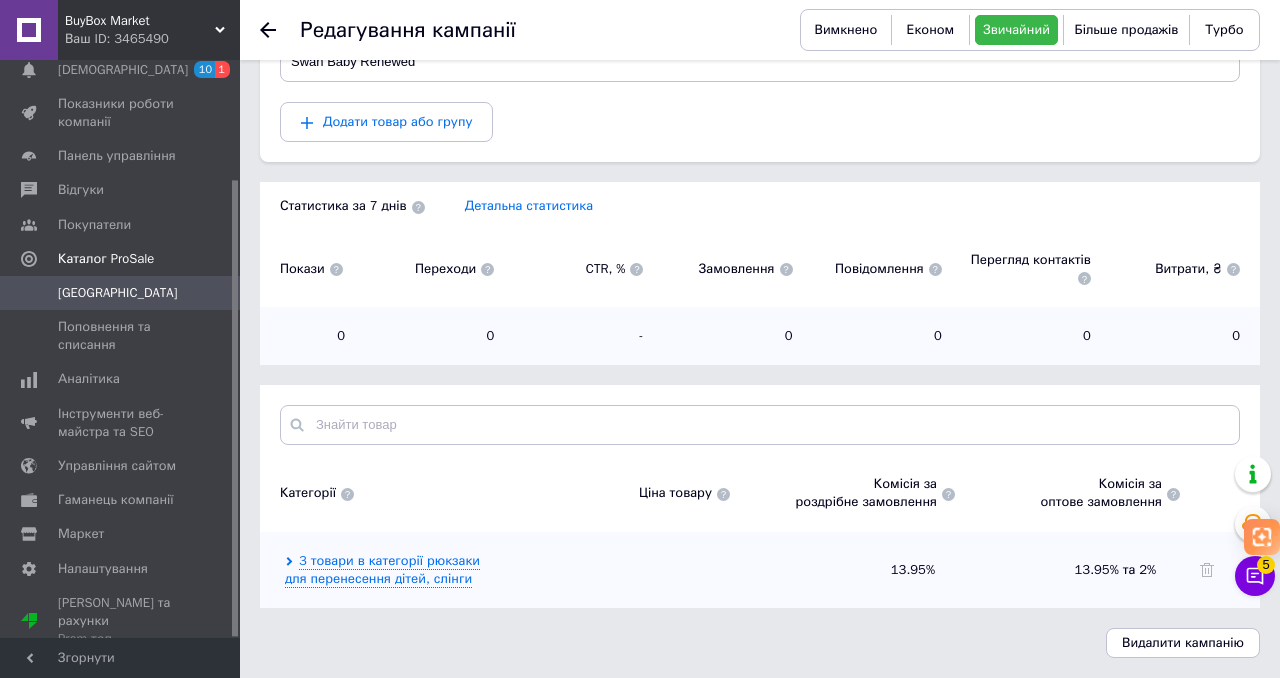 click on "3 товари в категорії рюкзаки для перенесення дітей, слінги 13.95% 13.95%   та   2%" at bounding box center [760, 570] 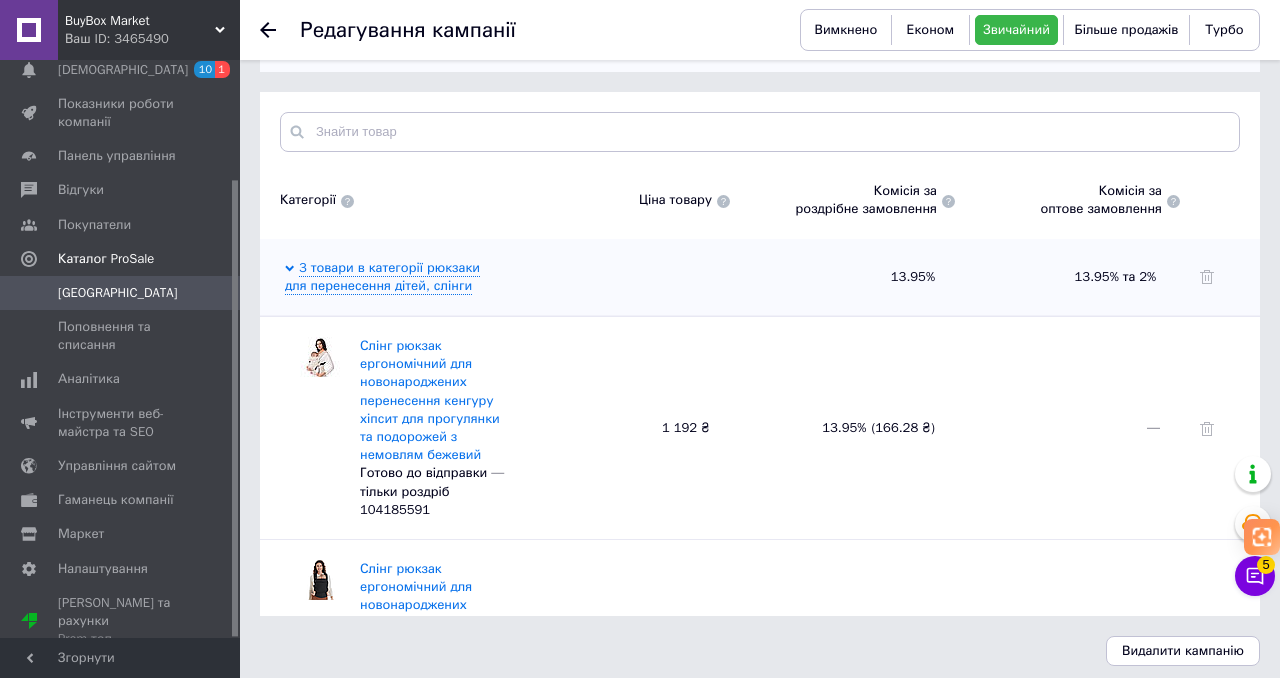 scroll, scrollTop: 572, scrollLeft: 0, axis: vertical 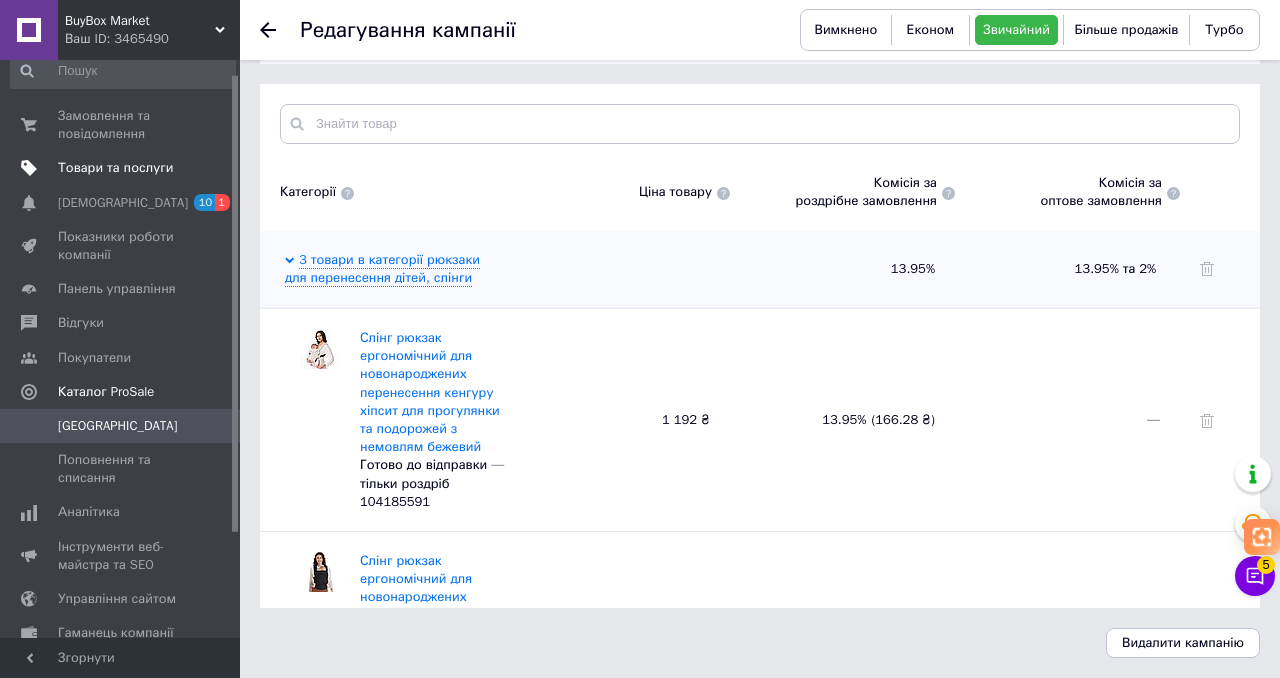 click on "Товари та послуги" at bounding box center (115, 168) 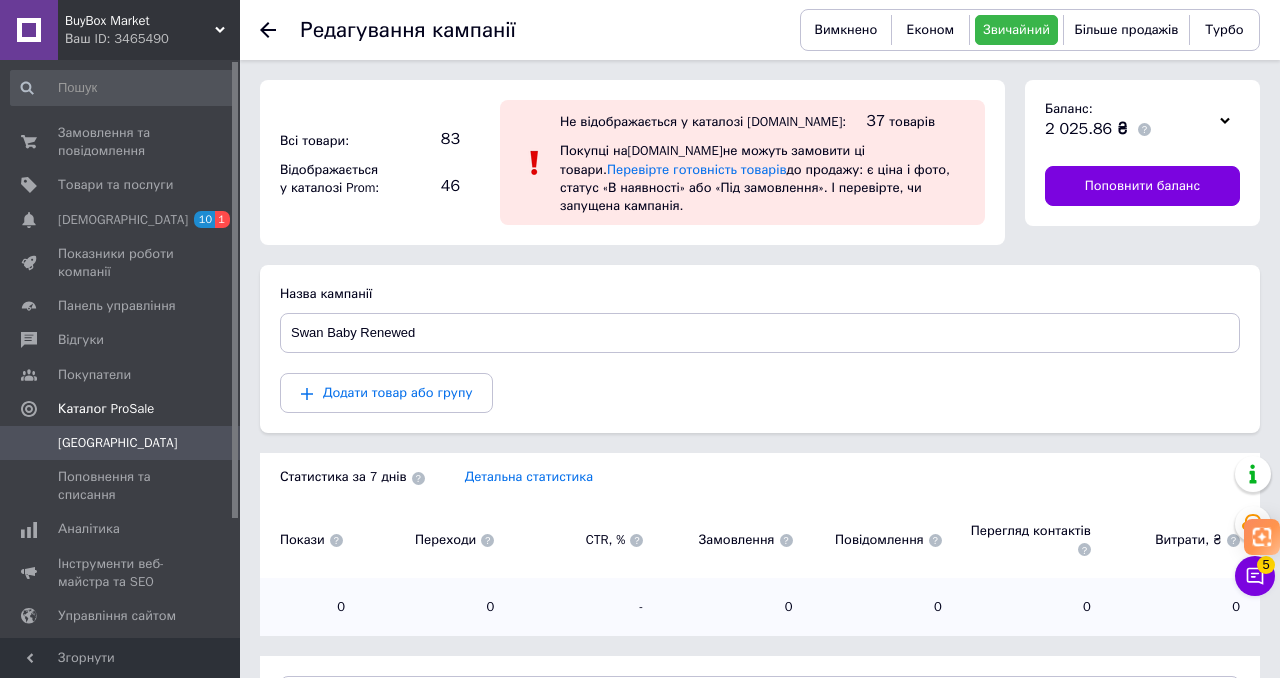 scroll, scrollTop: 271, scrollLeft: 0, axis: vertical 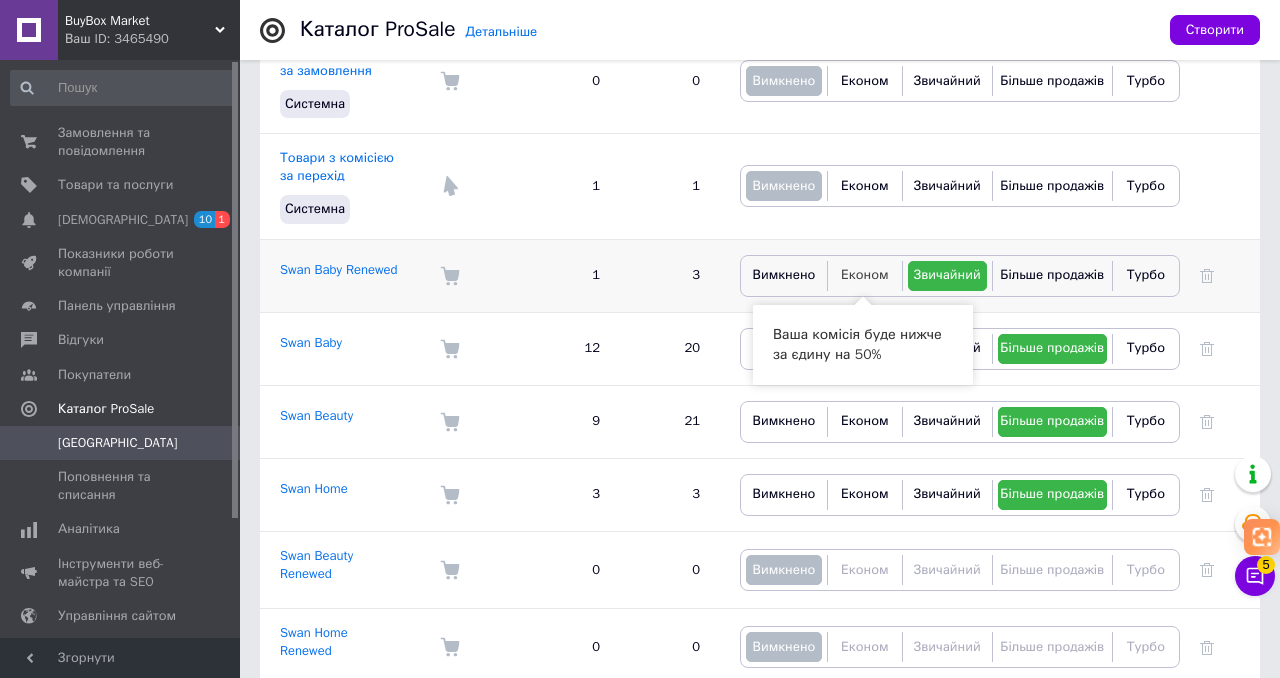 click on "Економ" at bounding box center (865, 274) 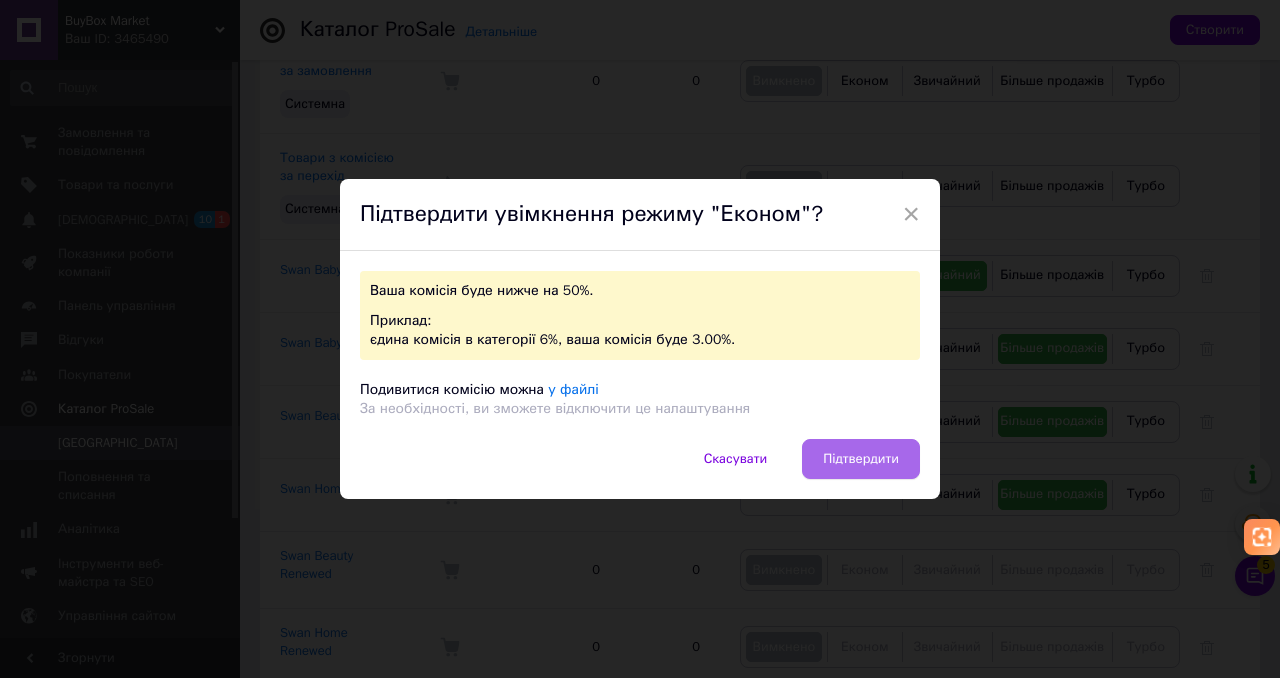 click on "Підтвердити" at bounding box center [861, 459] 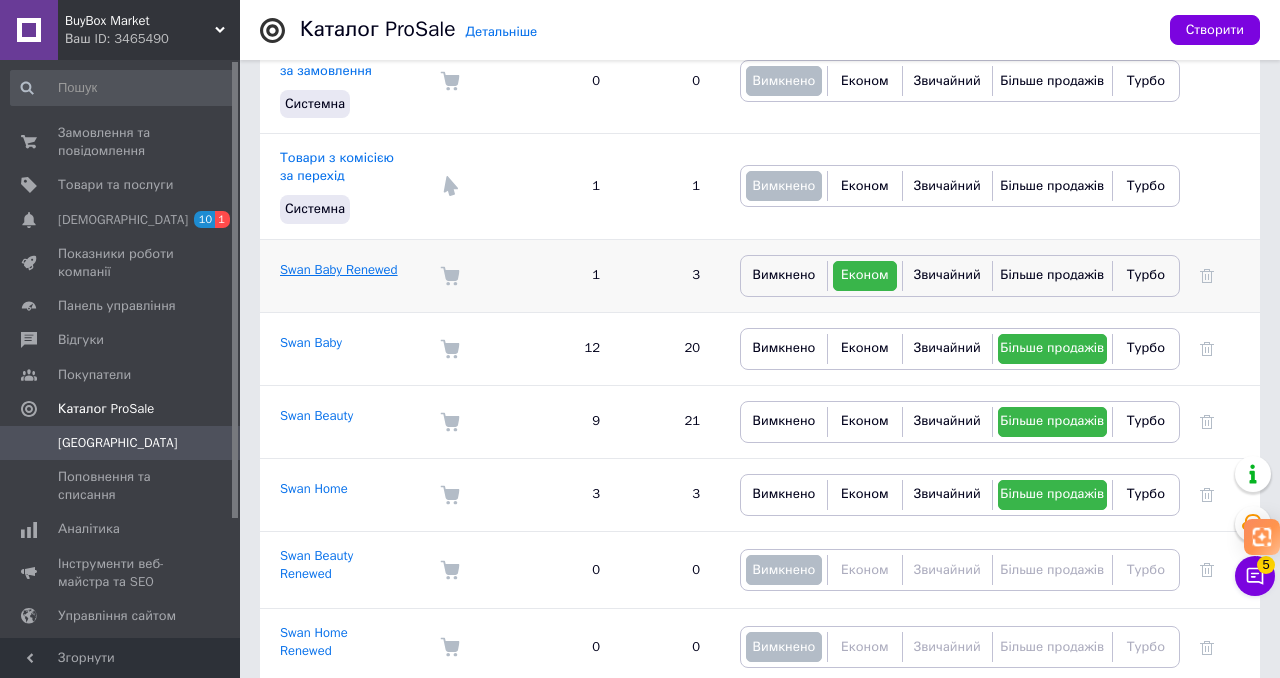 click on "Swan Baby Renewed" at bounding box center (339, 269) 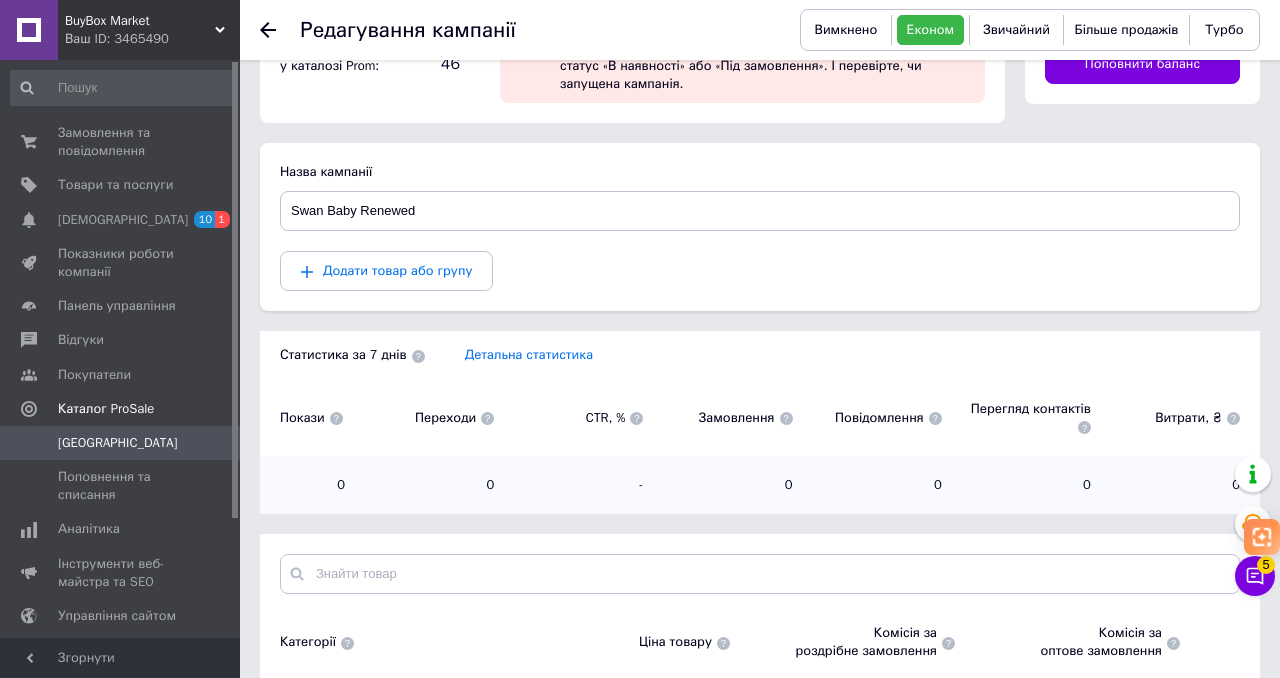 scroll, scrollTop: 271, scrollLeft: 0, axis: vertical 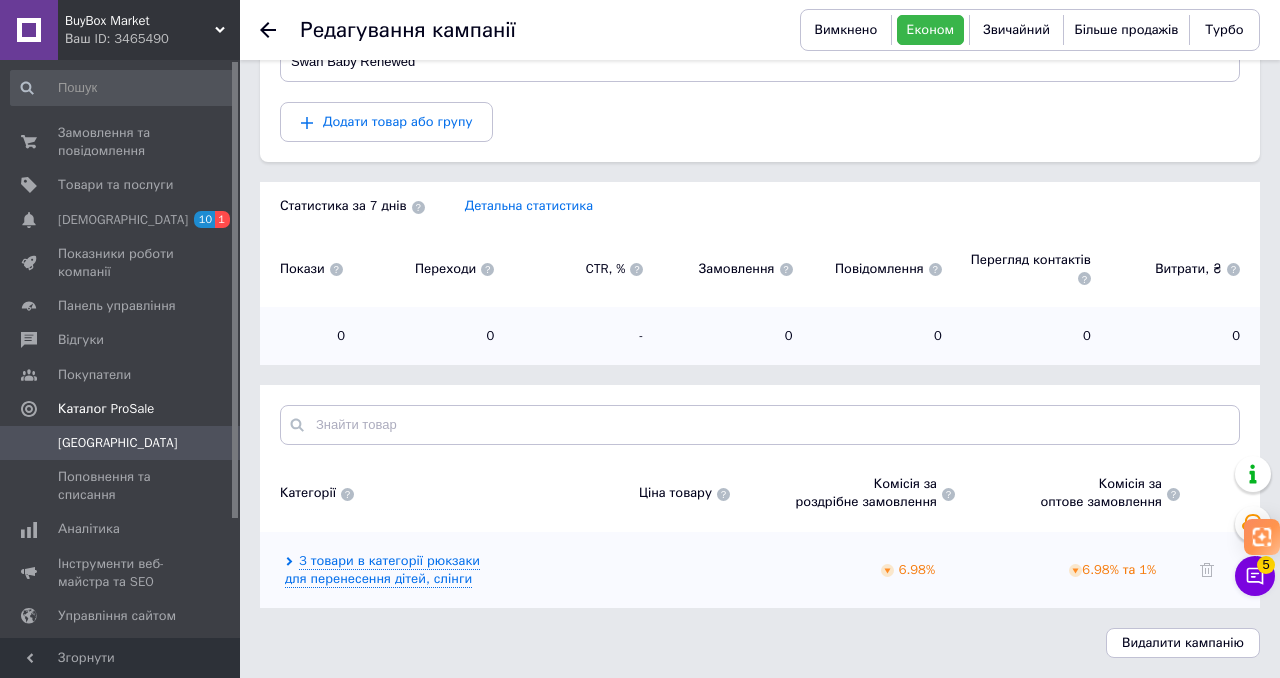 click on "3 товари в категорії рюкзаки для перенесення дітей, слінги 6.98% 6.98%   та   1%" at bounding box center [760, 570] 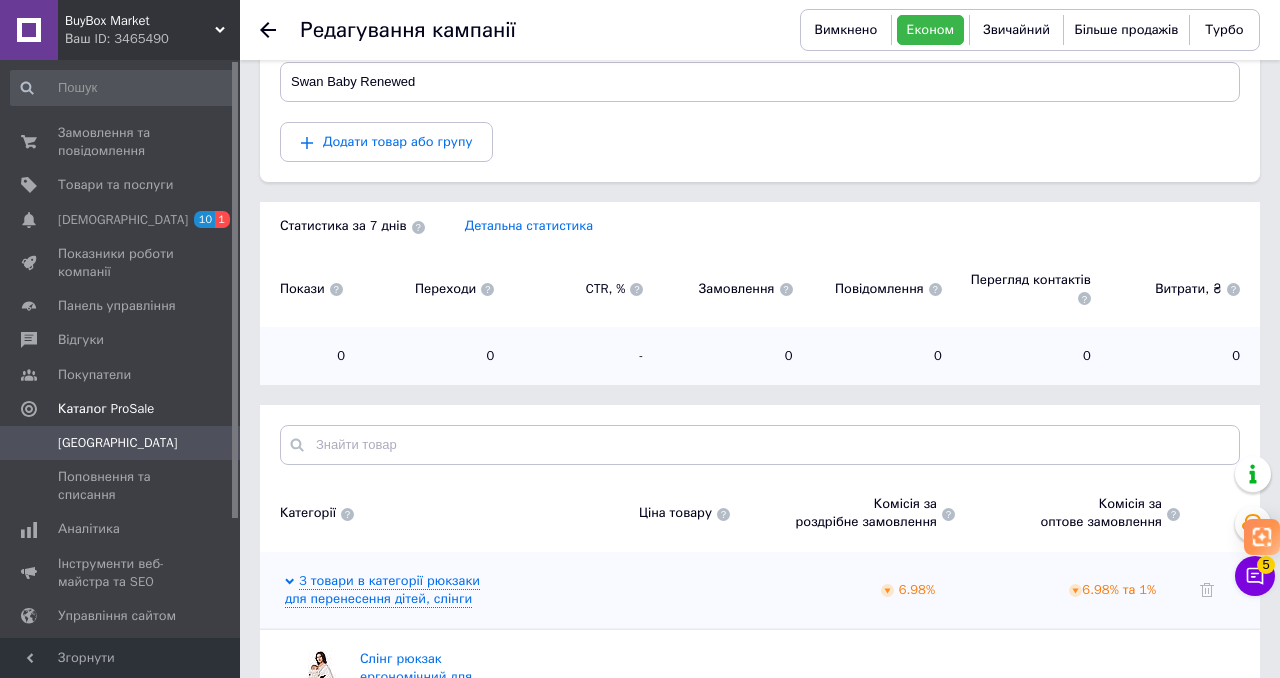 scroll, scrollTop: 157, scrollLeft: 0, axis: vertical 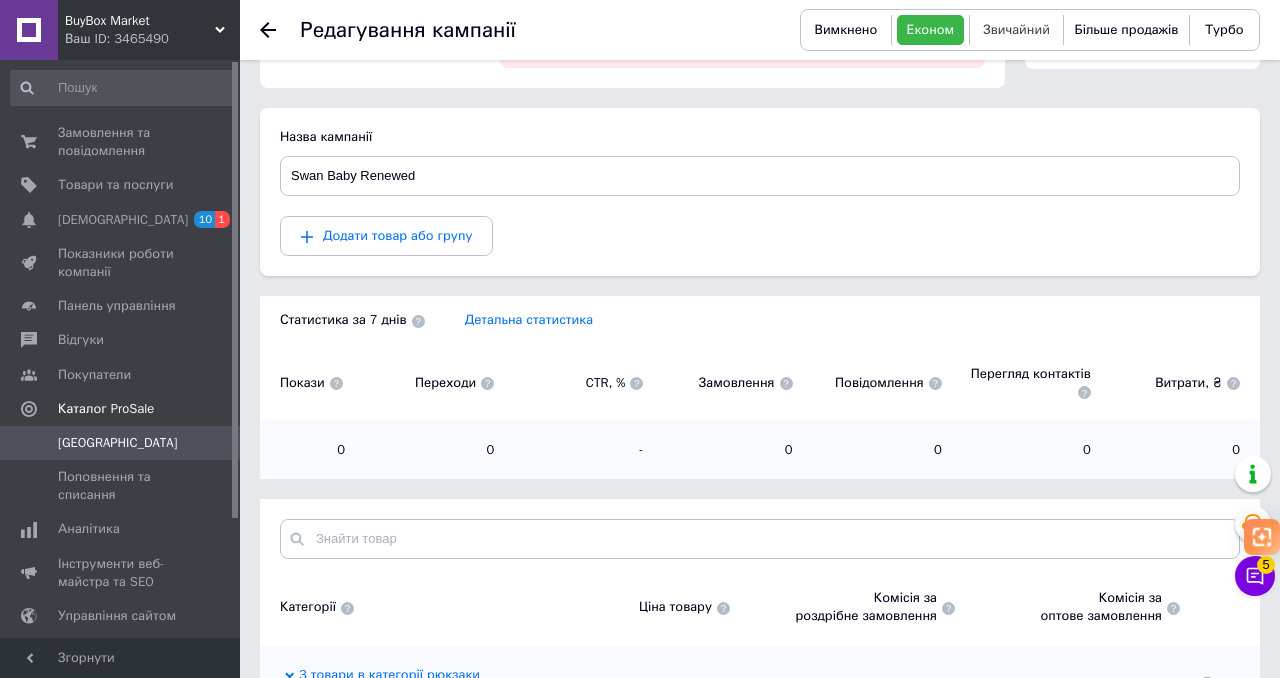 click on "Звичайний" at bounding box center [1016, 30] 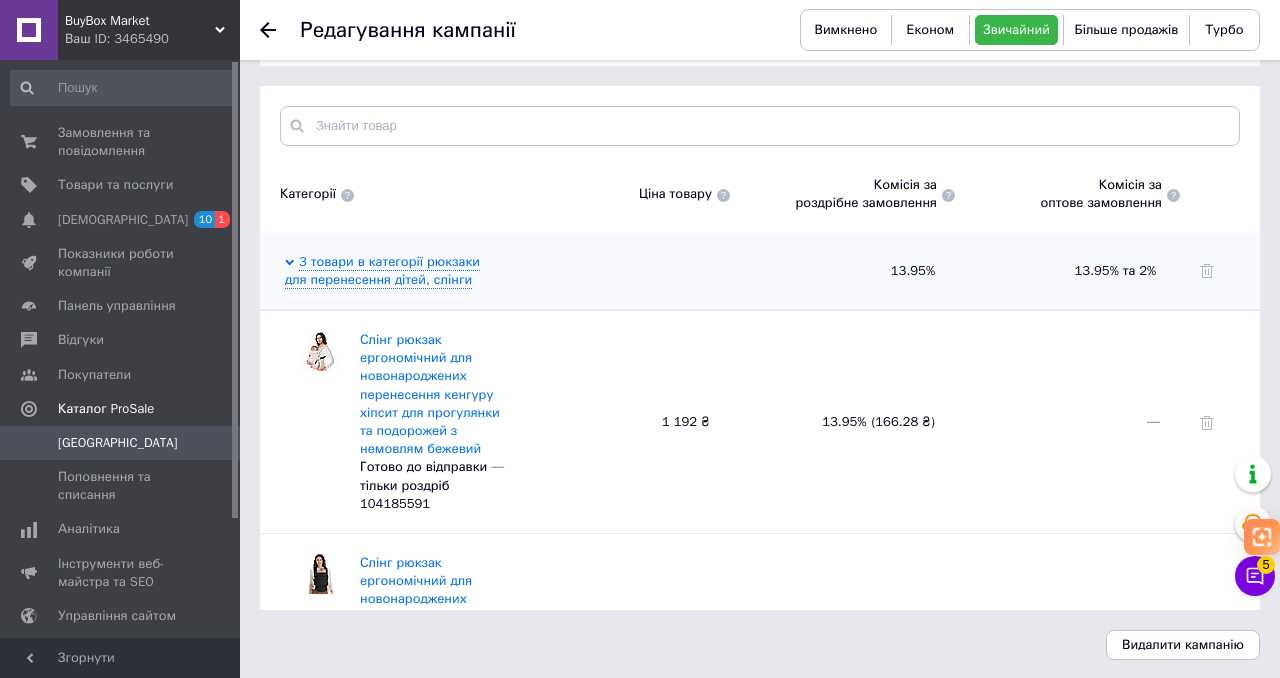 scroll, scrollTop: 572, scrollLeft: 0, axis: vertical 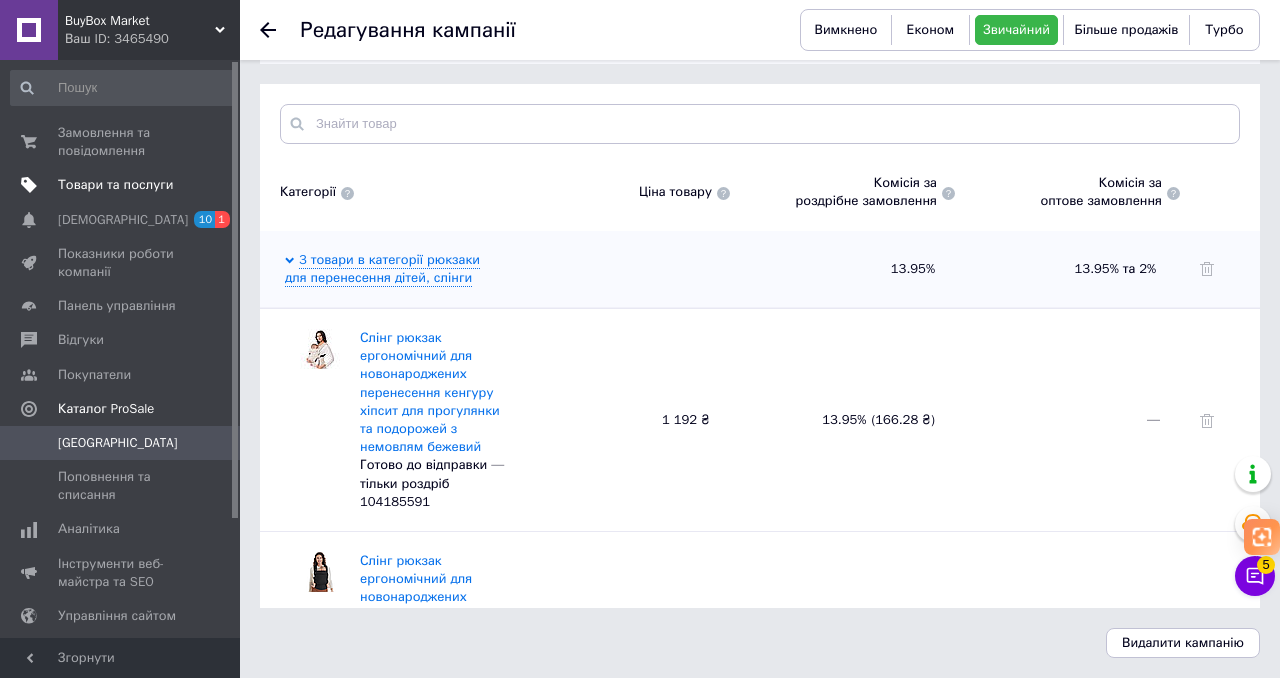 click on "Товари та послуги" at bounding box center (115, 185) 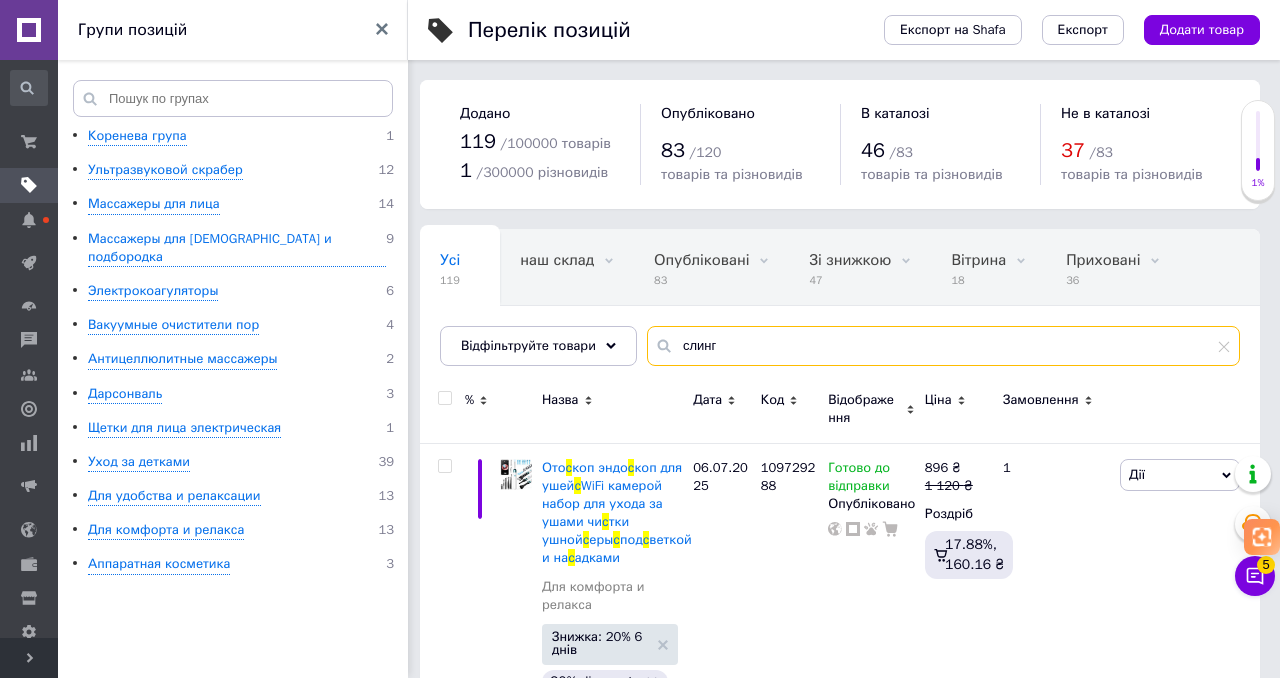 type on "слинг" 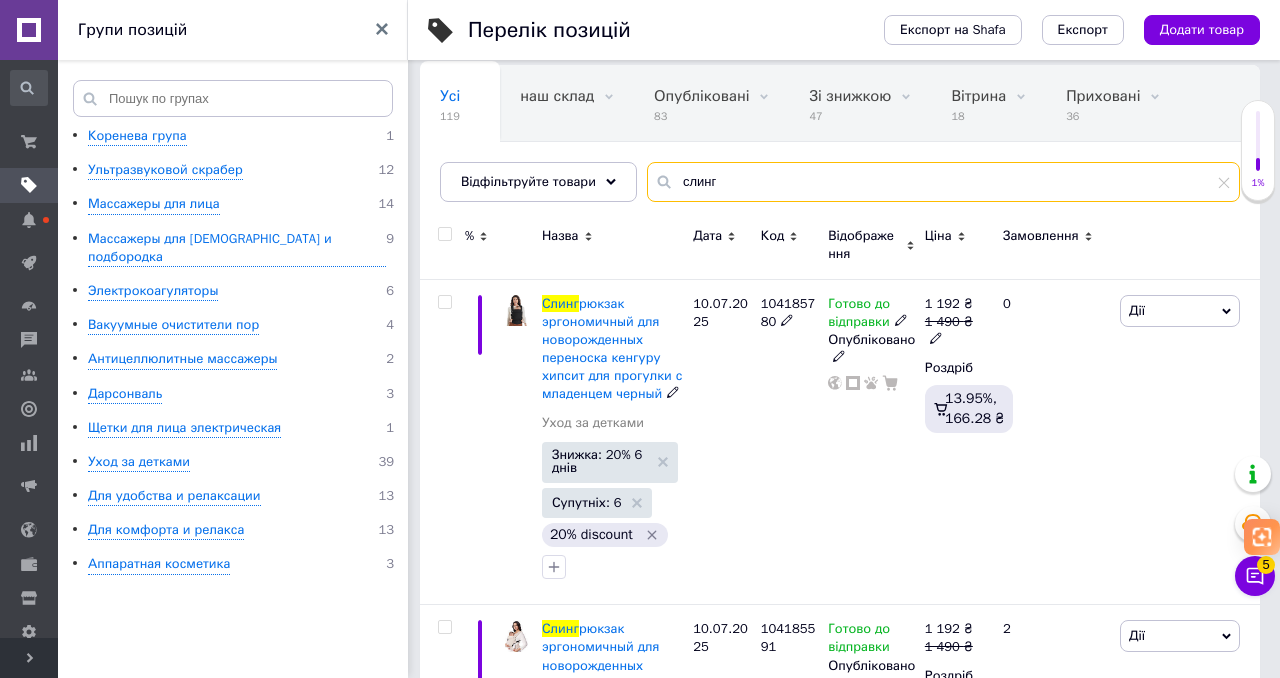 scroll, scrollTop: 168, scrollLeft: 0, axis: vertical 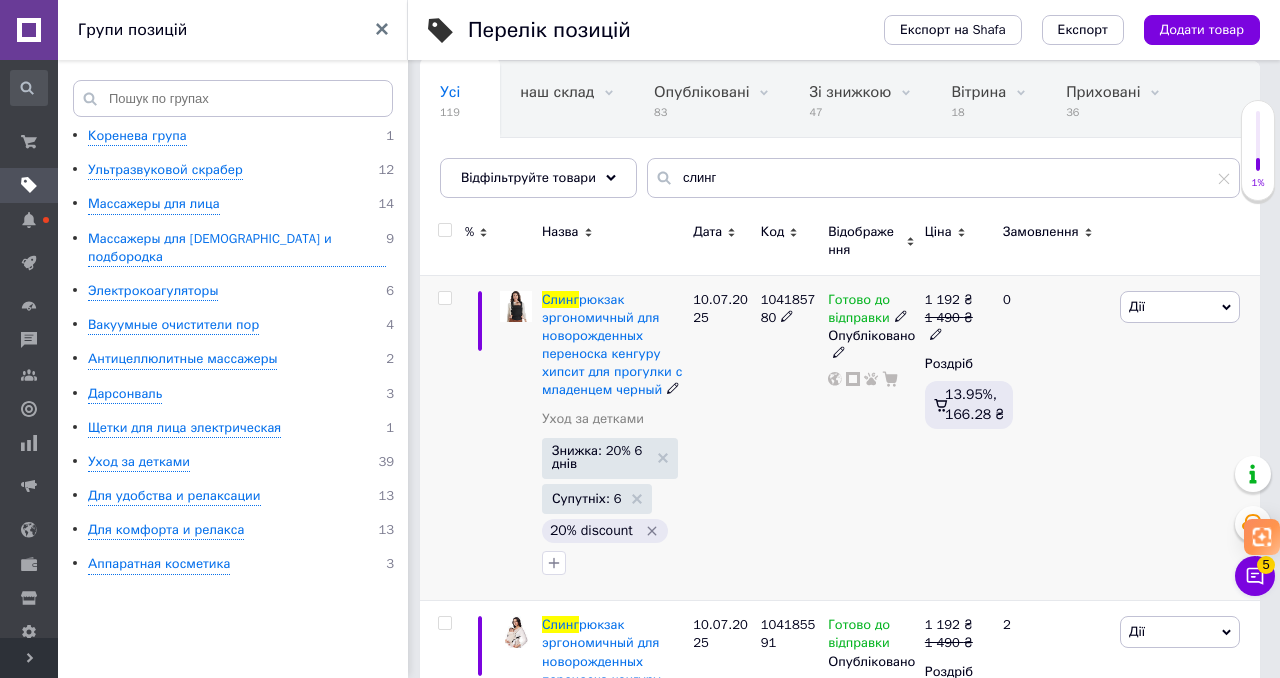 click 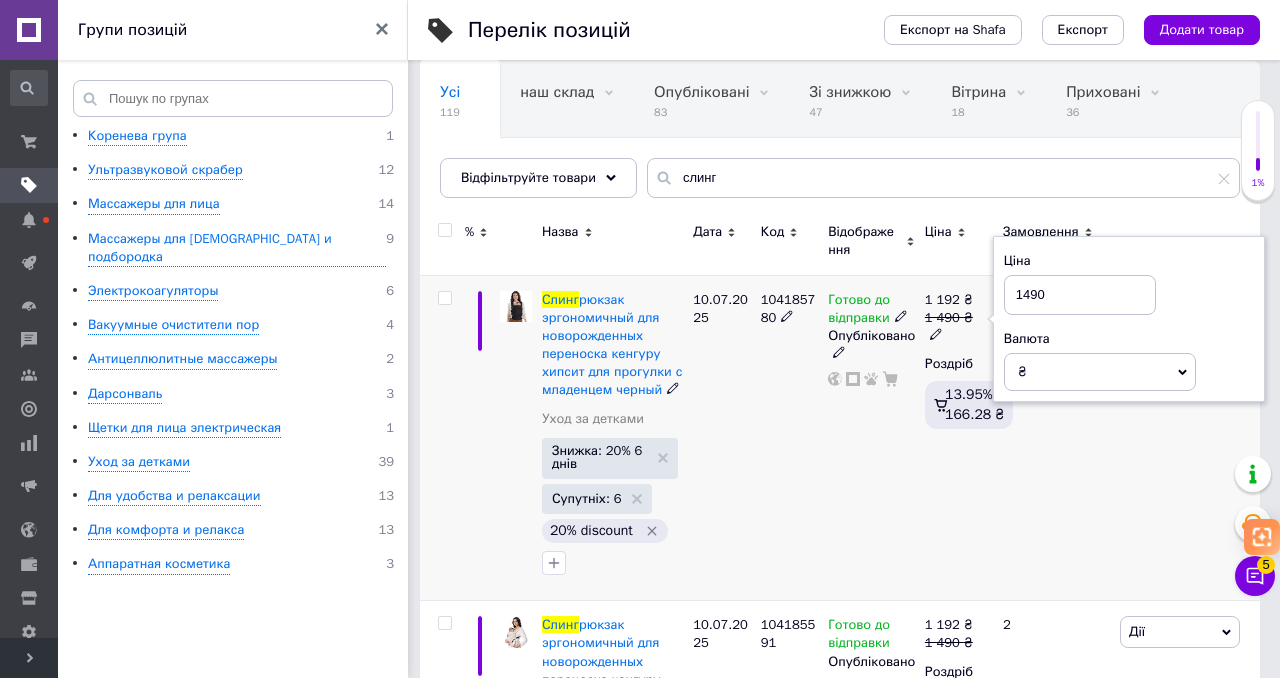 drag, startPoint x: 1047, startPoint y: 293, endPoint x: 1026, endPoint y: 295, distance: 21.095022 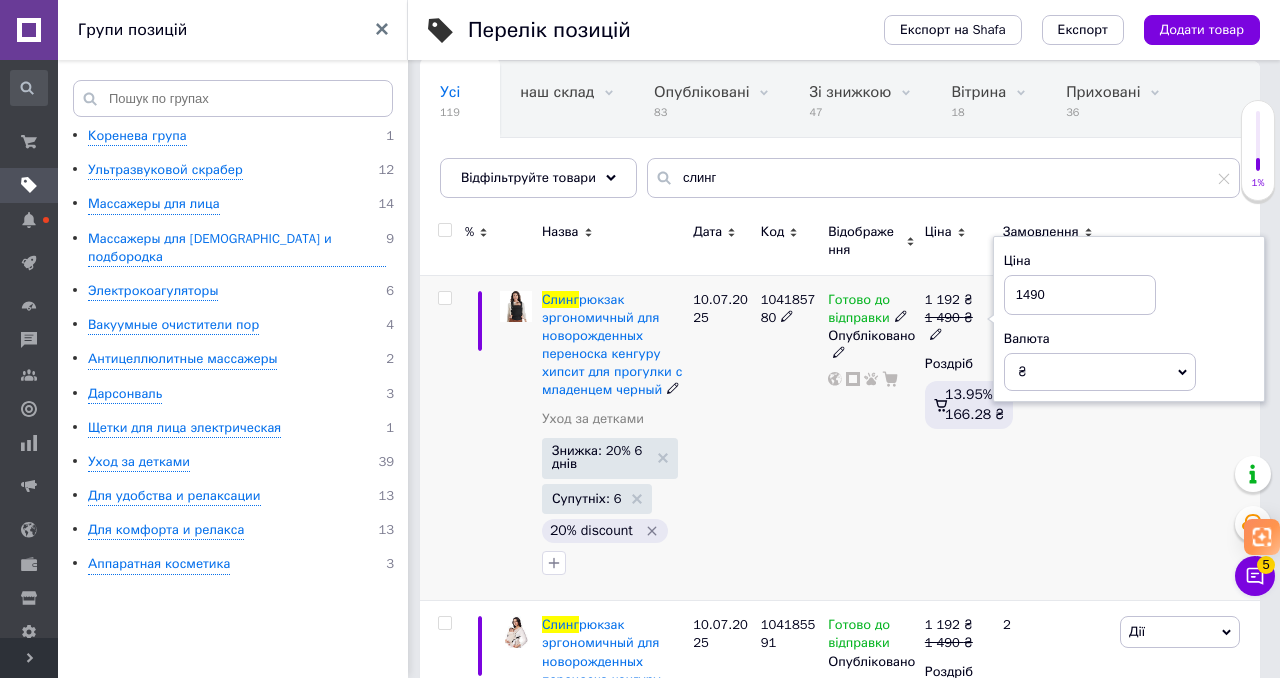 click on "1490" at bounding box center [1080, 295] 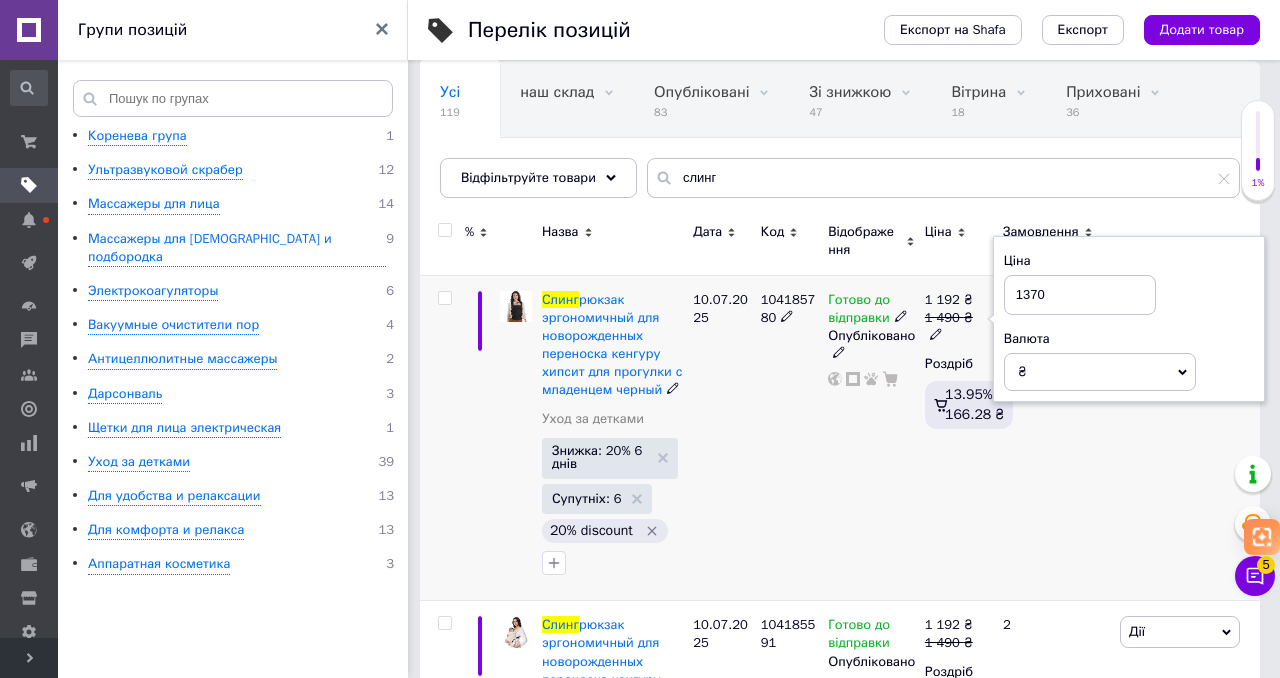 type on "1370" 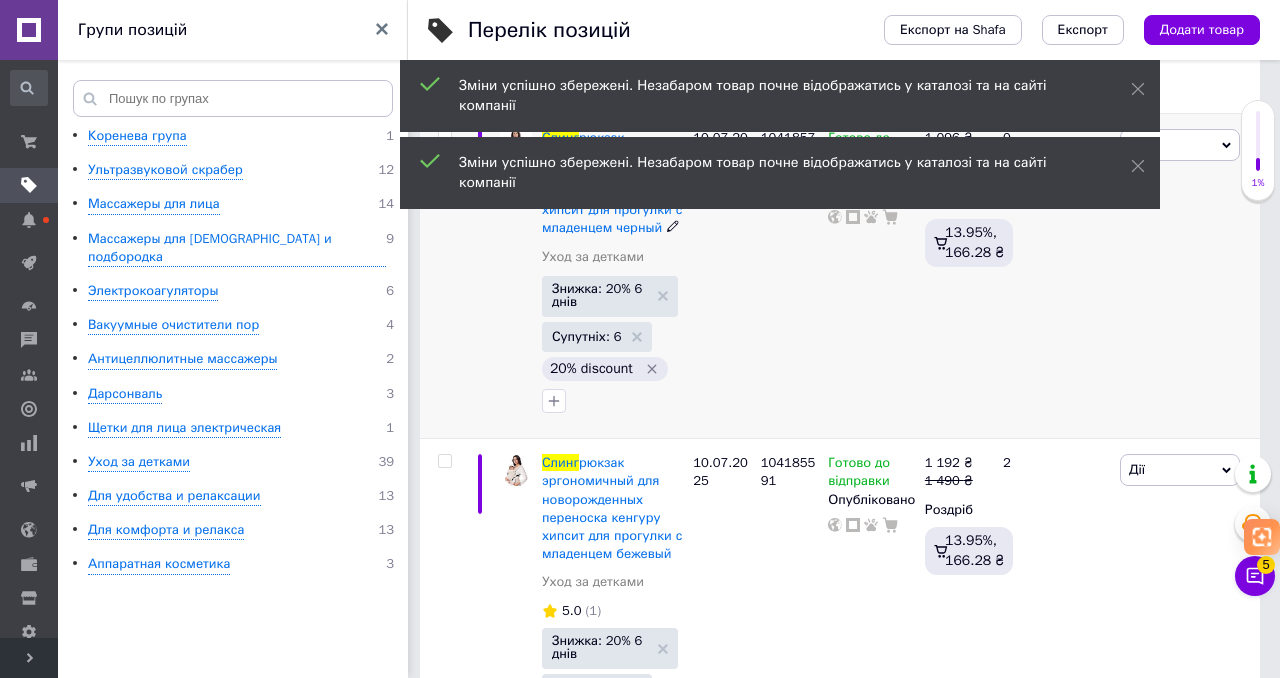 scroll, scrollTop: 359, scrollLeft: 0, axis: vertical 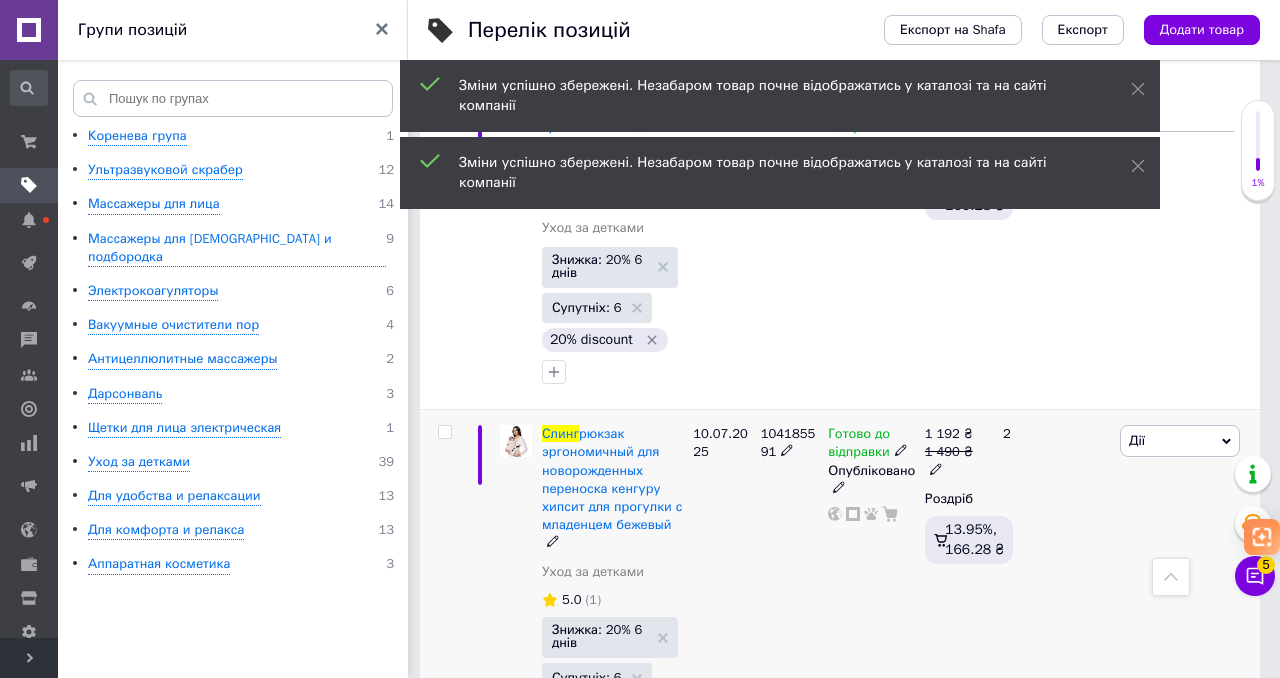 click 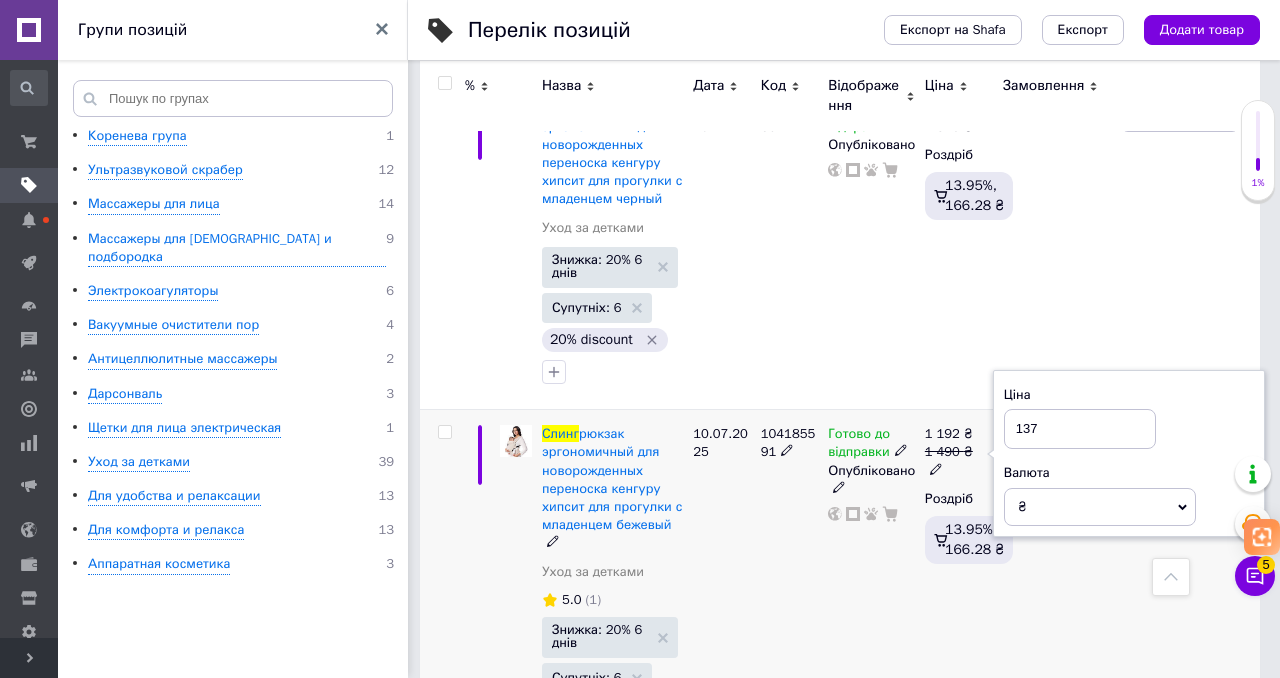 type on "1370" 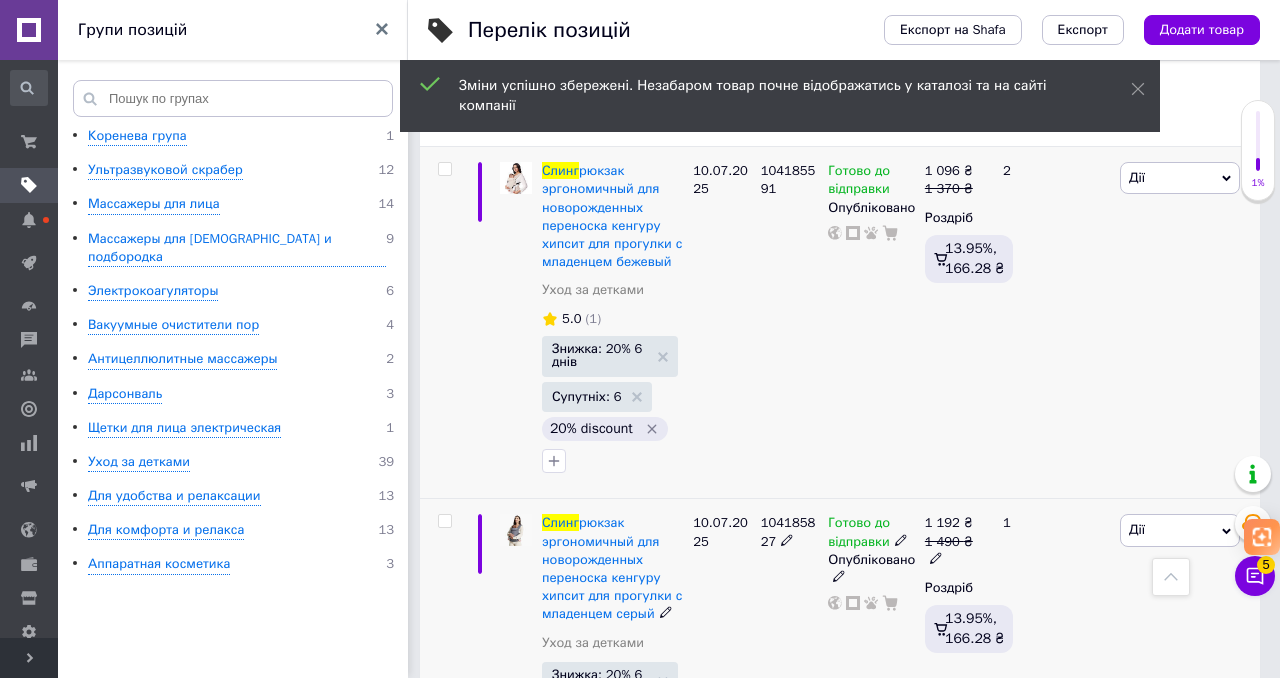 scroll, scrollTop: 626, scrollLeft: 0, axis: vertical 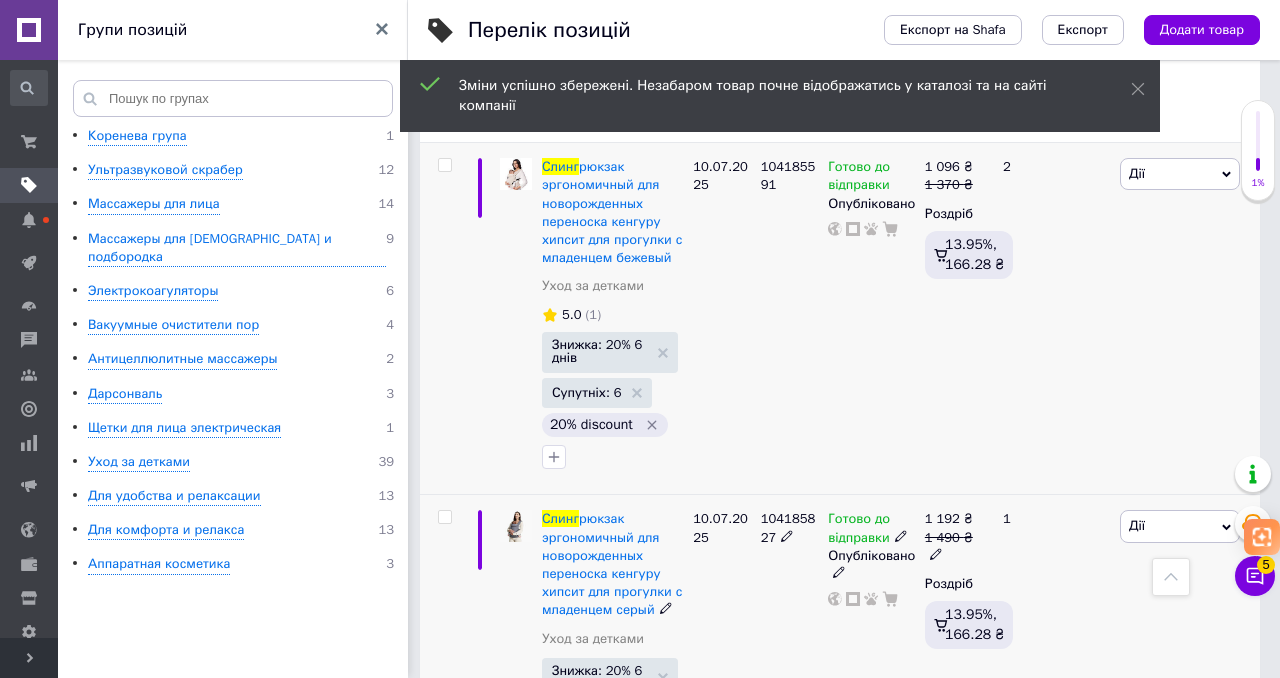 click 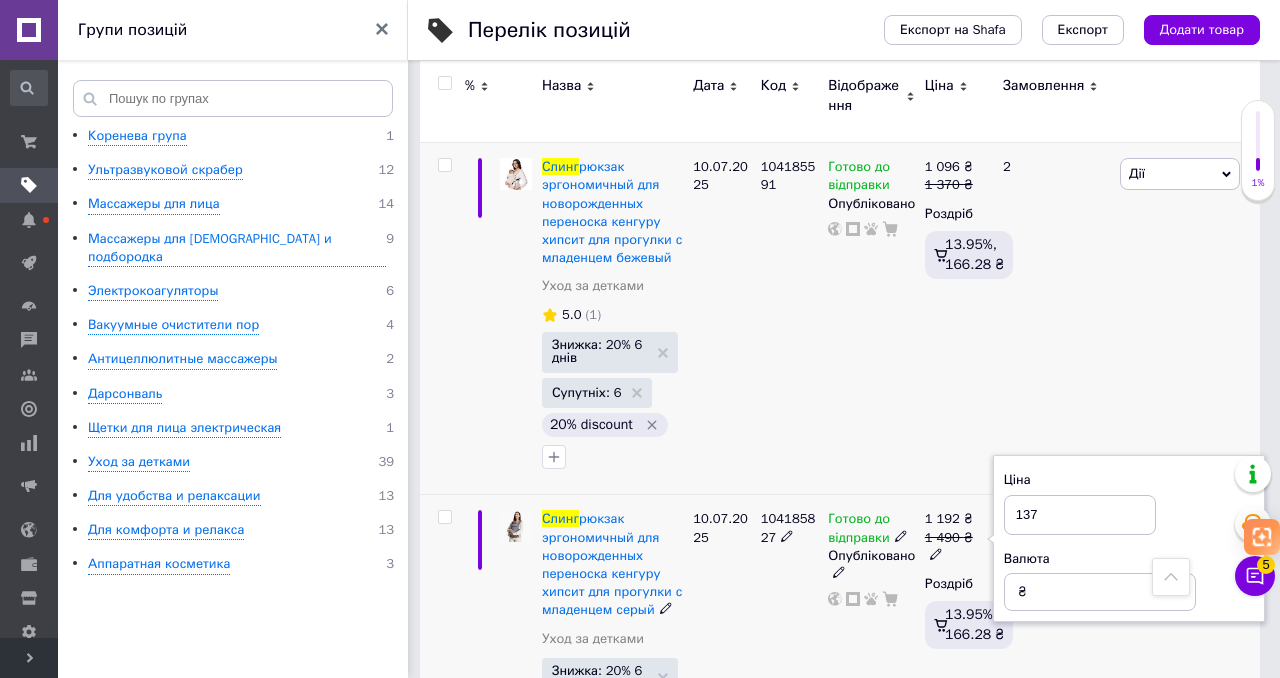 type on "1370" 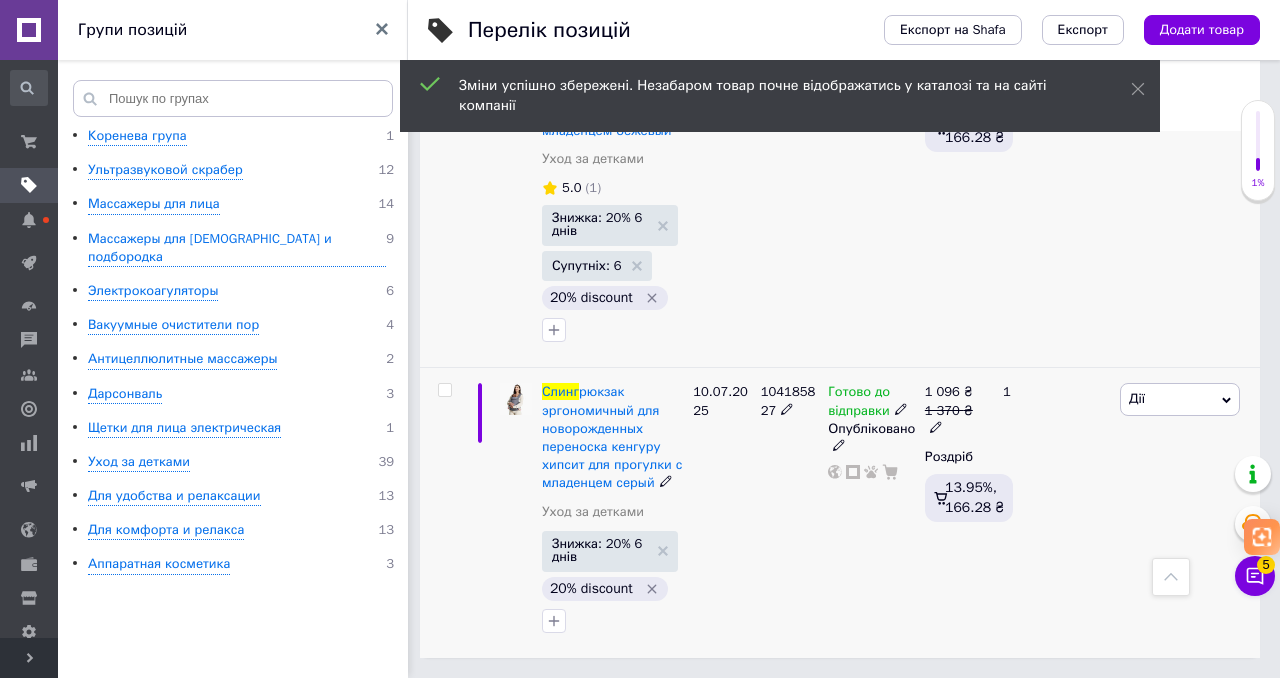 scroll, scrollTop: 770, scrollLeft: 0, axis: vertical 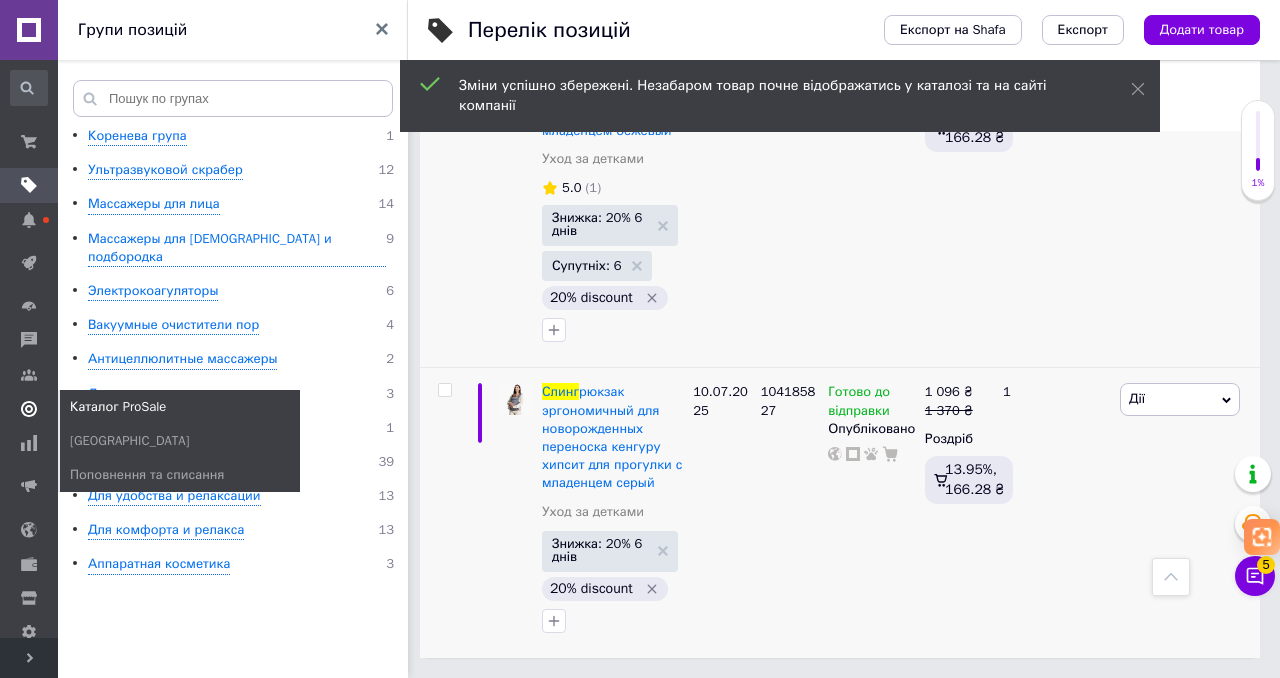 click 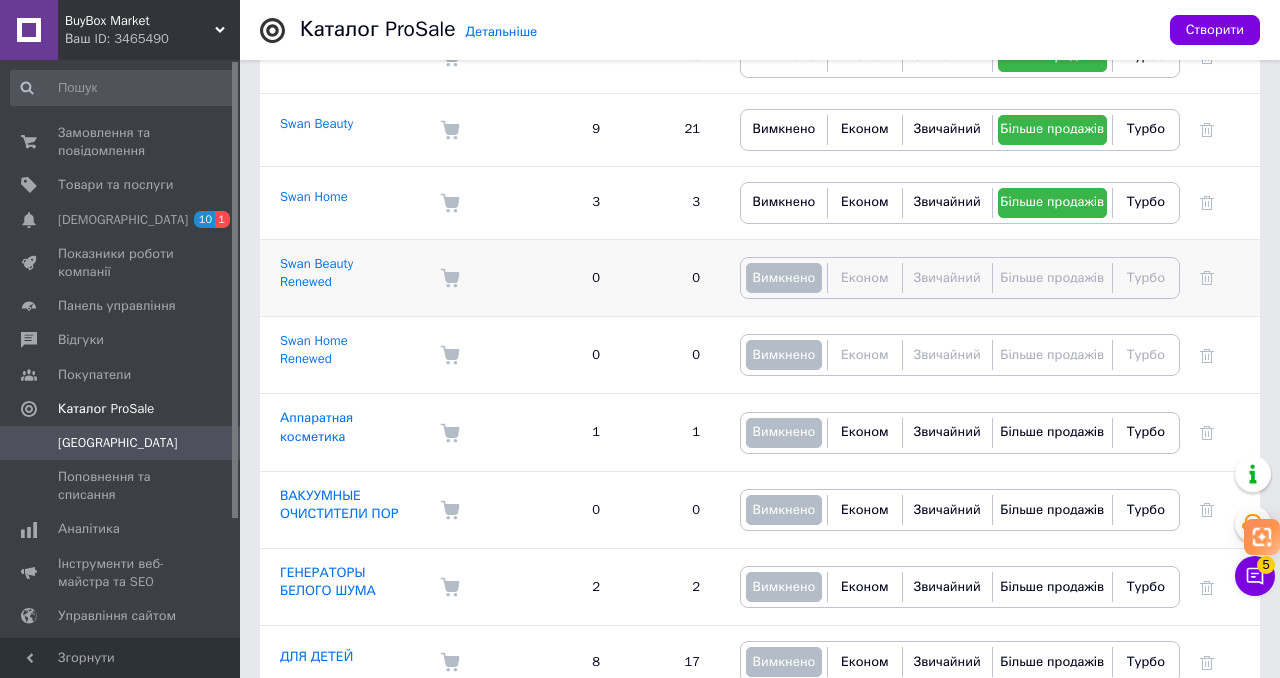 scroll, scrollTop: 380, scrollLeft: 0, axis: vertical 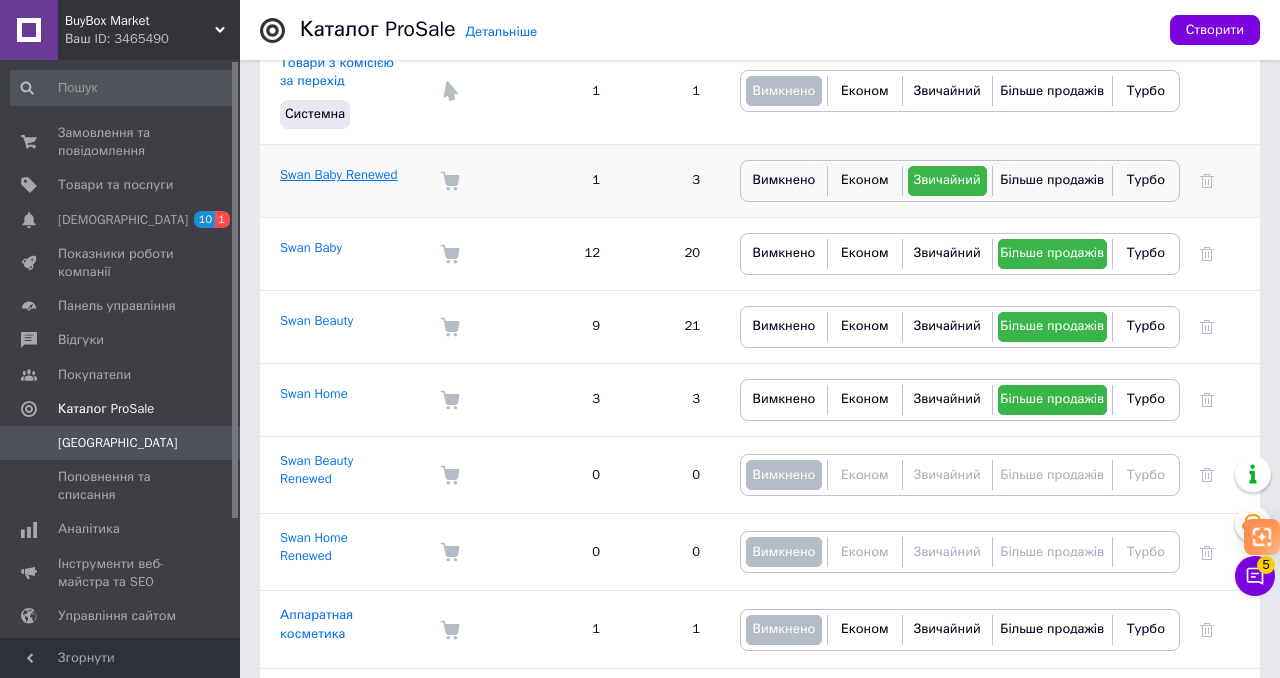click on "Swan Baby Renewed" at bounding box center [339, 174] 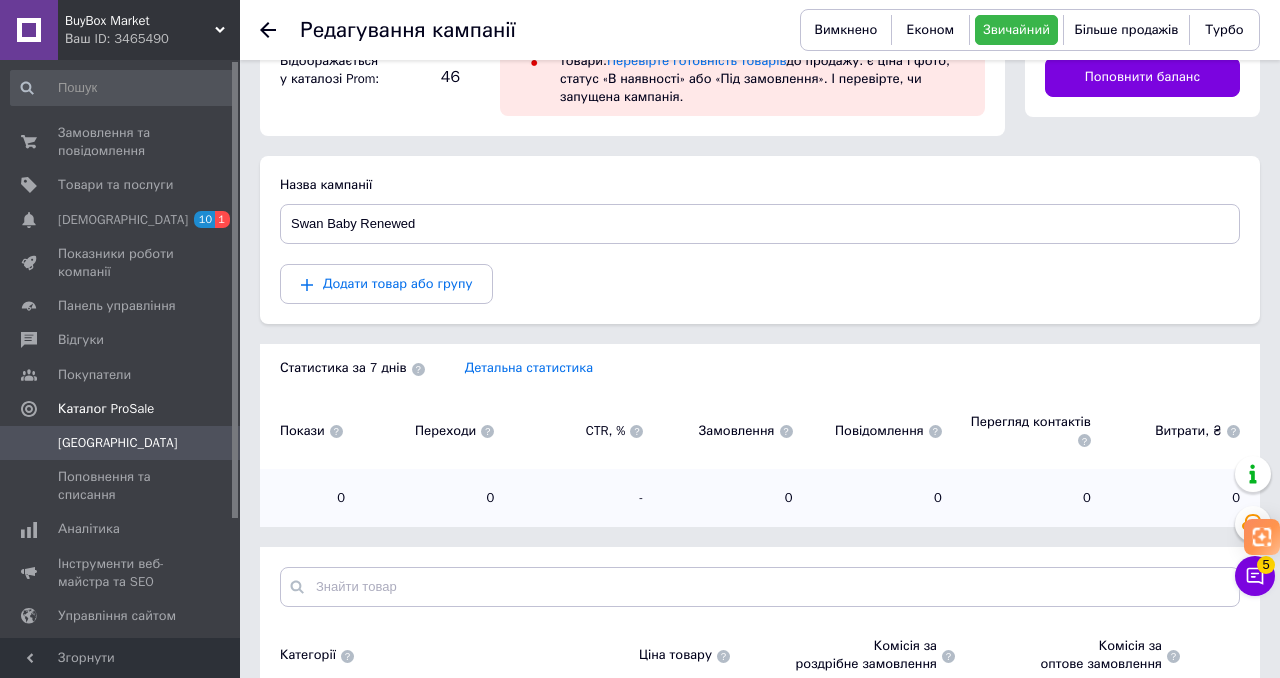 scroll, scrollTop: 271, scrollLeft: 0, axis: vertical 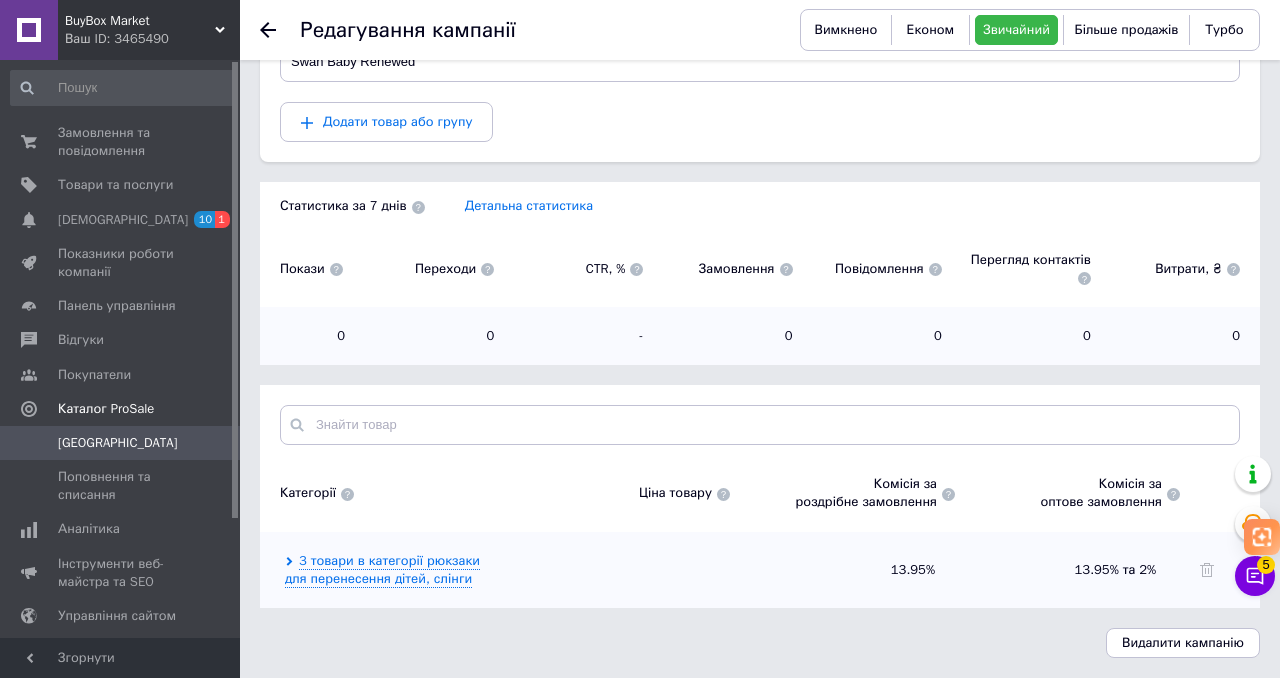 click on "3 товари в категорії рюкзаки для перенесення дітей, слінги 13.95% 13.95%   та   2%" at bounding box center [760, 570] 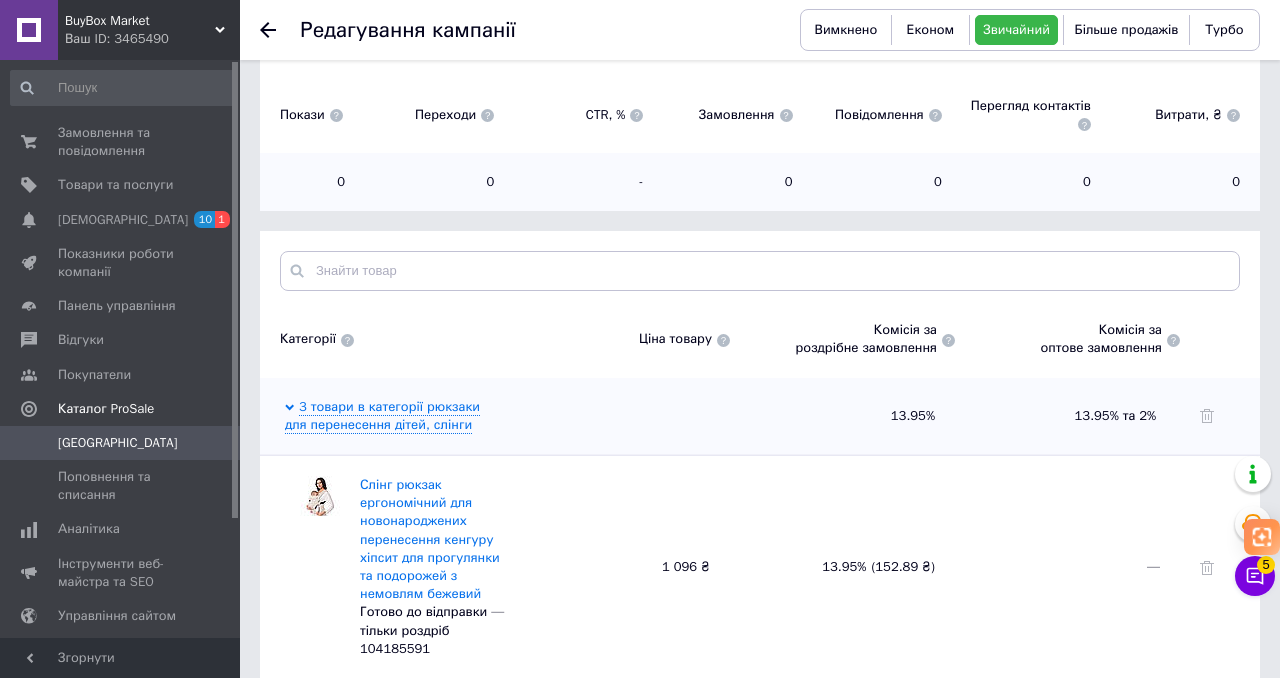 scroll, scrollTop: 459, scrollLeft: 0, axis: vertical 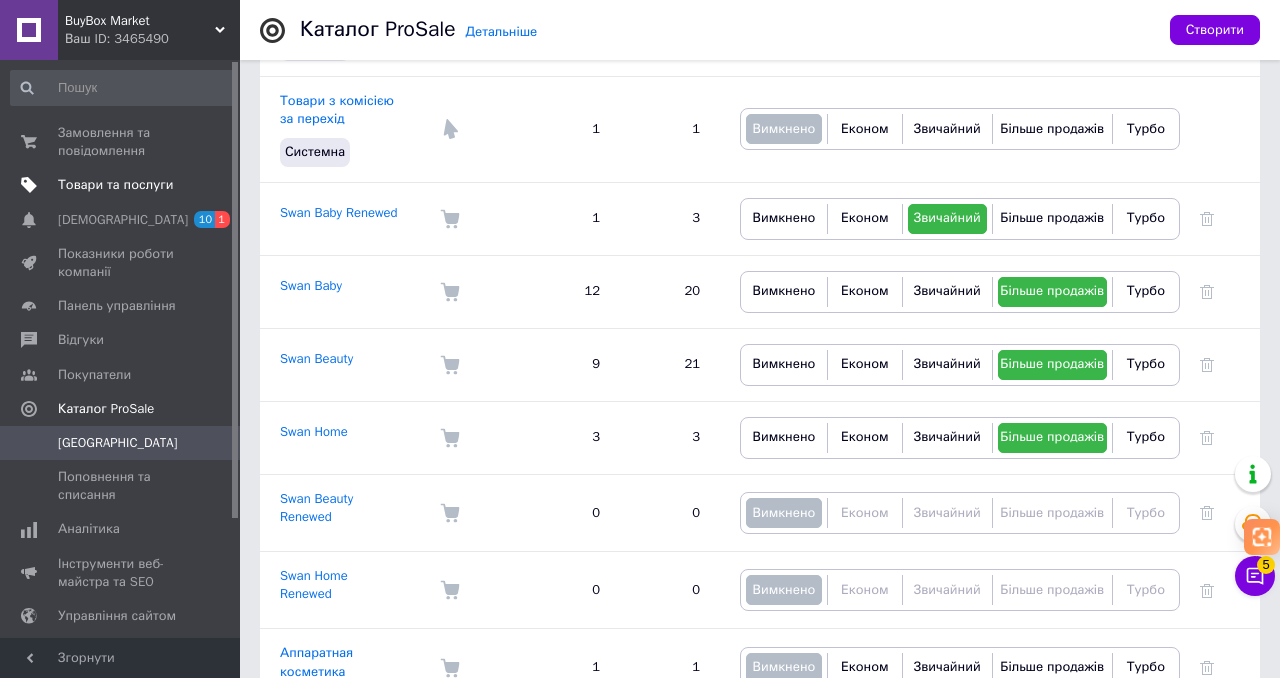 click on "Товари та послуги" at bounding box center (115, 185) 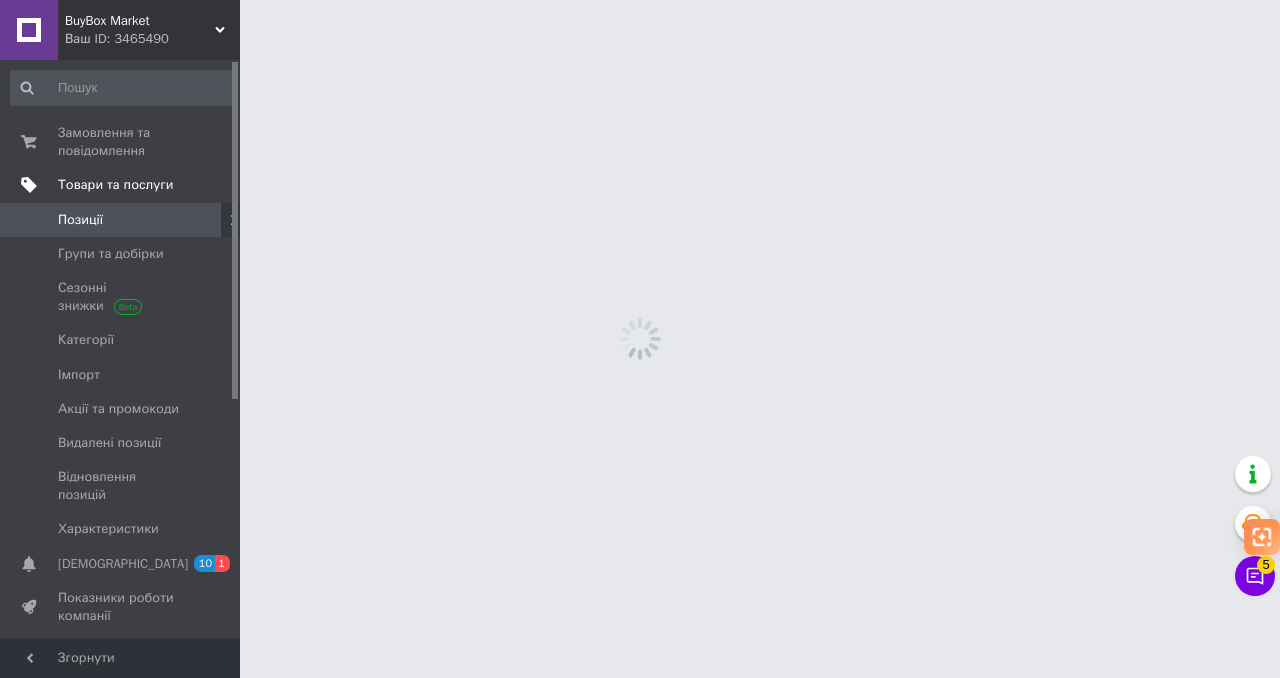 scroll, scrollTop: 0, scrollLeft: 0, axis: both 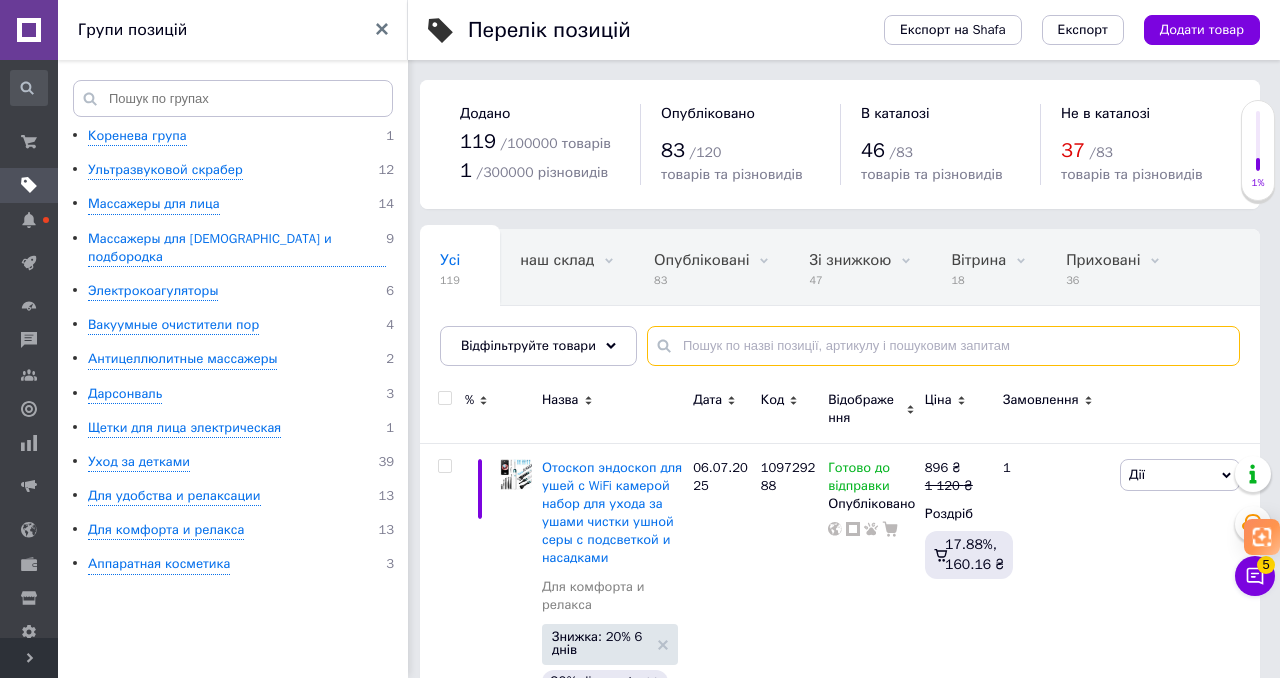 click at bounding box center (943, 346) 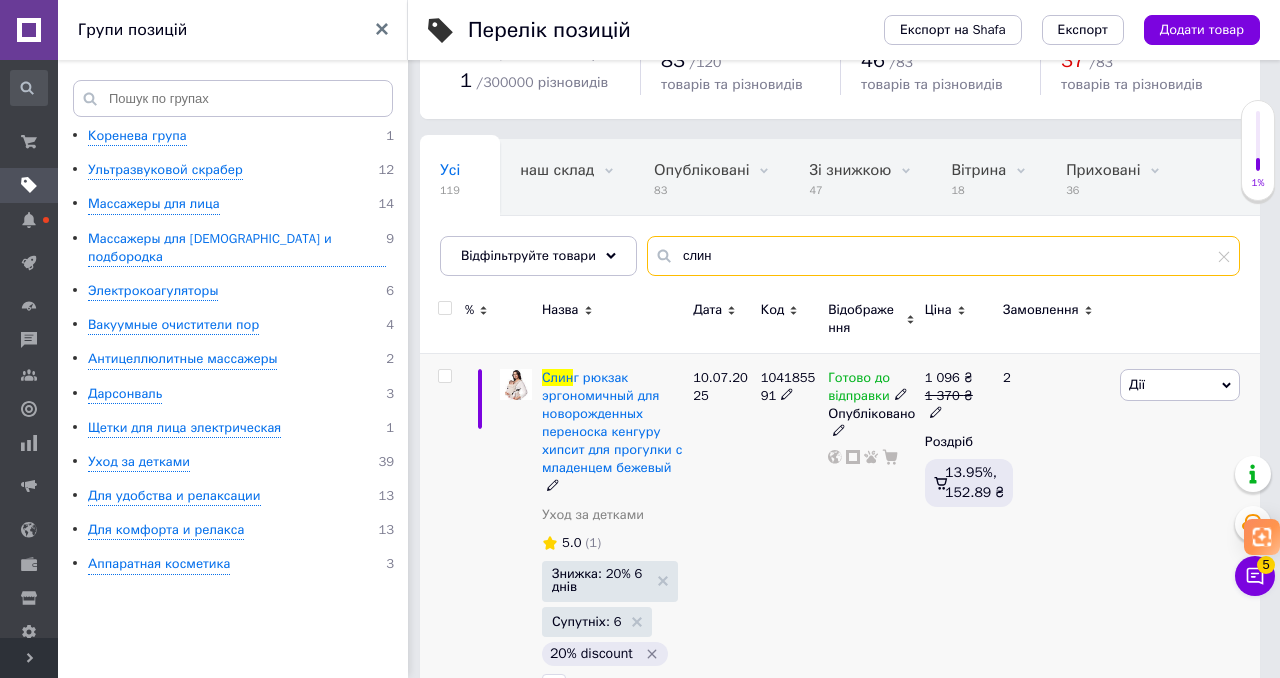 scroll, scrollTop: 114, scrollLeft: 0, axis: vertical 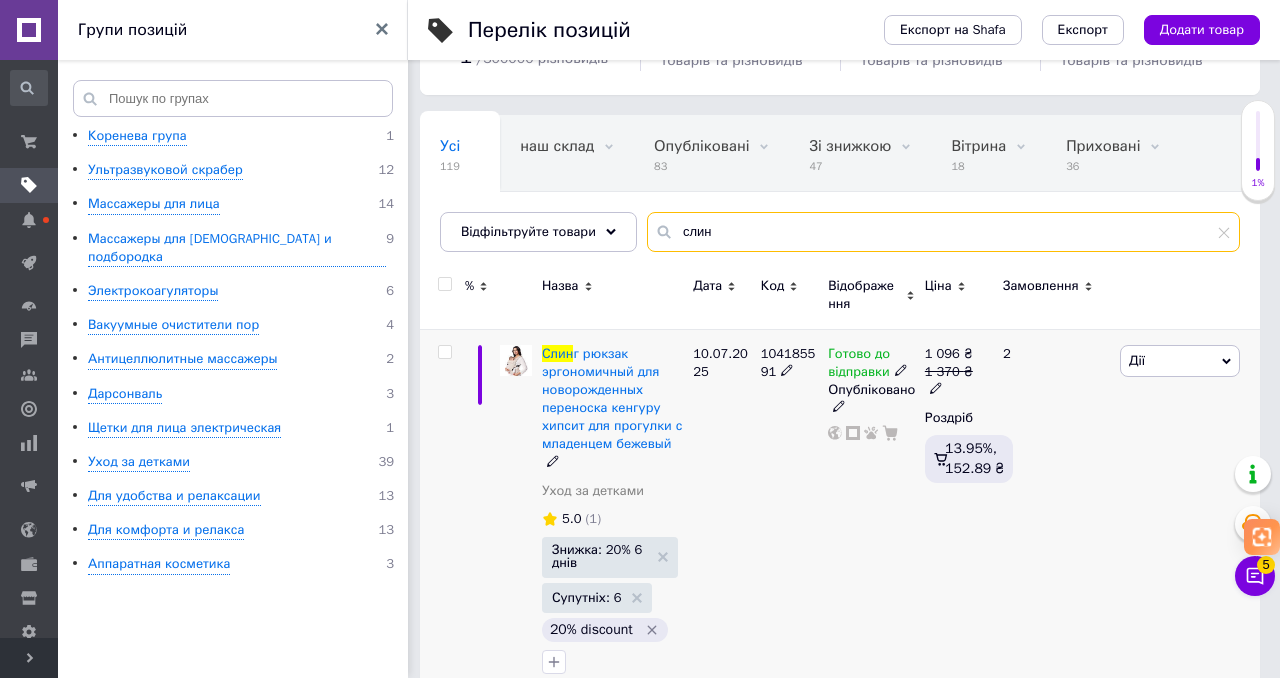 type on "слин" 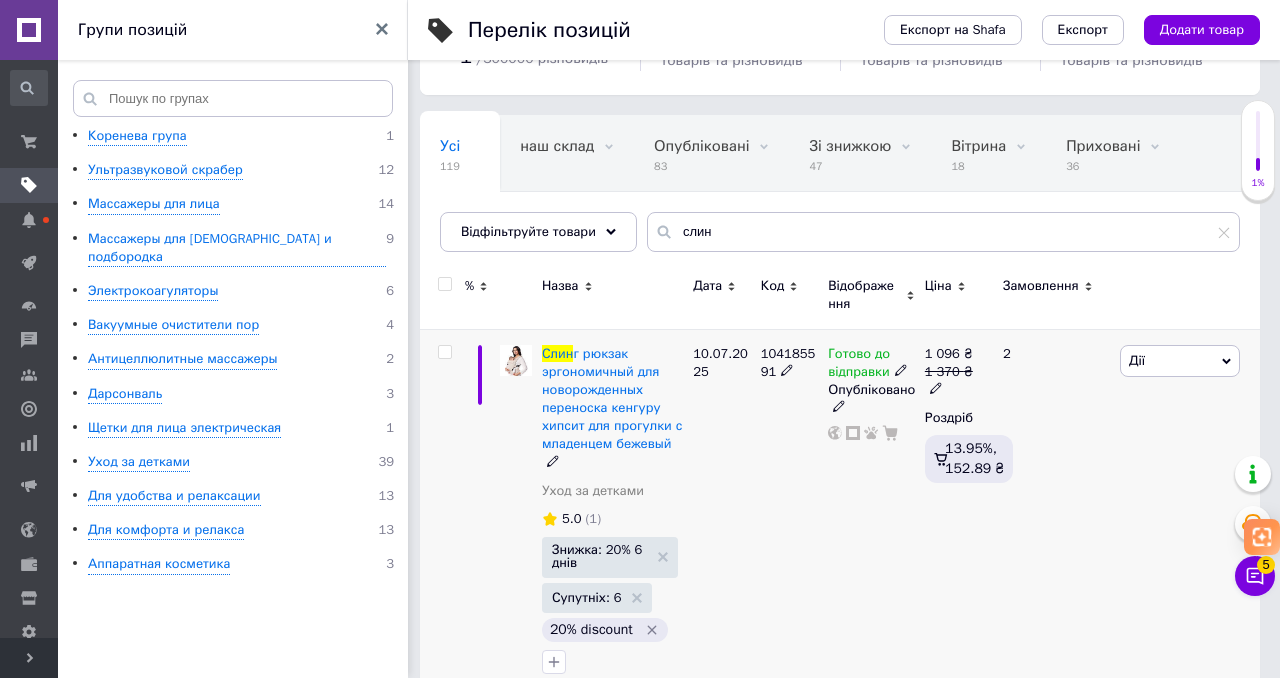click 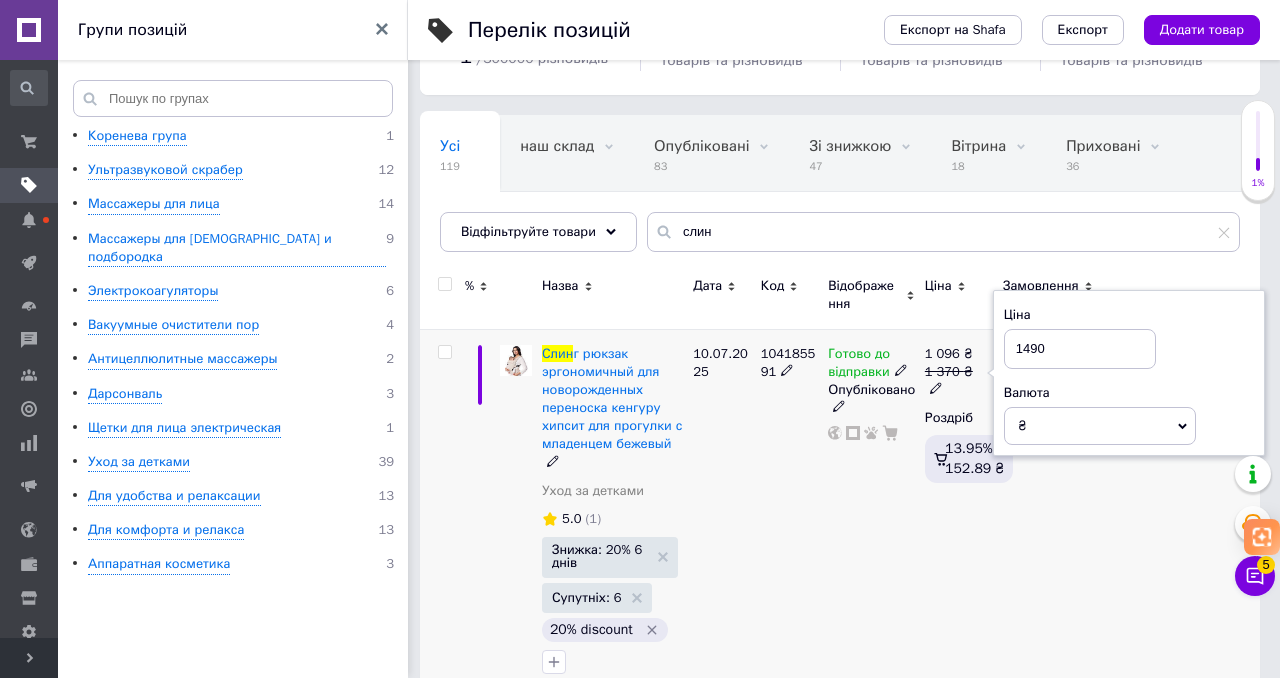 type on "1490" 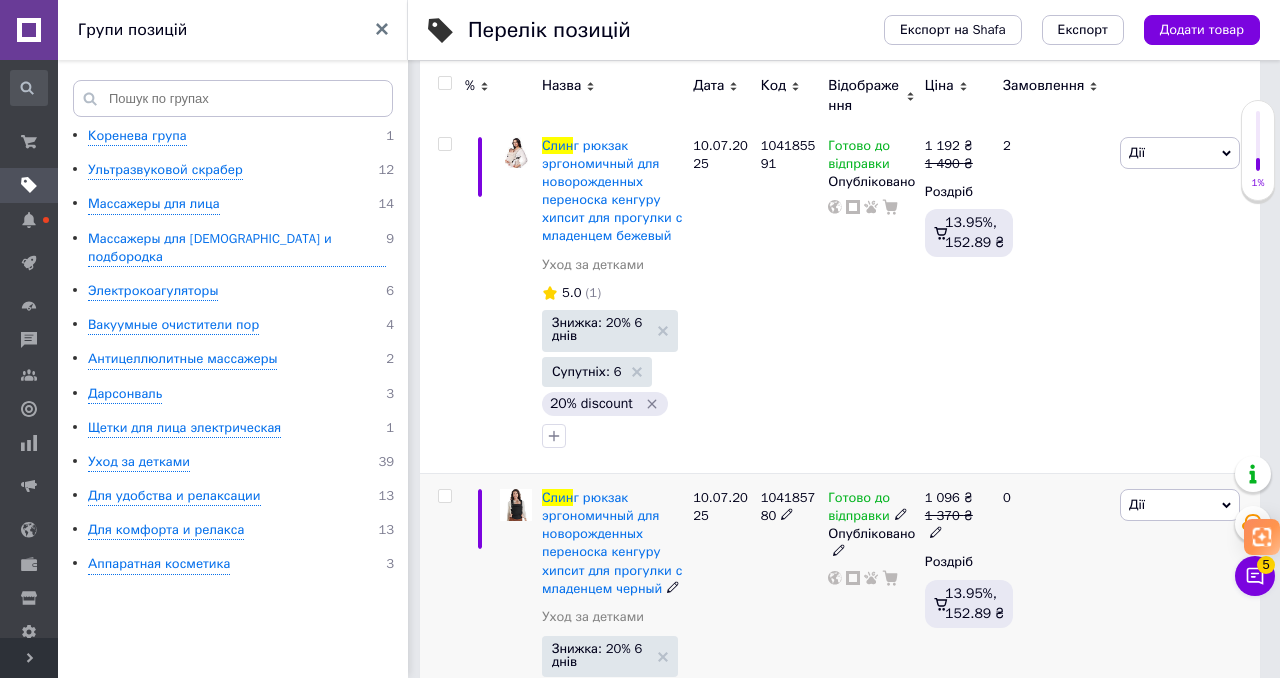 scroll, scrollTop: 340, scrollLeft: 0, axis: vertical 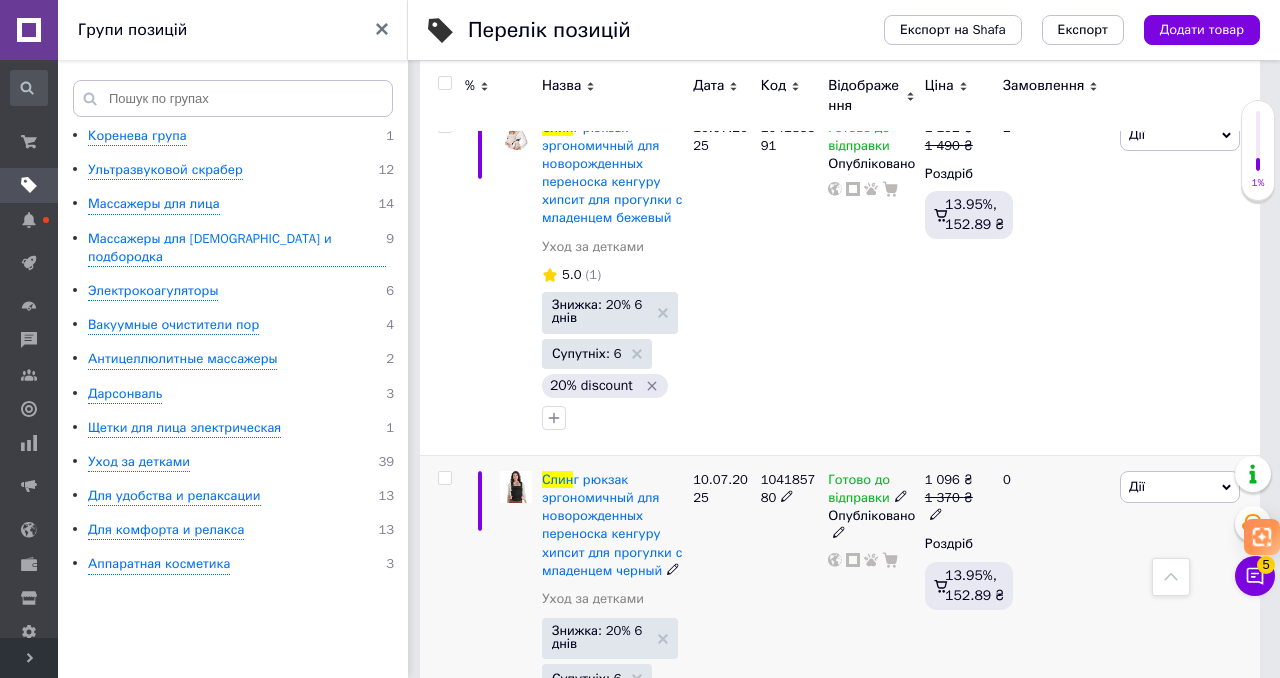 click 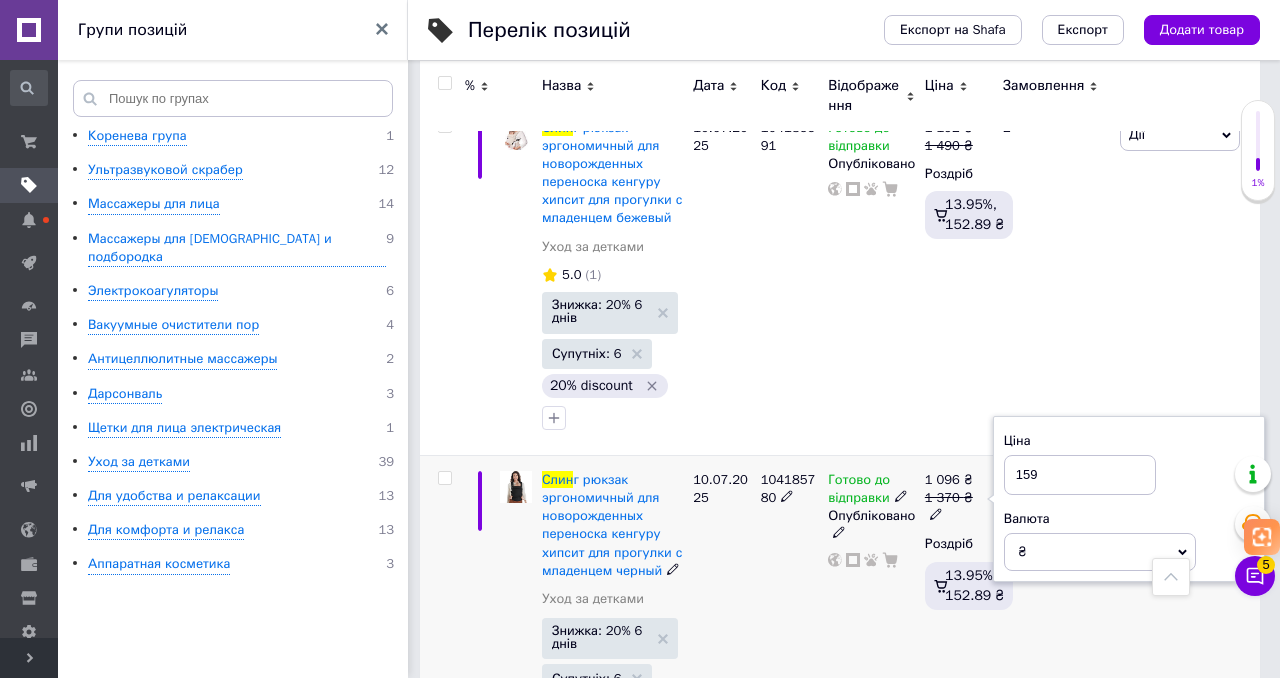 type on "1590" 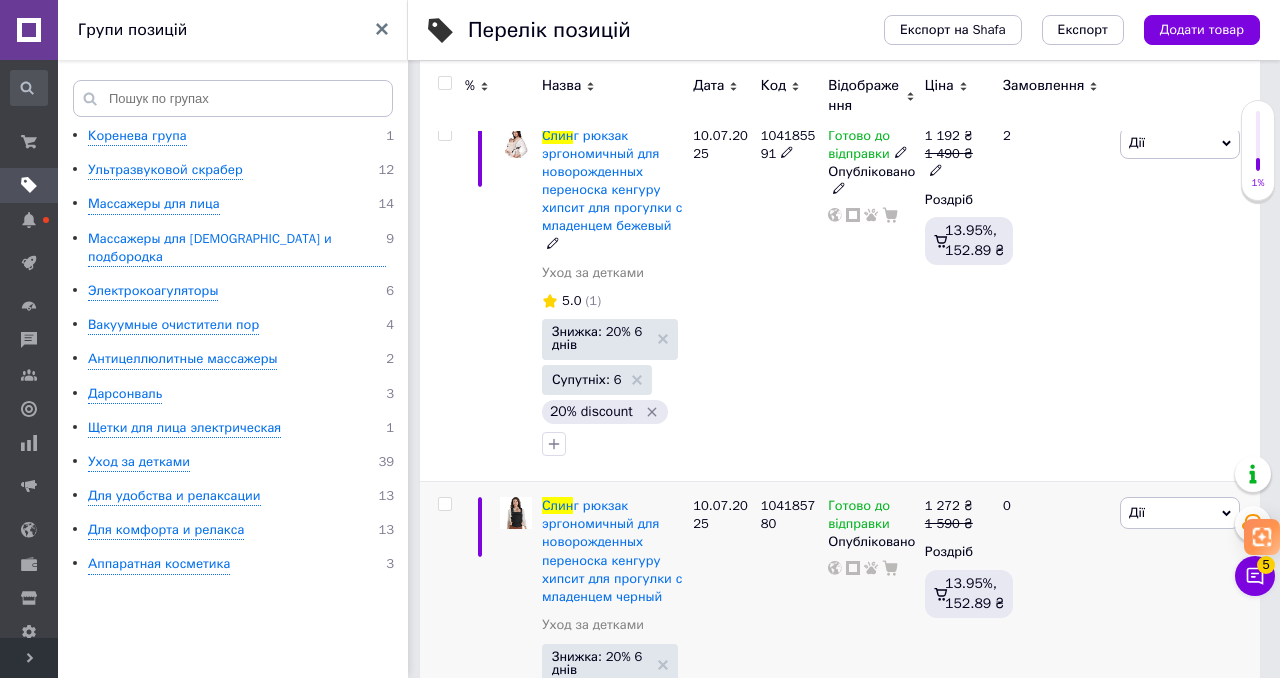 scroll, scrollTop: 337, scrollLeft: 0, axis: vertical 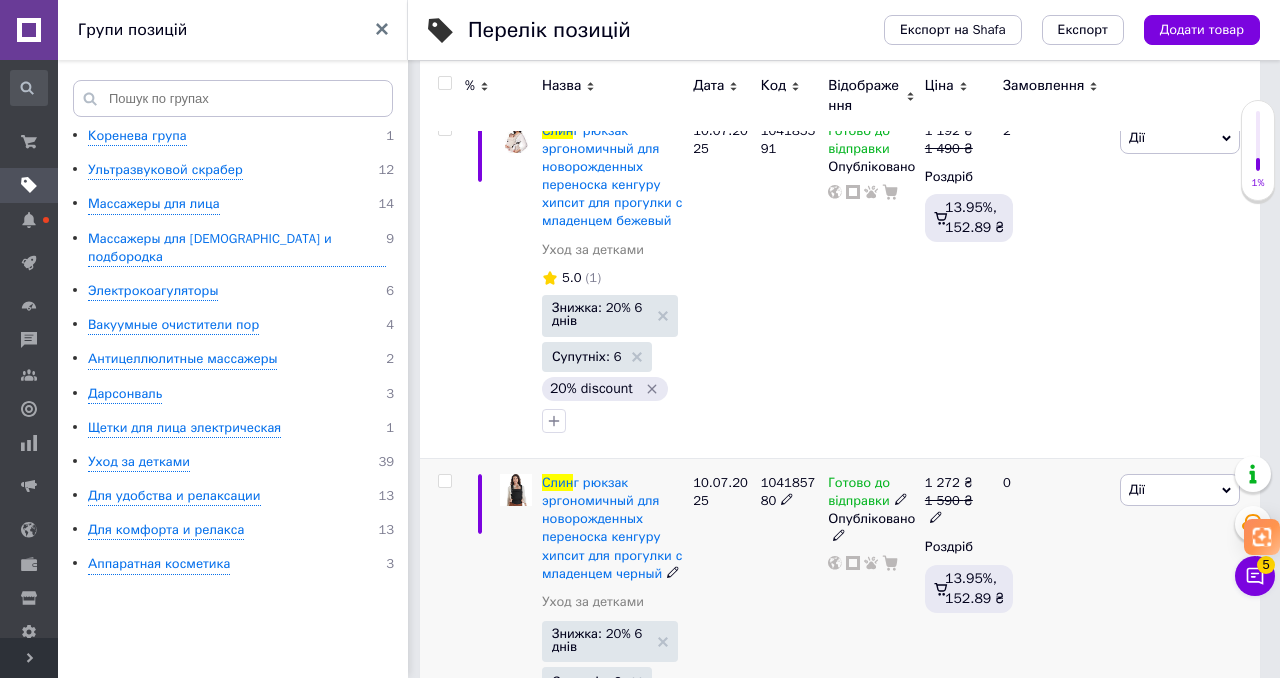 click at bounding box center [936, 516] 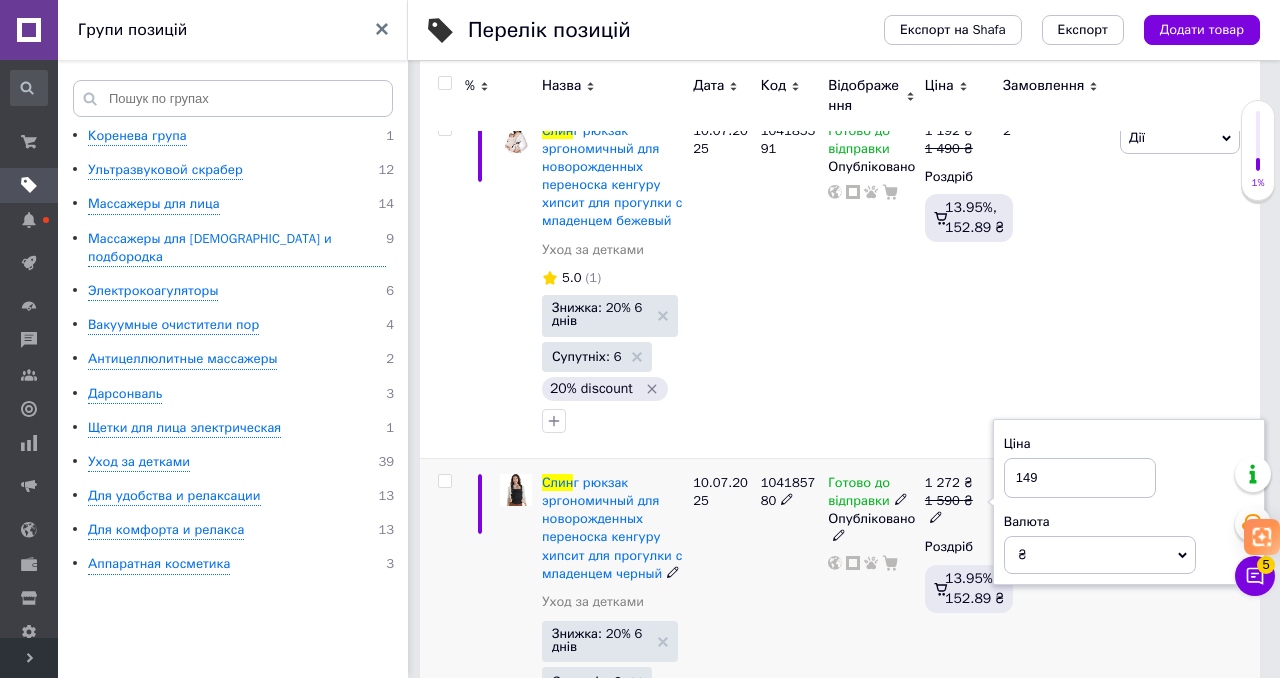 type on "1490" 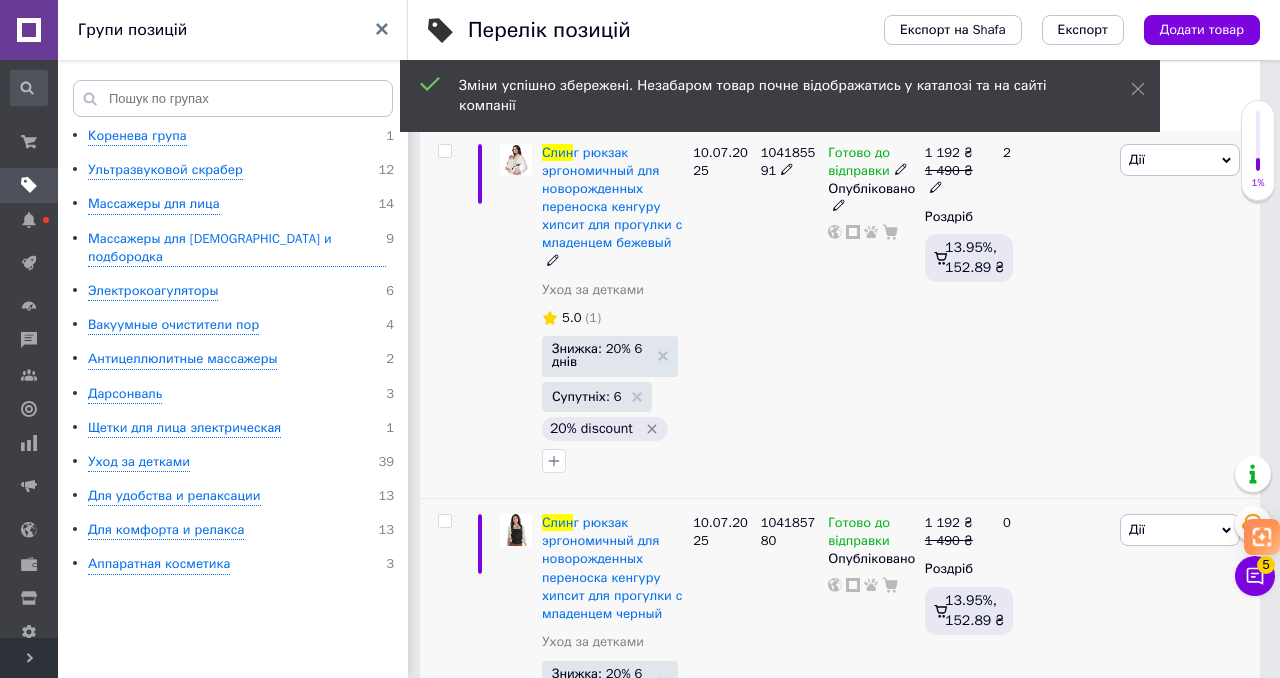 scroll, scrollTop: 0, scrollLeft: 0, axis: both 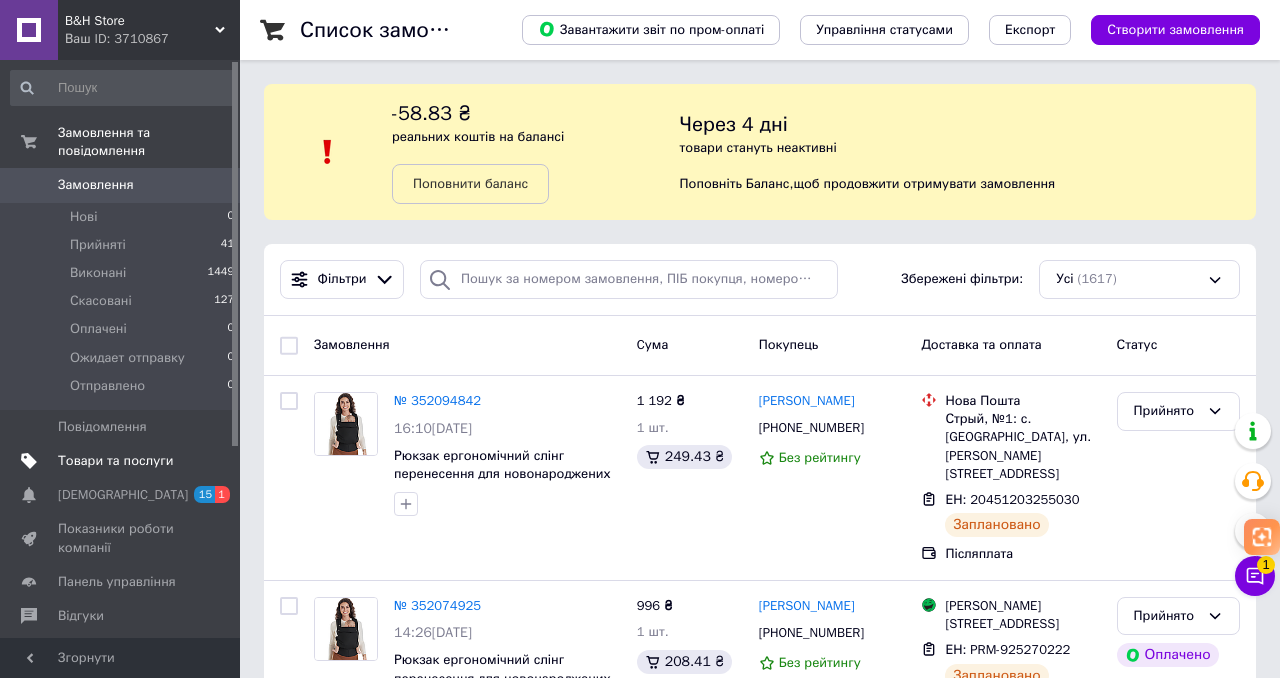 click on "Товари та послуги" at bounding box center (115, 461) 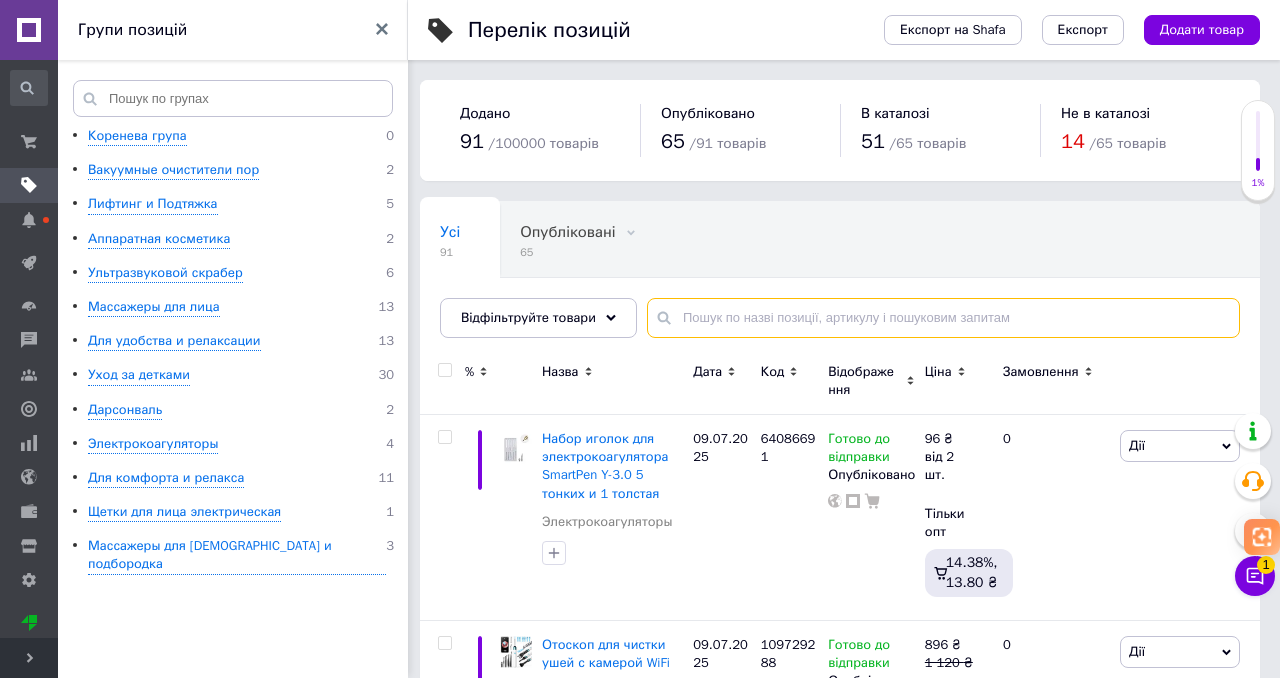 click at bounding box center (943, 318) 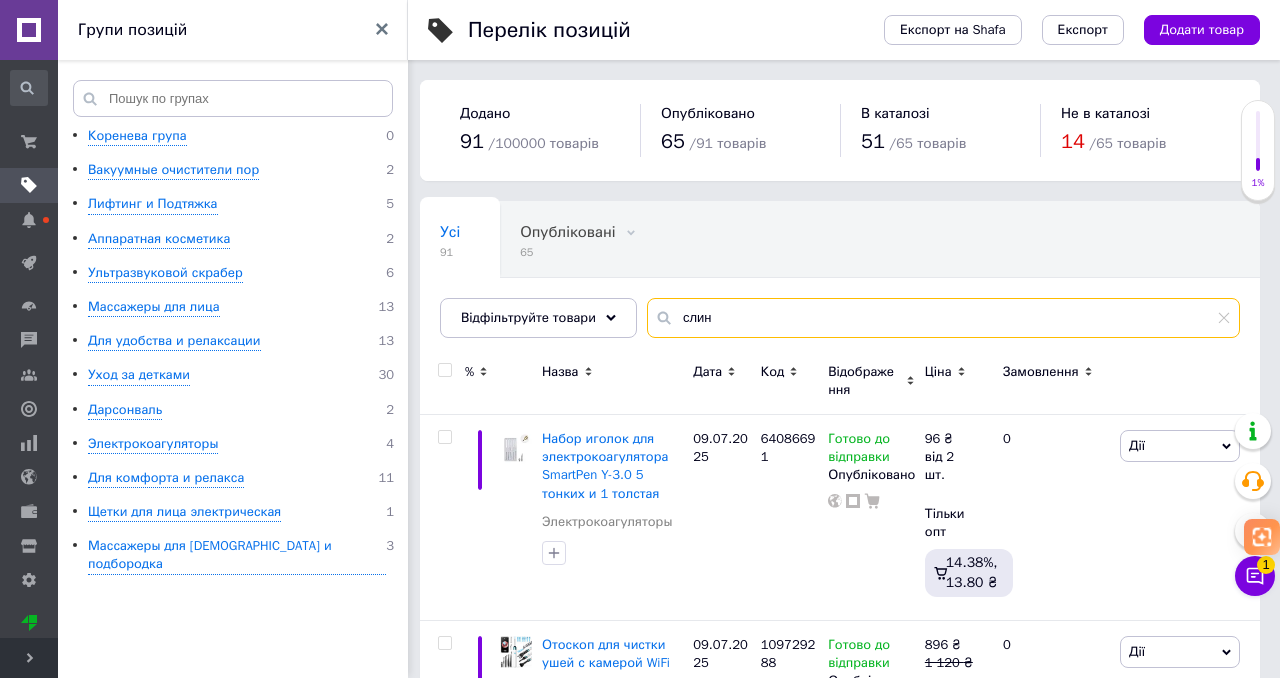 type on "слин" 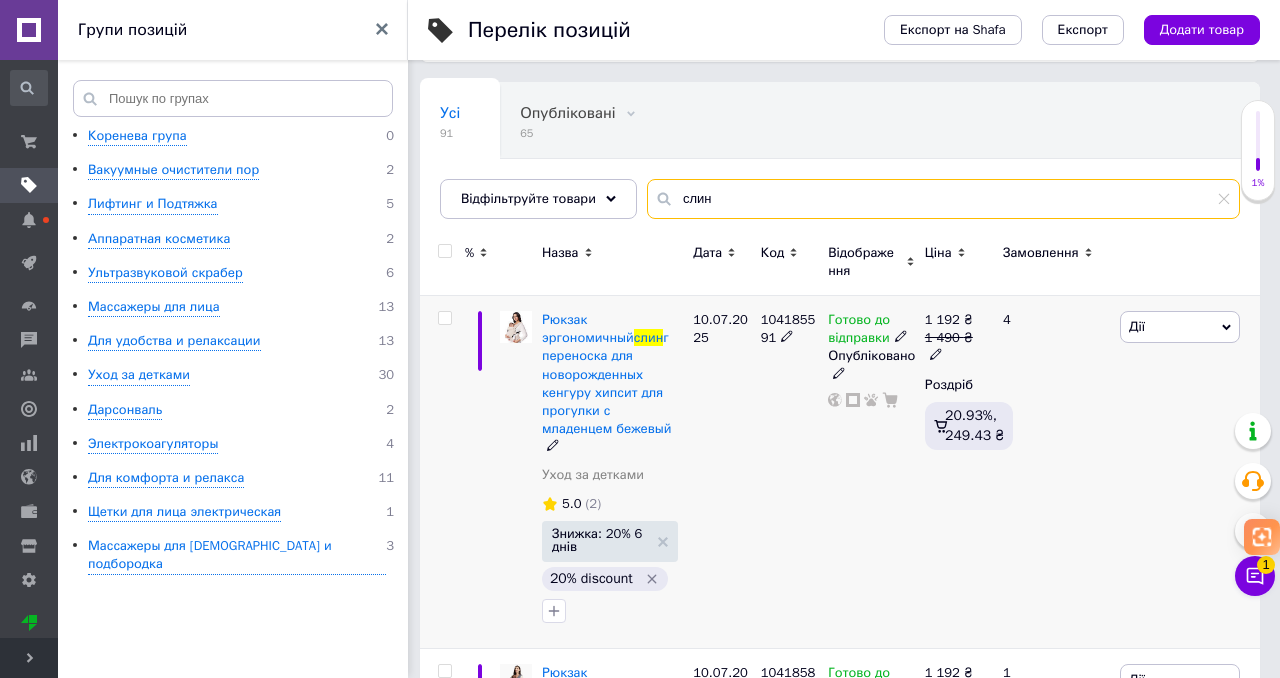 scroll, scrollTop: 120, scrollLeft: 0, axis: vertical 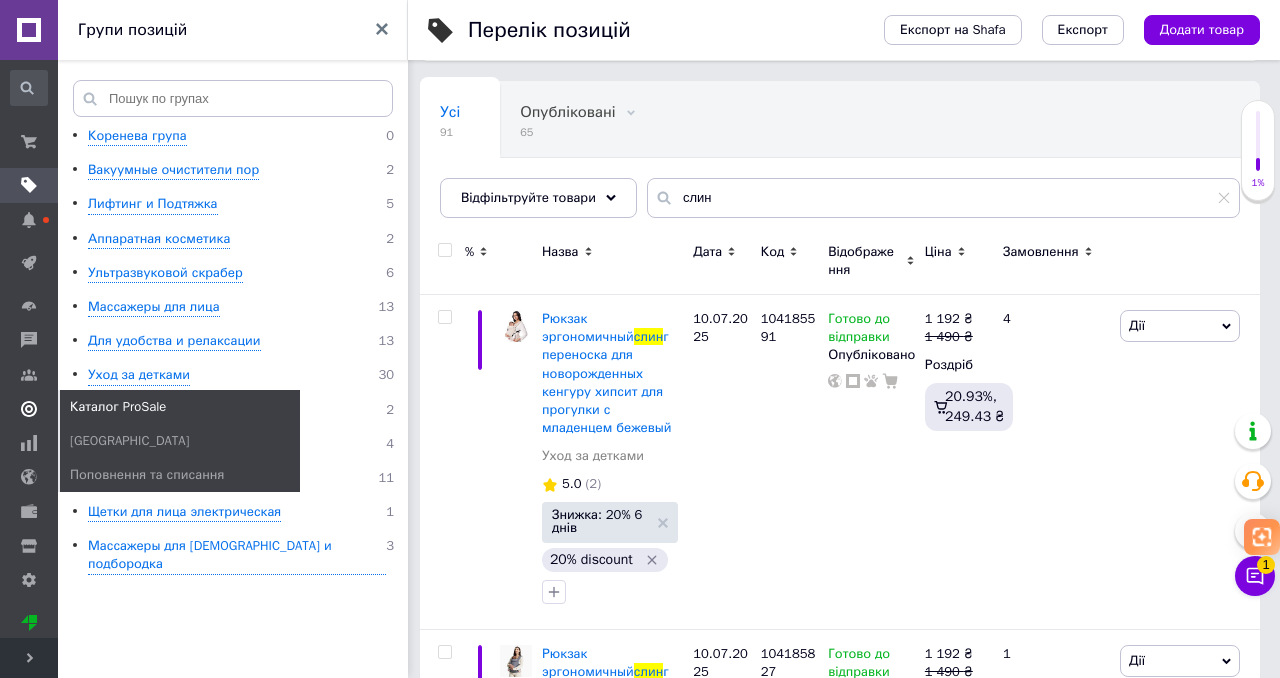click 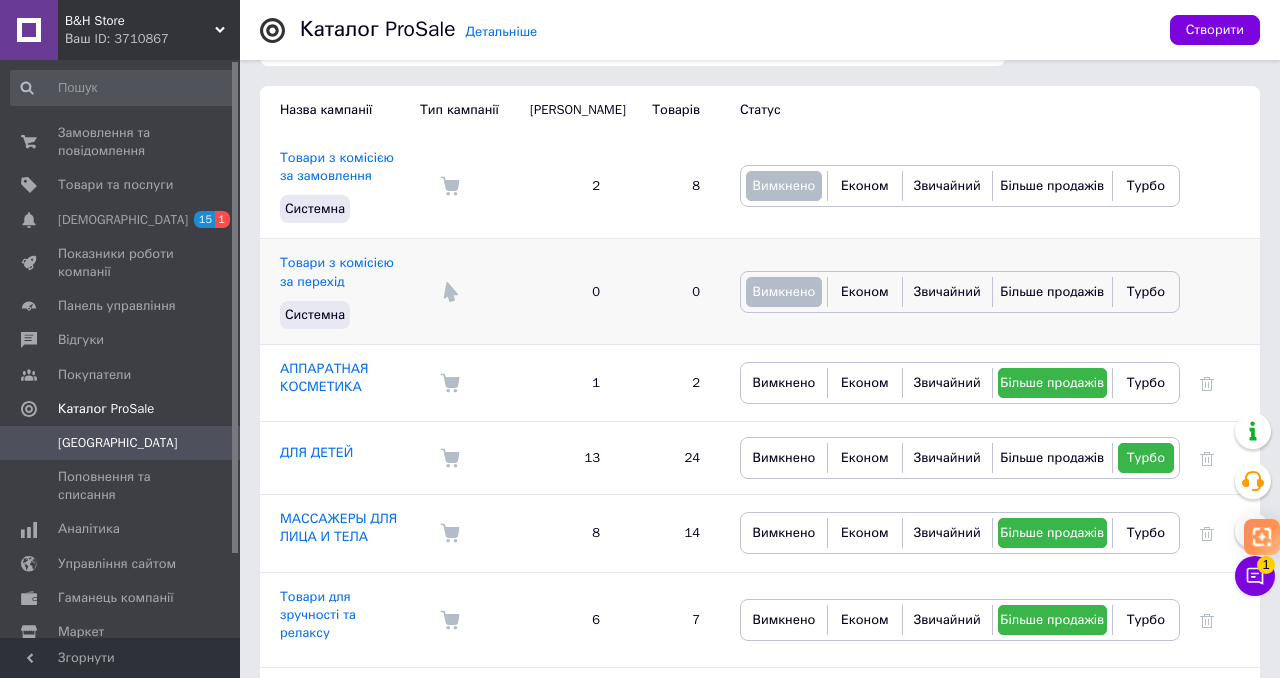 scroll, scrollTop: 334, scrollLeft: 0, axis: vertical 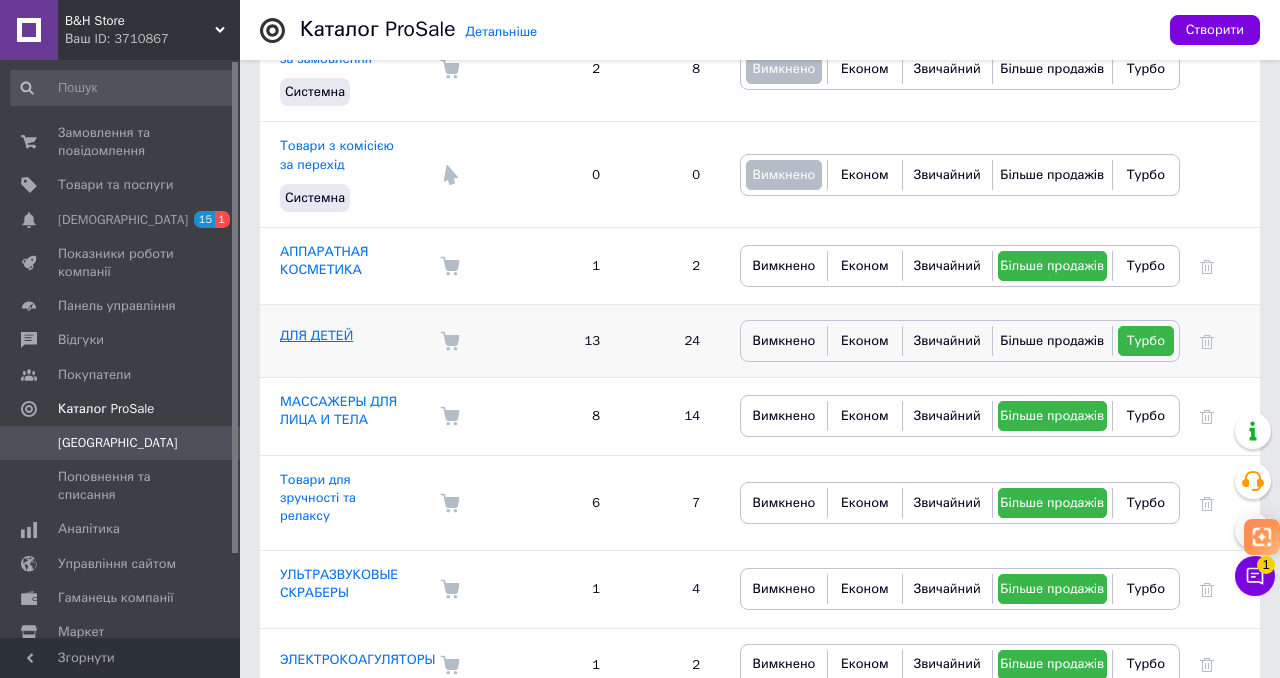 click on "ДЛЯ ДЕТЕЙ" at bounding box center (316, 335) 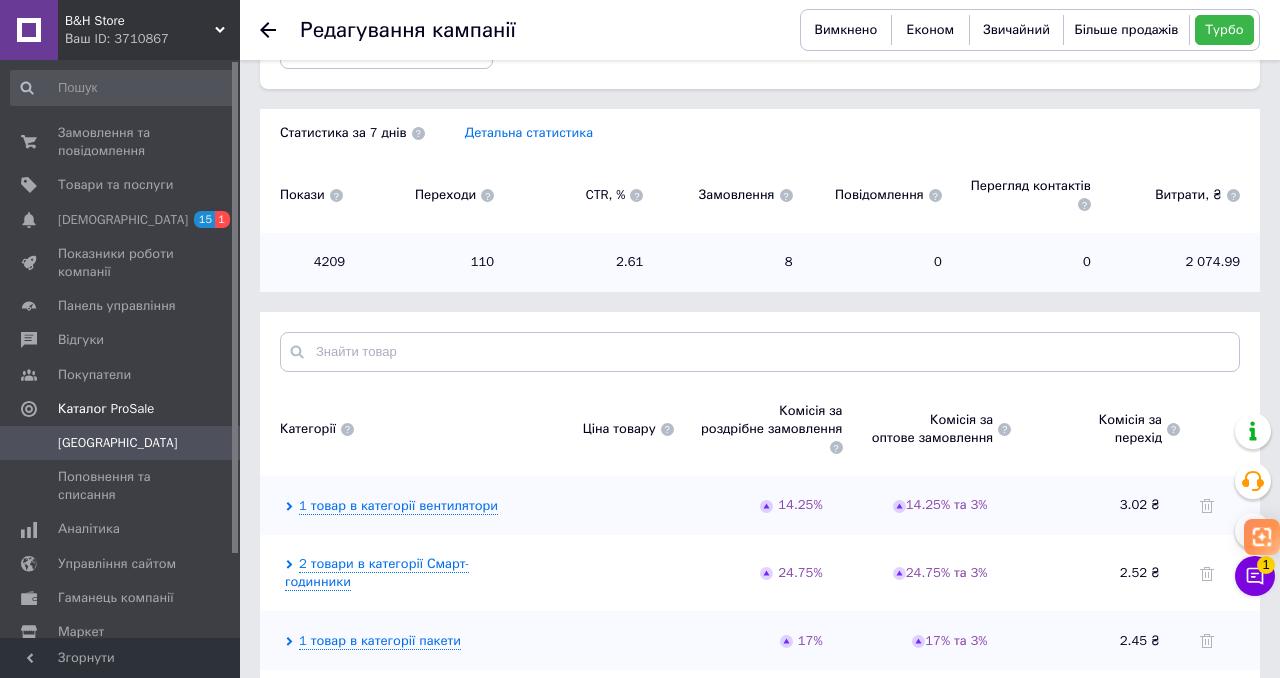 scroll, scrollTop: 493, scrollLeft: 0, axis: vertical 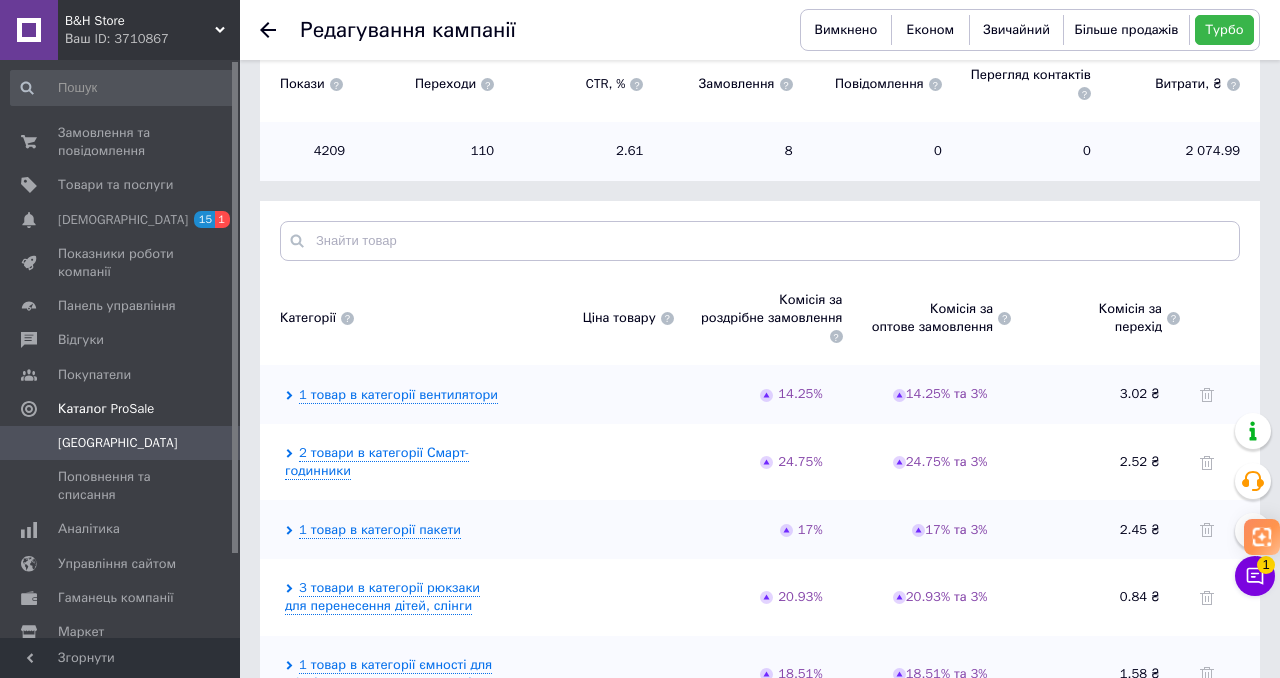 click at bounding box center [760, 241] 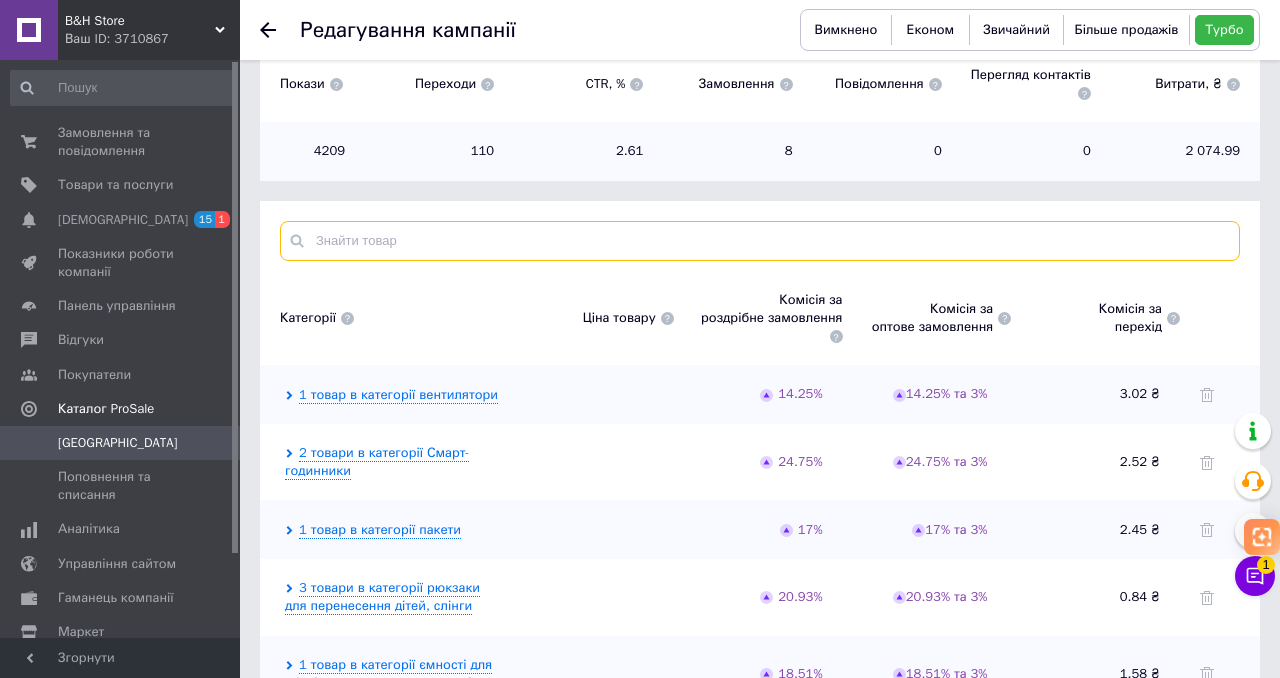 click at bounding box center (760, 241) 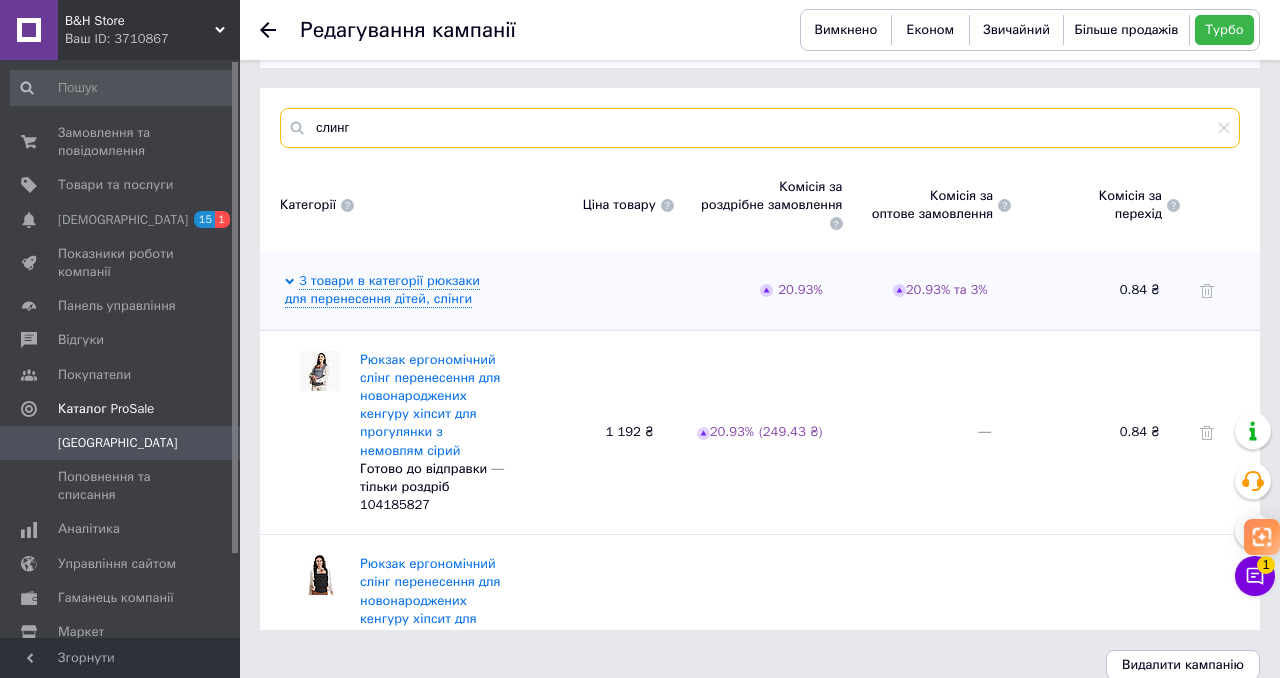 scroll, scrollTop: 641, scrollLeft: 0, axis: vertical 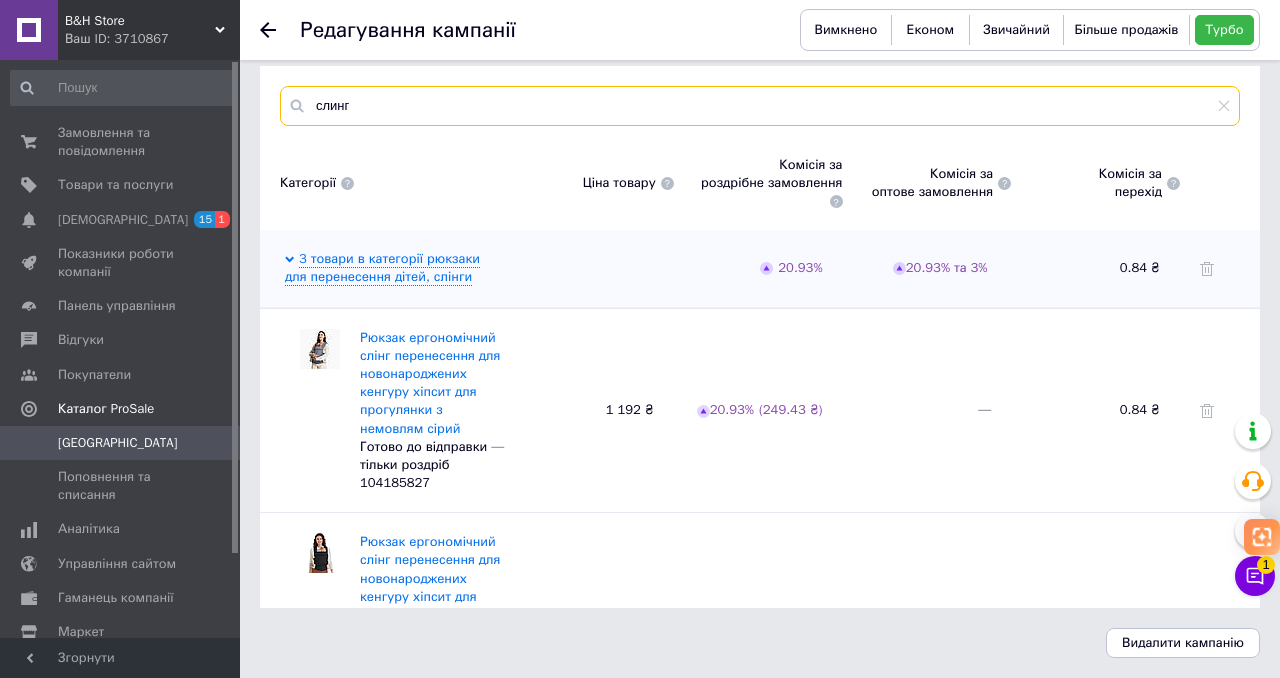 type on "слинг" 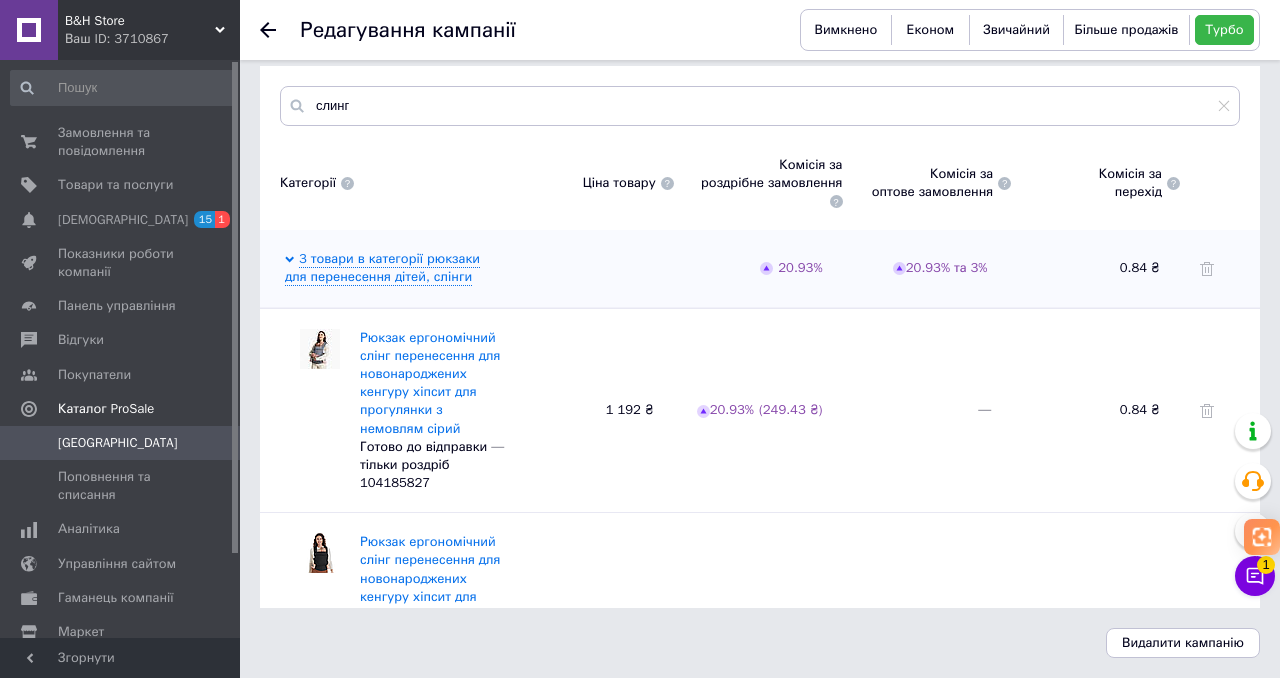 click on "Рюкзак ергономічний слінг перенесення для новонароджених кенгуру хіпсит для прогулянки з немовлям сірий Готово до відправки — тільки роздріб 104185827 1 192 ₴ 20.93% ( 249.43 ₴ ) — 0.84 ₴" at bounding box center (760, 411) 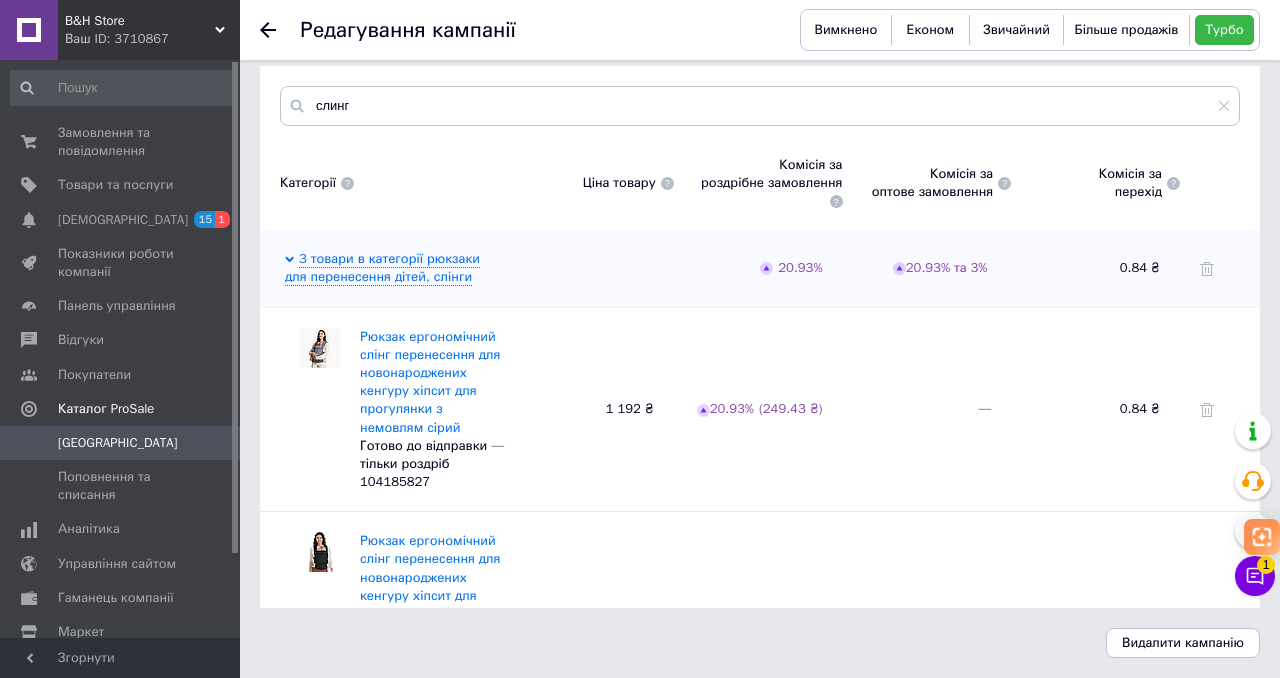 scroll, scrollTop: 0, scrollLeft: 0, axis: both 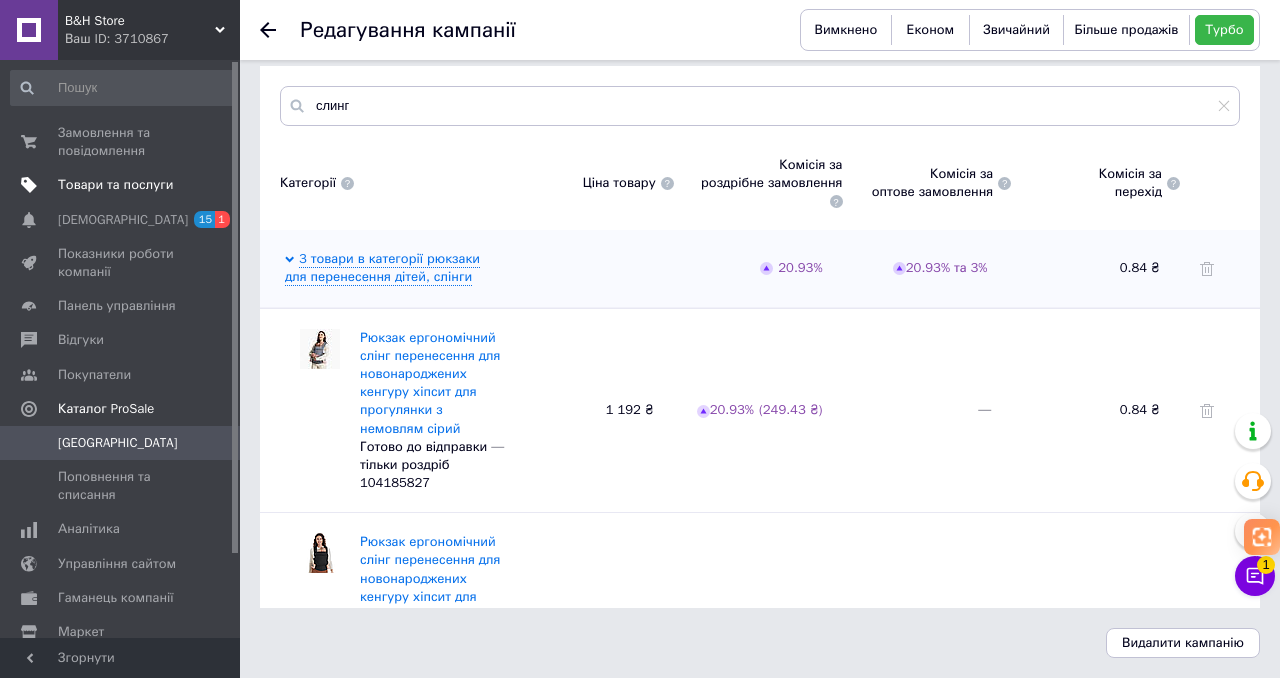 click on "Товари та послуги" at bounding box center [115, 185] 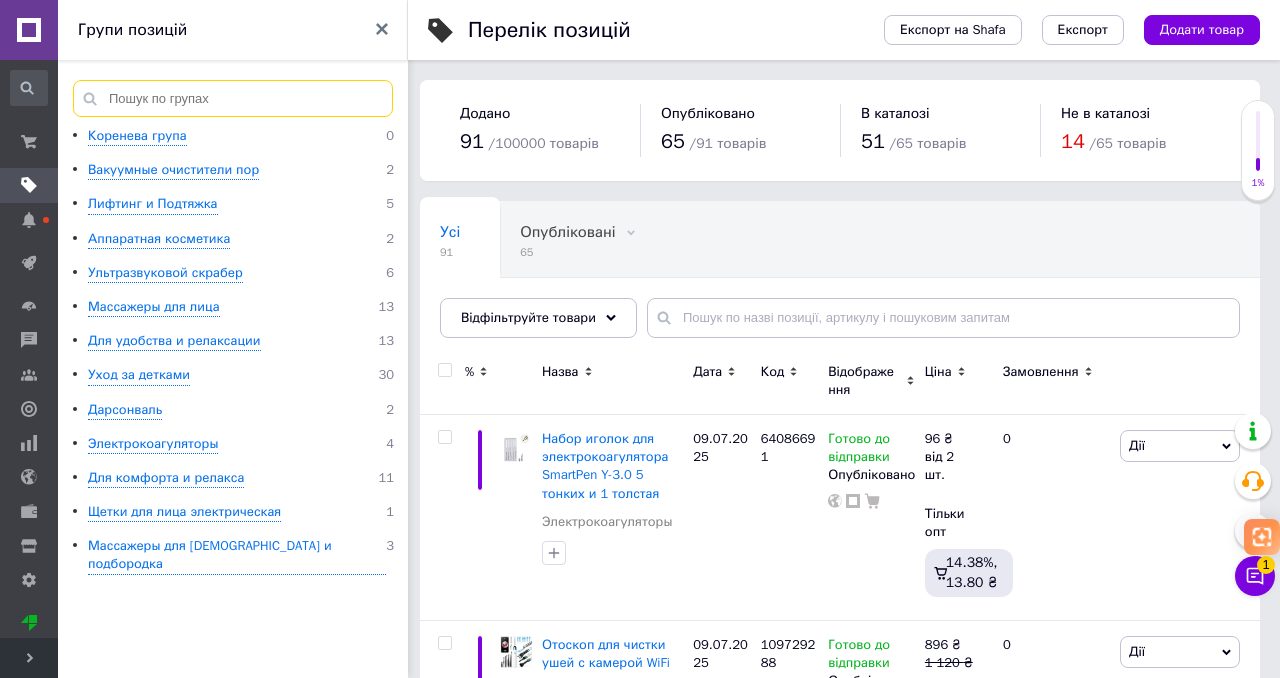 click at bounding box center [233, 98] 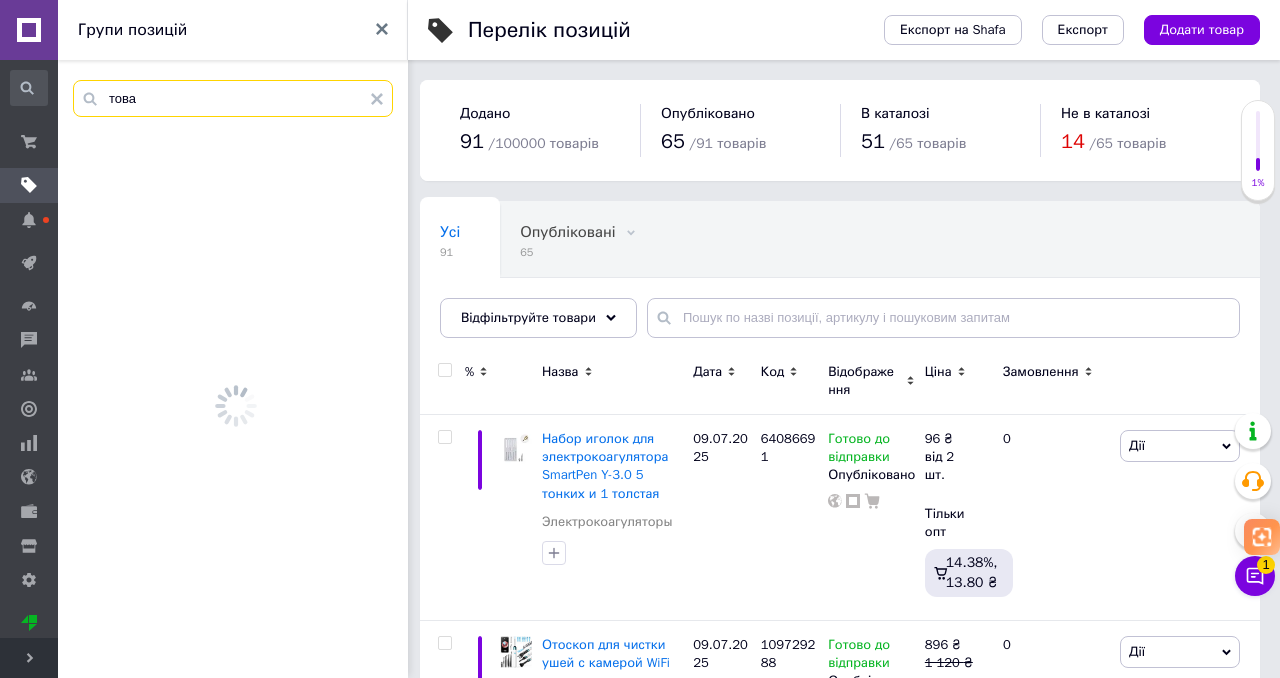 type on "товар" 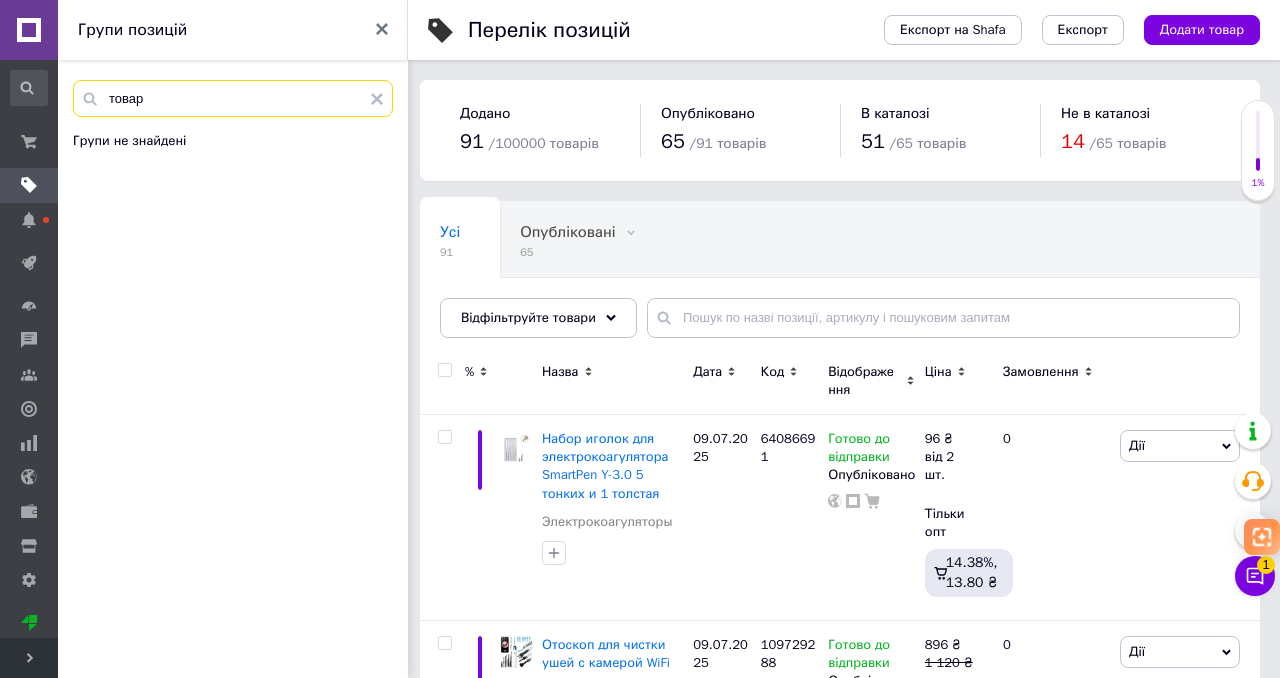 click on "товар" at bounding box center (233, 98) 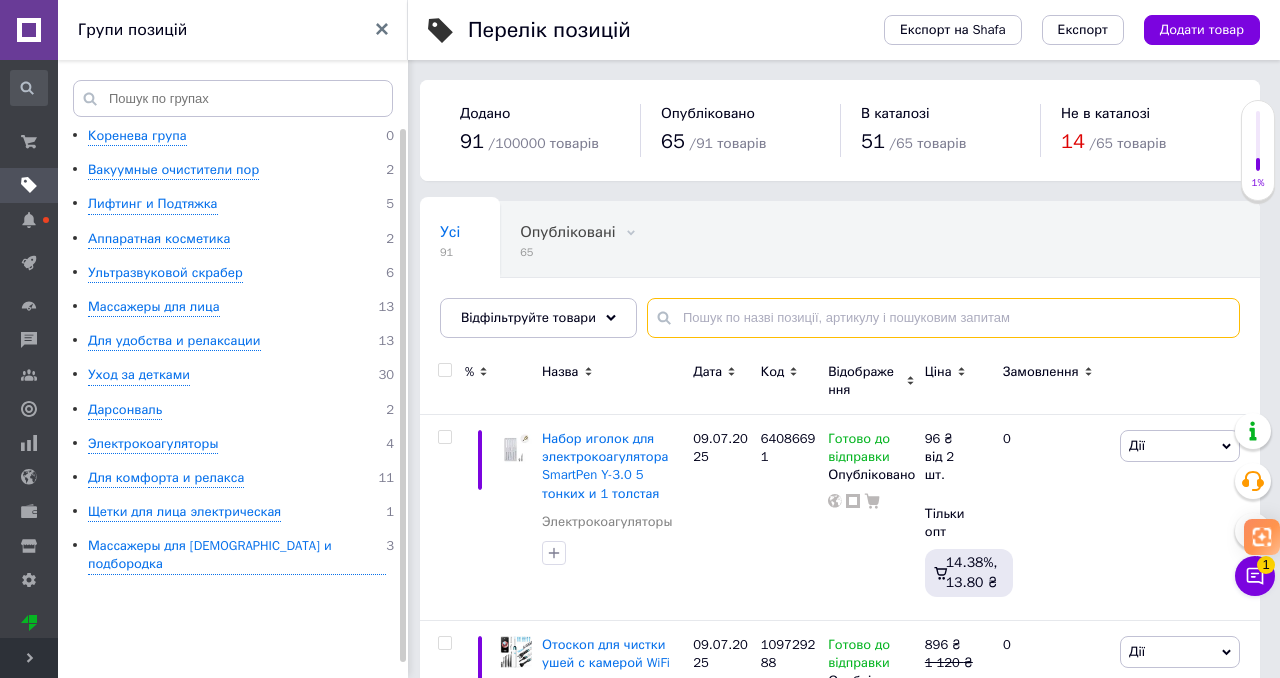 click at bounding box center (943, 318) 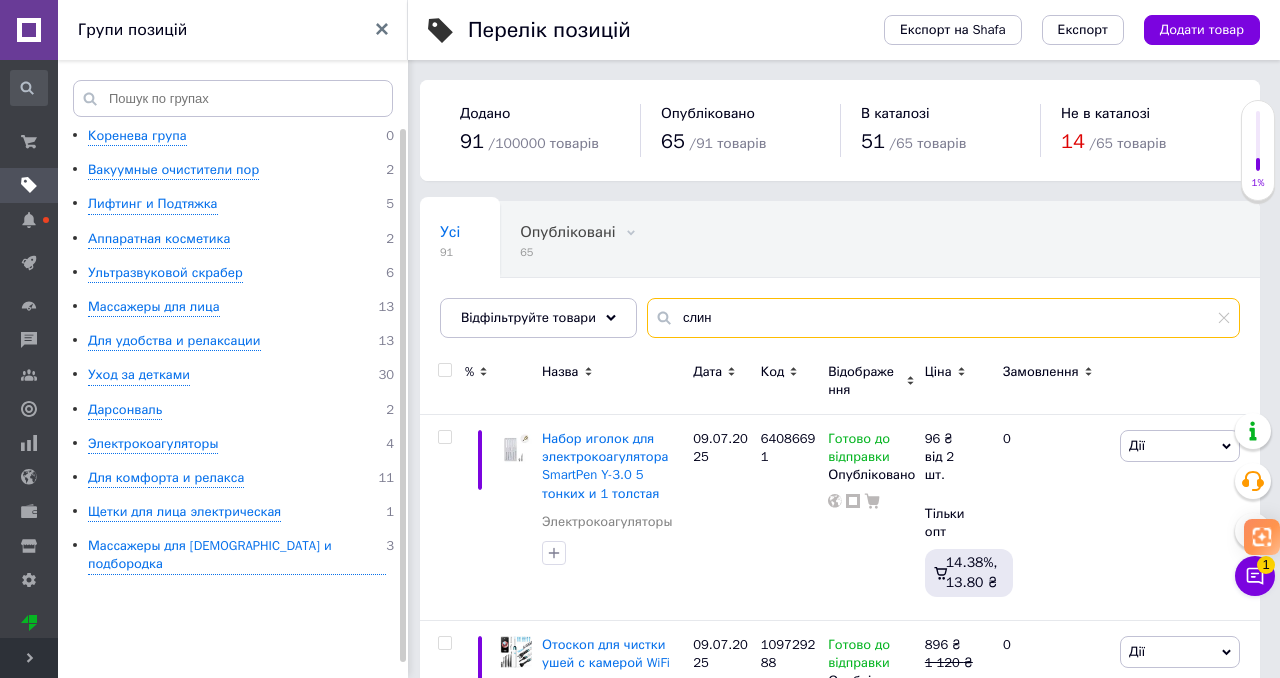 type on "слин" 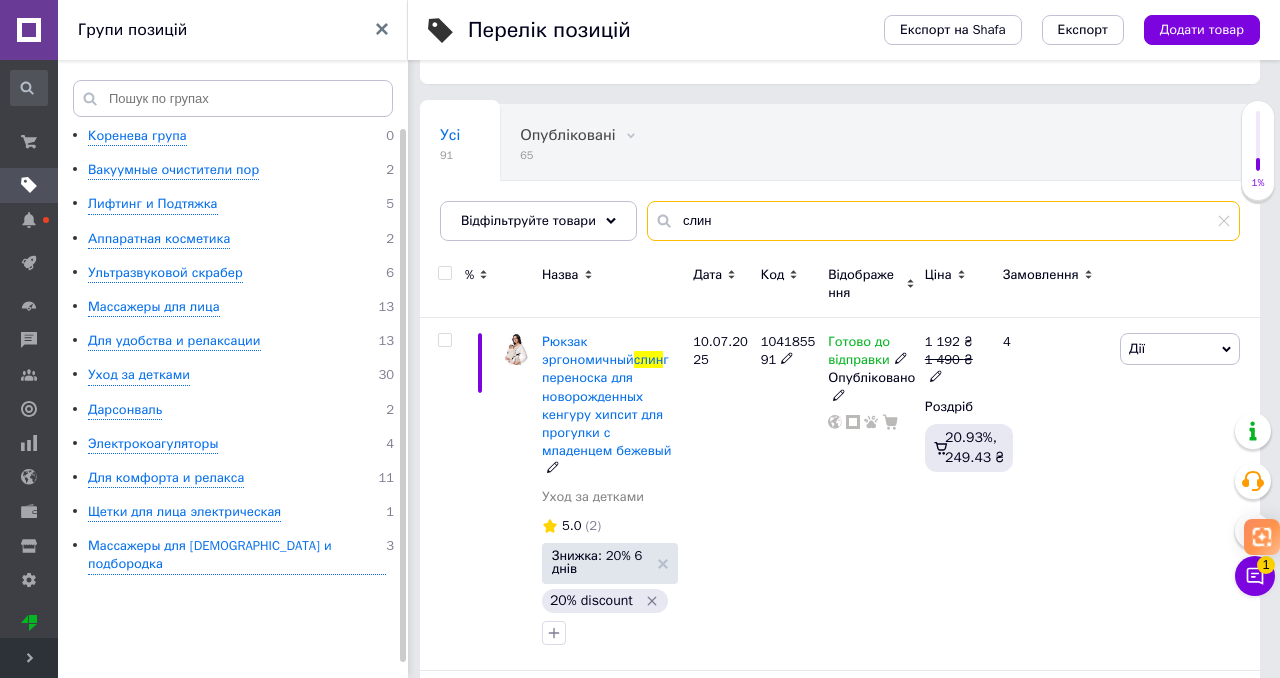 scroll, scrollTop: 99, scrollLeft: 0, axis: vertical 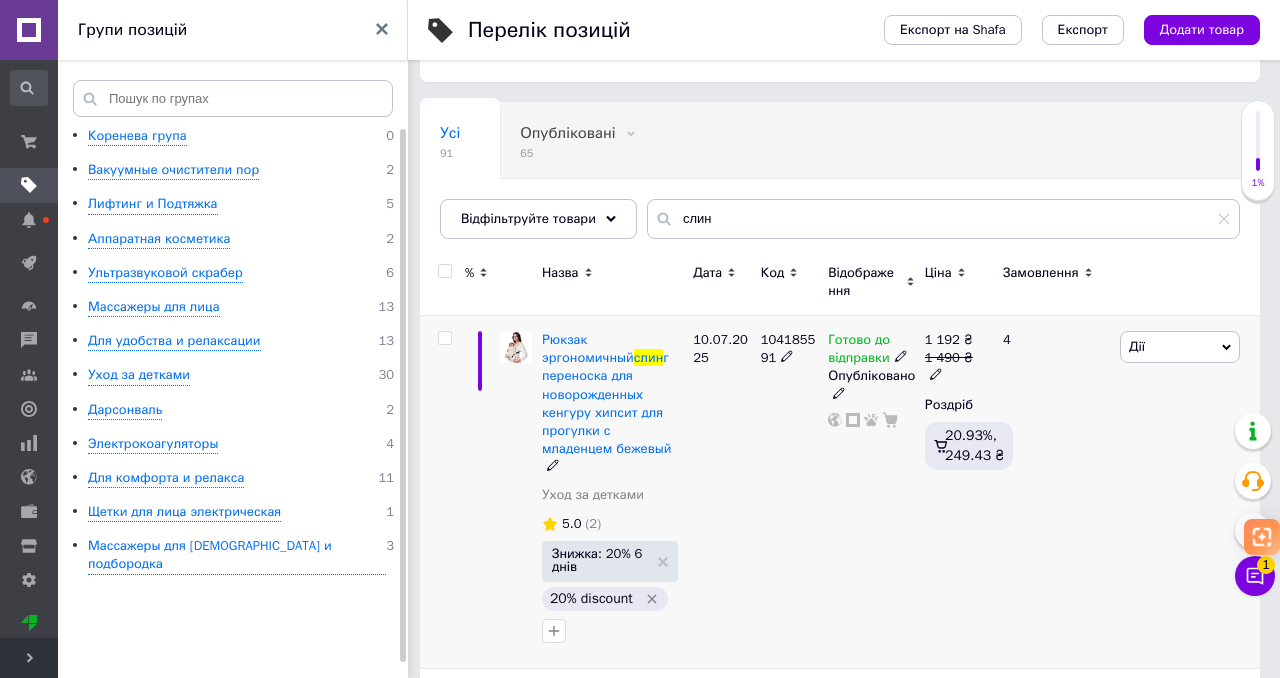 click 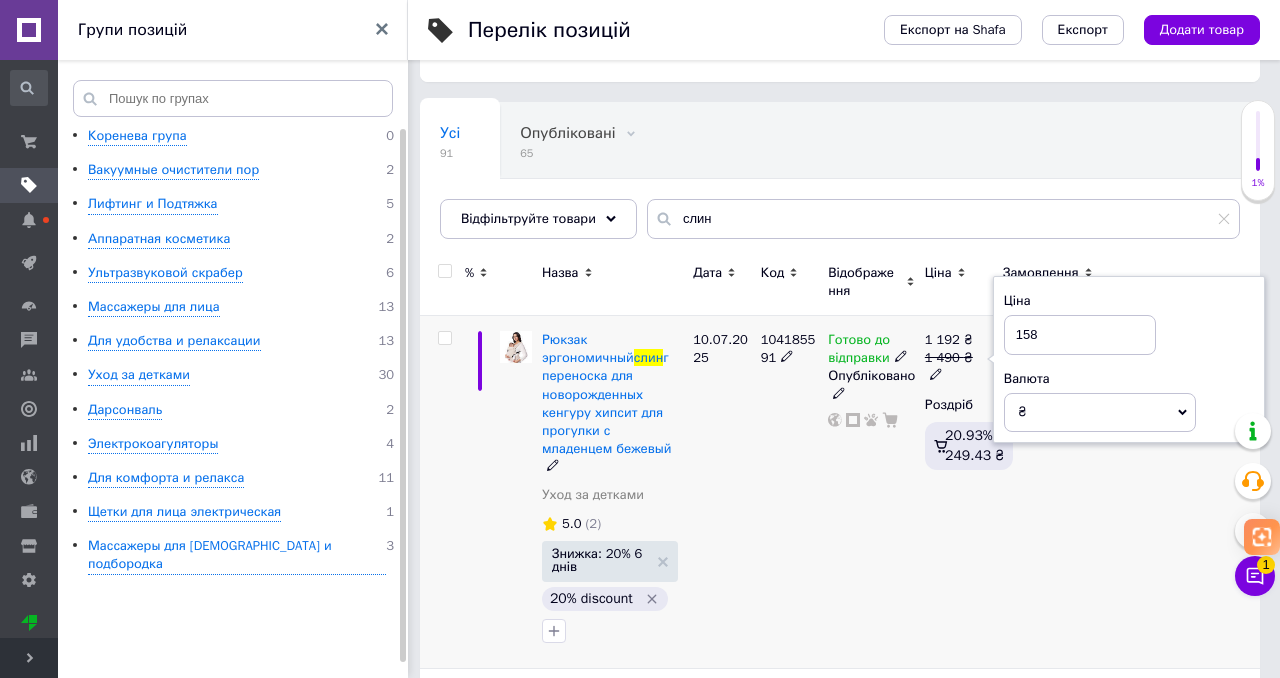 type on "1580" 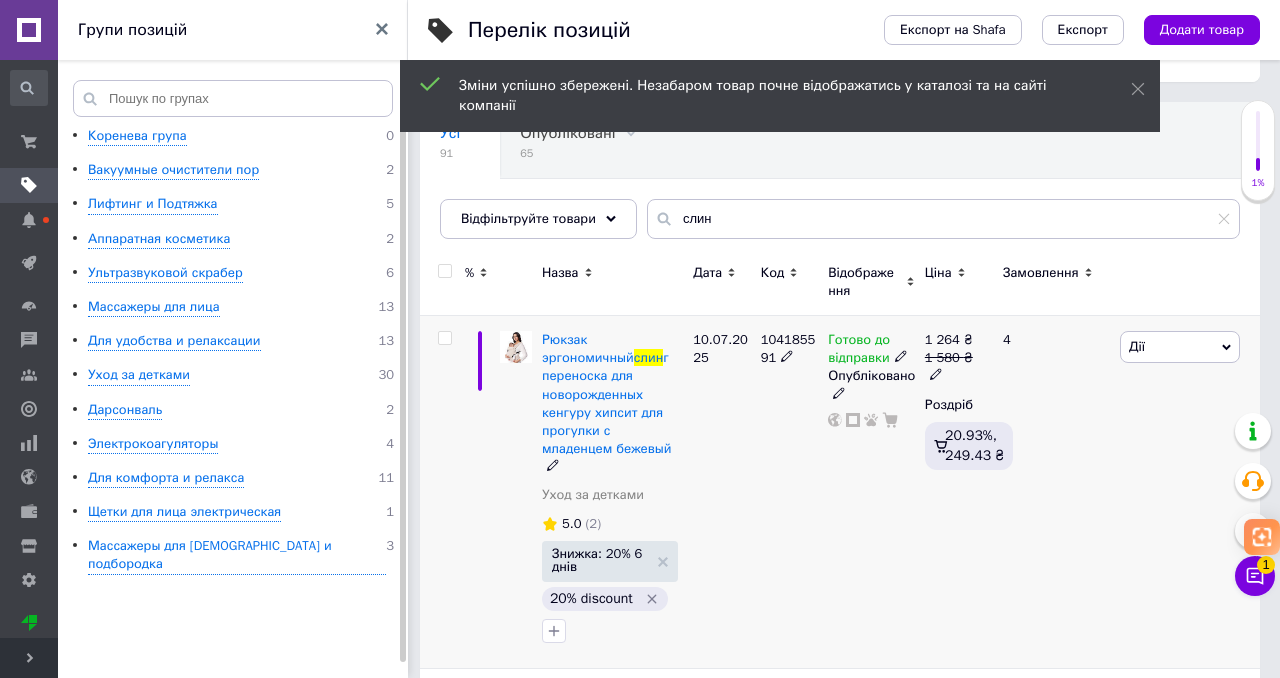 click on "1 580   ₴" at bounding box center [955, 367] 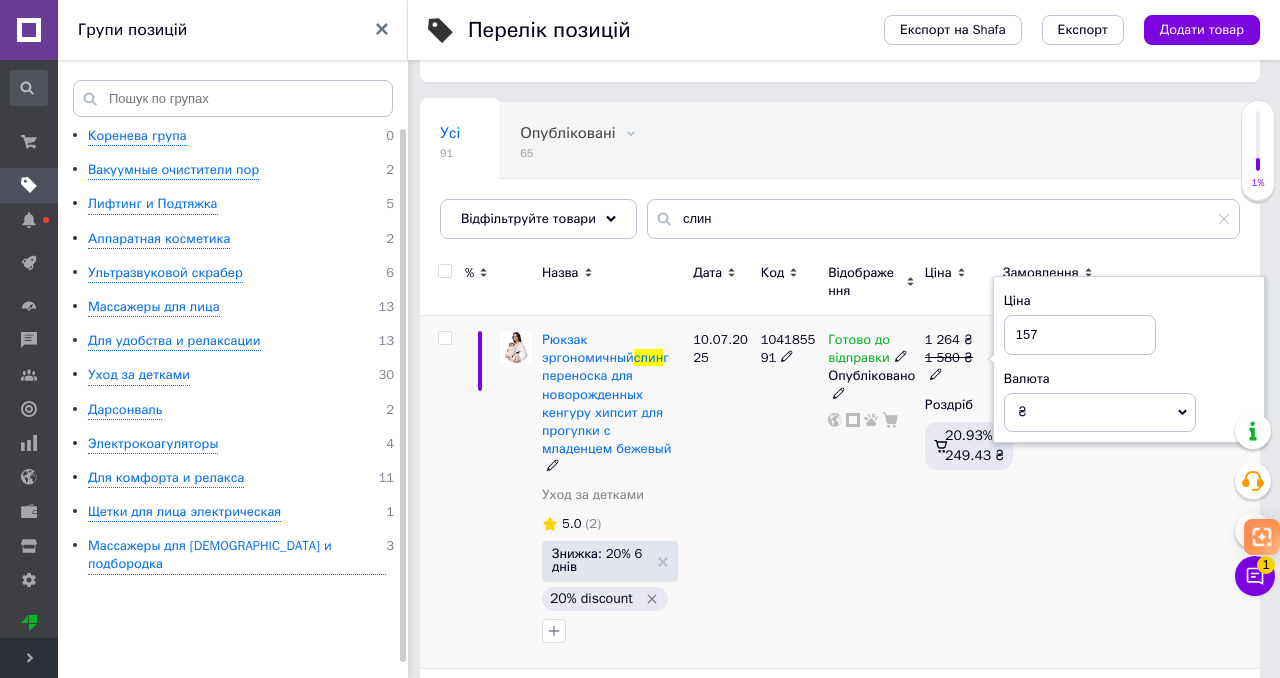 type on "1570" 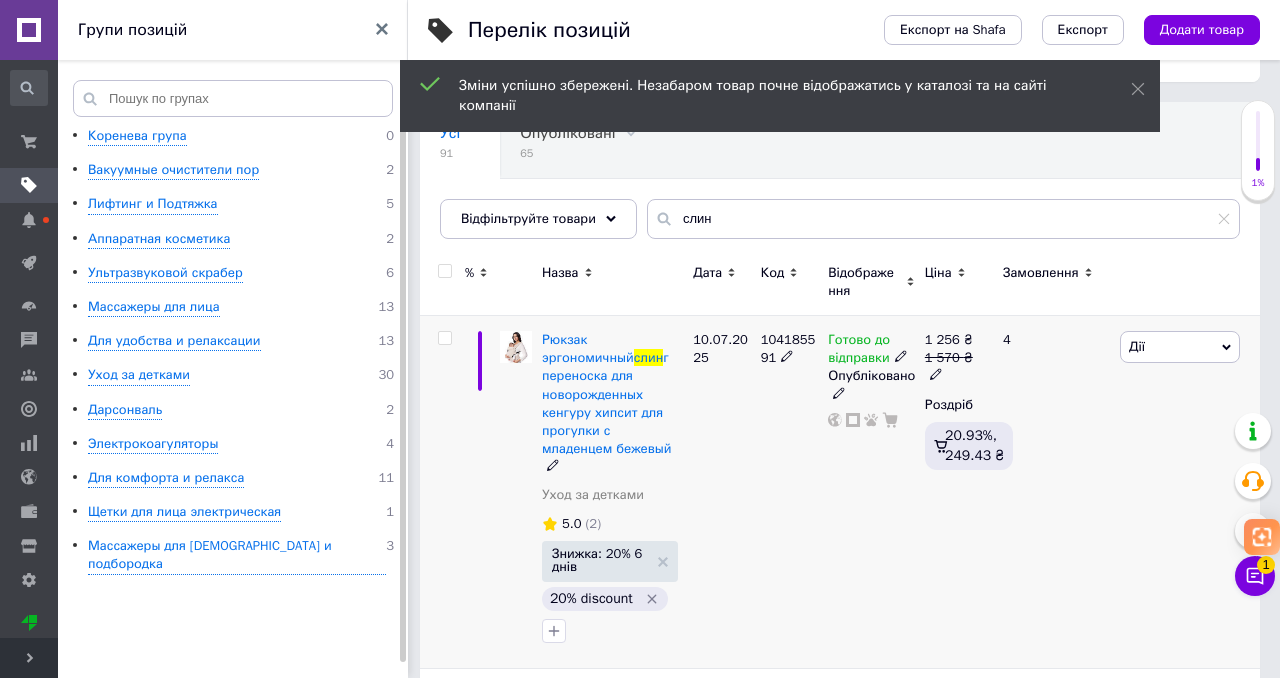 click 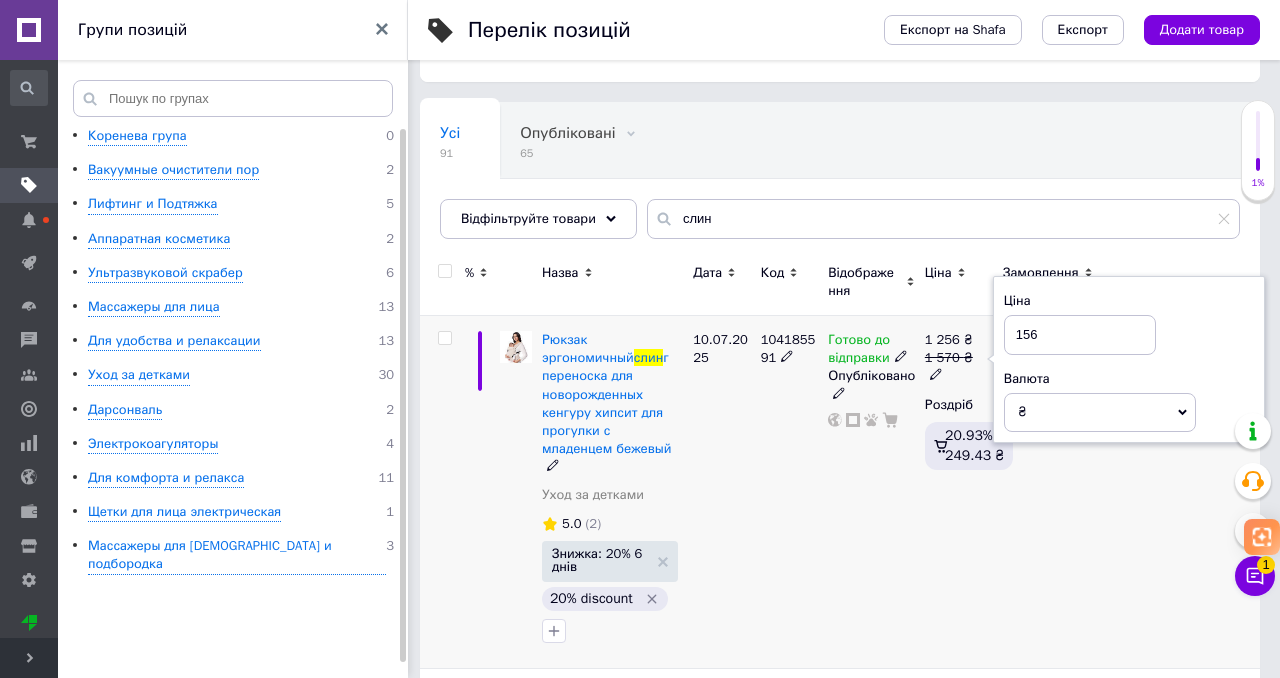 type on "1560" 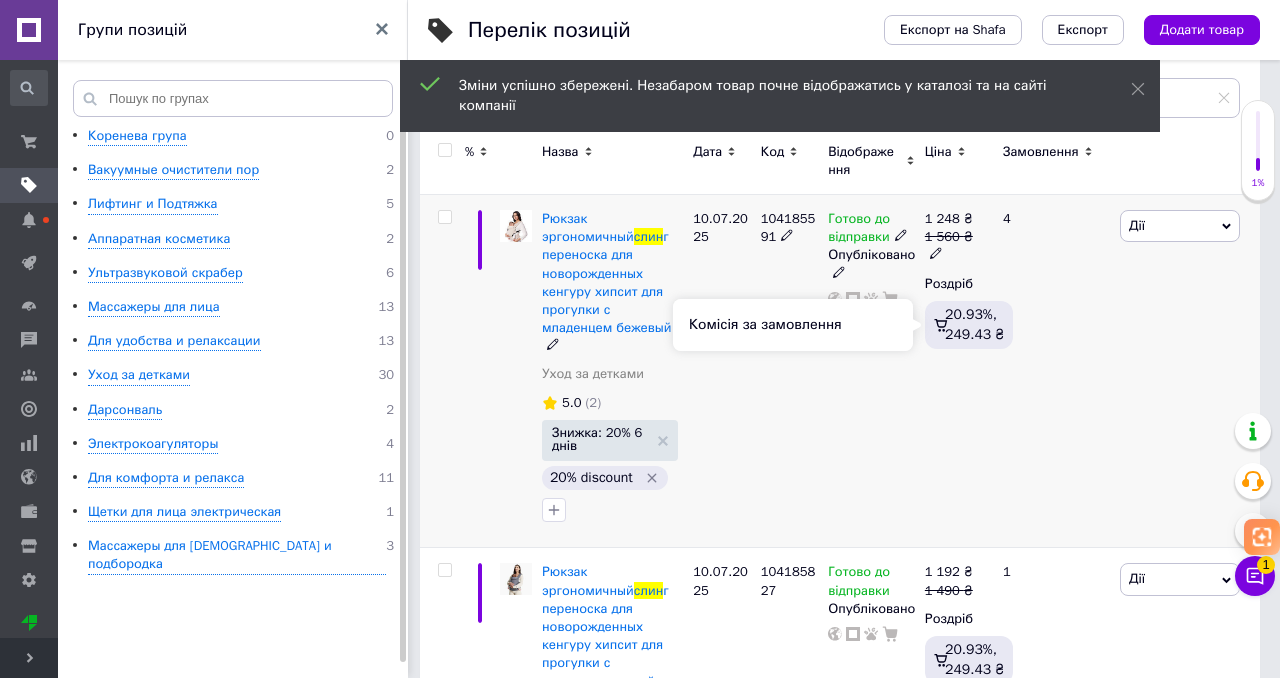 scroll, scrollTop: 254, scrollLeft: 0, axis: vertical 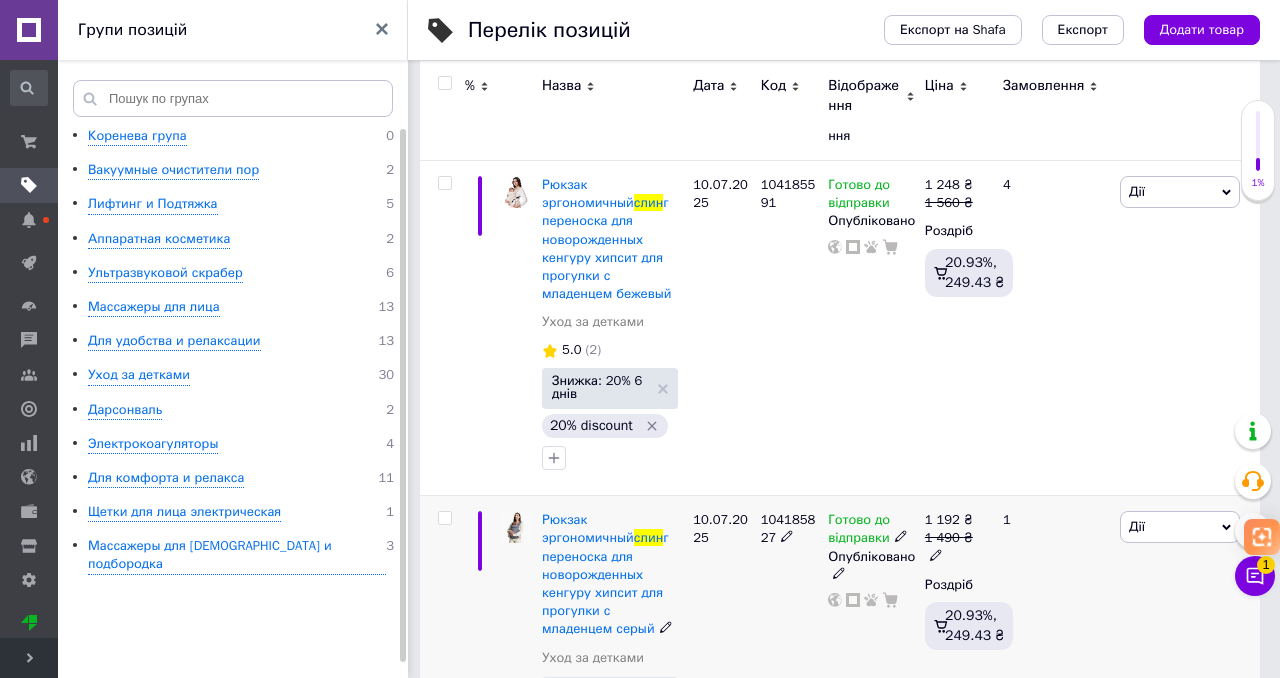 click 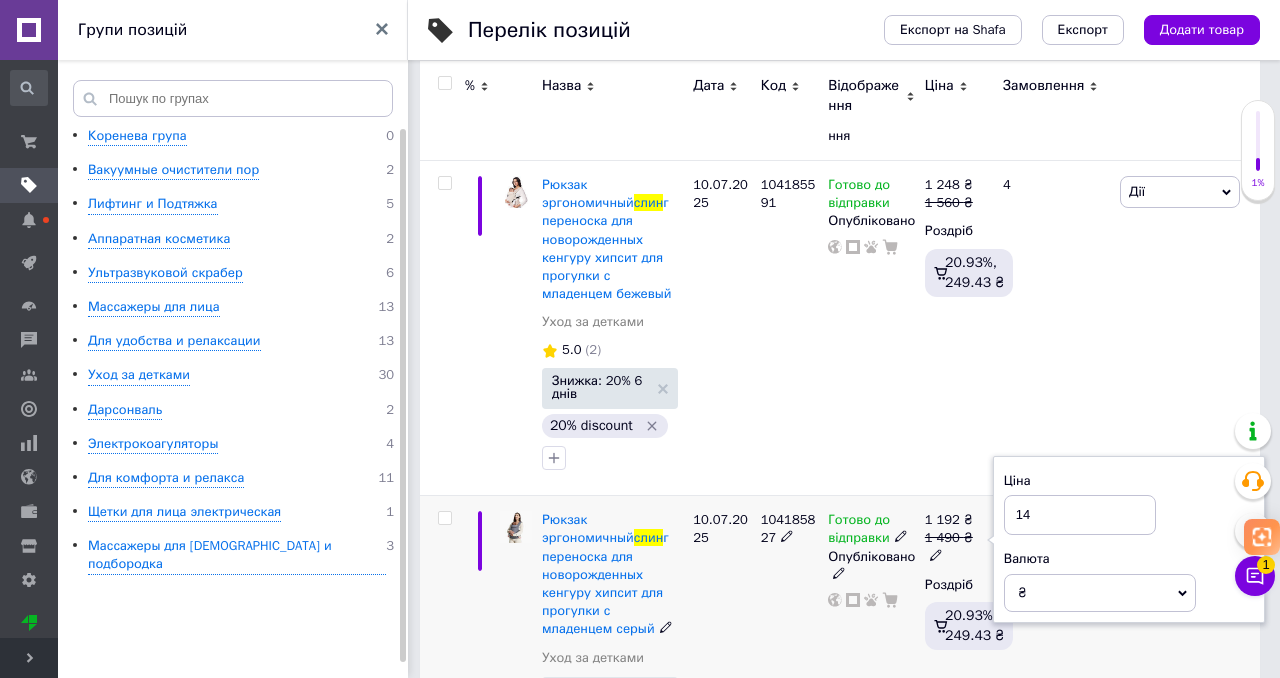 type on "1" 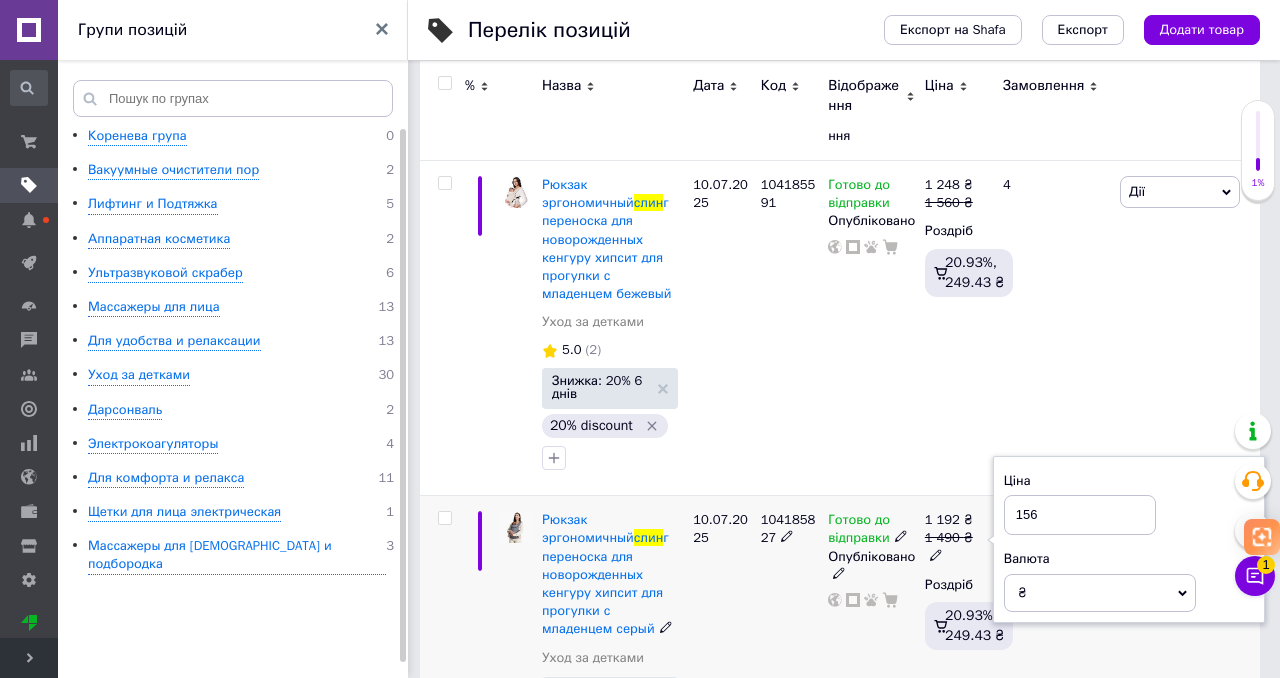 type on "1560" 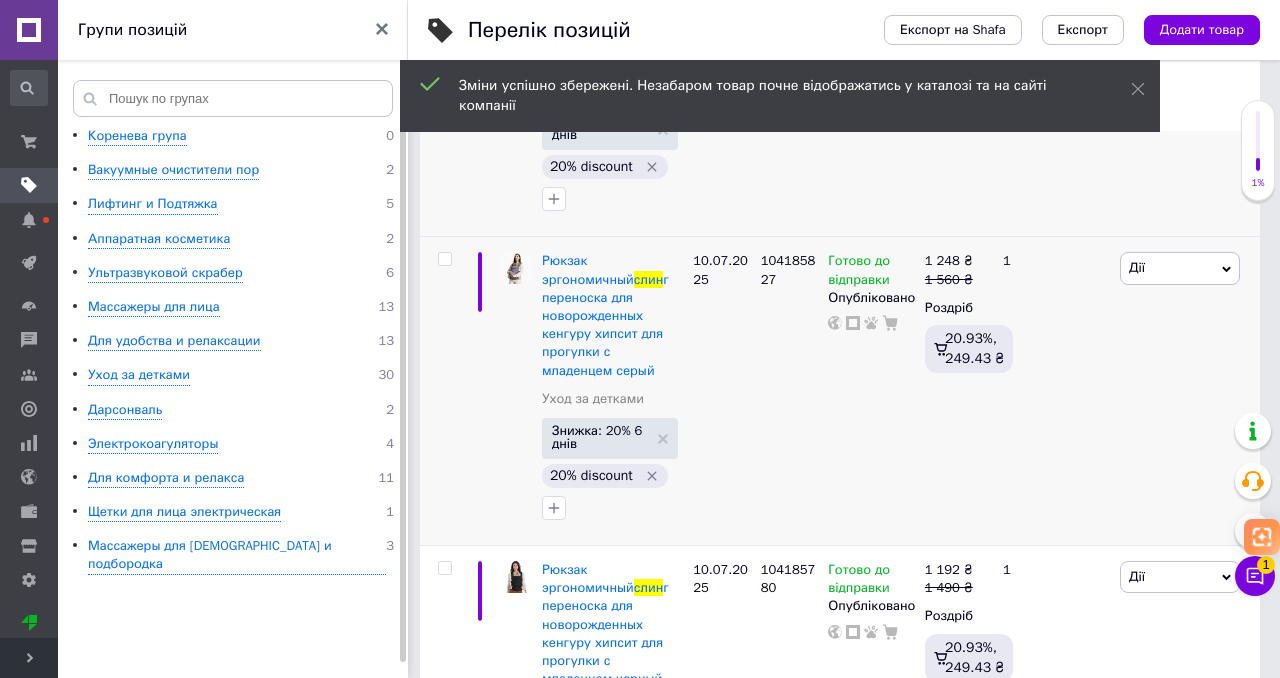 scroll, scrollTop: 561, scrollLeft: 0, axis: vertical 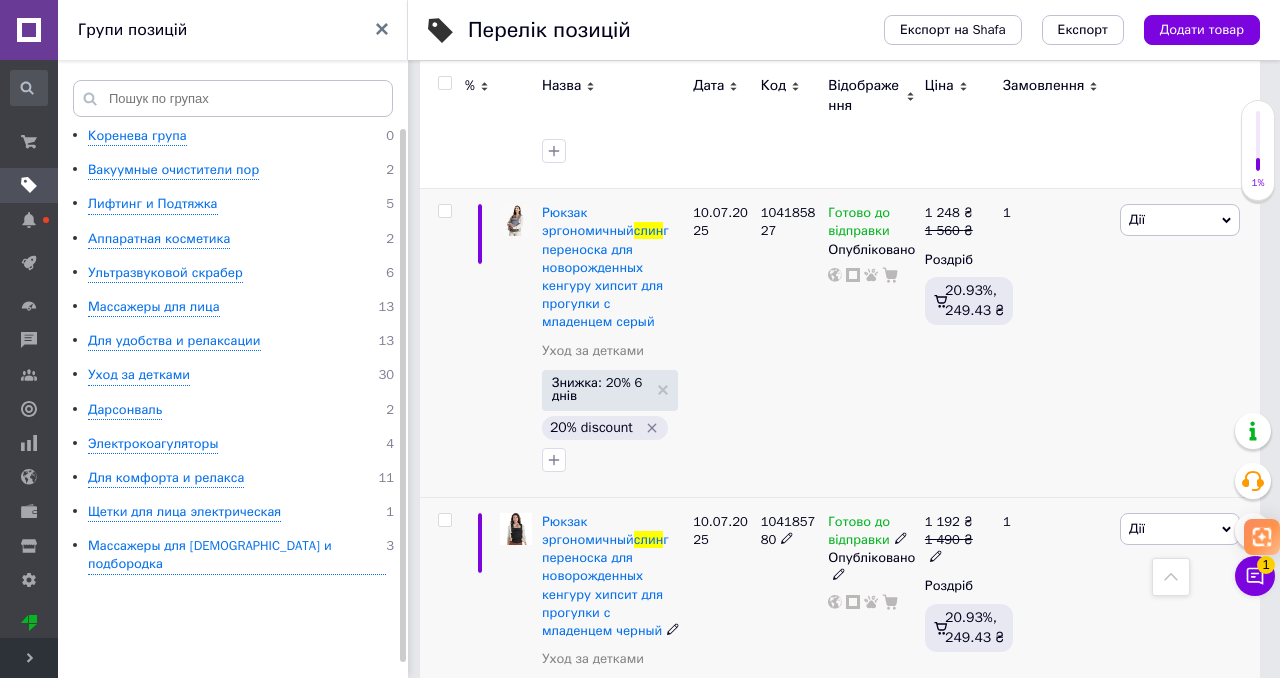 click 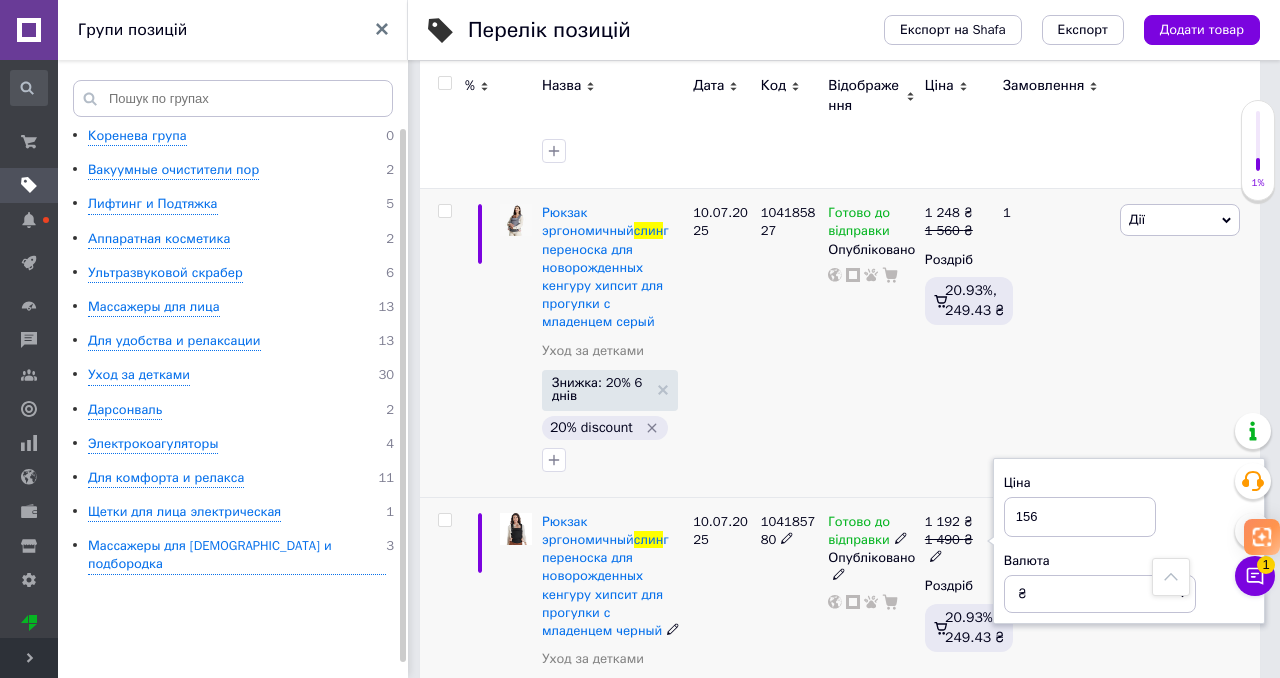 type on "1560" 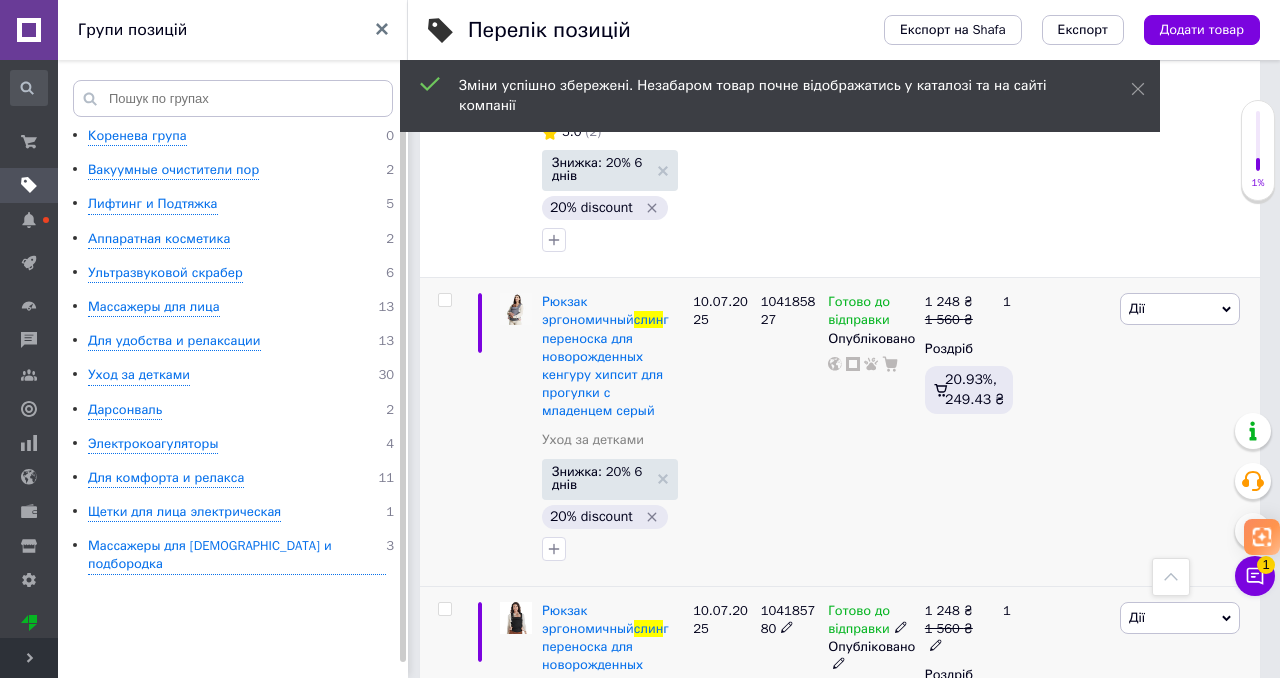 scroll, scrollTop: 0, scrollLeft: 0, axis: both 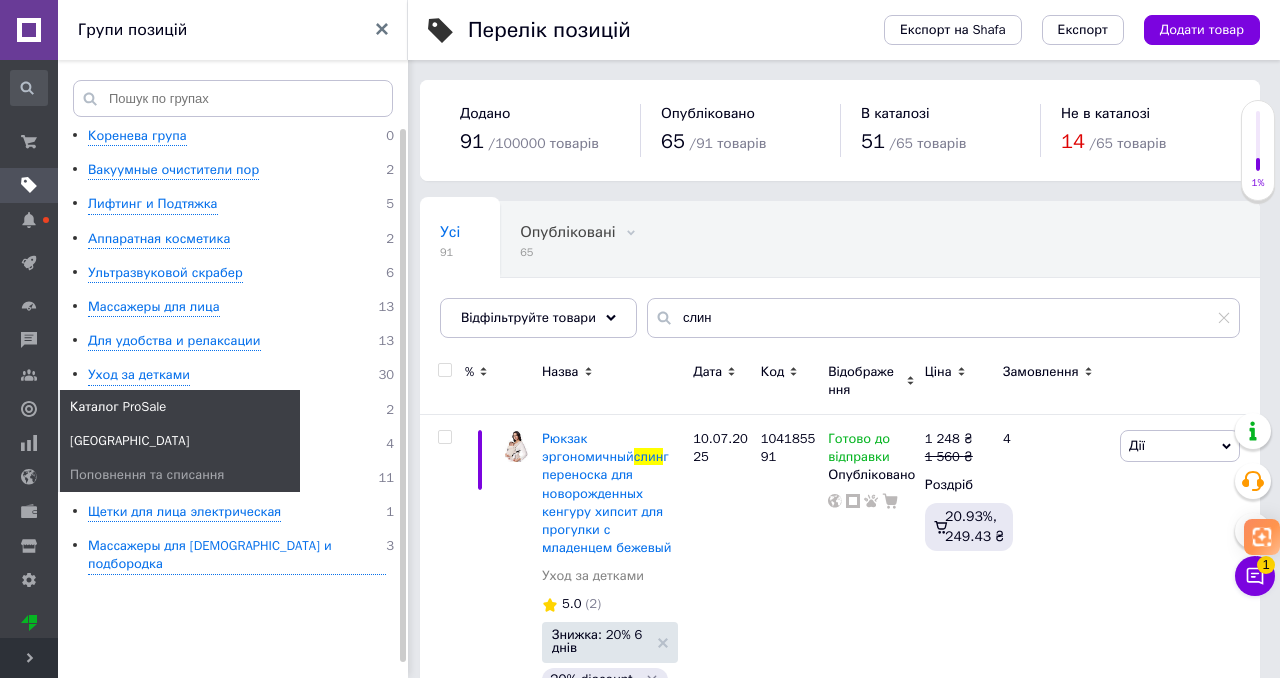 click on "[GEOGRAPHIC_DATA]" at bounding box center [180, 441] 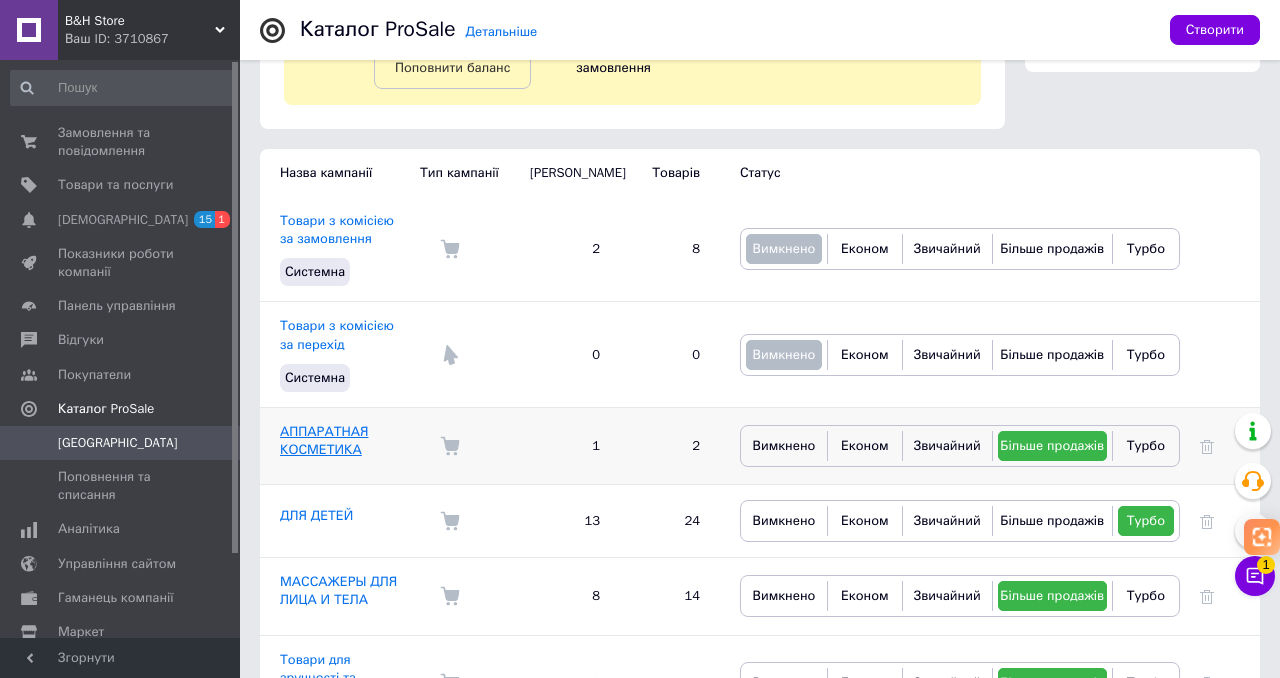 scroll, scrollTop: 156, scrollLeft: 0, axis: vertical 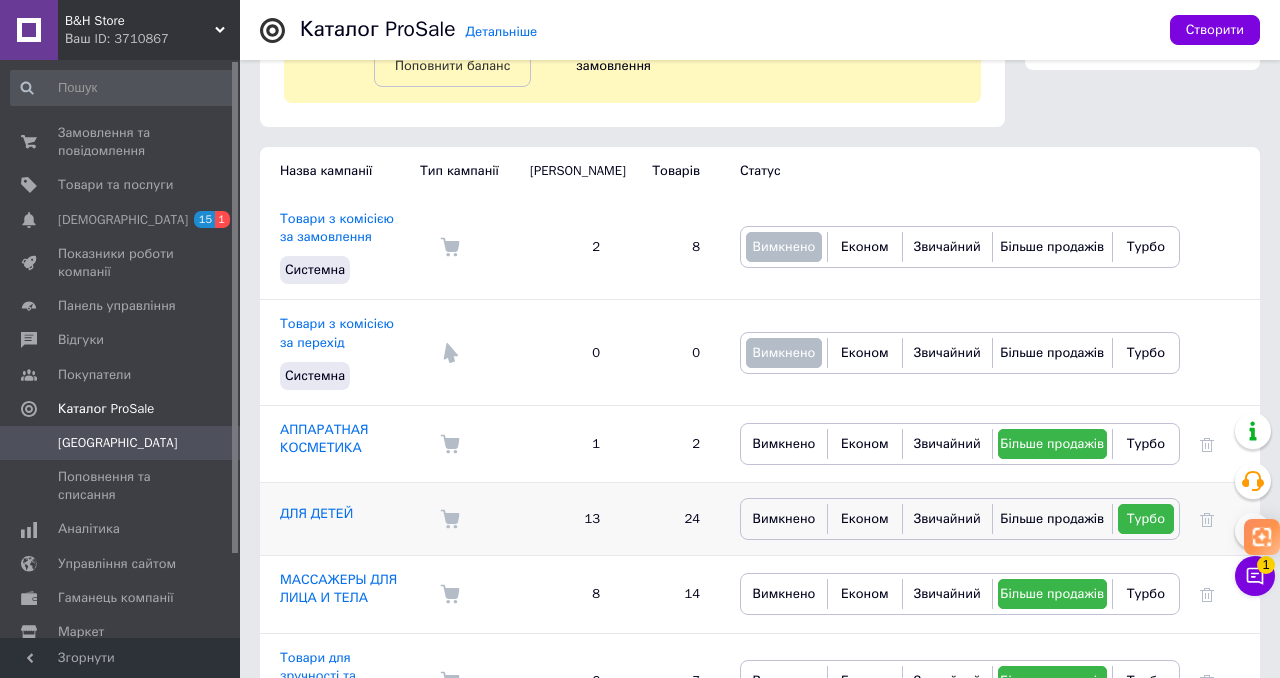 click on "ДЛЯ ДЕТЕЙ" at bounding box center [340, 519] 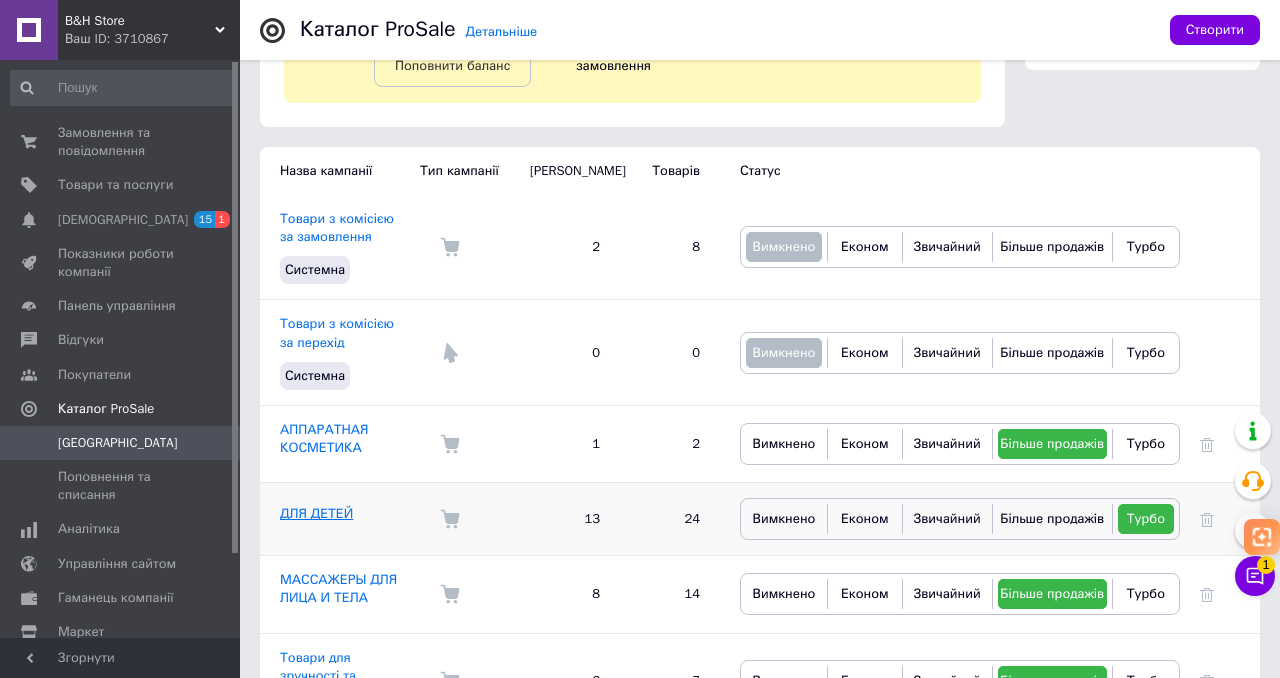 click on "ДЛЯ ДЕТЕЙ" at bounding box center (316, 513) 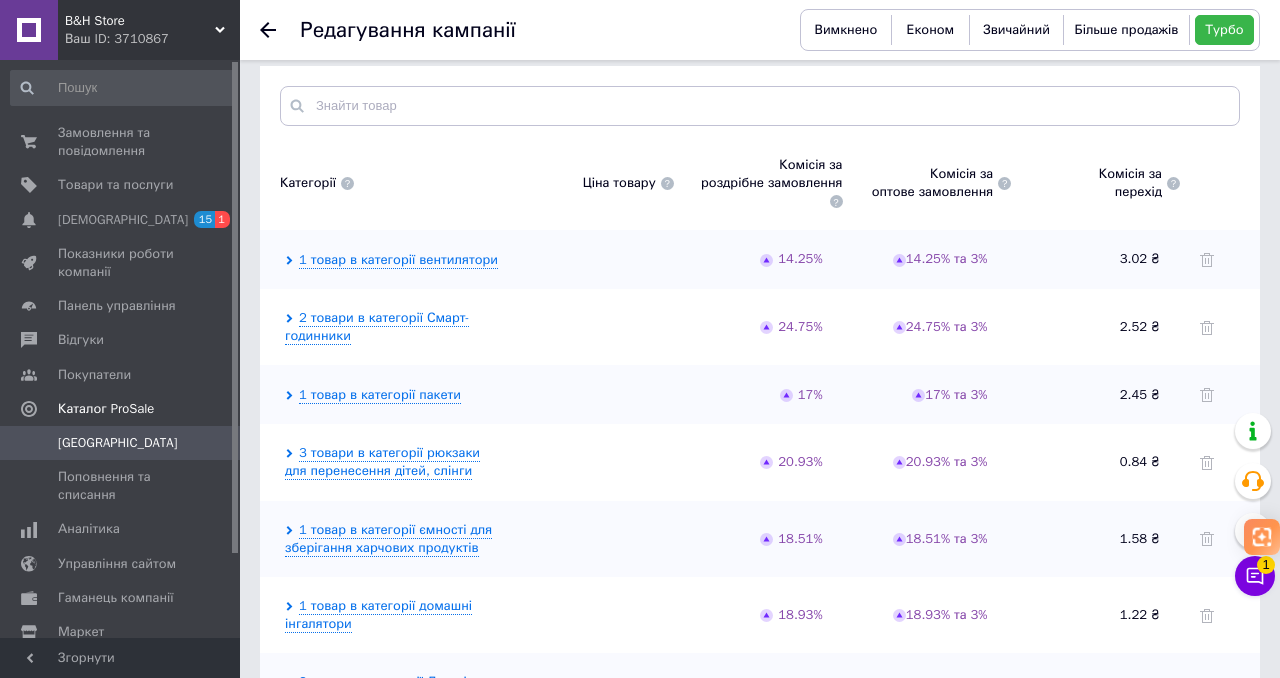scroll, scrollTop: 568, scrollLeft: 0, axis: vertical 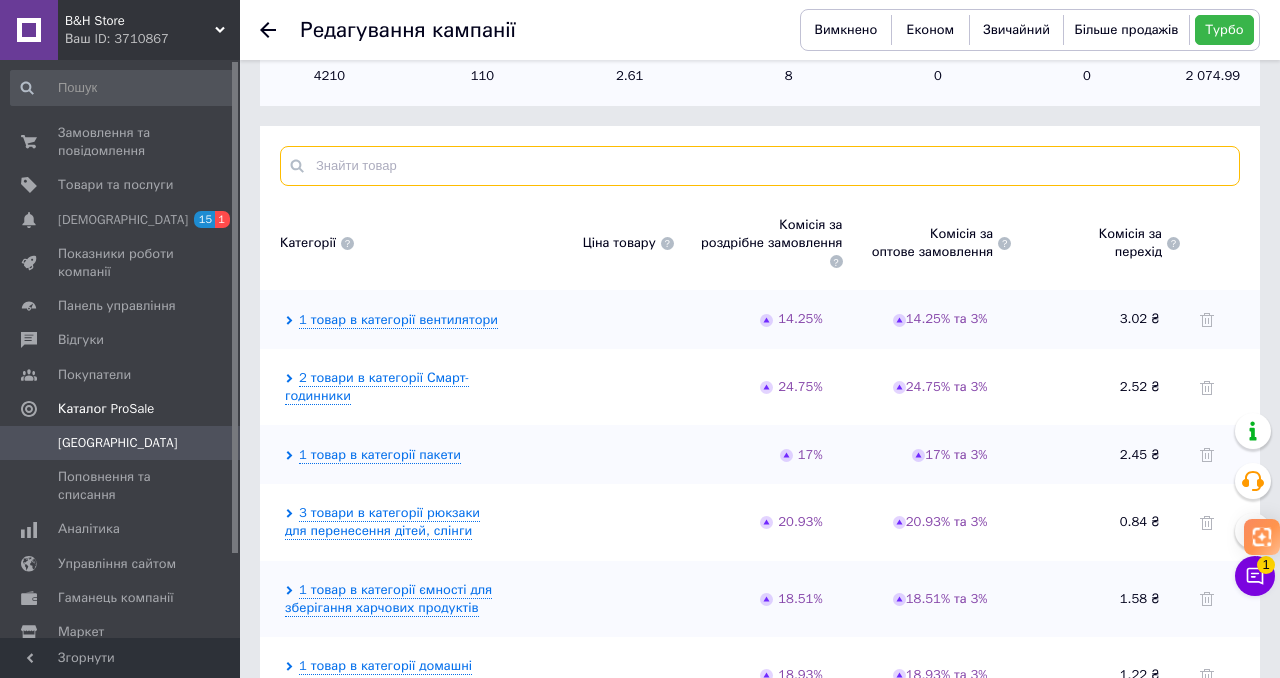 click at bounding box center (760, 166) 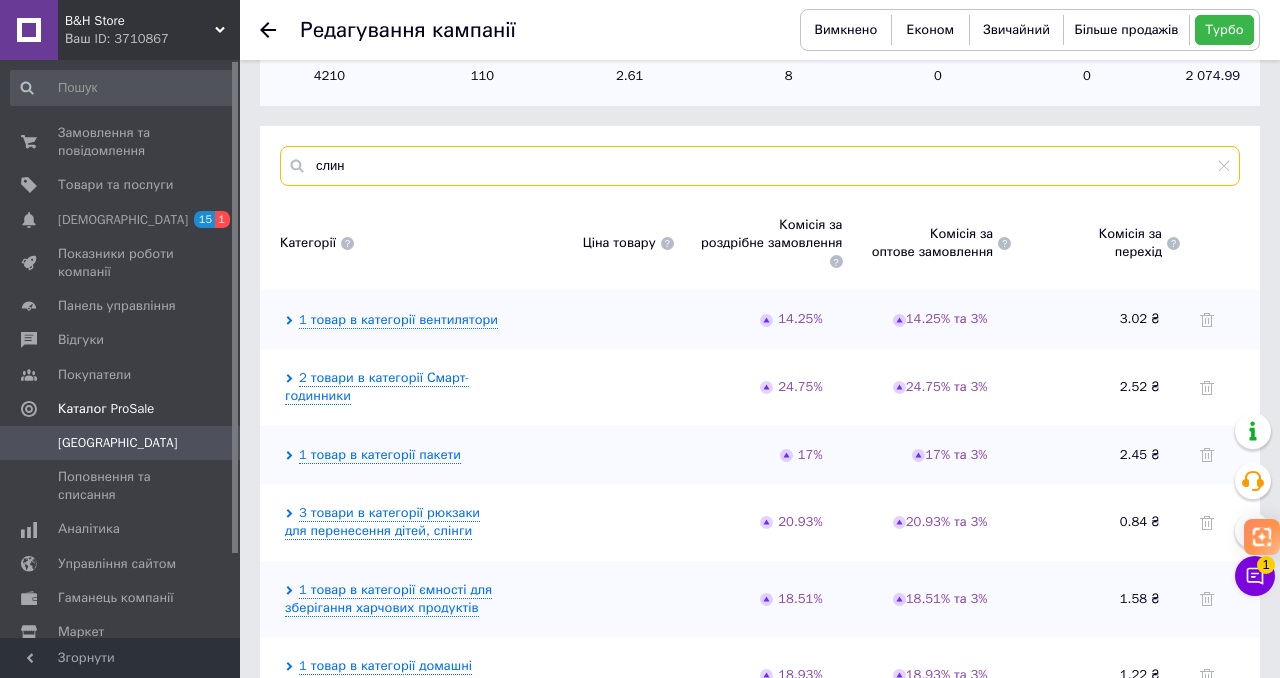 type on "слин" 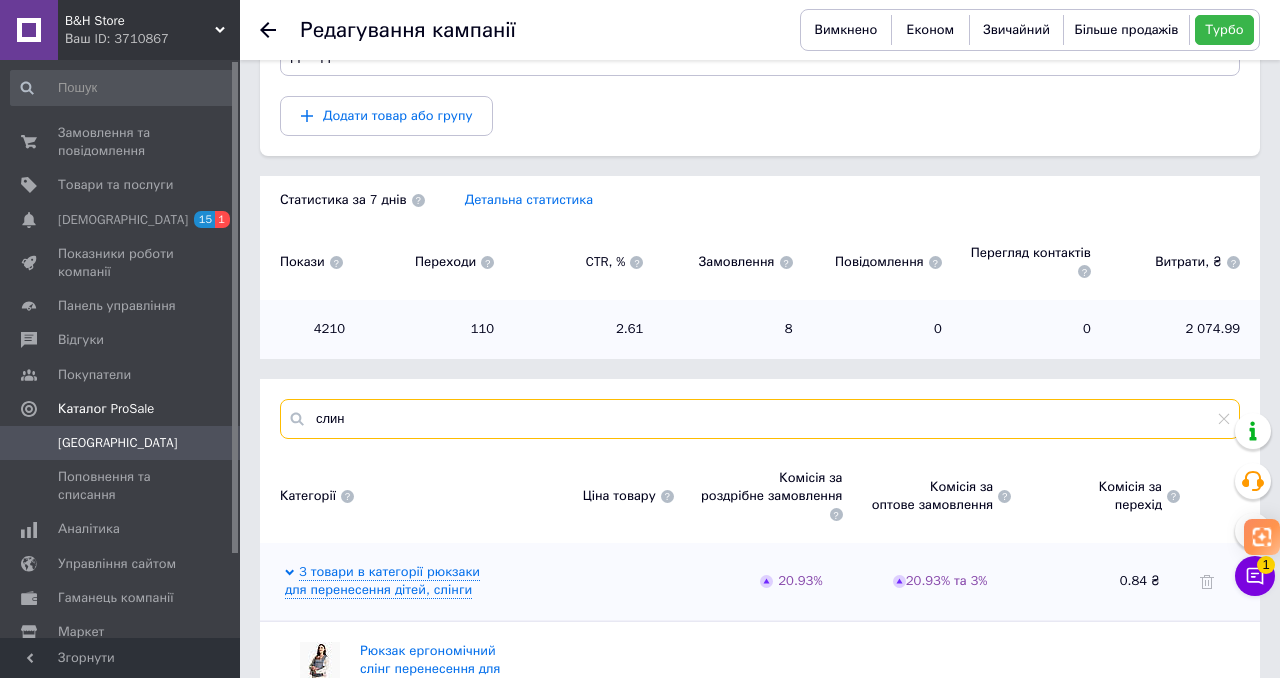 scroll, scrollTop: 568, scrollLeft: 0, axis: vertical 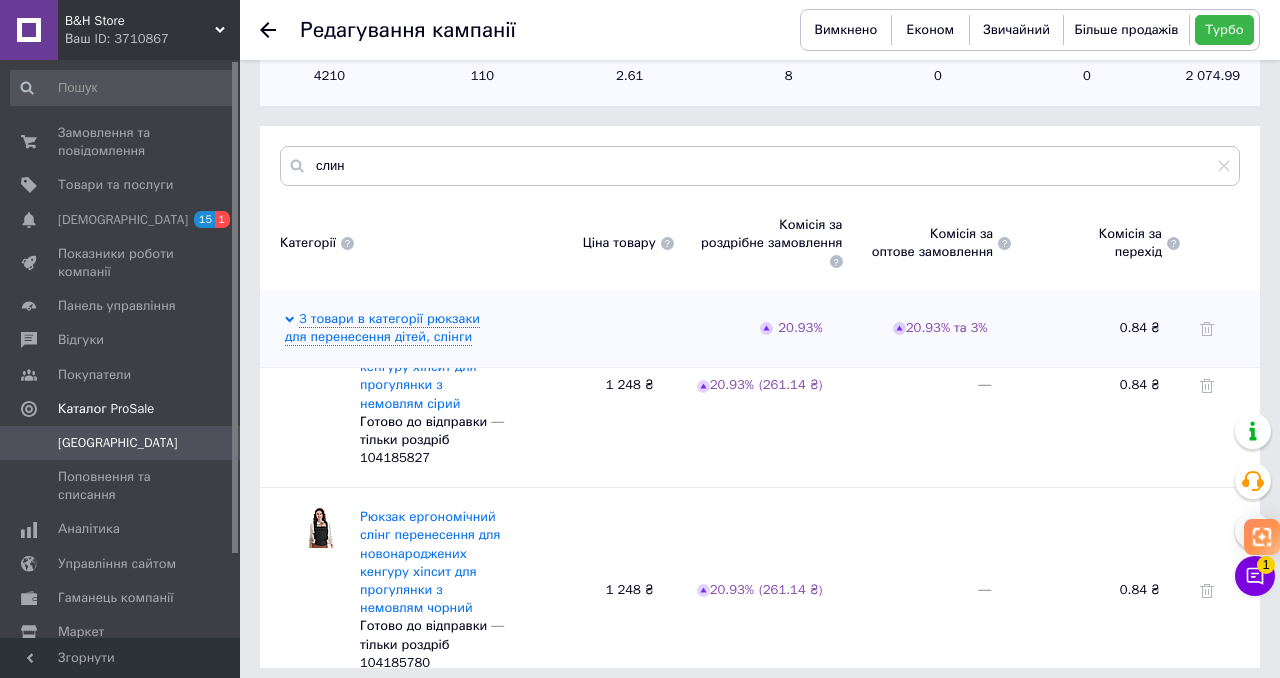 click on "Ваш ID: 3710867" at bounding box center [152, 39] 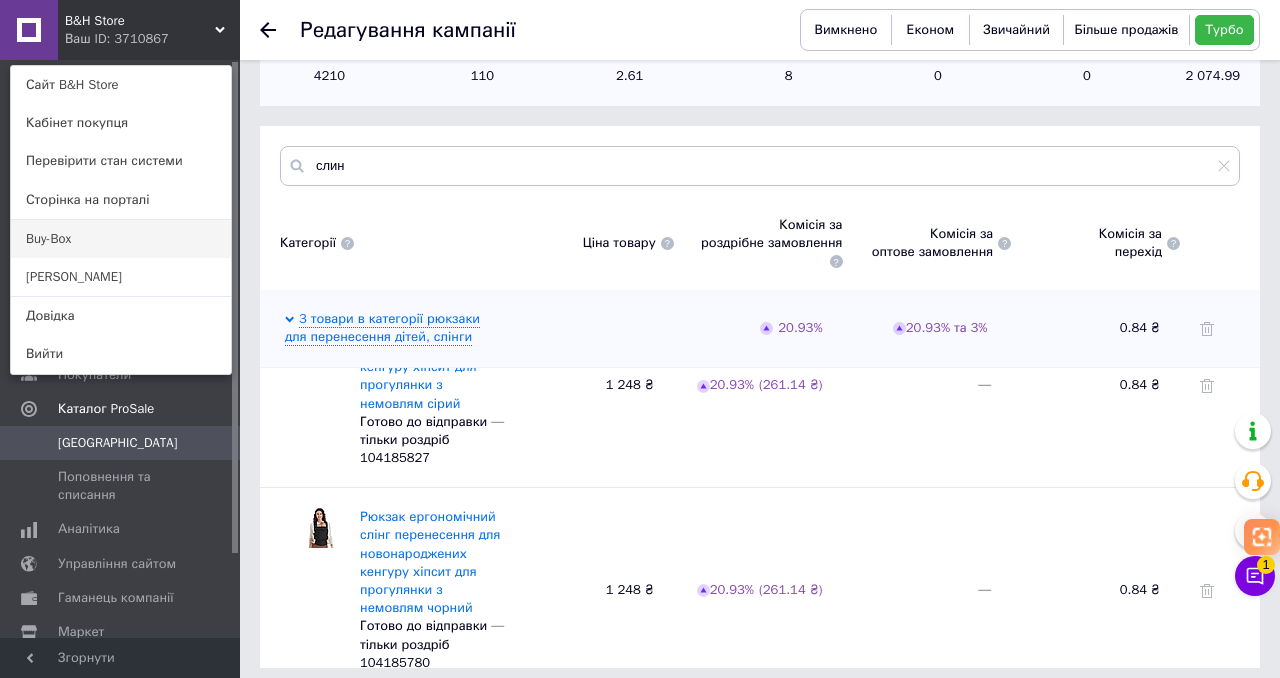 click on "Buy-Box" at bounding box center (121, 239) 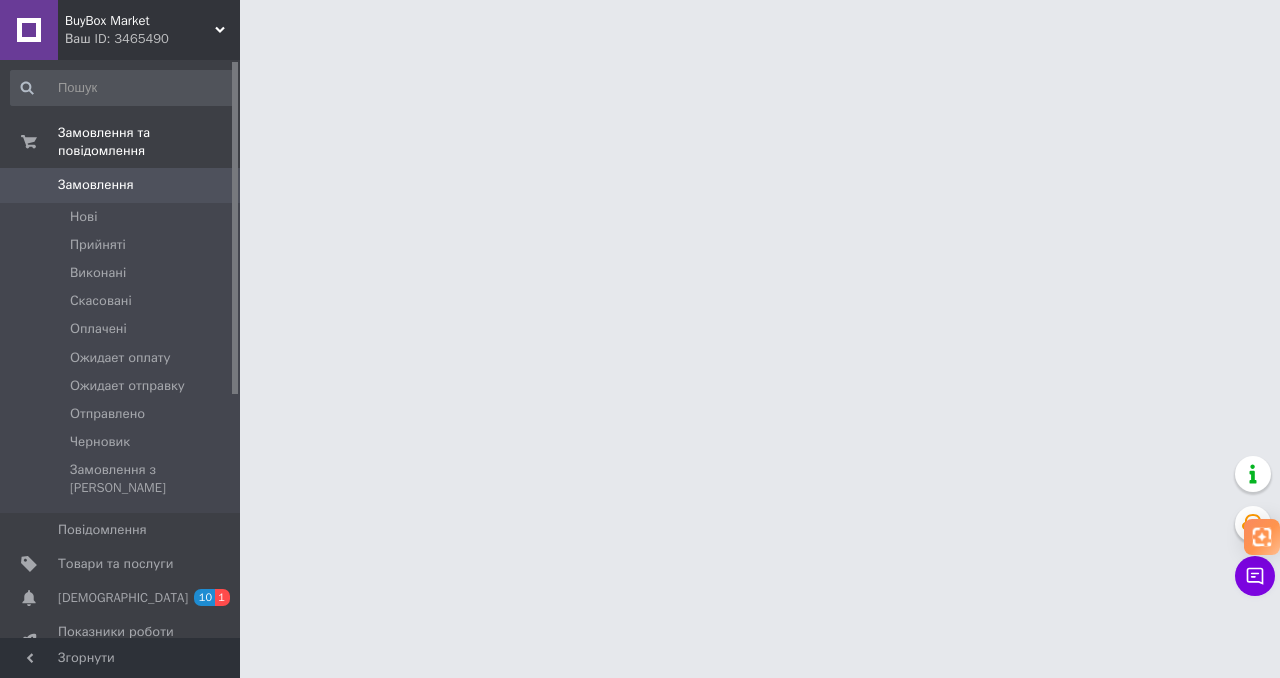 scroll, scrollTop: 0, scrollLeft: 0, axis: both 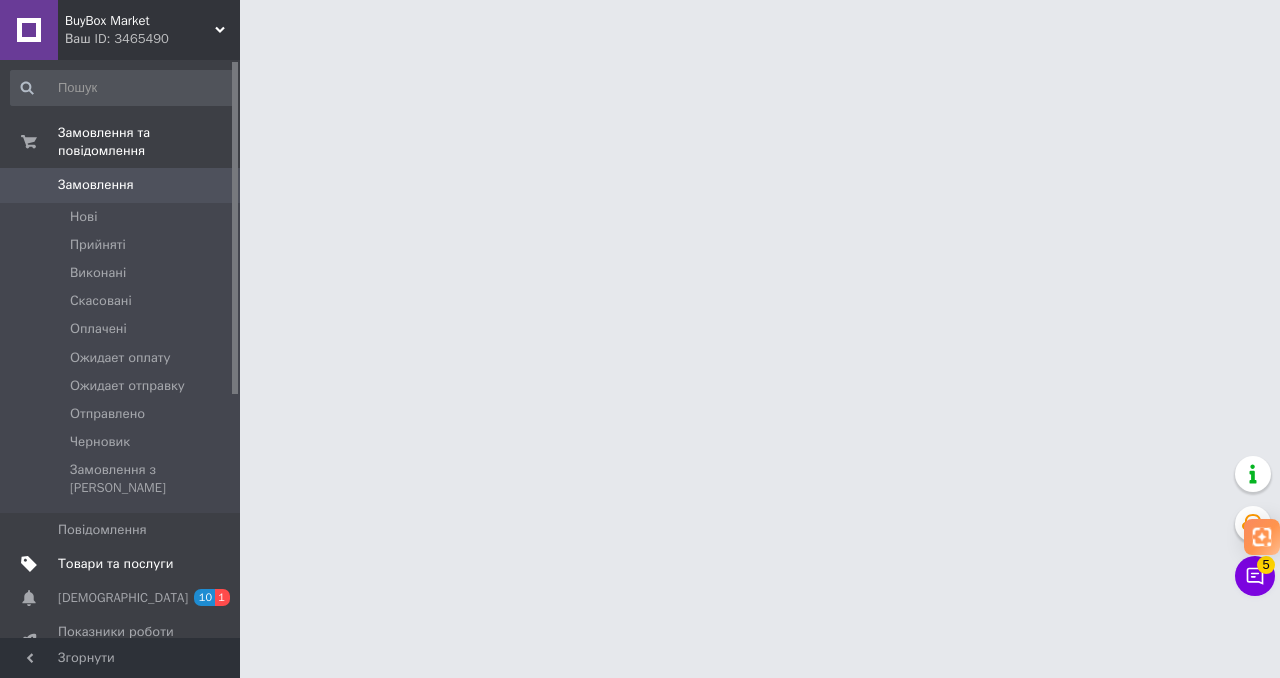 click on "Товари та послуги" at bounding box center (115, 564) 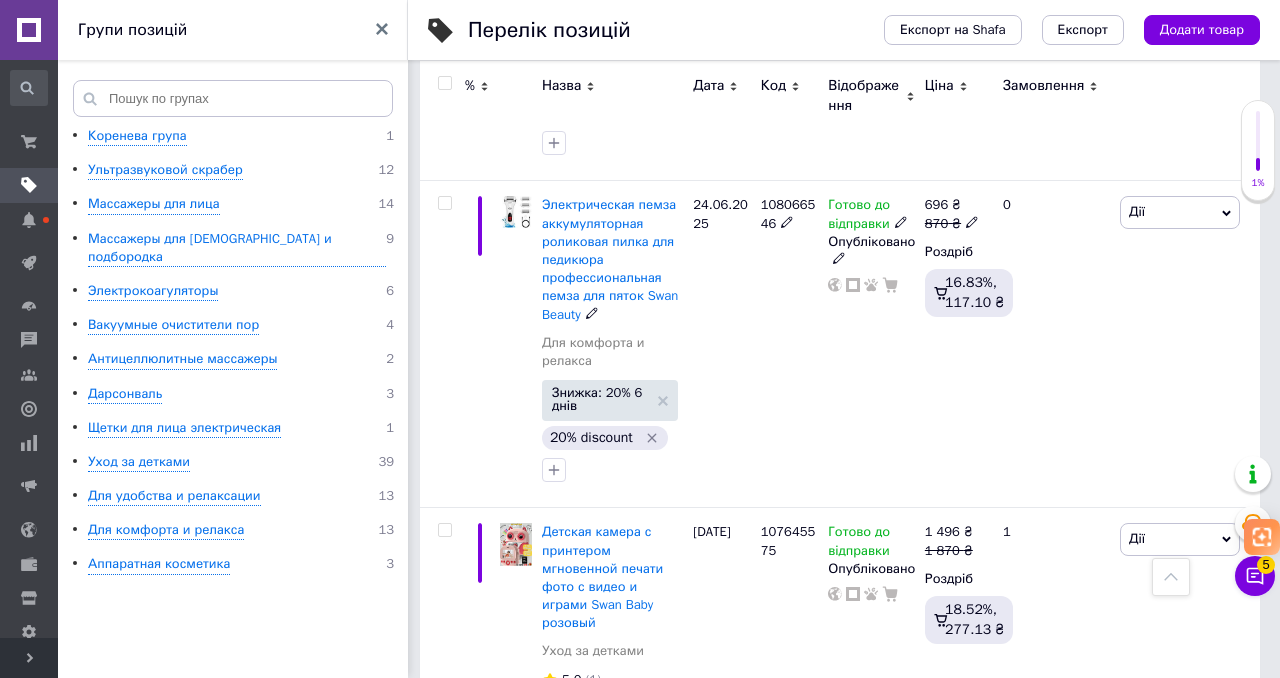scroll, scrollTop: 1512, scrollLeft: 0, axis: vertical 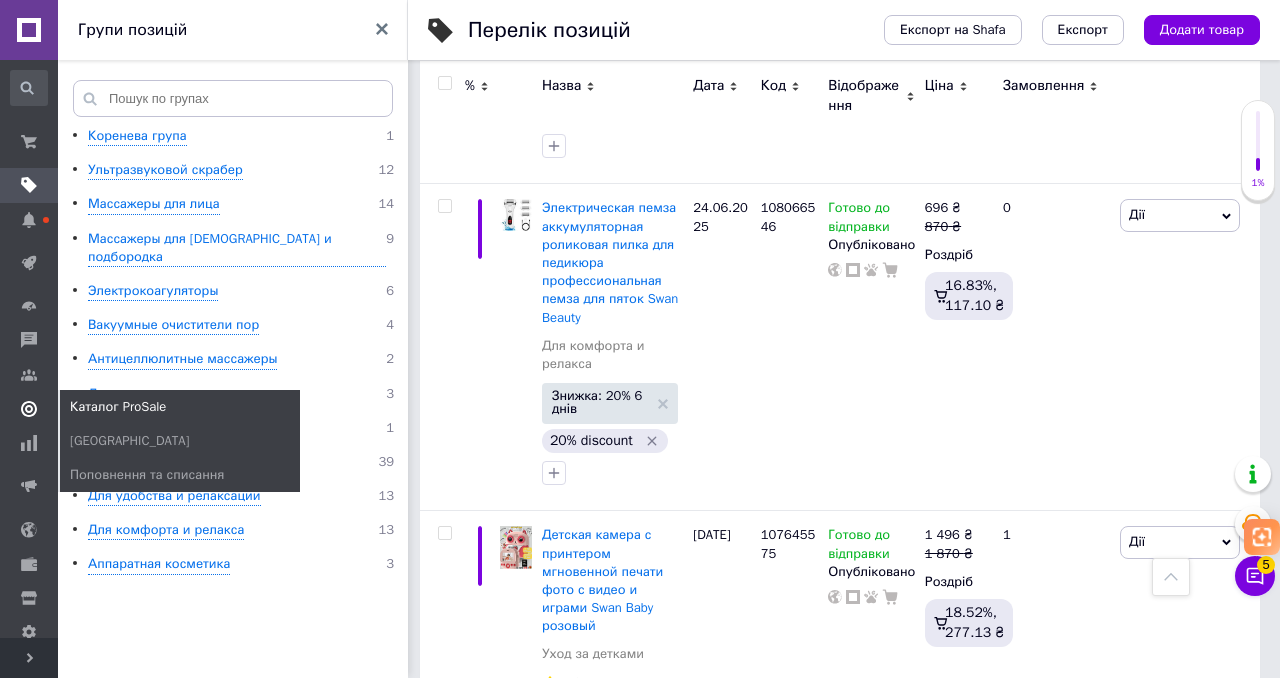 click 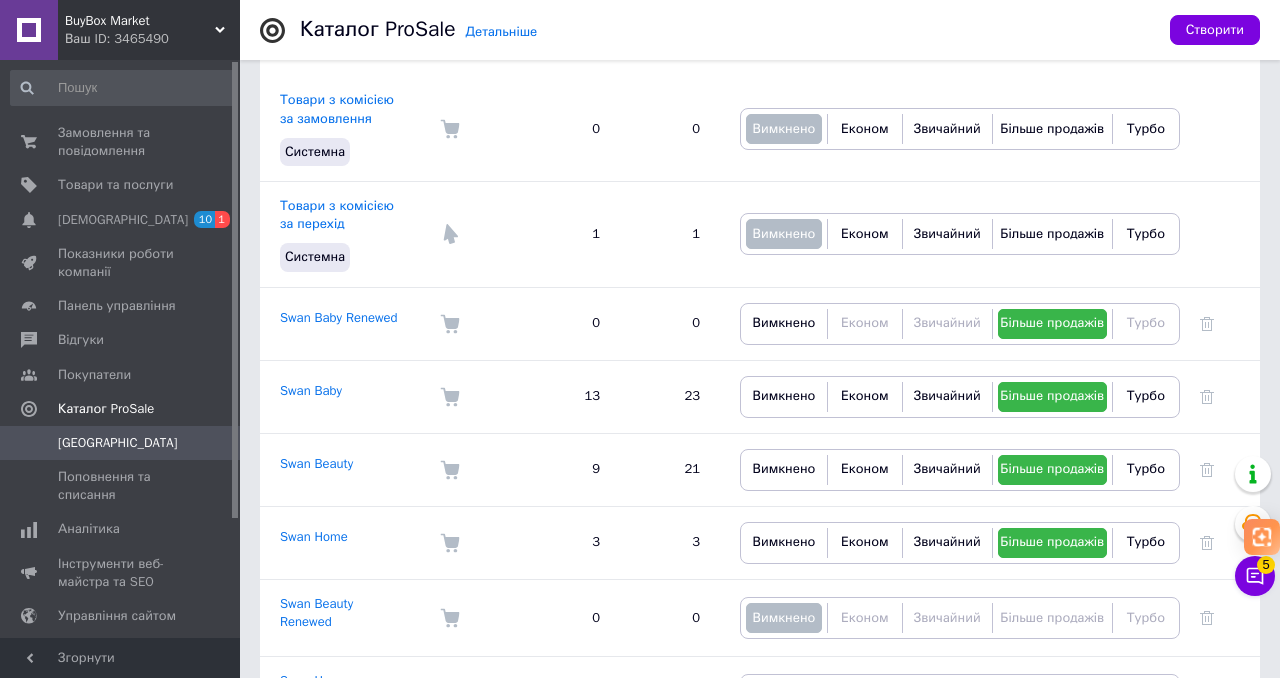 scroll, scrollTop: 255, scrollLeft: 0, axis: vertical 